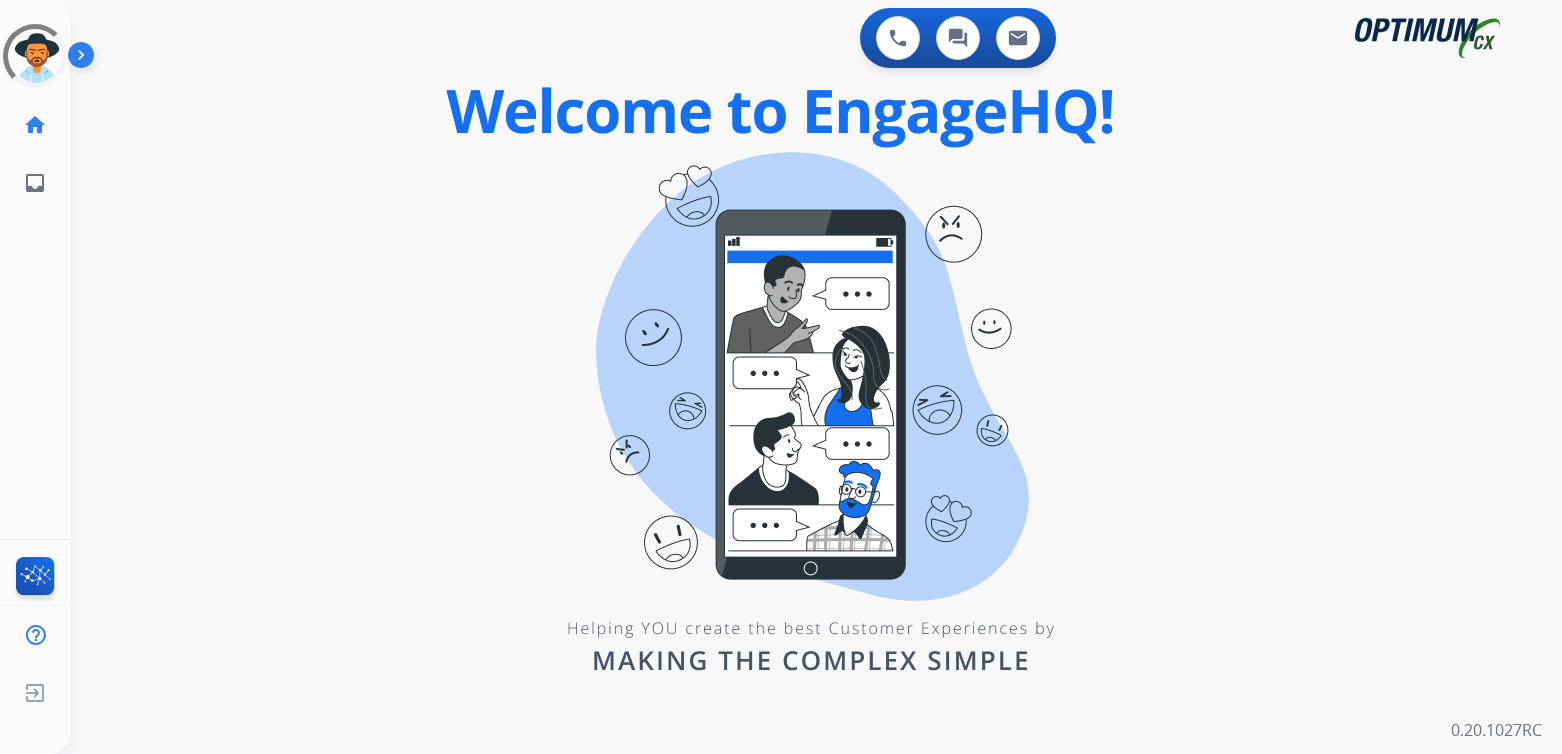 scroll, scrollTop: 0, scrollLeft: 0, axis: both 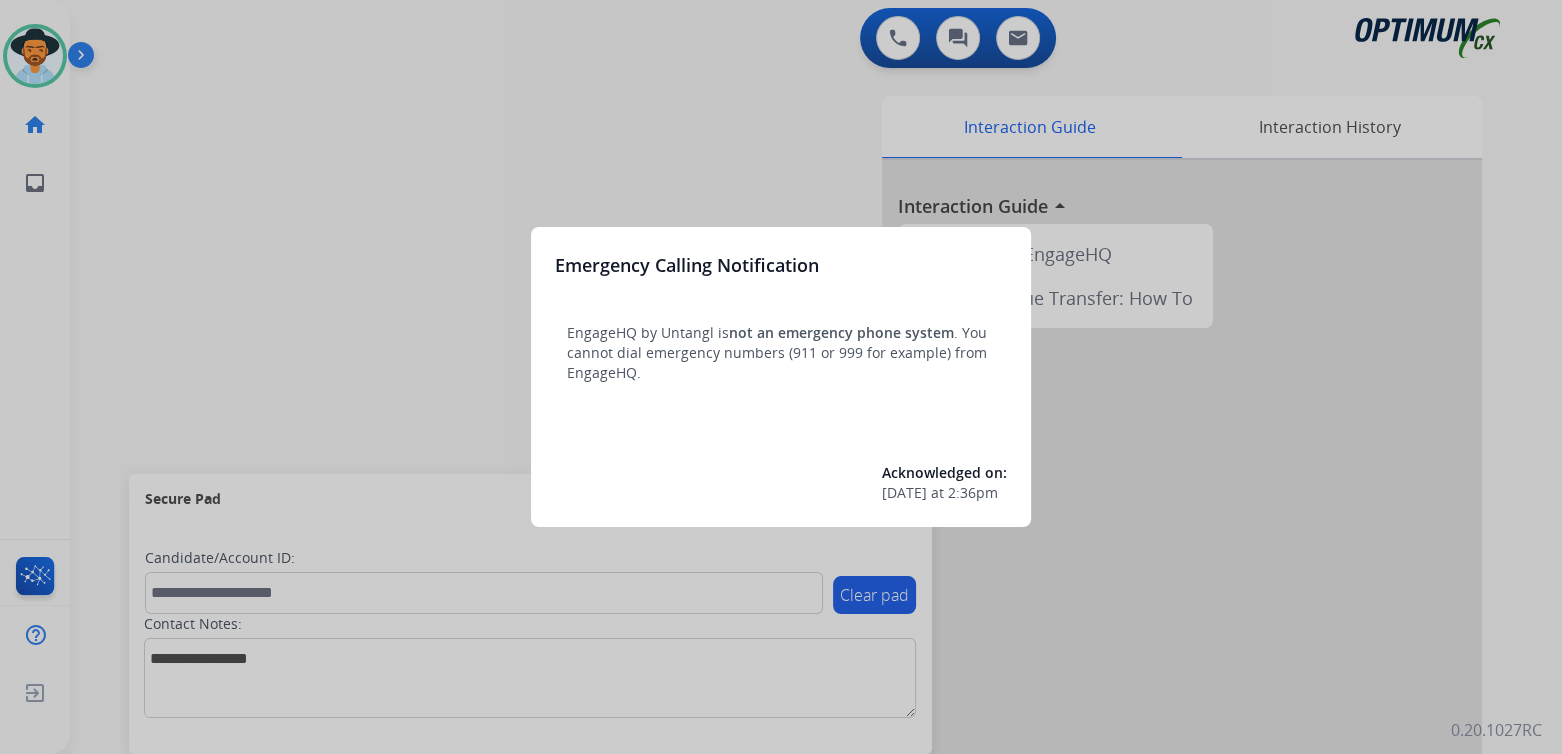 drag, startPoint x: 662, startPoint y: 127, endPoint x: 649, endPoint y: 121, distance: 14.3178215 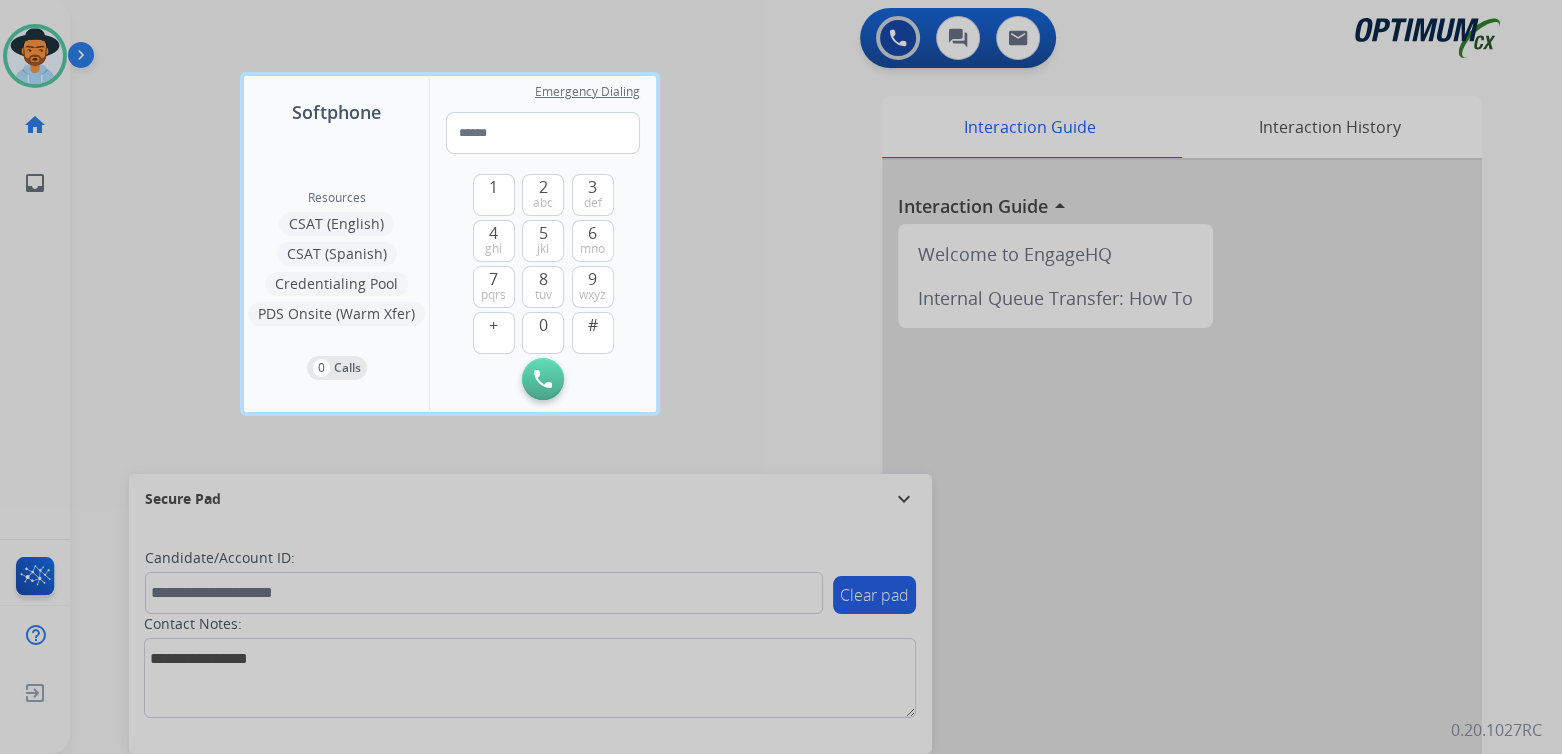 click at bounding box center [781, 377] 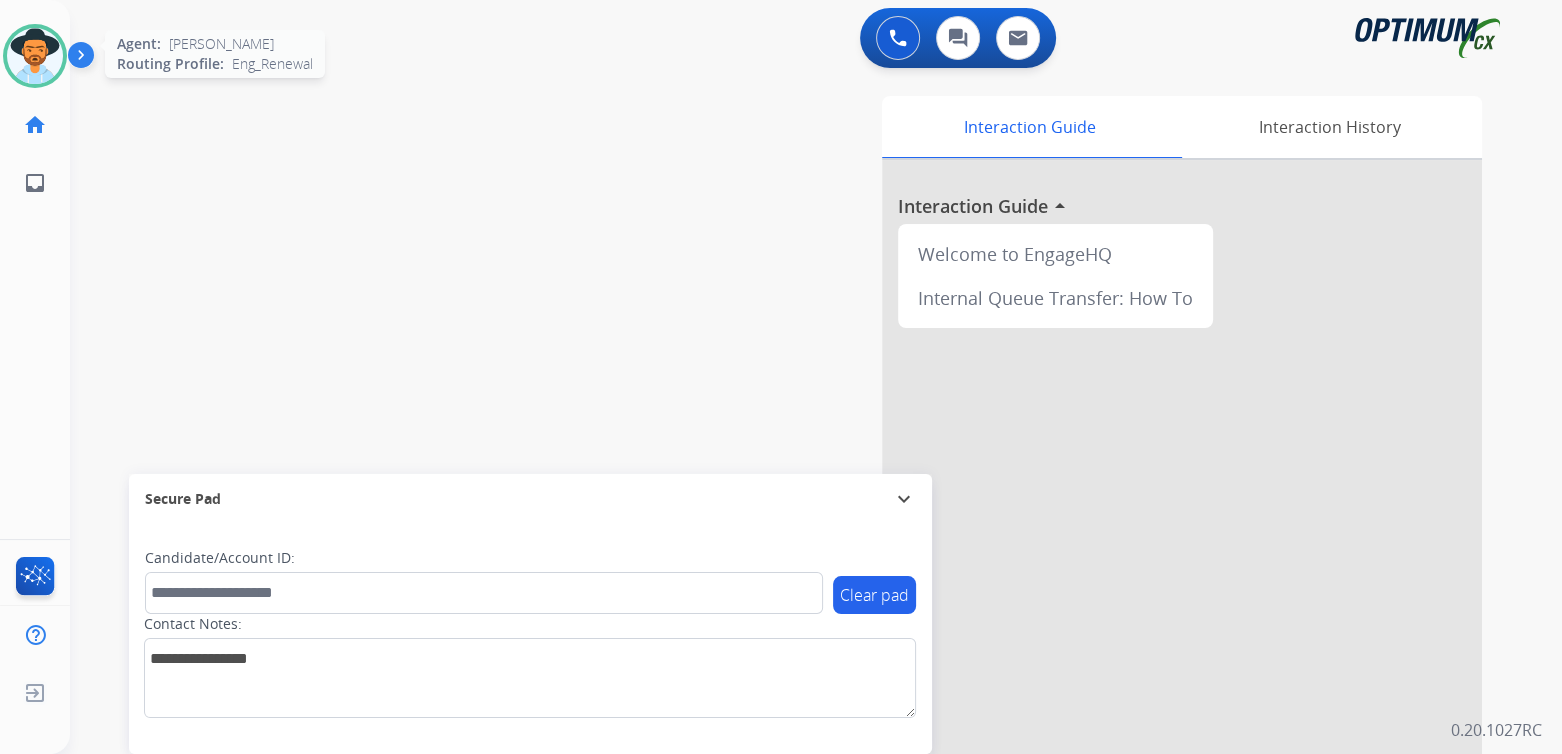 click at bounding box center [35, 56] 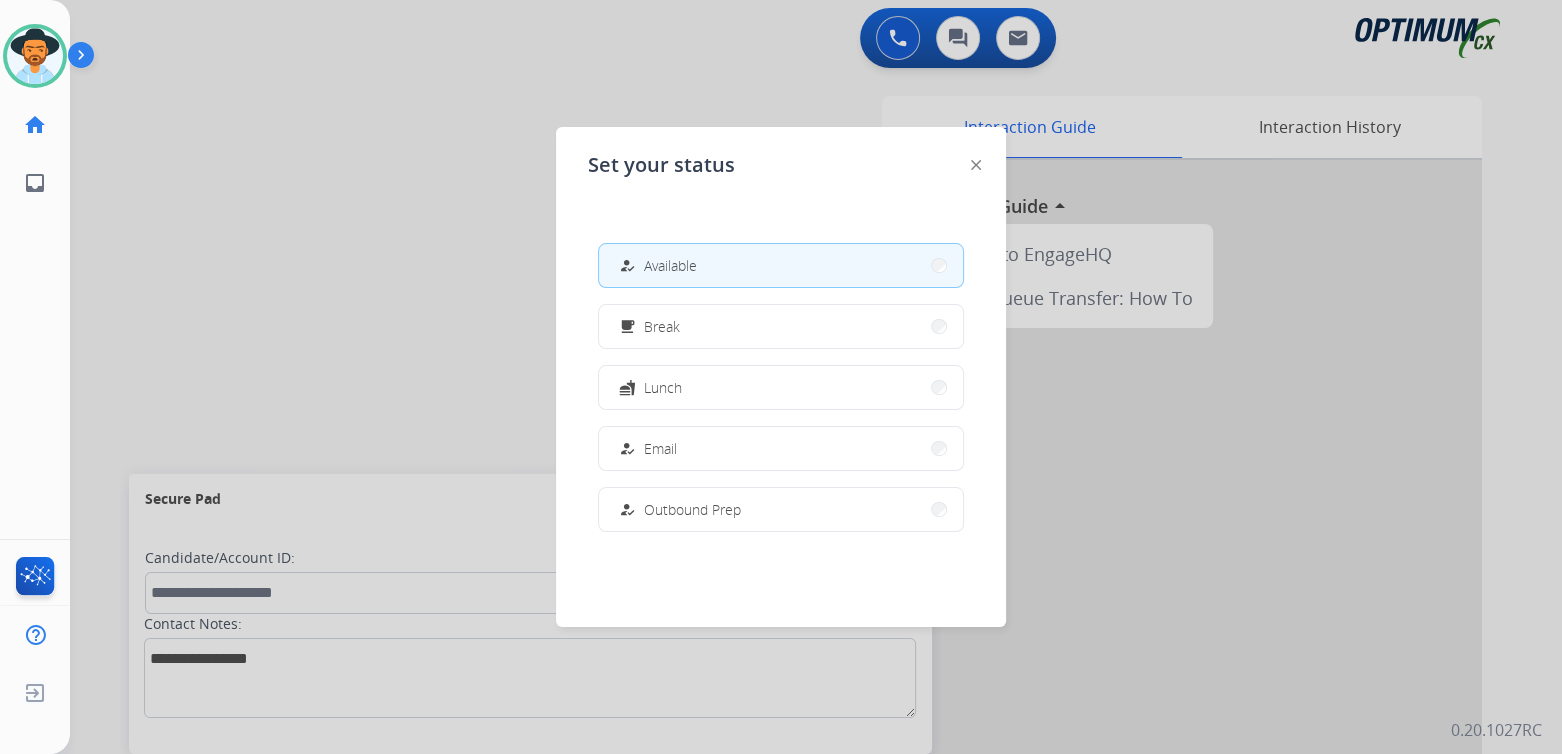 click on "how_to_reg Available" at bounding box center [781, 265] 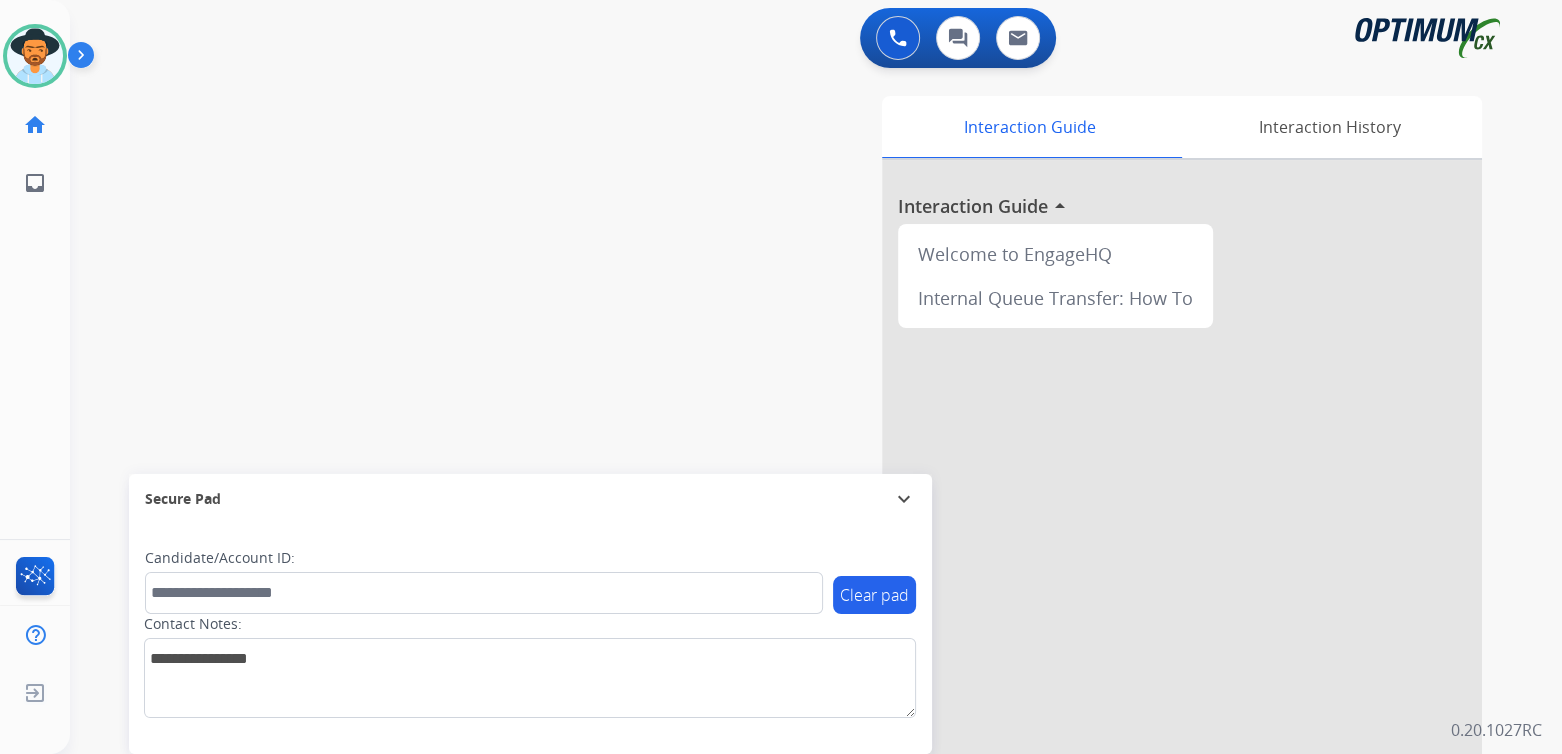 click on "expand_more" at bounding box center [904, 499] 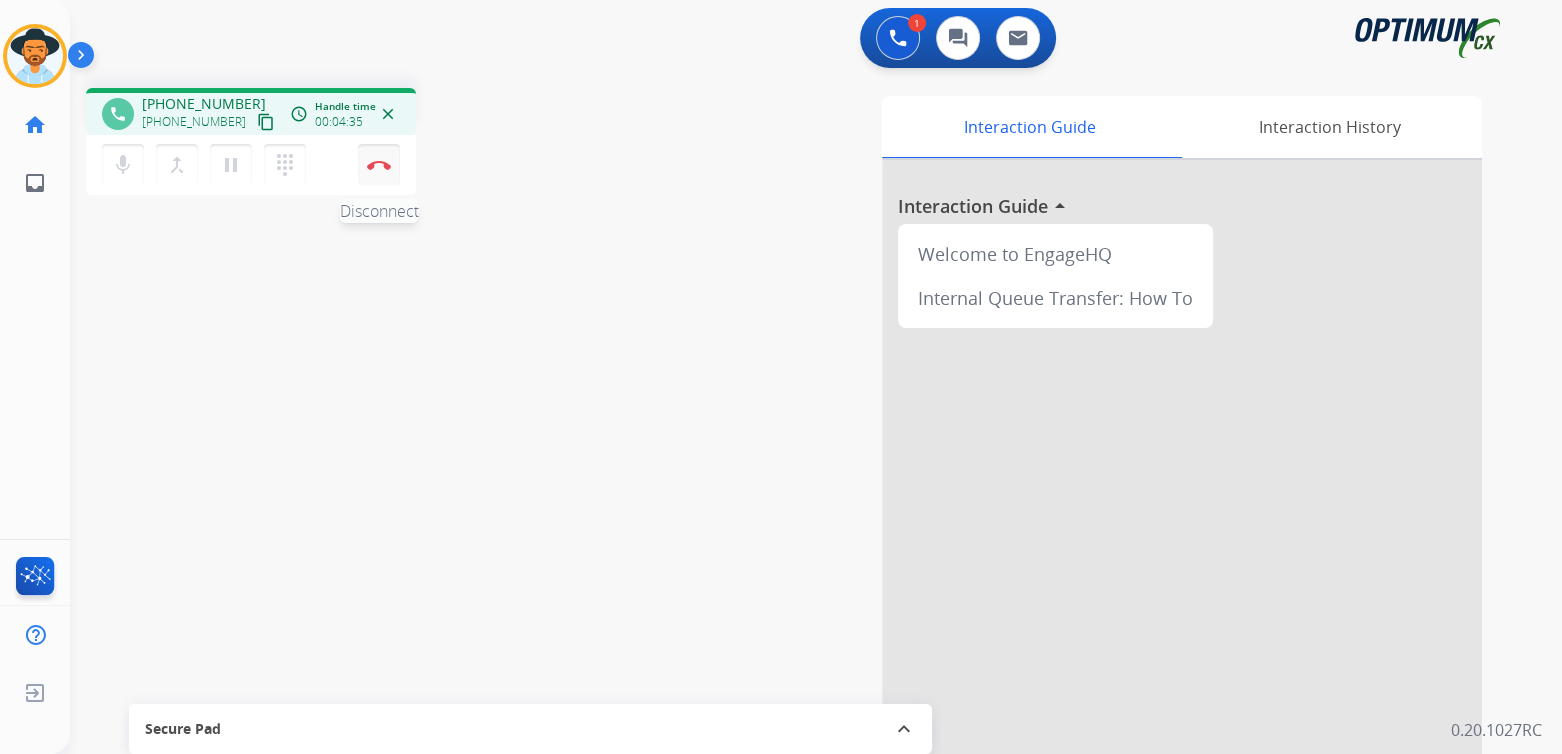 drag, startPoint x: 381, startPoint y: 168, endPoint x: 493, endPoint y: 197, distance: 115.69356 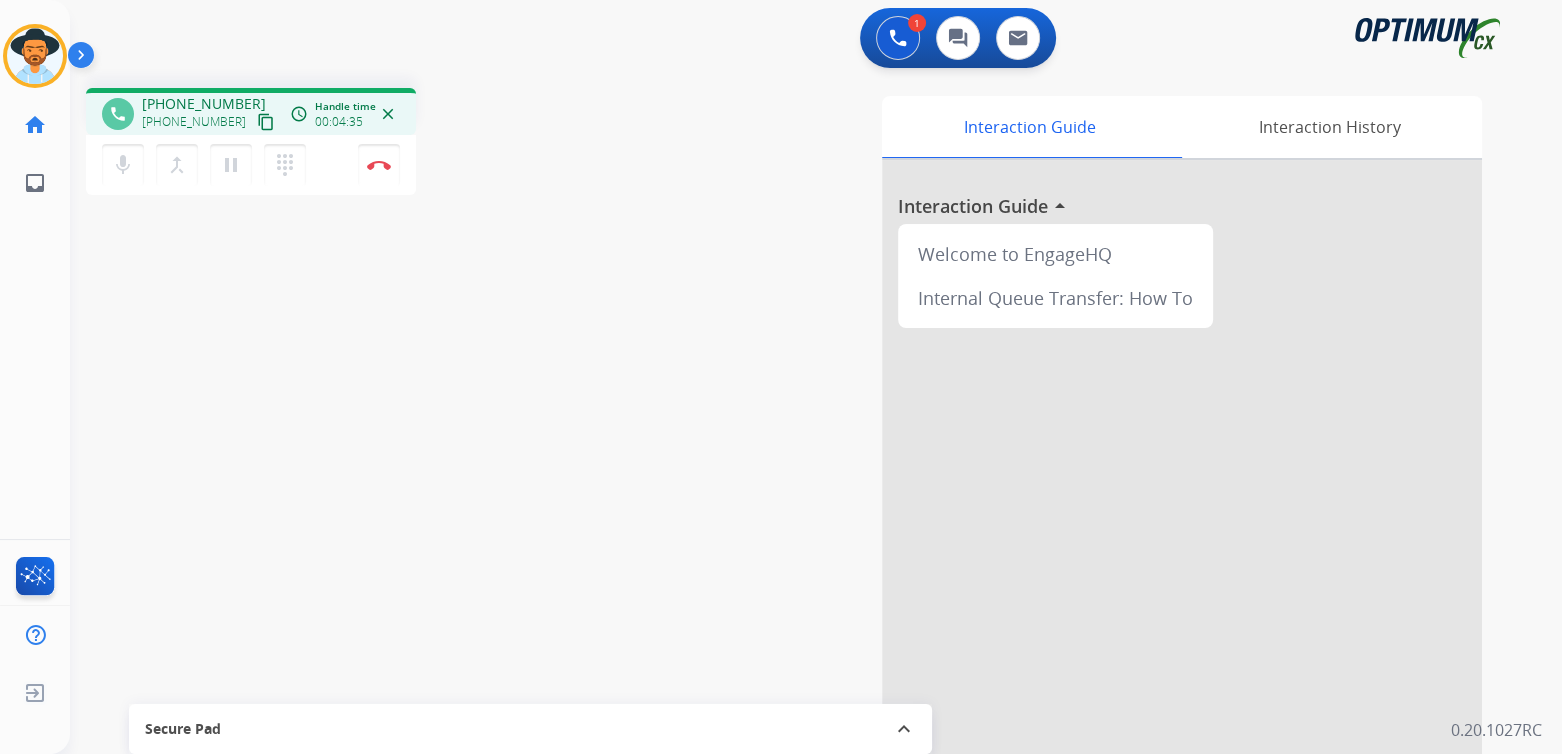 click at bounding box center [379, 165] 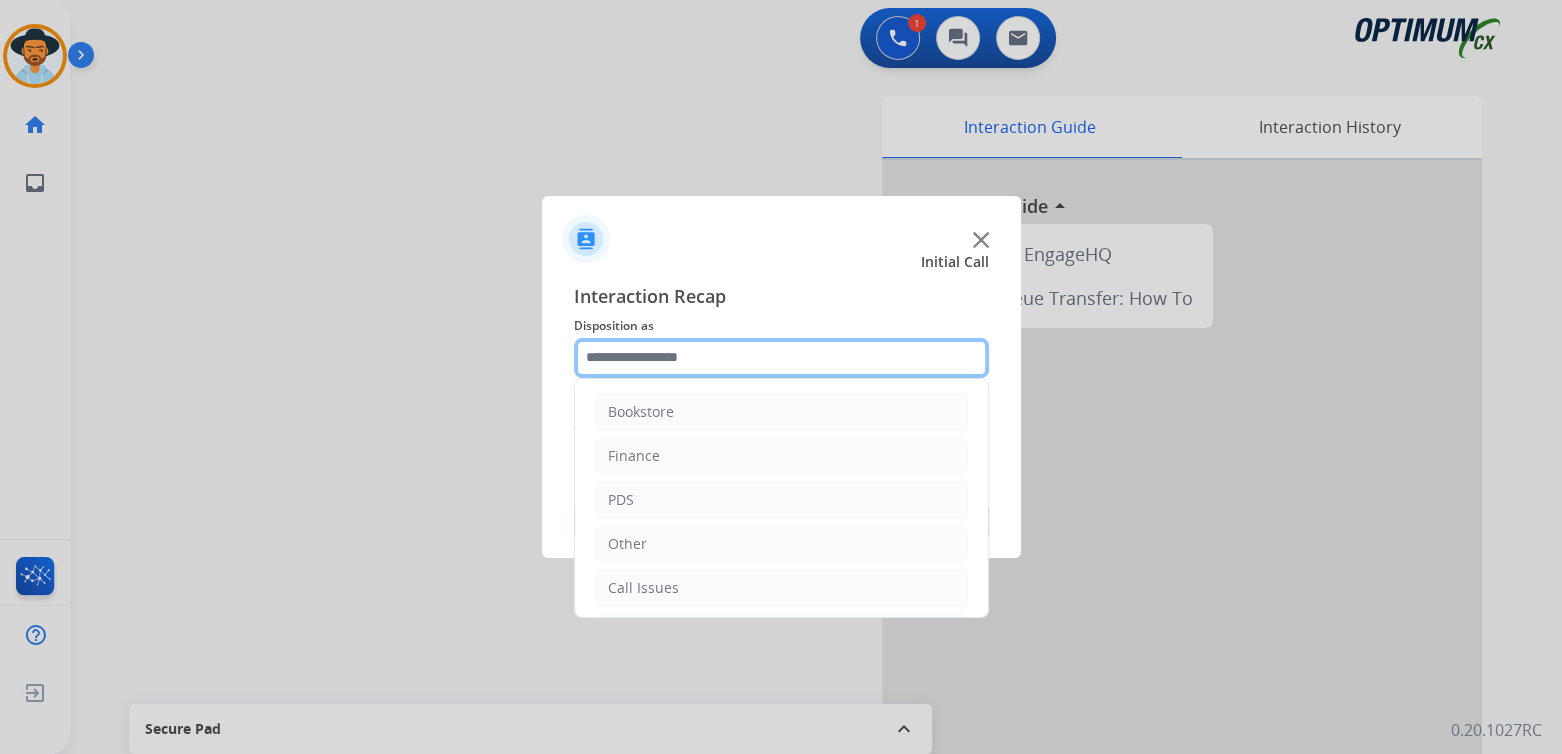 click 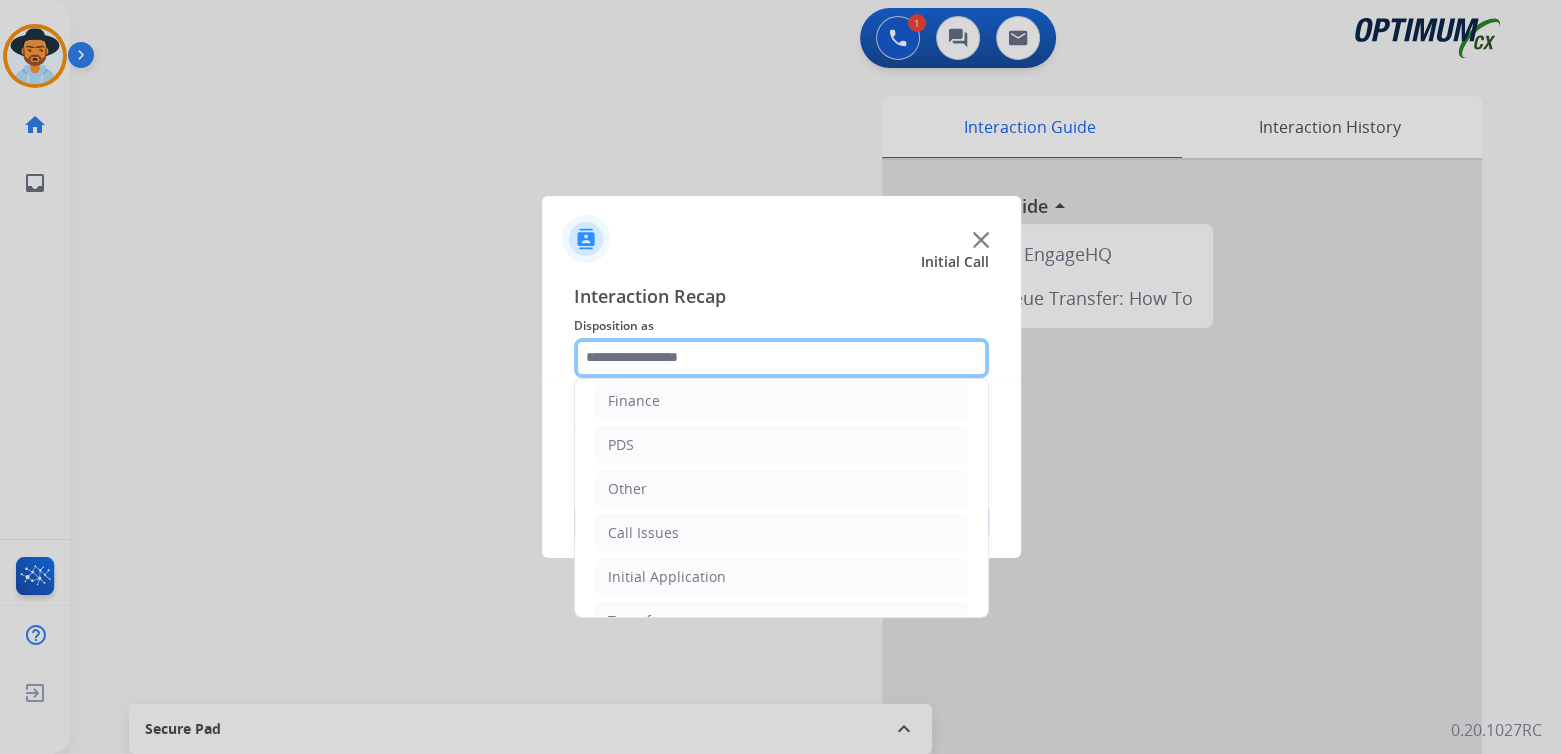 scroll, scrollTop: 132, scrollLeft: 0, axis: vertical 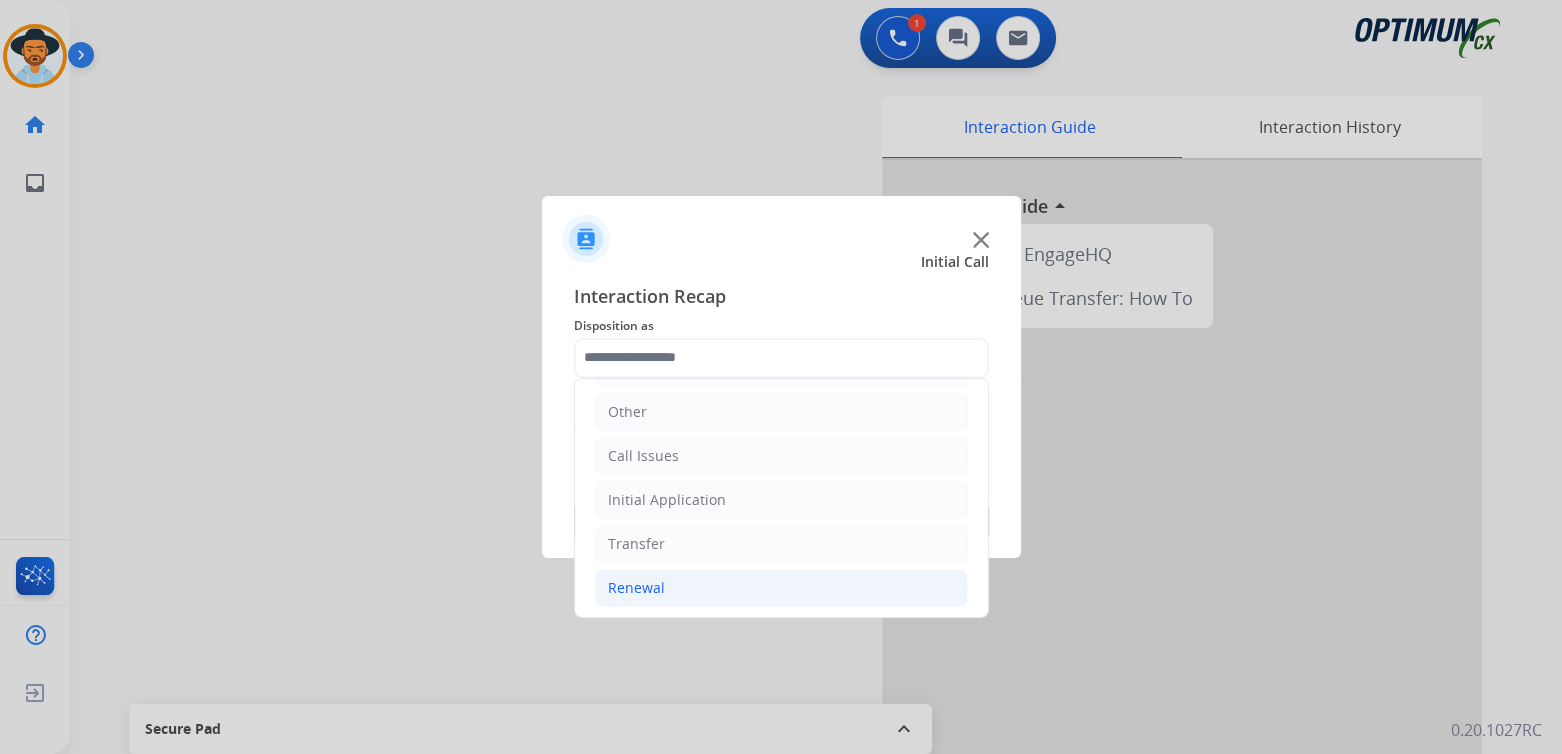 click on "Renewal" 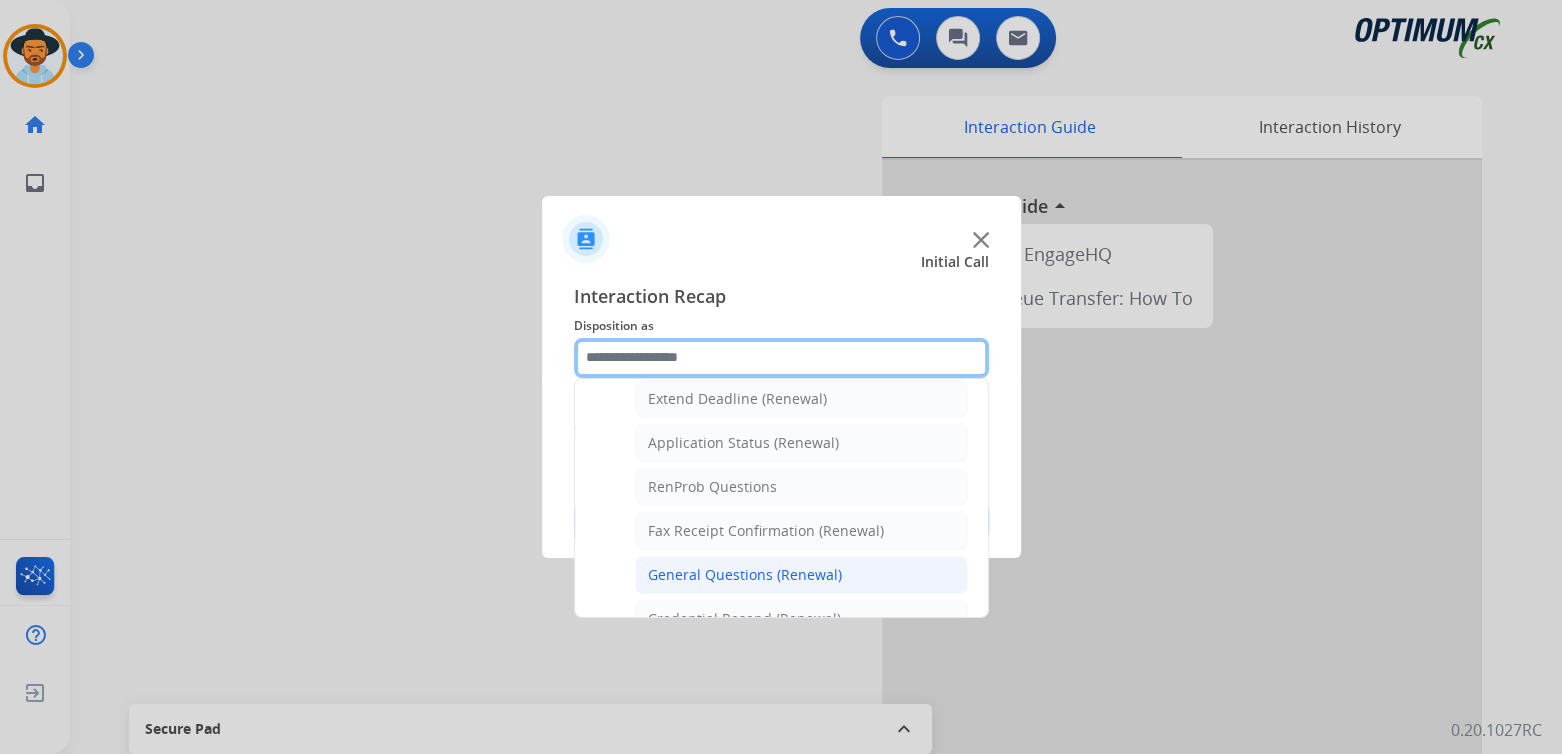scroll, scrollTop: 430, scrollLeft: 0, axis: vertical 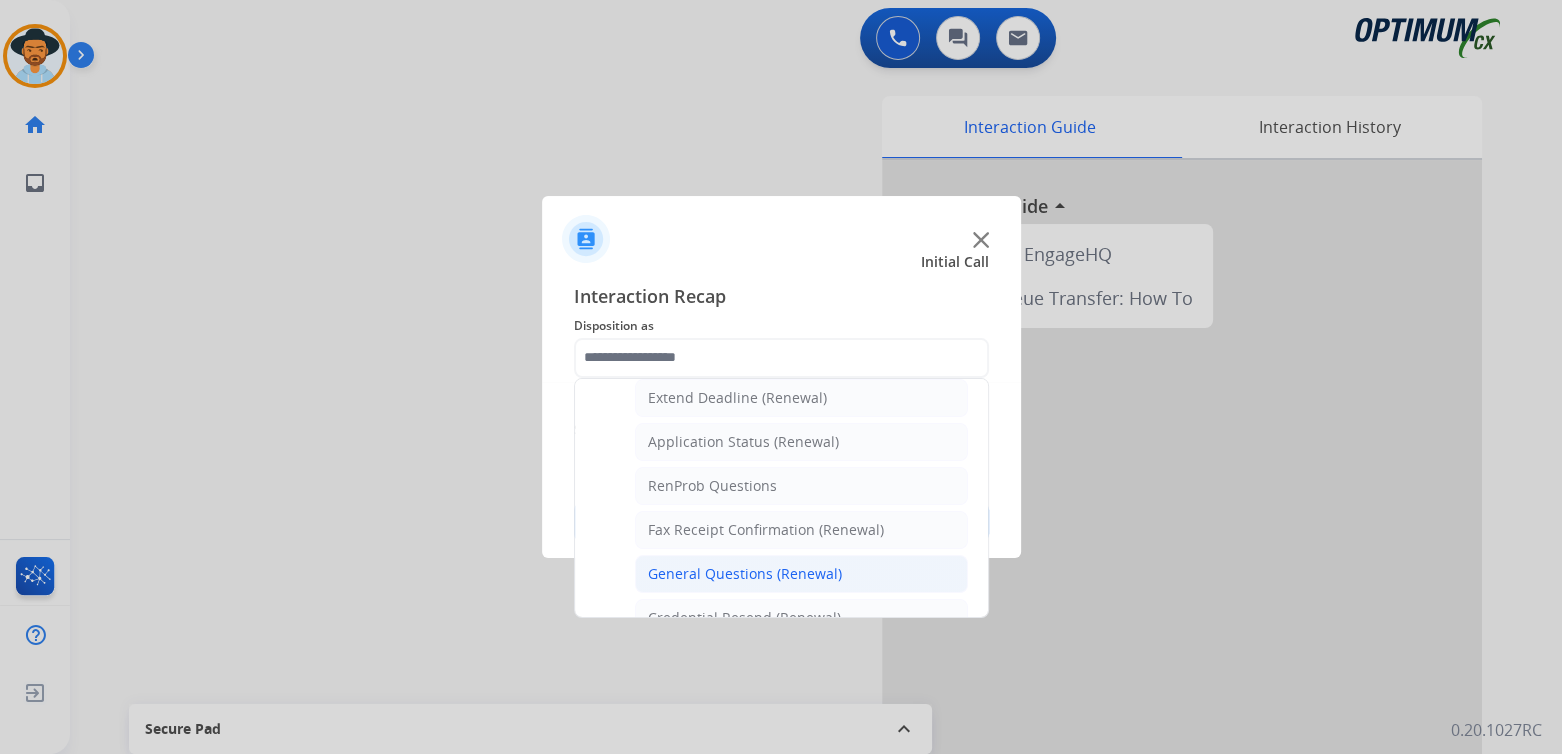 click on "General Questions (Renewal)" 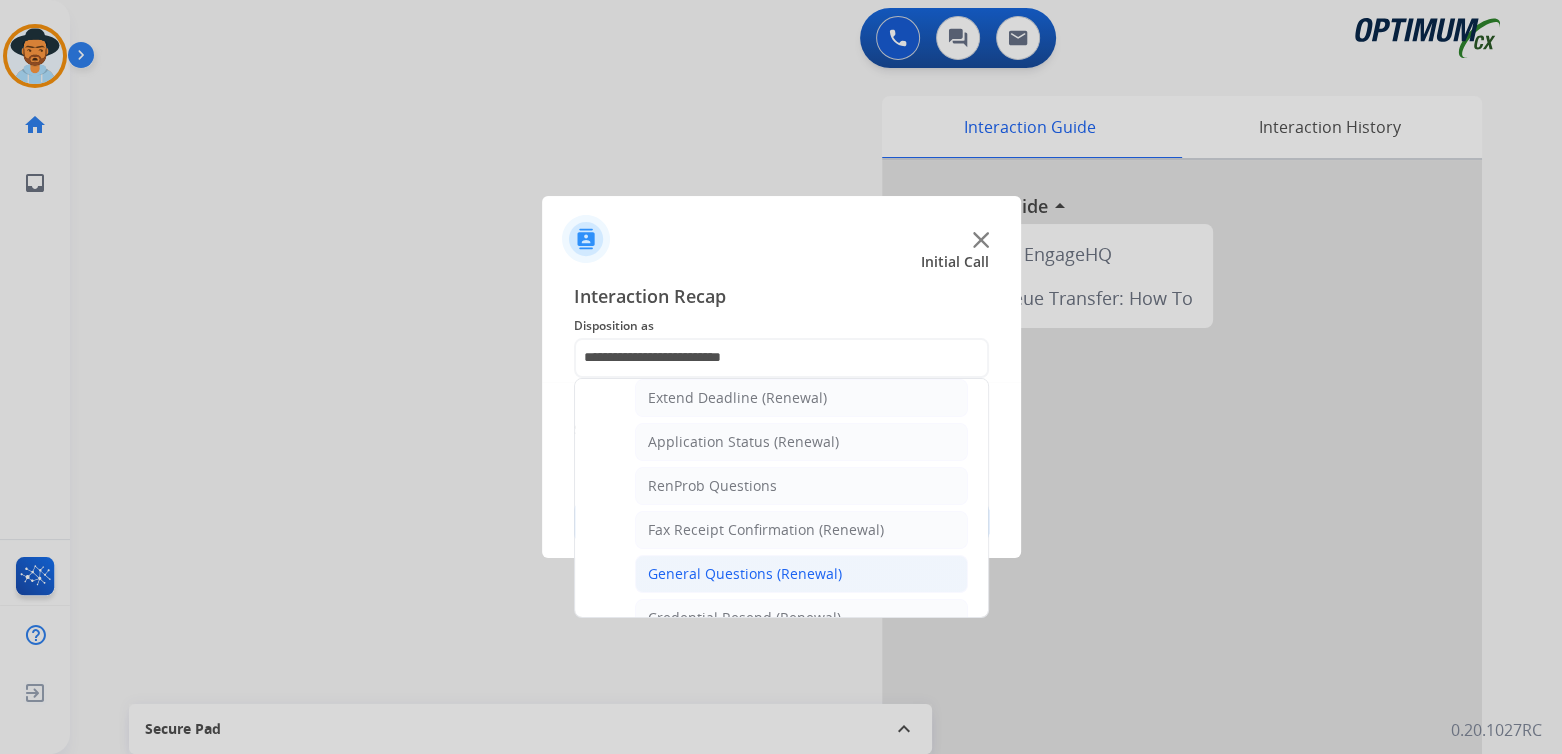scroll, scrollTop: 0, scrollLeft: 0, axis: both 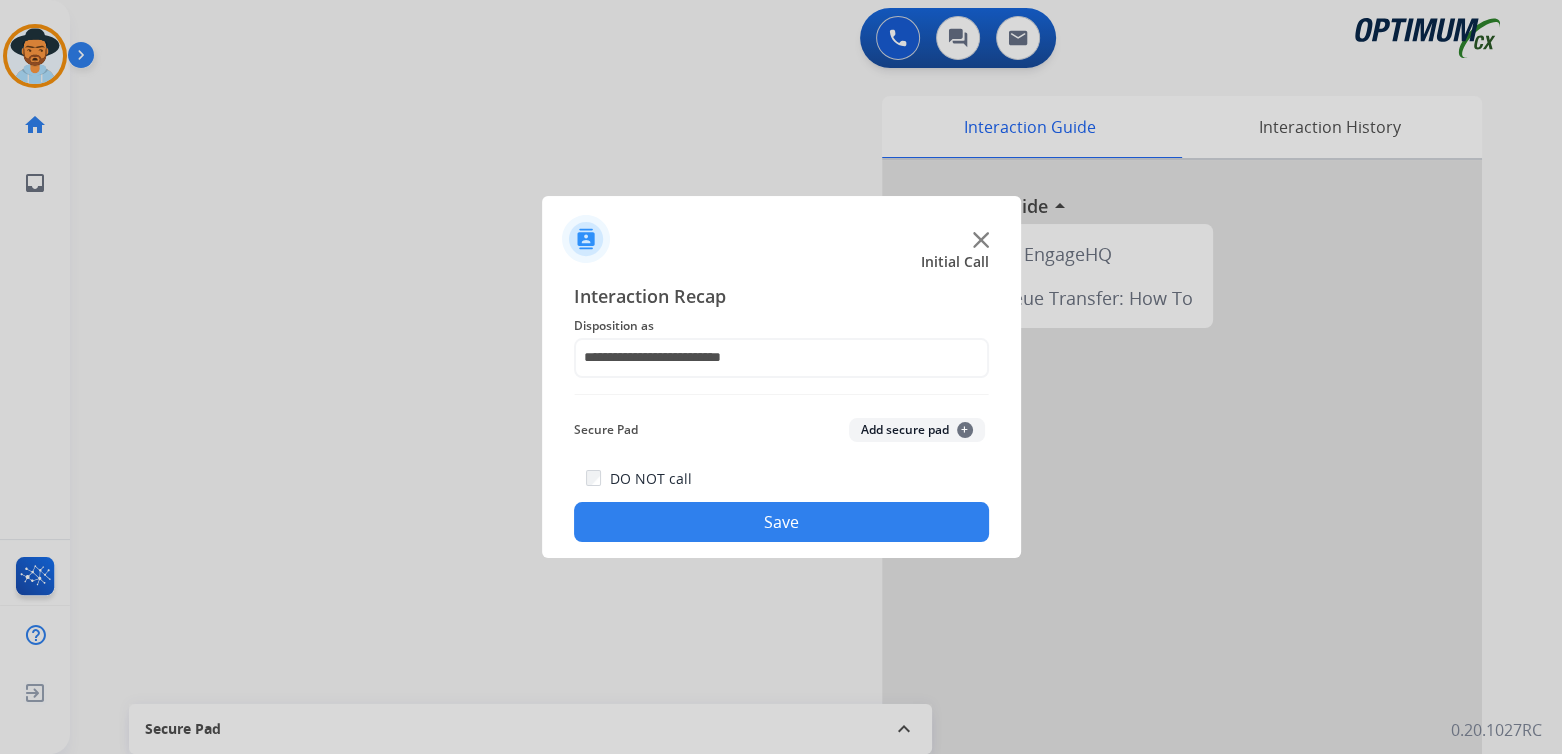 click on "Save" 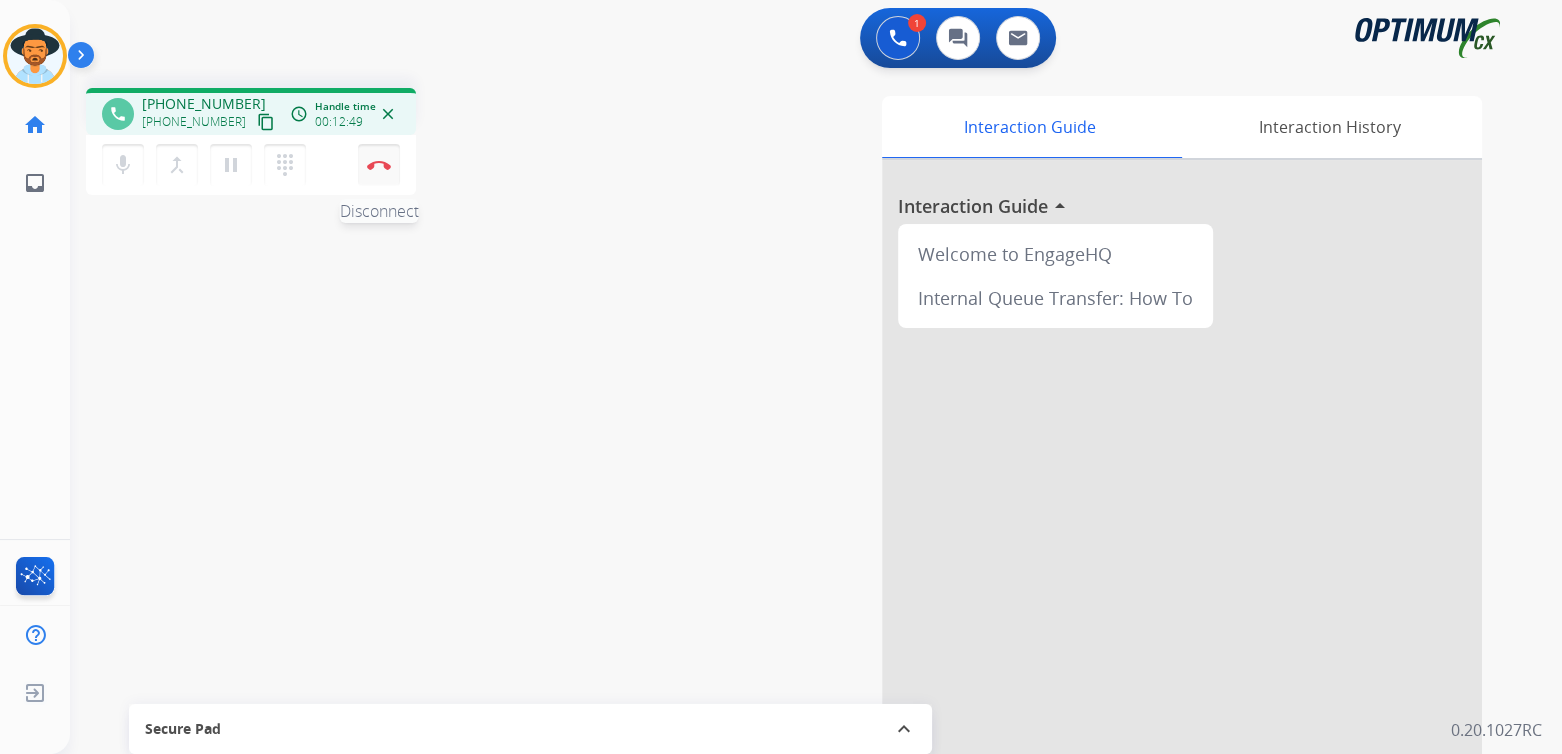 click at bounding box center (379, 165) 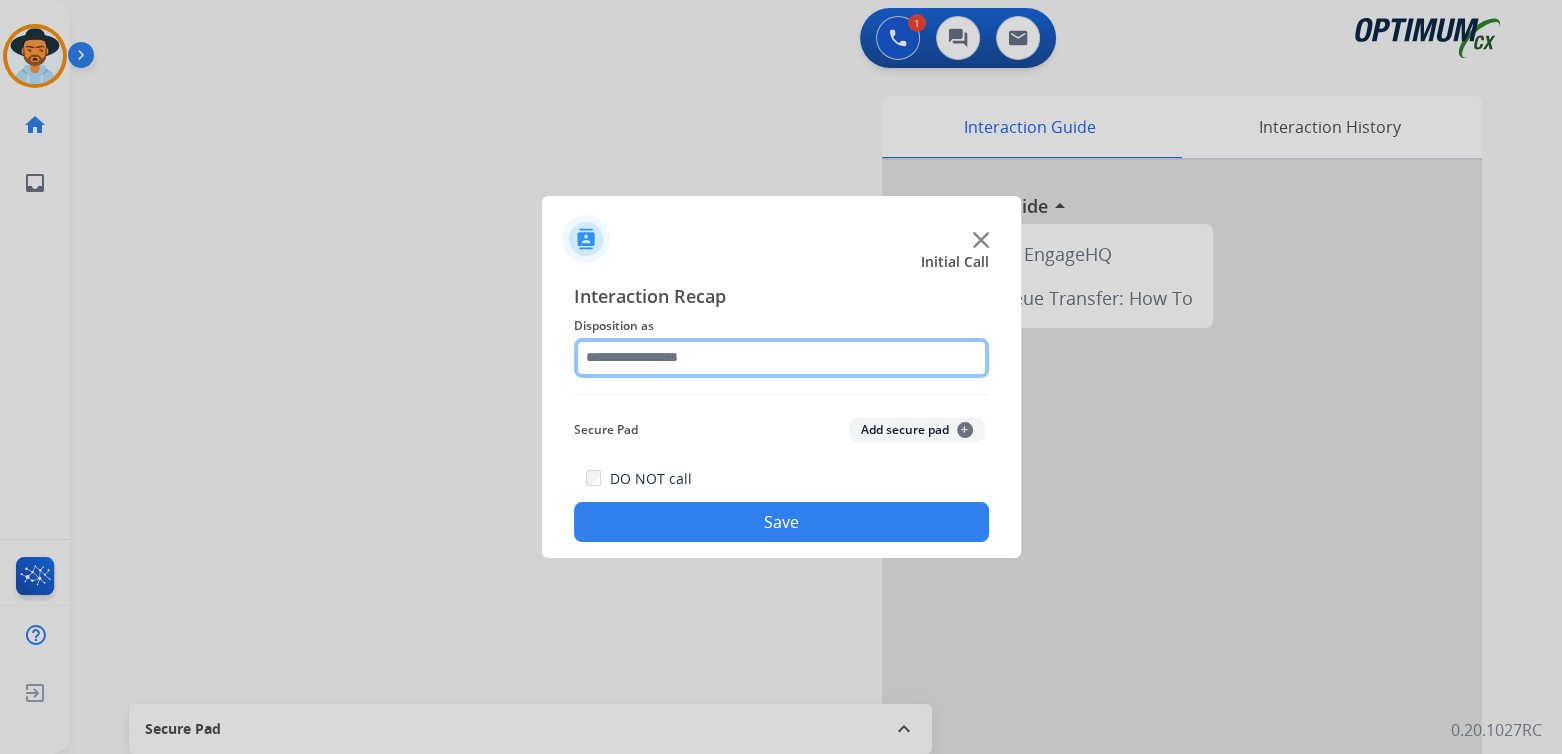click 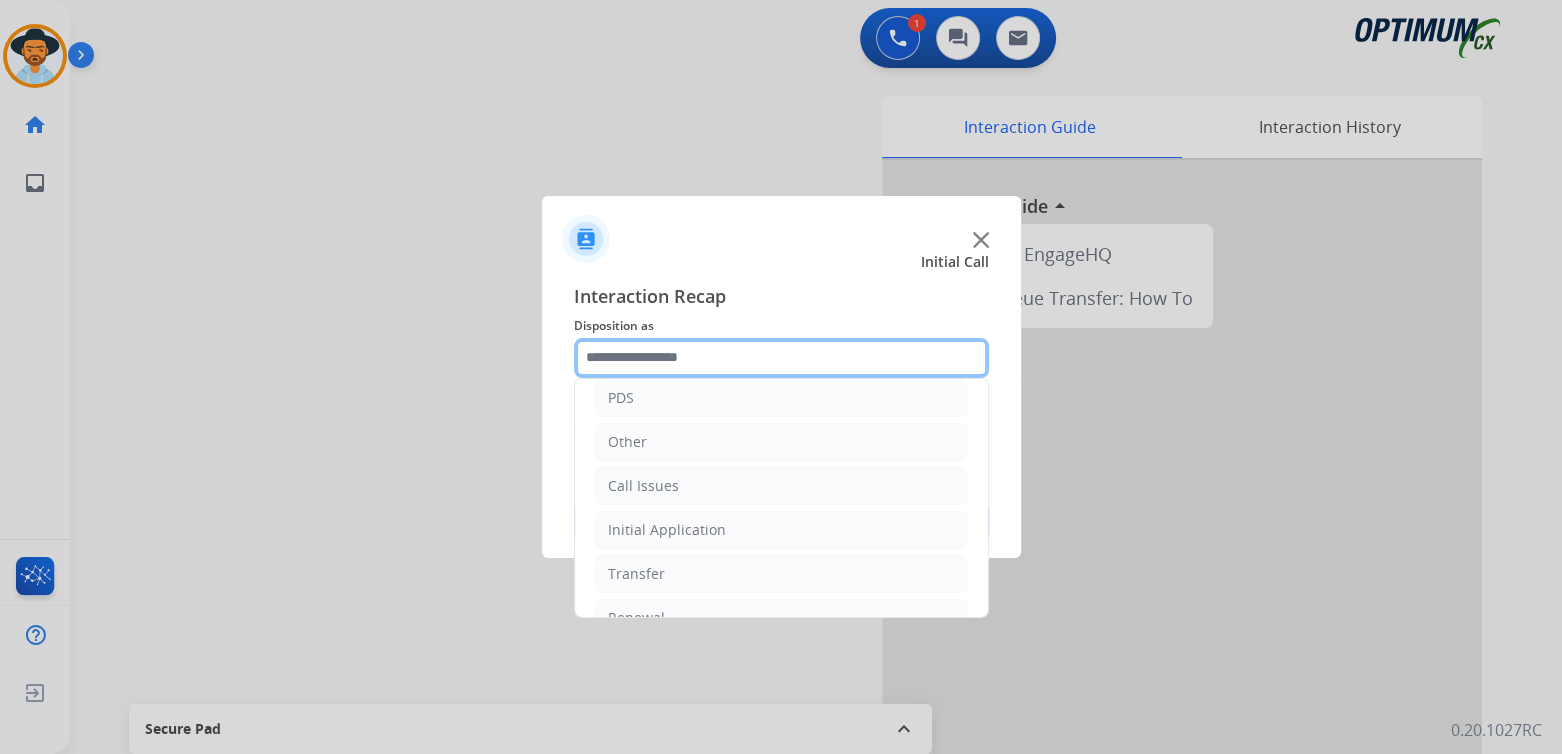 scroll, scrollTop: 132, scrollLeft: 0, axis: vertical 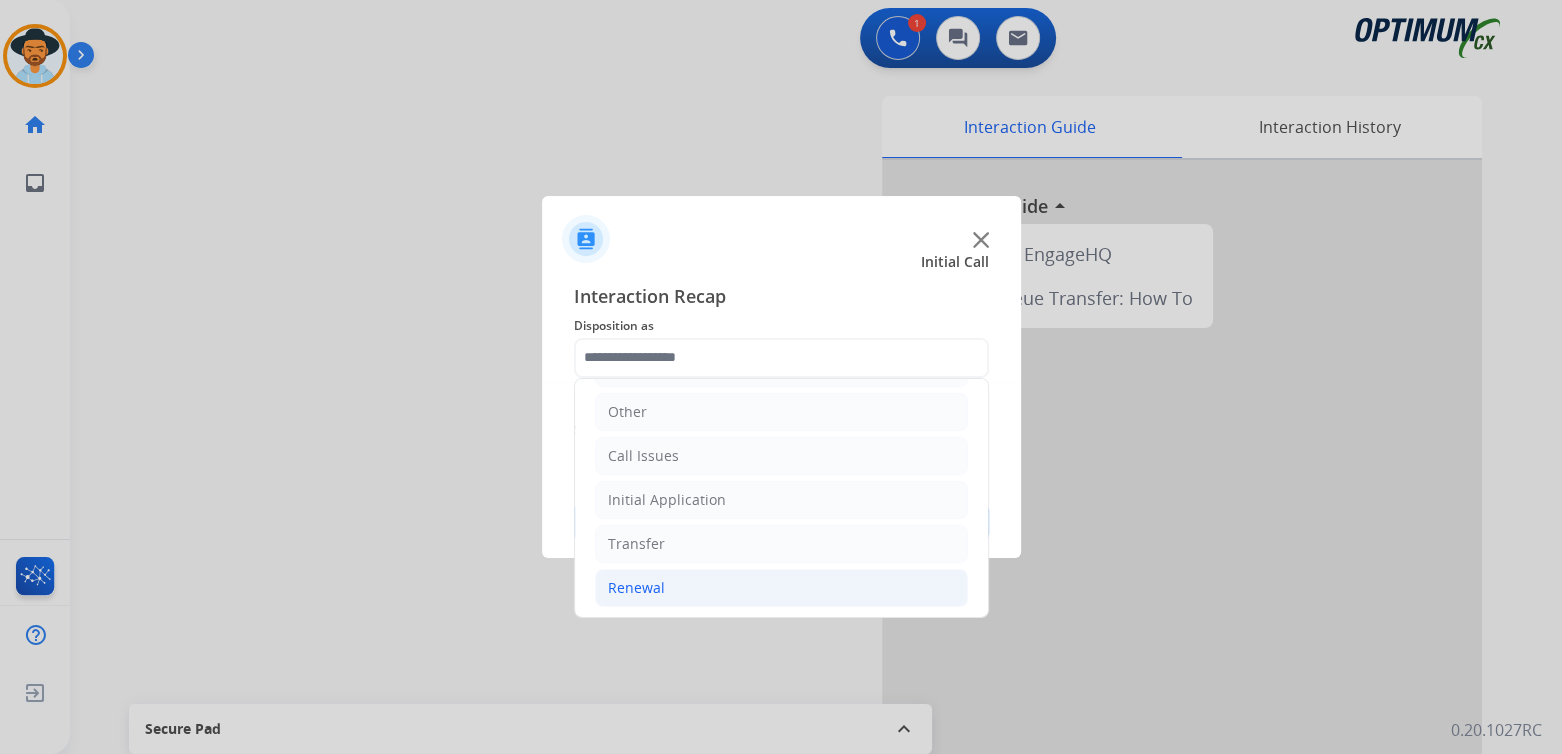 click on "Renewal" 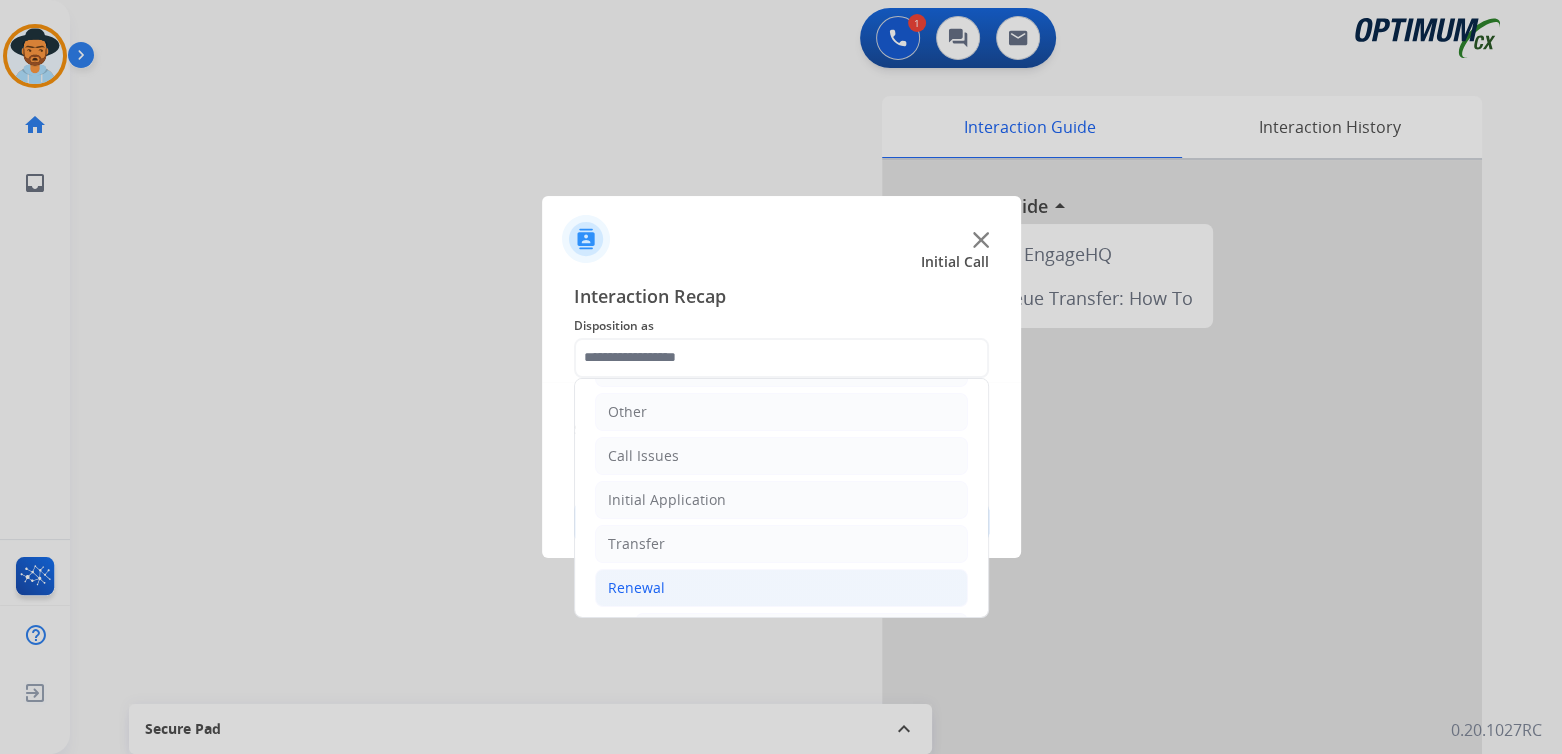 click on "Renewal" 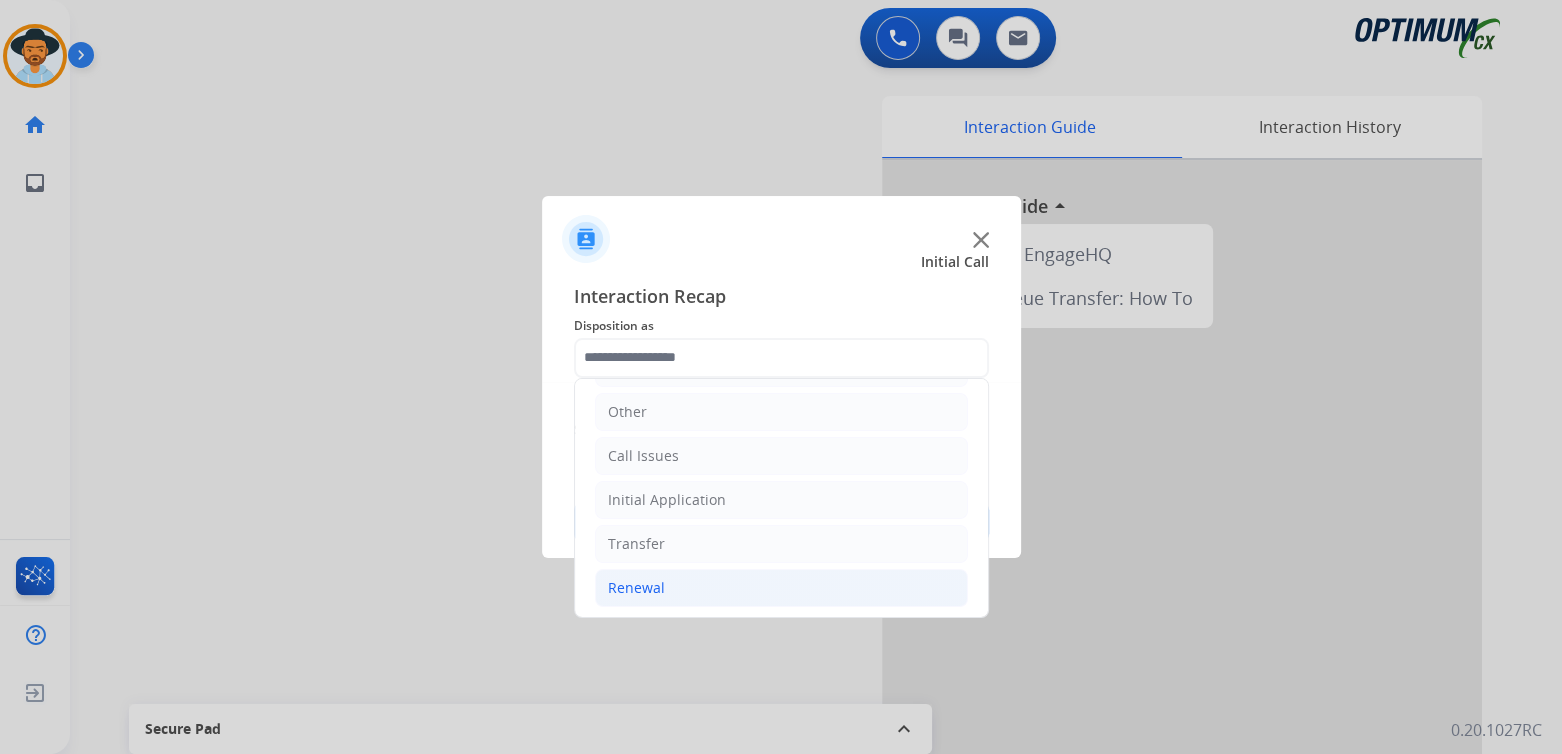 click on "Renewal" 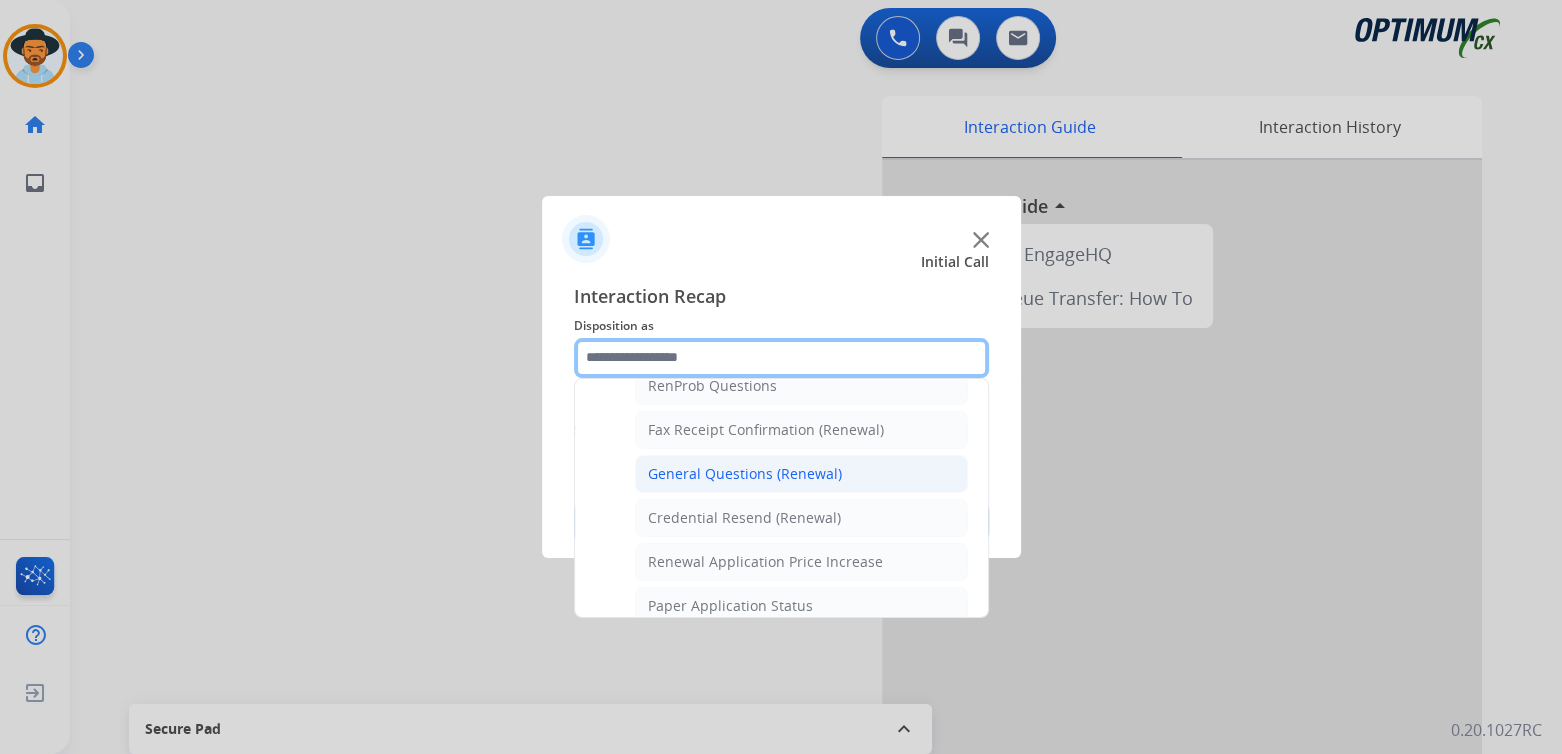 scroll, scrollTop: 531, scrollLeft: 0, axis: vertical 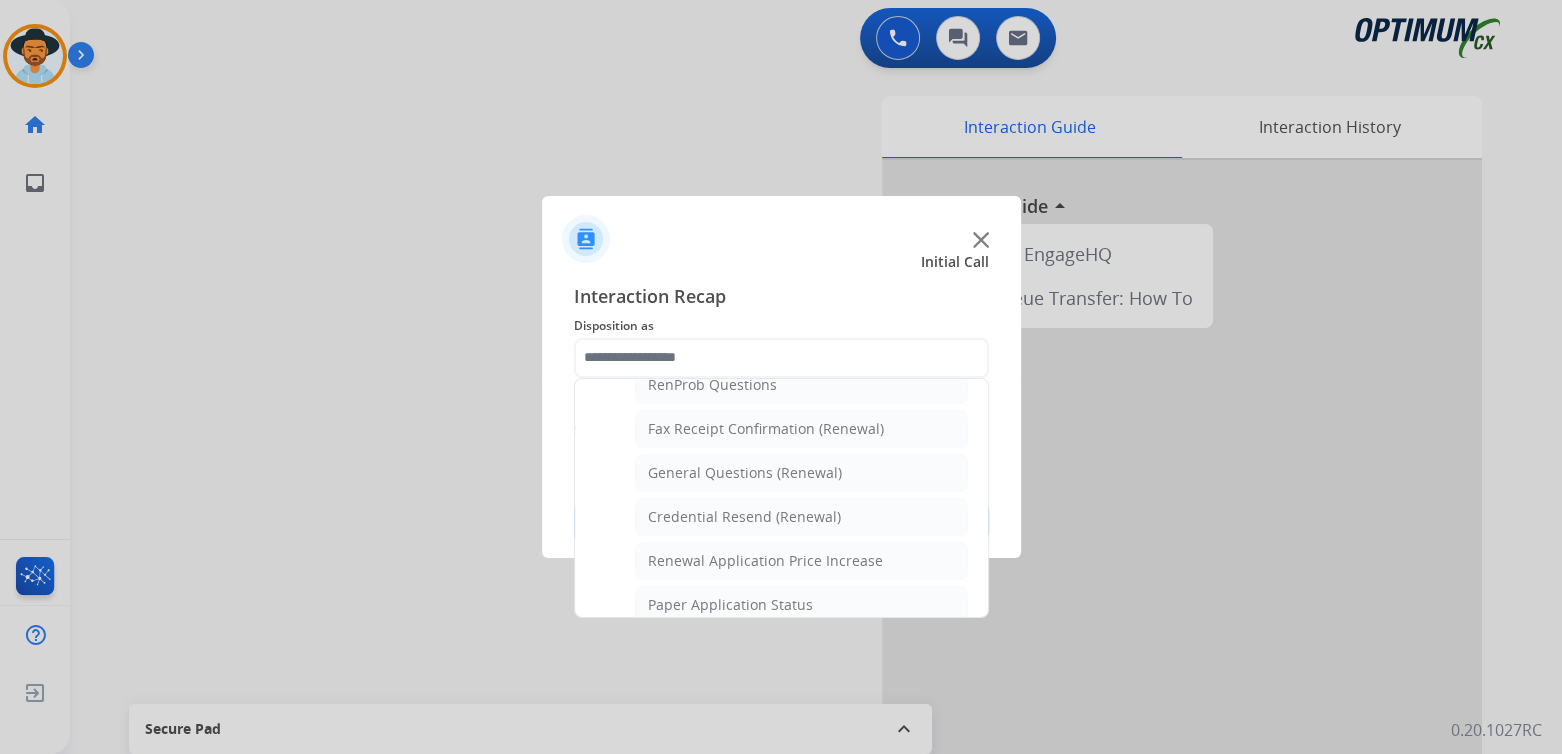 drag, startPoint x: 748, startPoint y: 469, endPoint x: 829, endPoint y: 451, distance: 82.9759 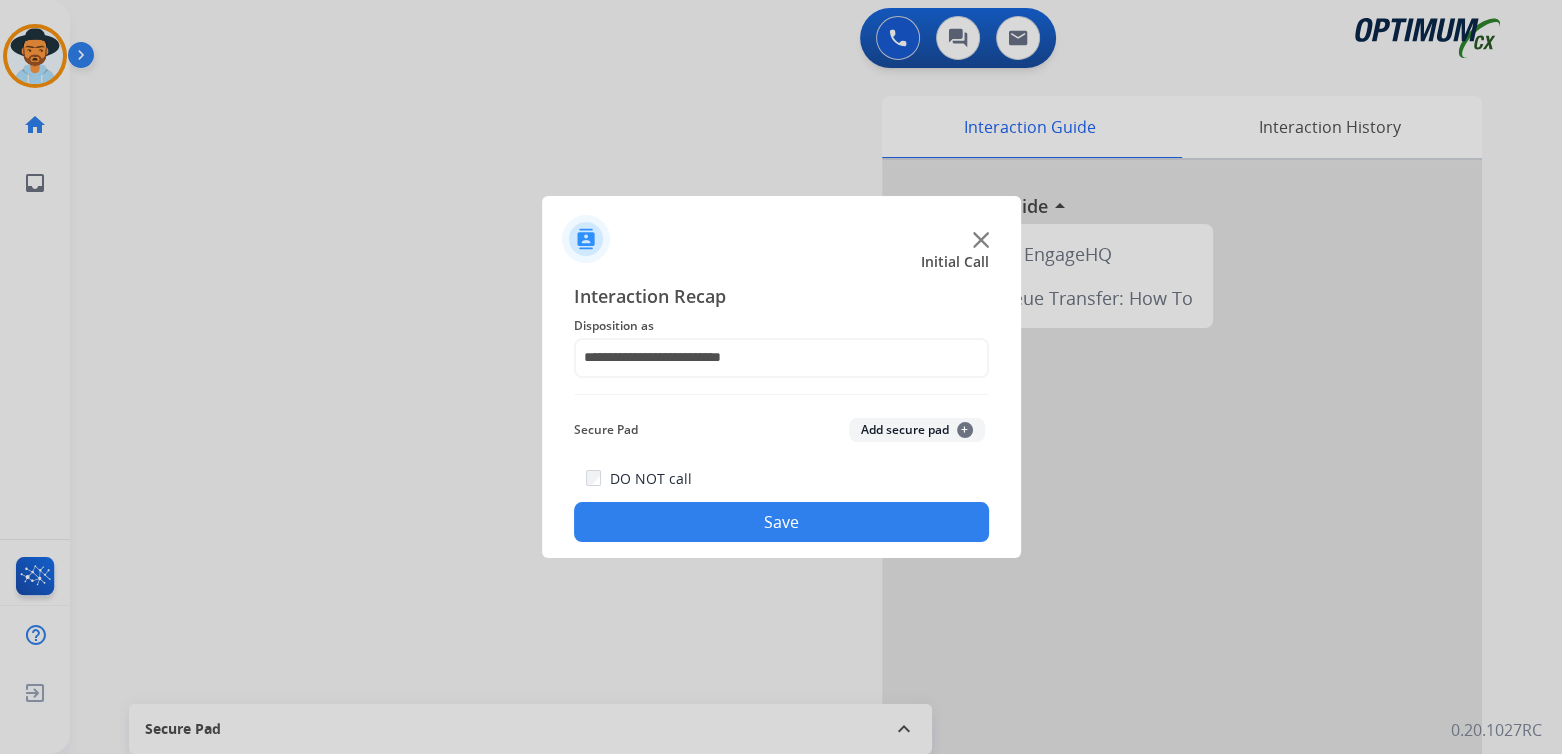 click on "Save" 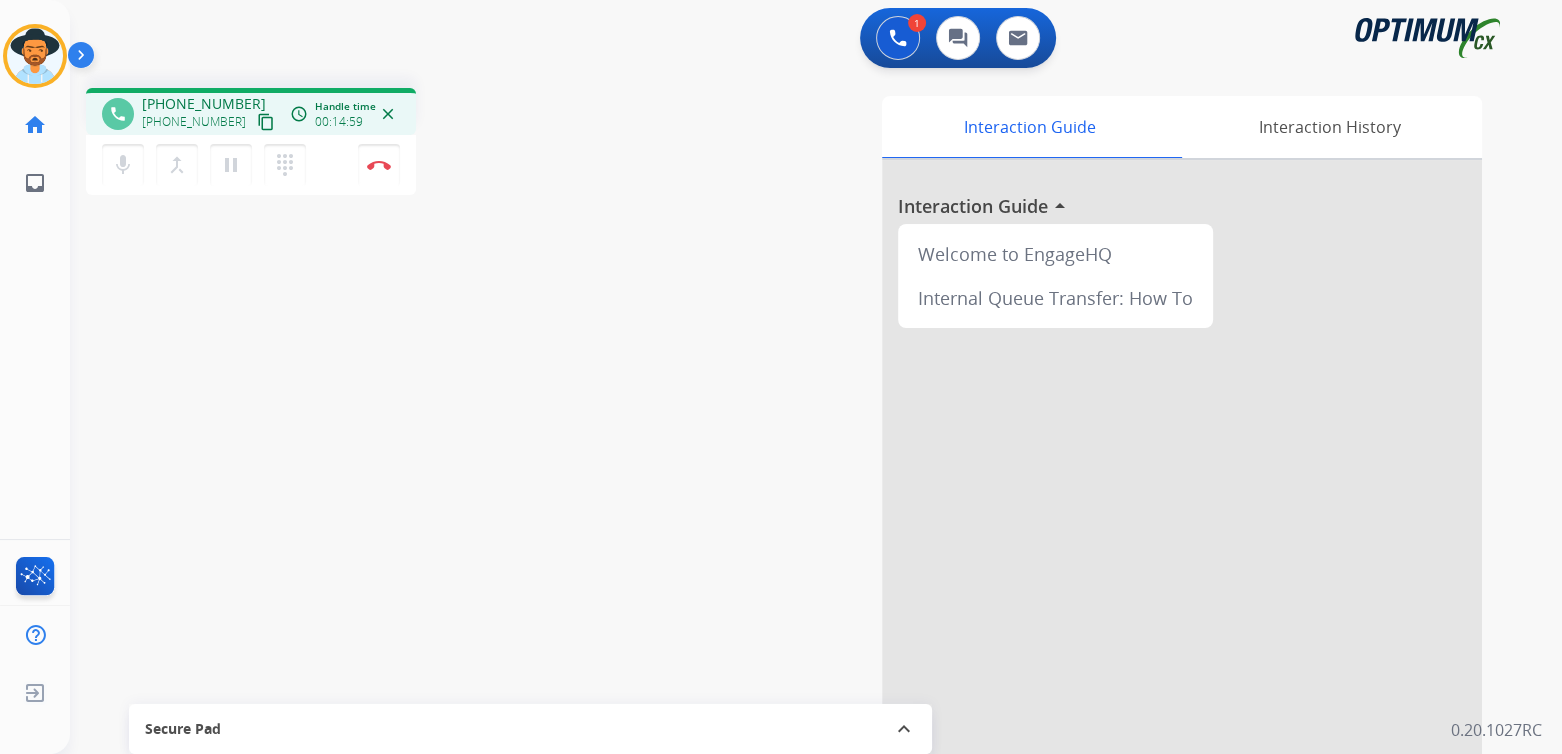 click at bounding box center [379, 165] 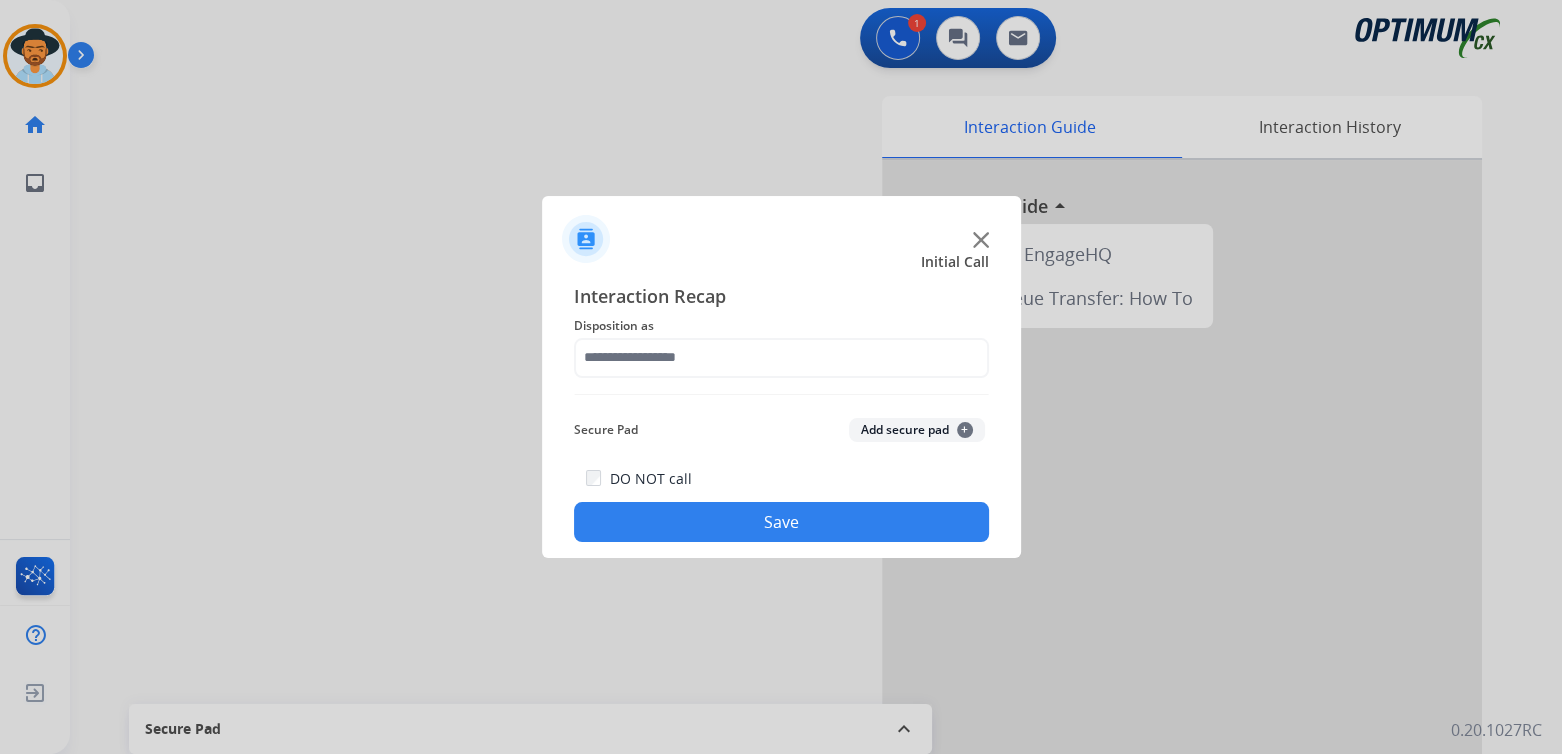click on "Interaction Recap Disposition as    Secure Pad  Add secure pad  +  DO NOT call  Save" 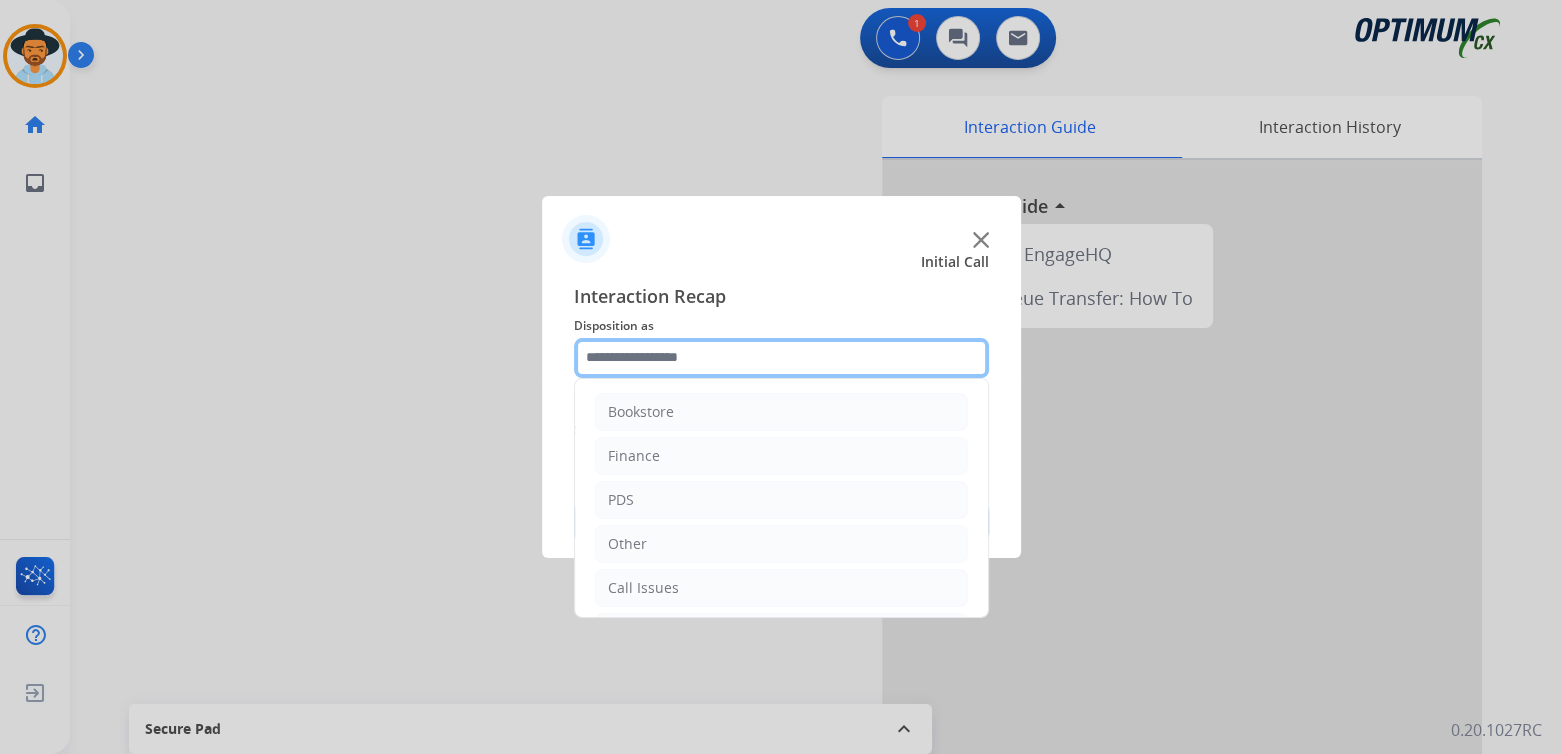 click 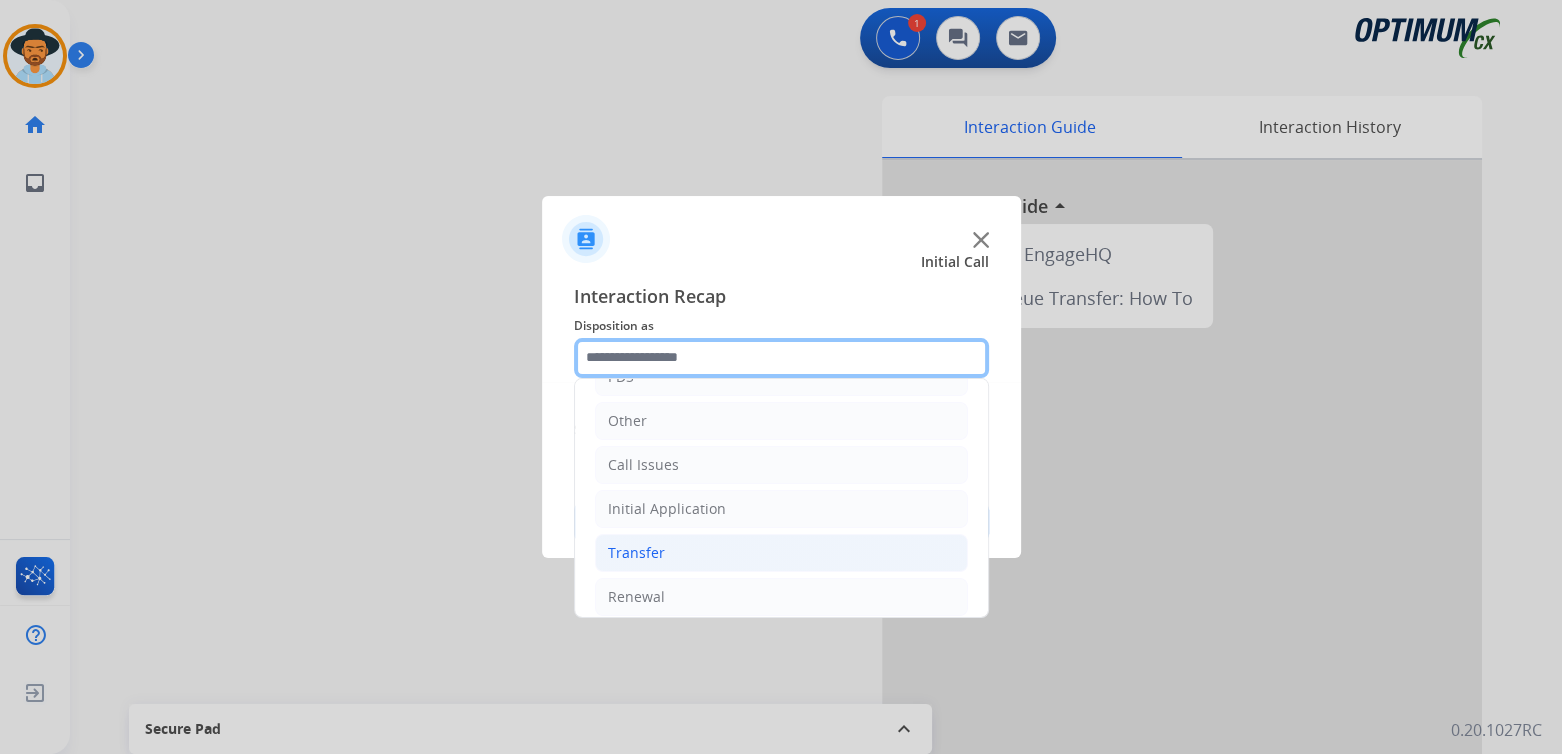 scroll, scrollTop: 132, scrollLeft: 0, axis: vertical 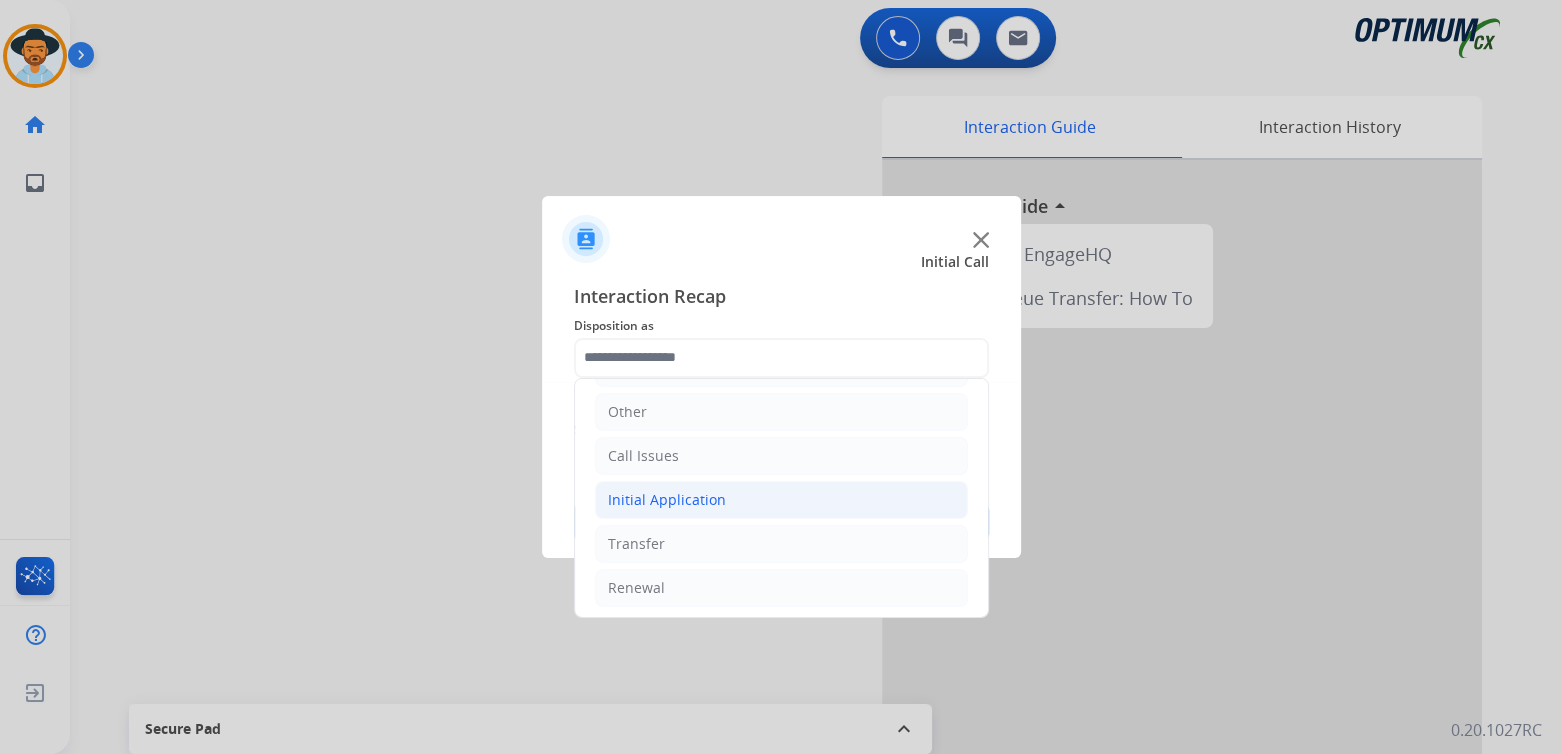 click on "Initial Application" 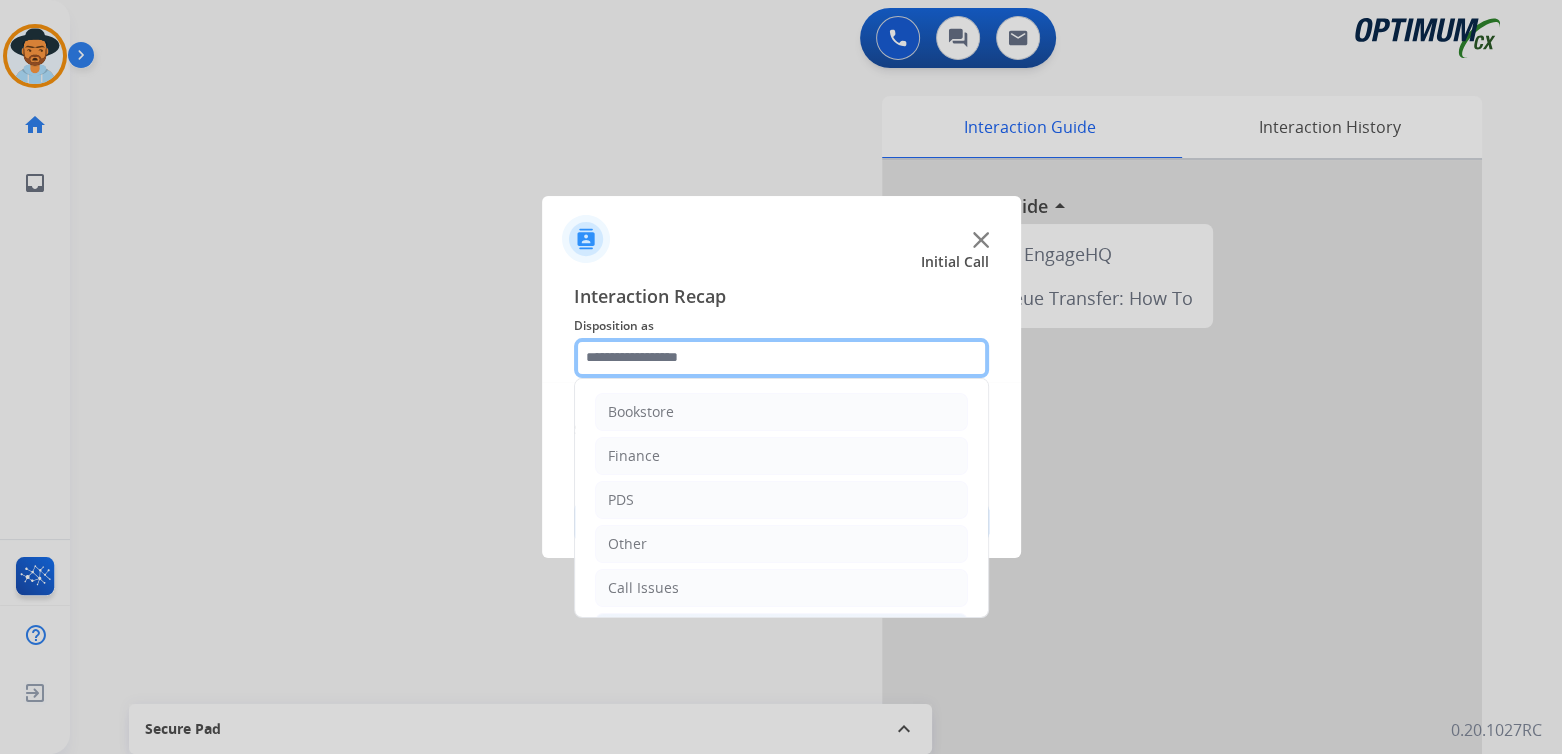 click 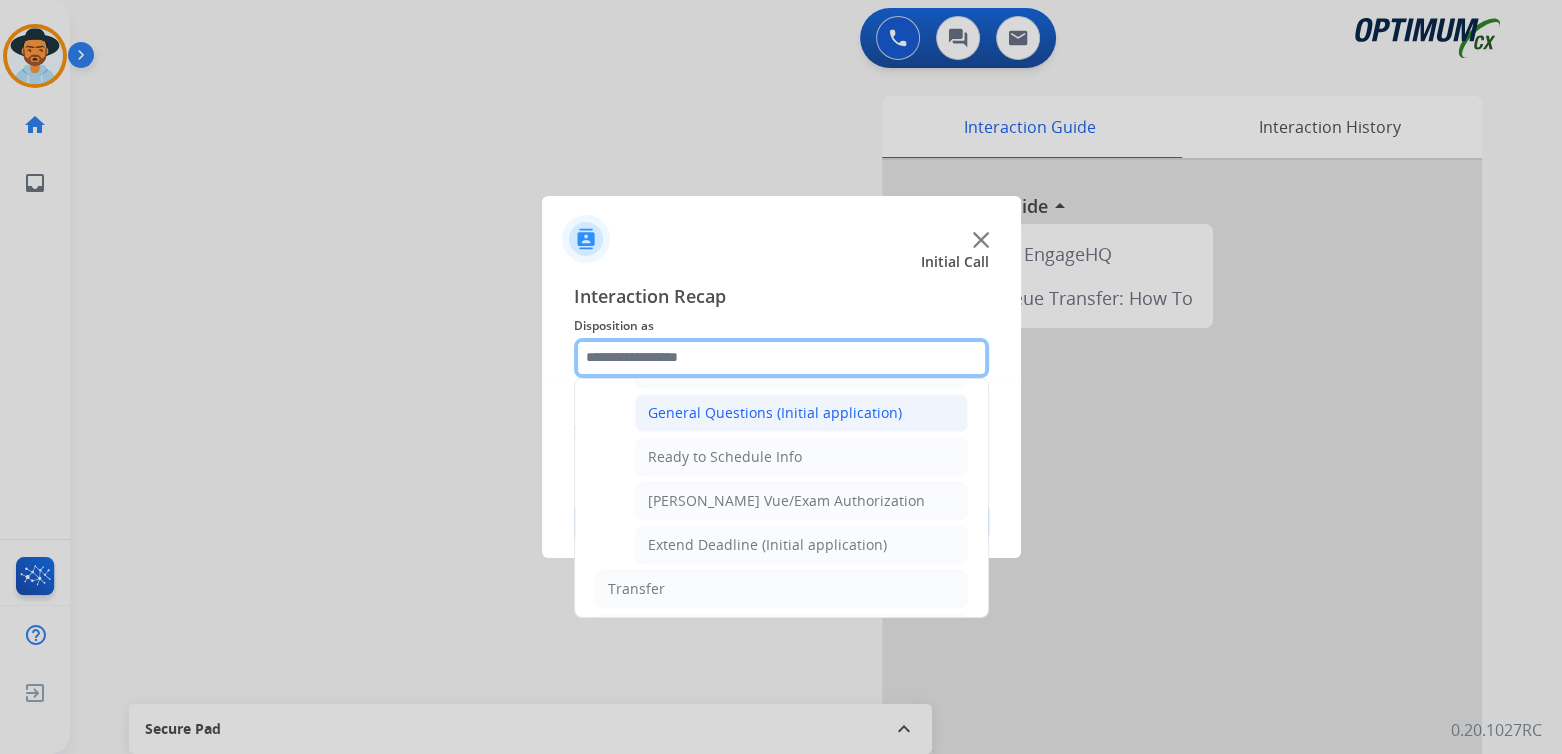 scroll, scrollTop: 1164, scrollLeft: 0, axis: vertical 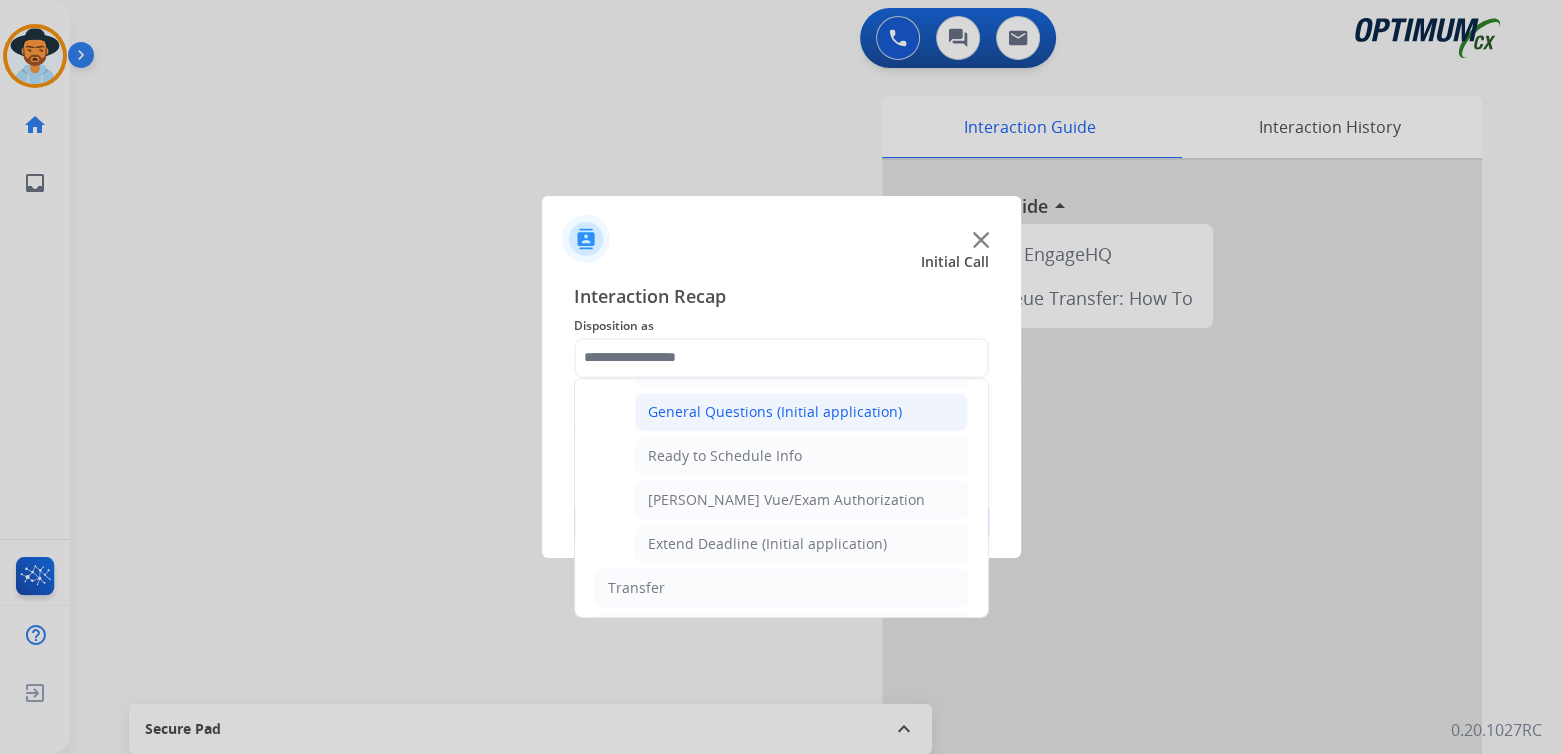 click on "General Questions (Initial application)" 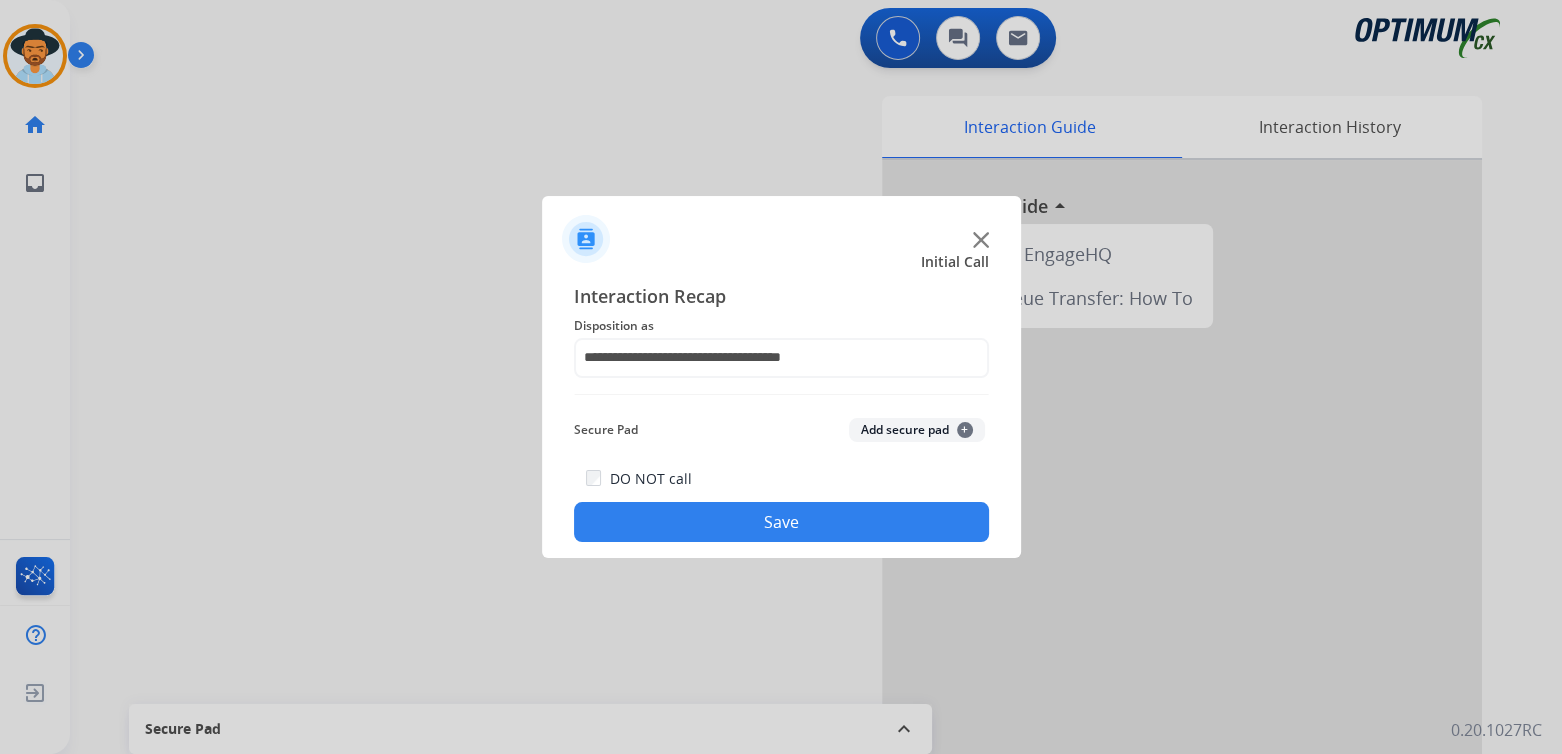 click on "Save" 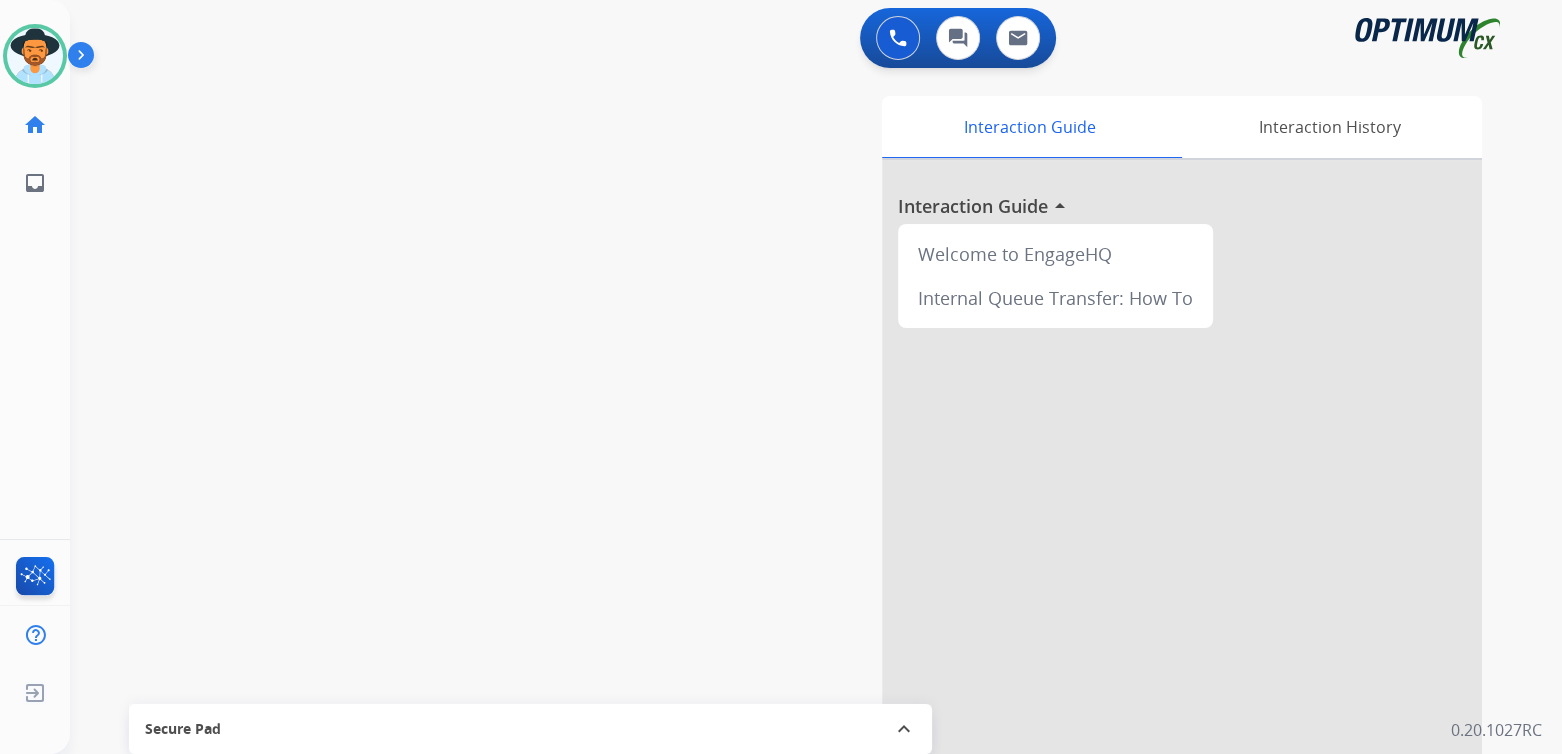 drag, startPoint x: 44, startPoint y: 59, endPoint x: 103, endPoint y: 73, distance: 60.63827 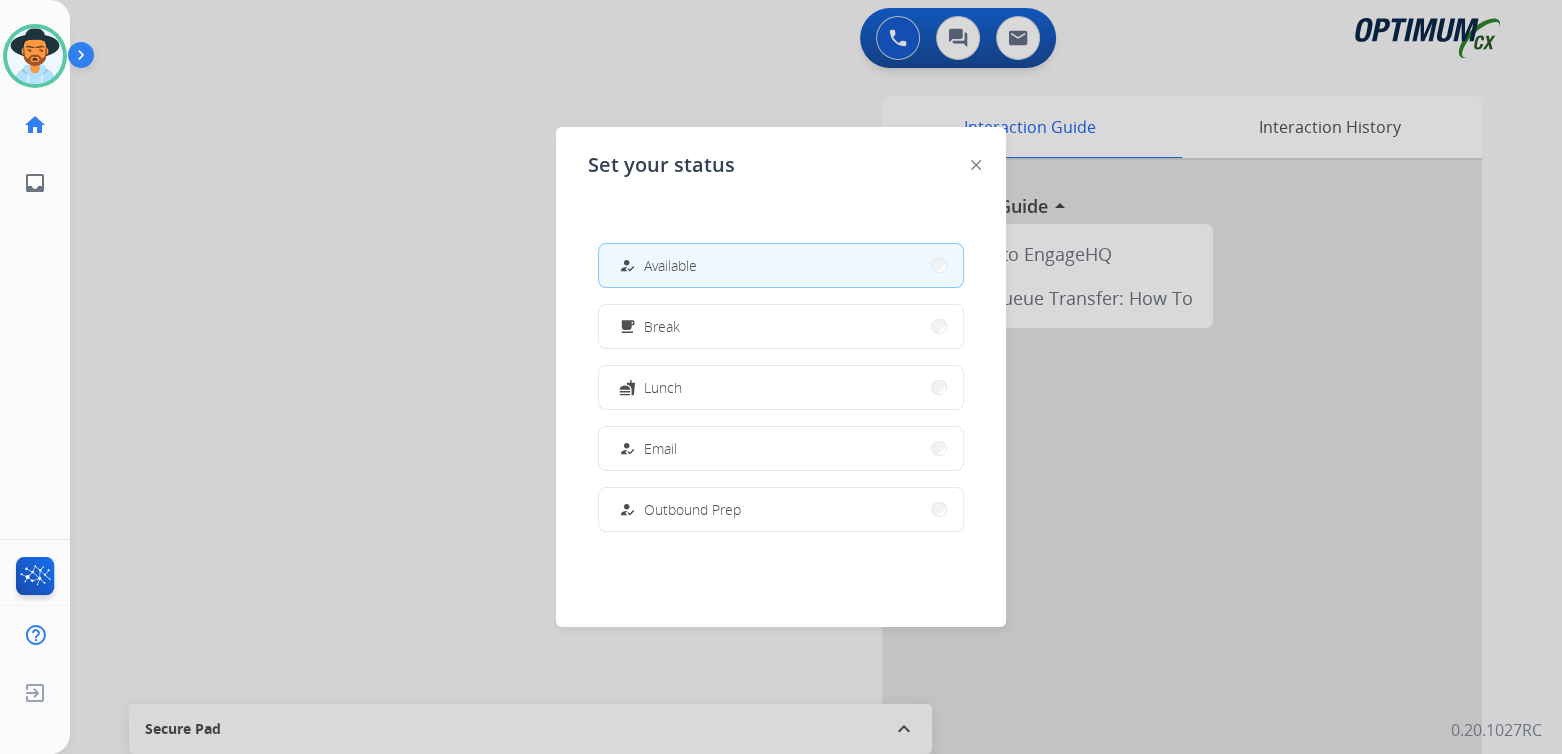 click on "free_breakfast Break" at bounding box center [781, 326] 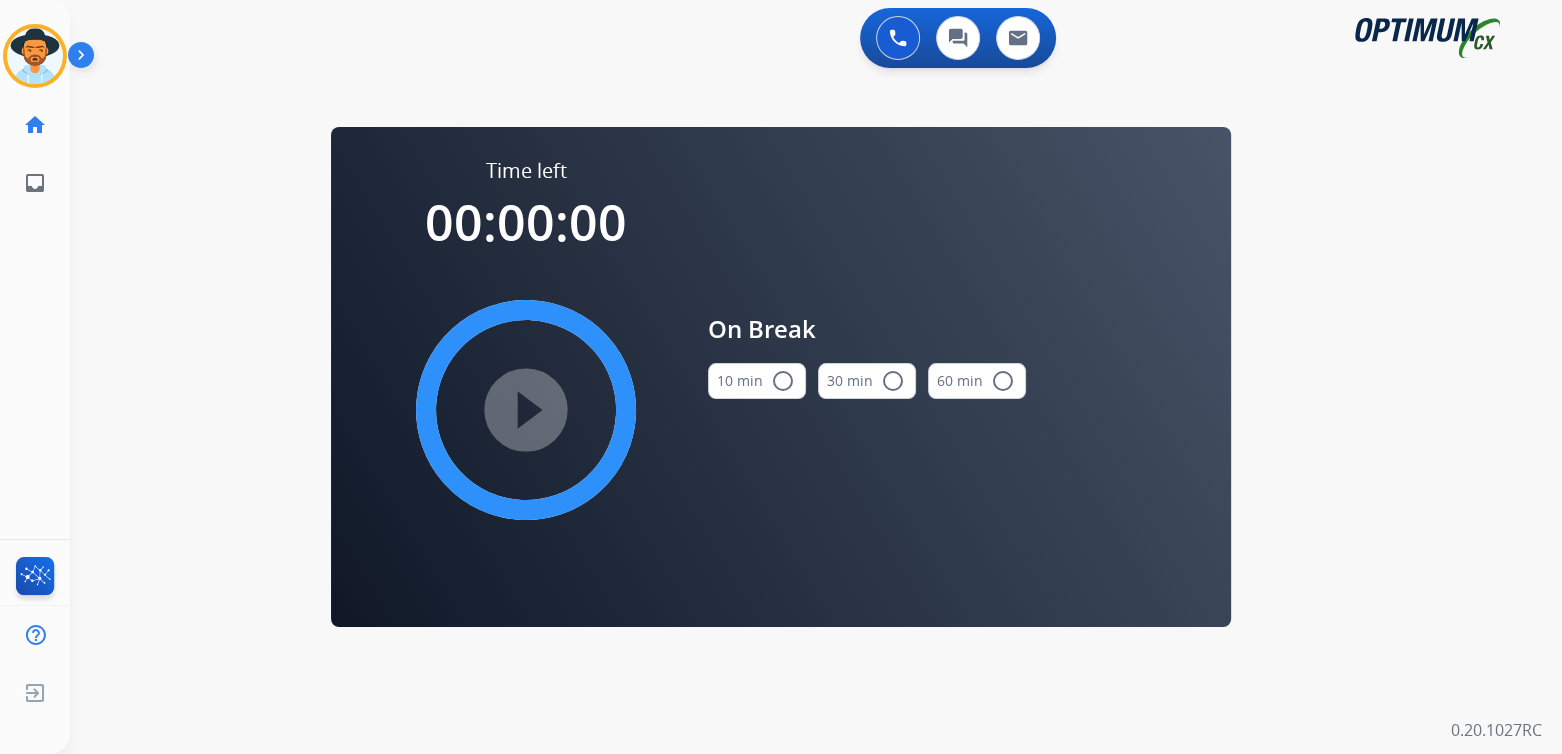 drag, startPoint x: 789, startPoint y: 377, endPoint x: 763, endPoint y: 377, distance: 26 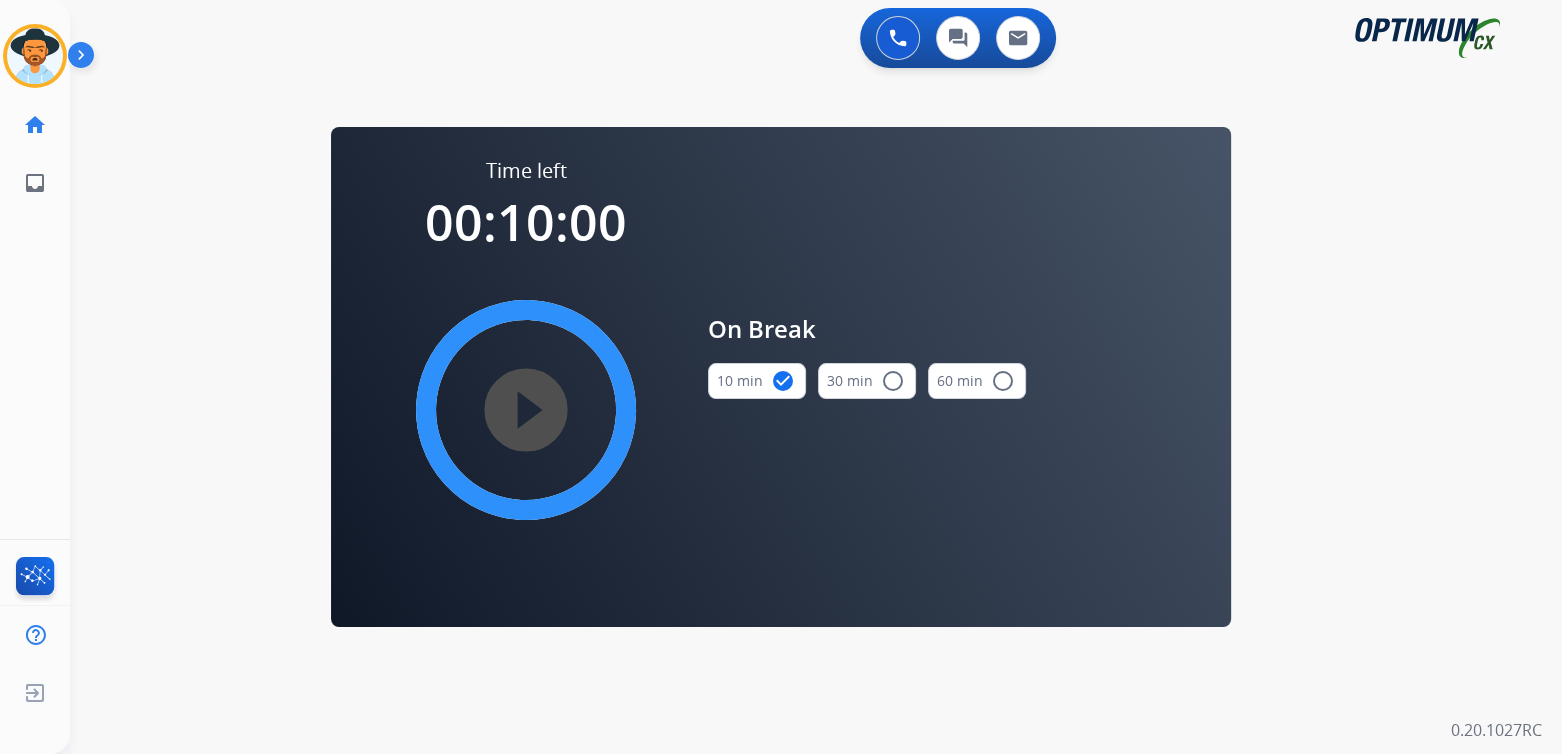 click on "play_circle_filled" at bounding box center [526, 410] 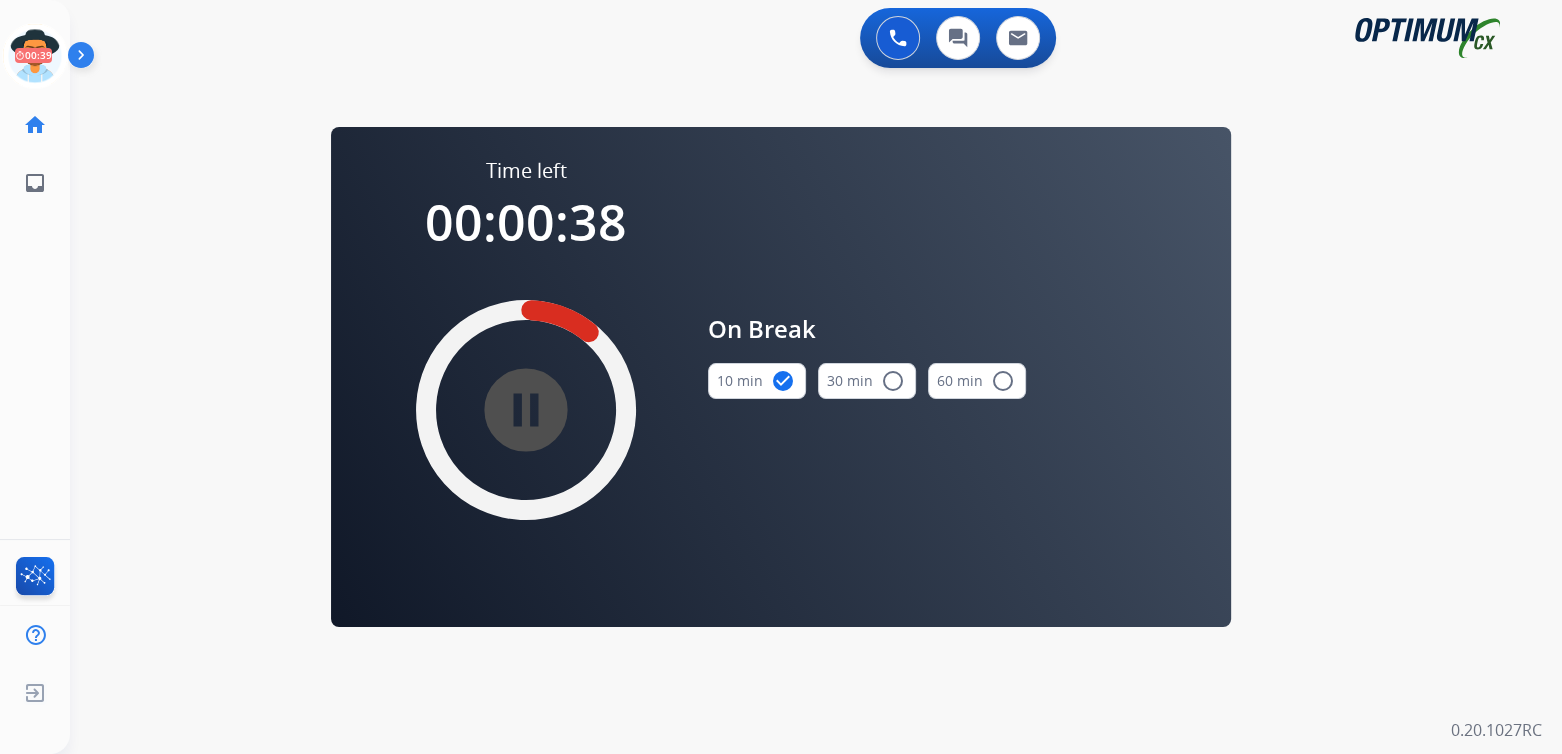 drag, startPoint x: 31, startPoint y: 49, endPoint x: 74, endPoint y: 49, distance: 43 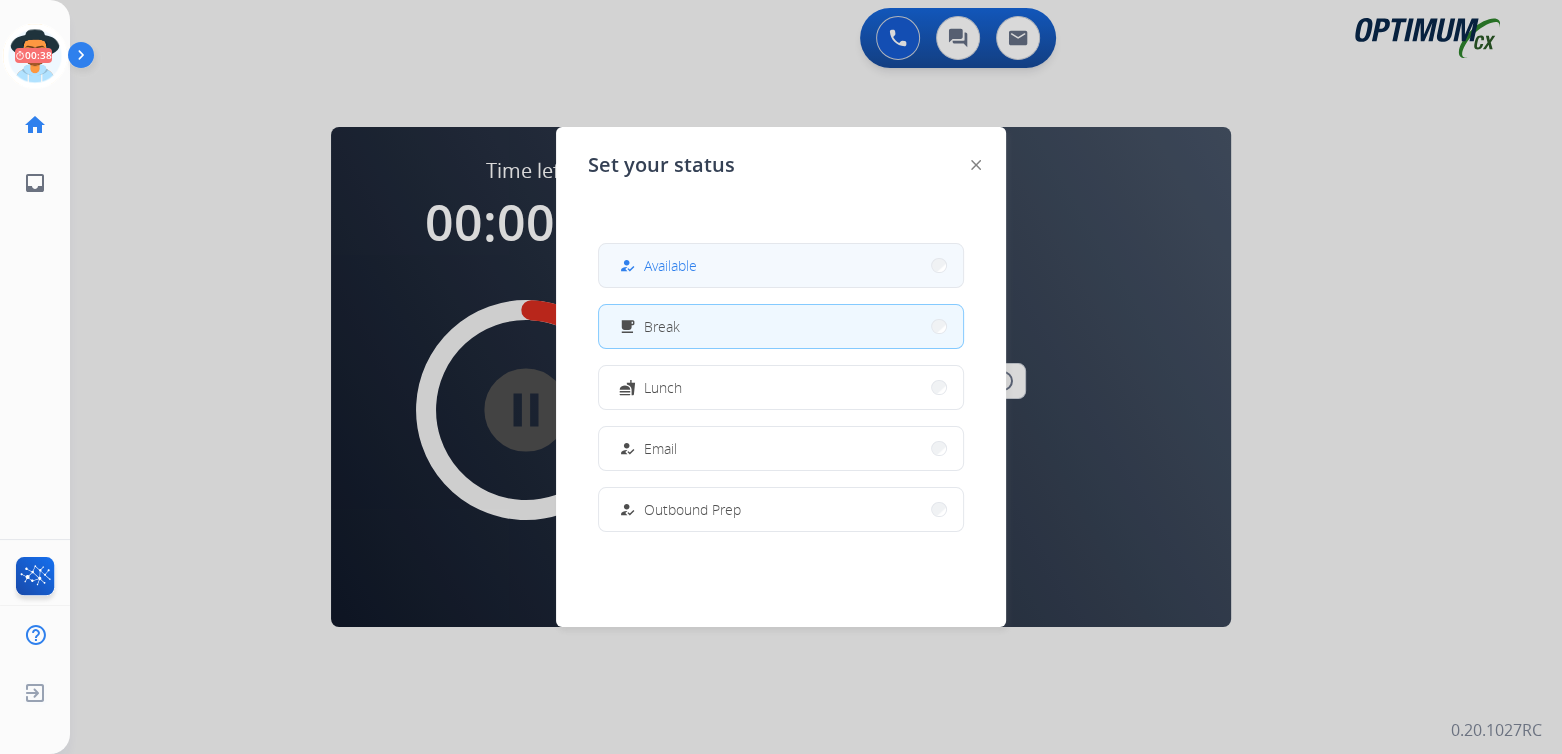 click on "how_to_reg Available" at bounding box center [781, 265] 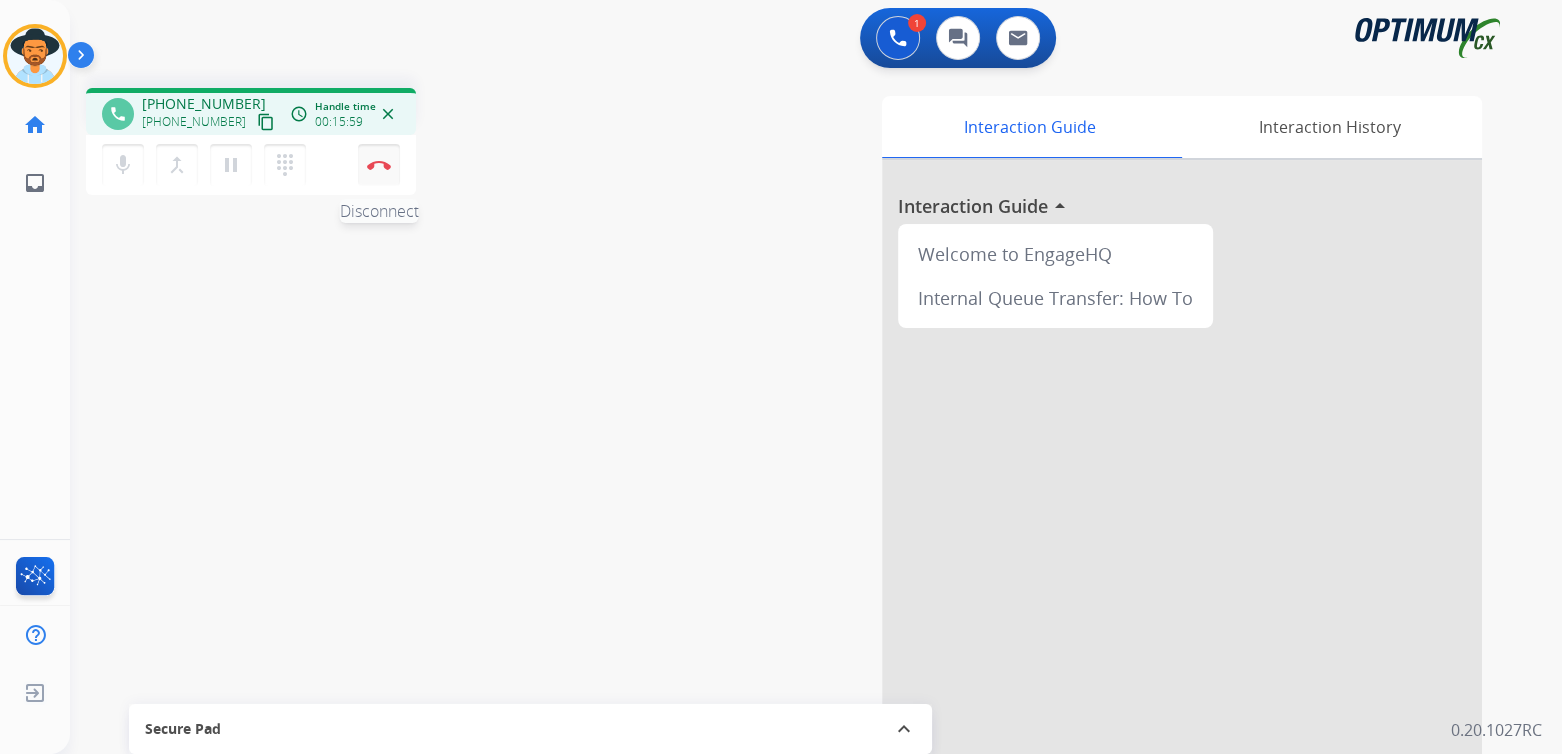 click at bounding box center (379, 165) 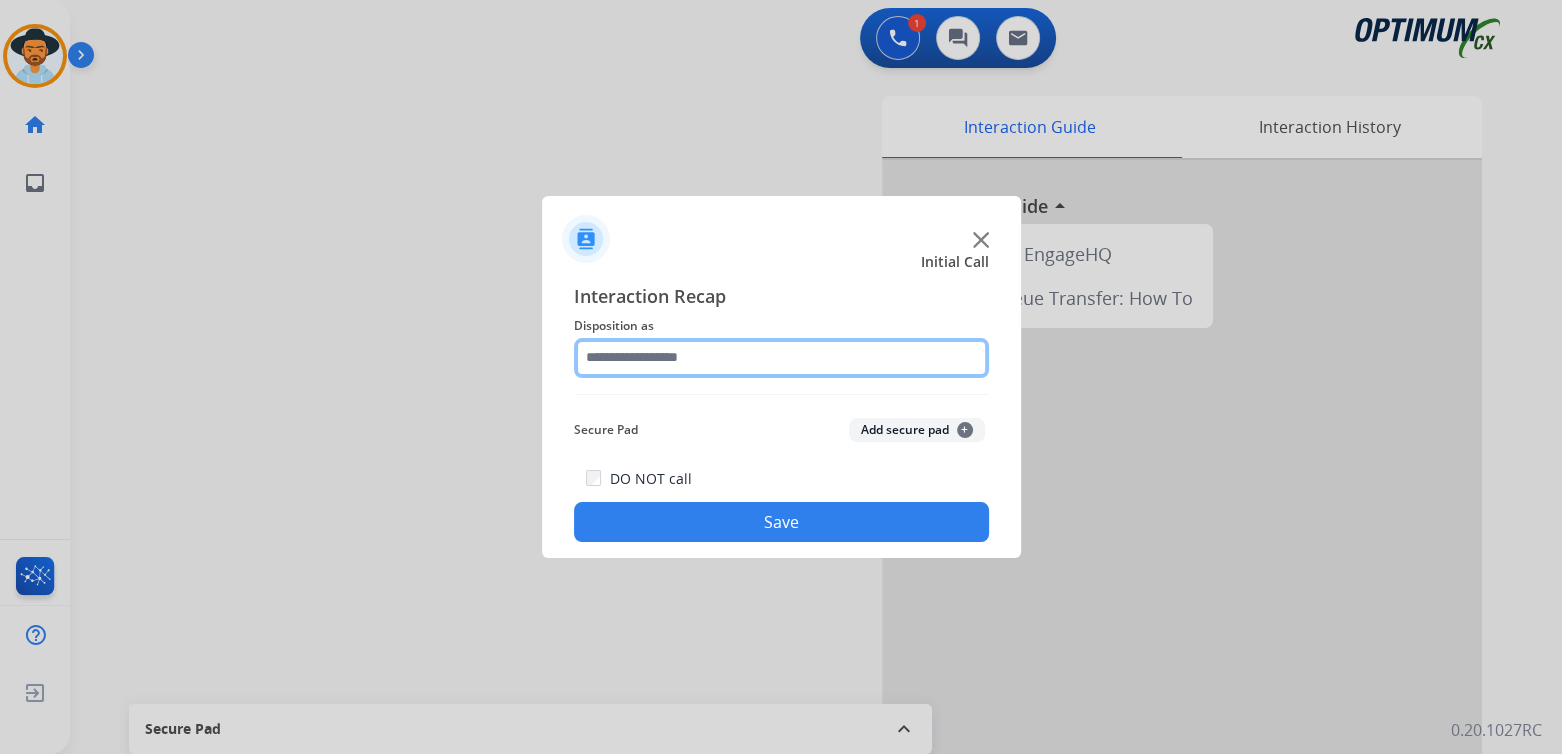 click 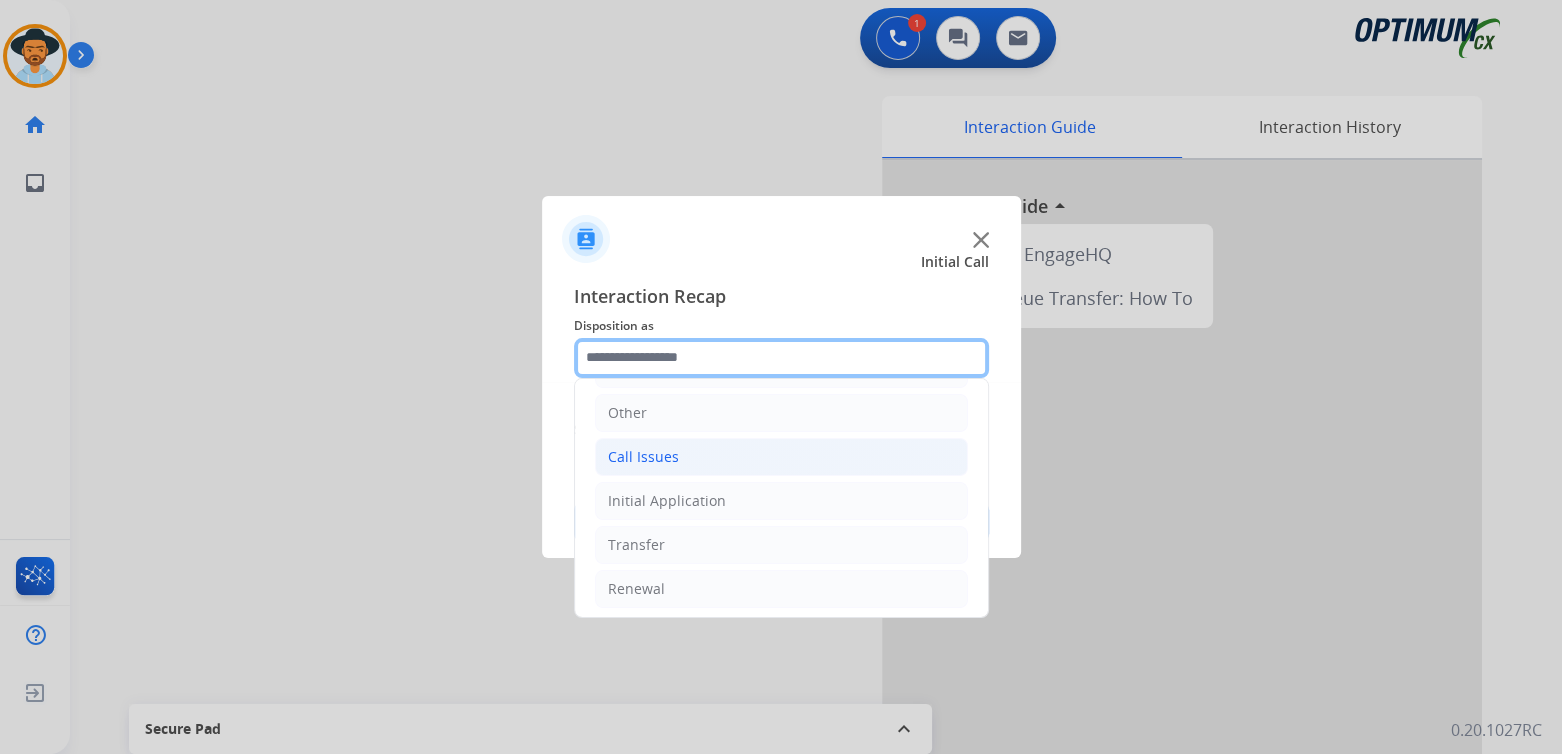 scroll, scrollTop: 132, scrollLeft: 0, axis: vertical 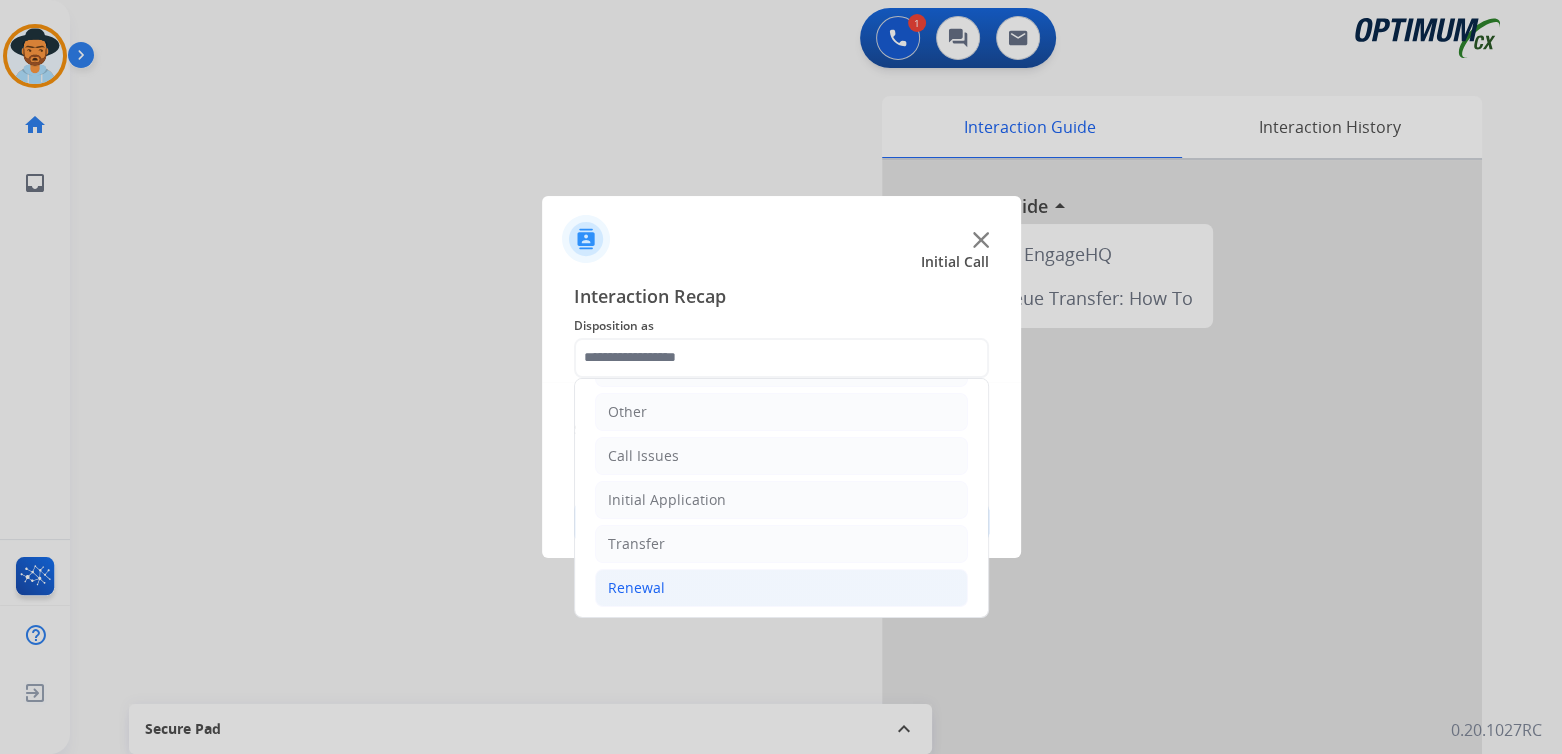 click on "Renewal" 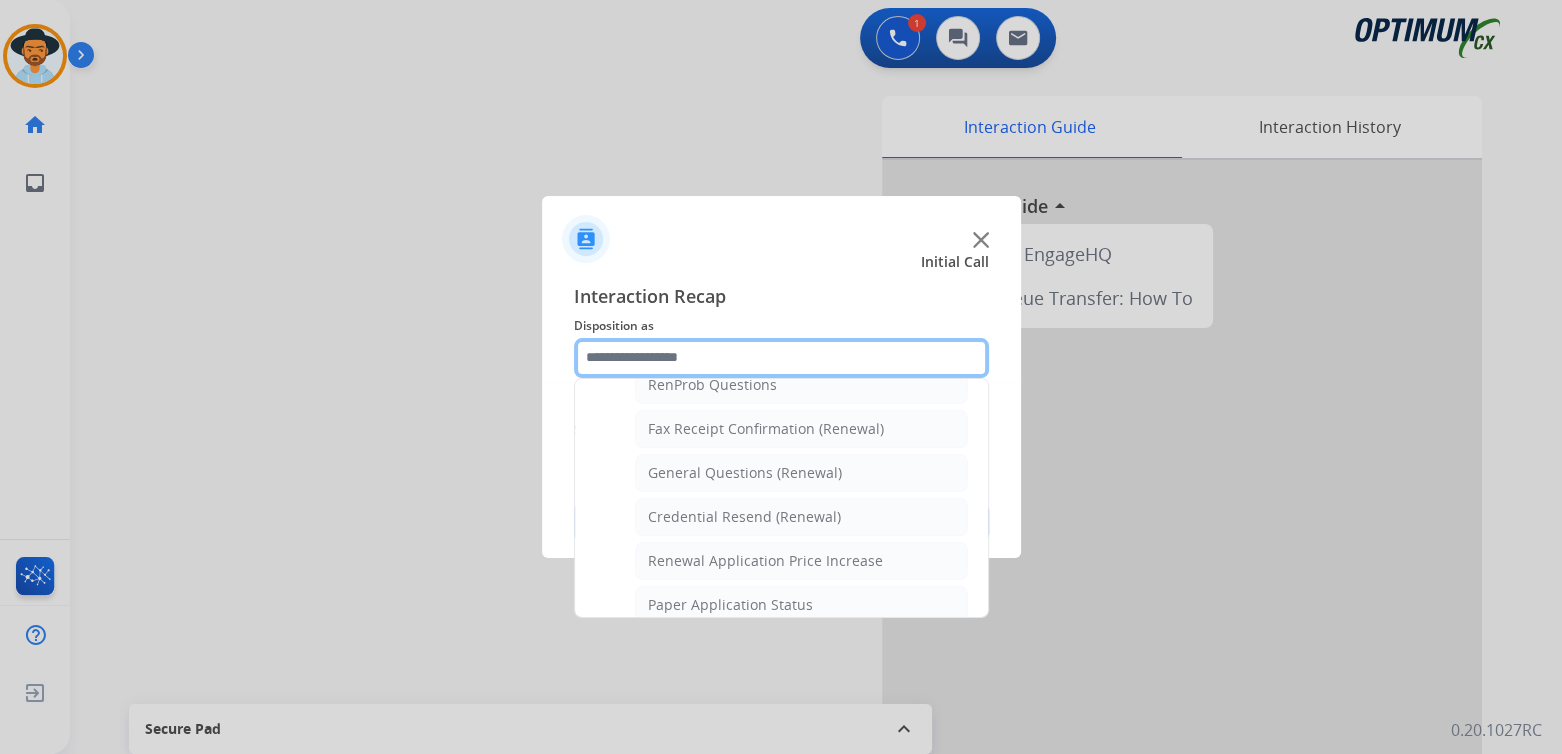 scroll, scrollTop: 532, scrollLeft: 0, axis: vertical 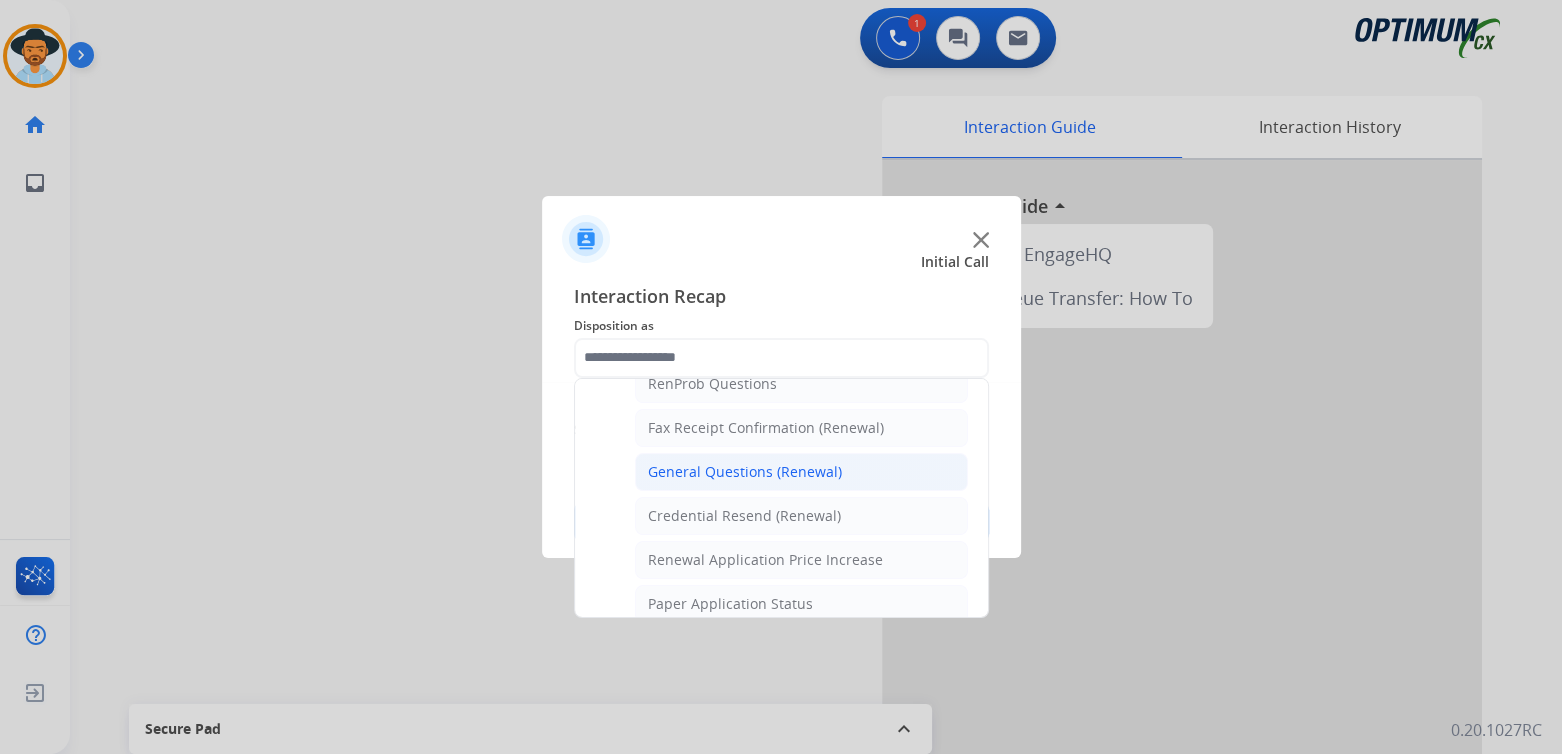 click on "General Questions (Renewal)" 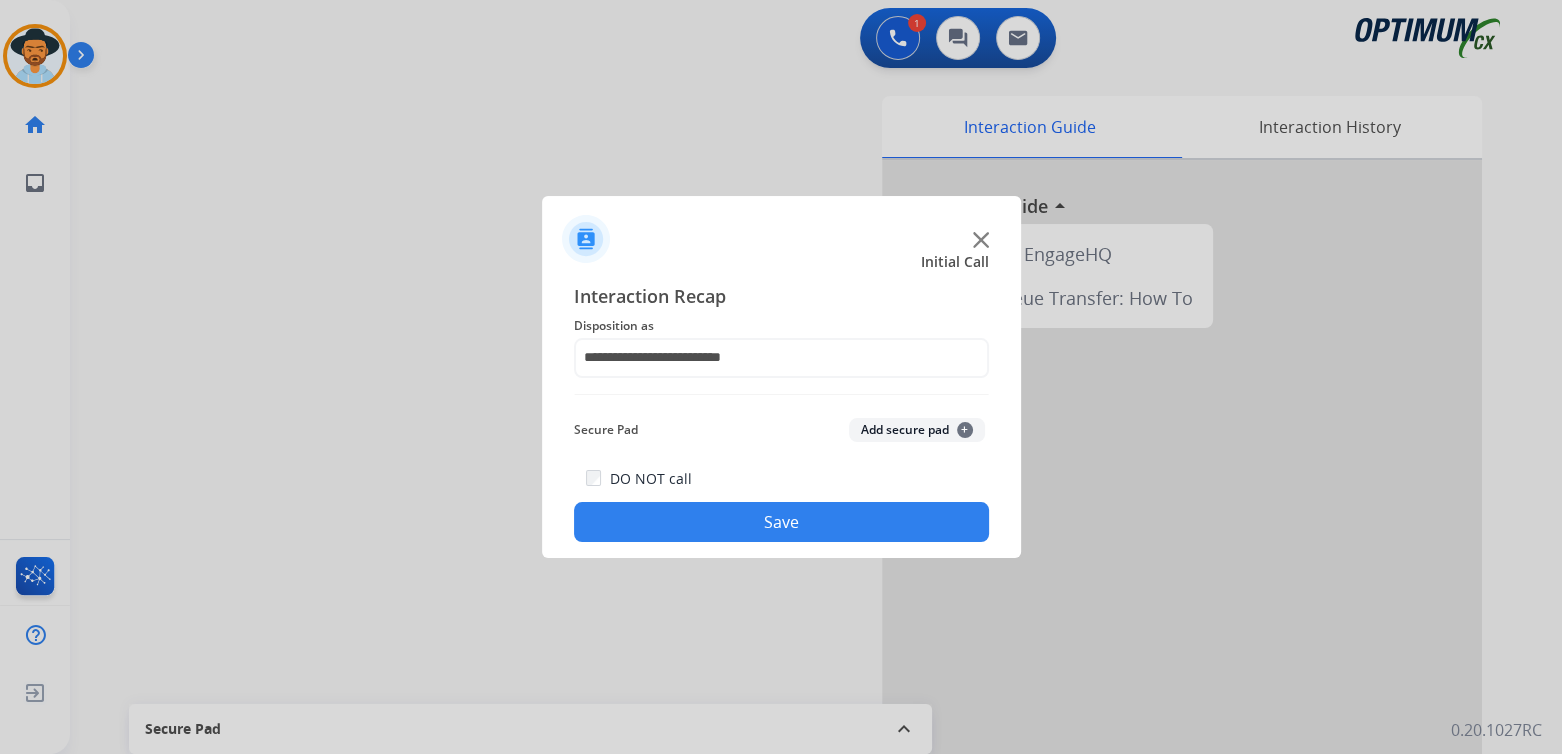 drag, startPoint x: 873, startPoint y: 543, endPoint x: 1185, endPoint y: 587, distance: 315.08728 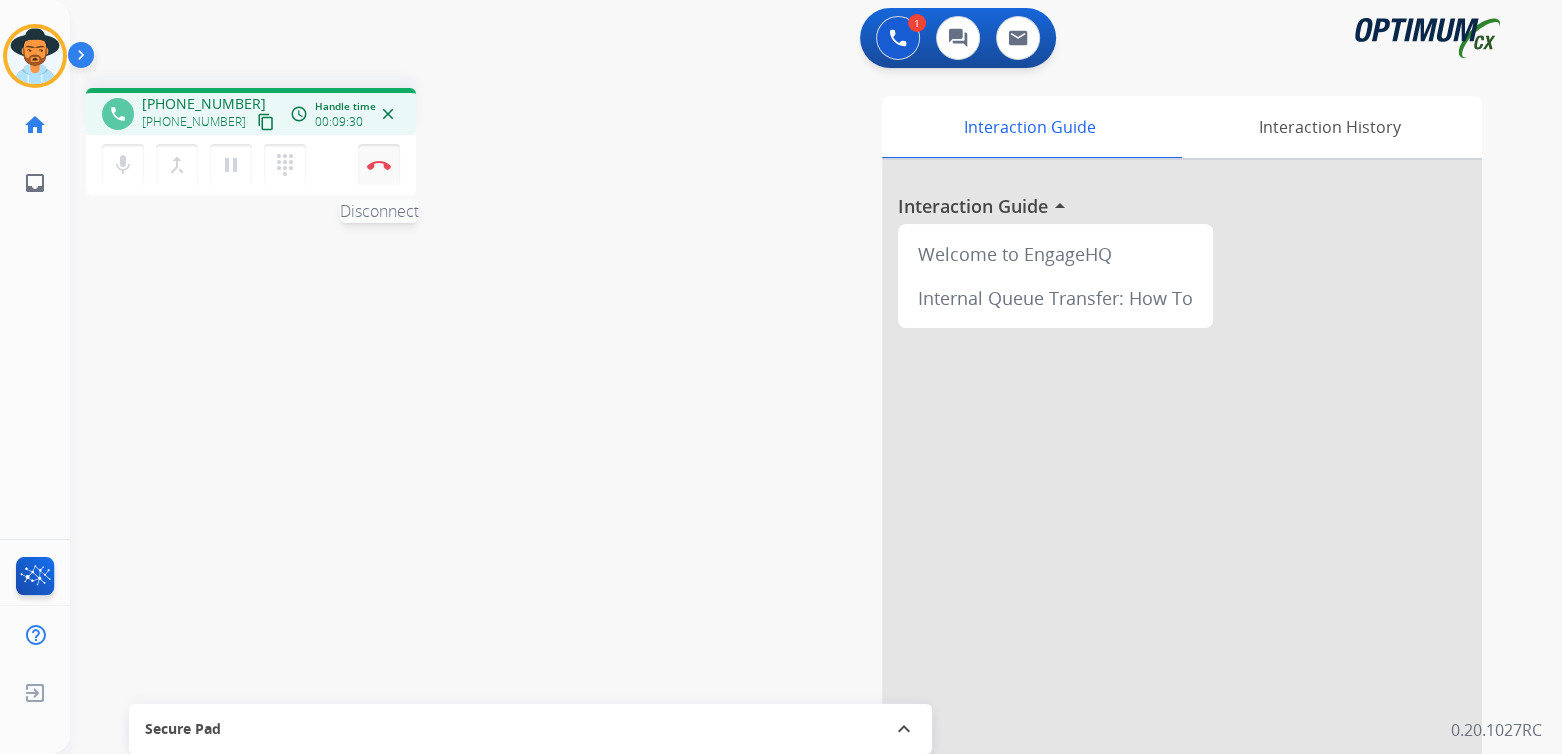 click at bounding box center (379, 165) 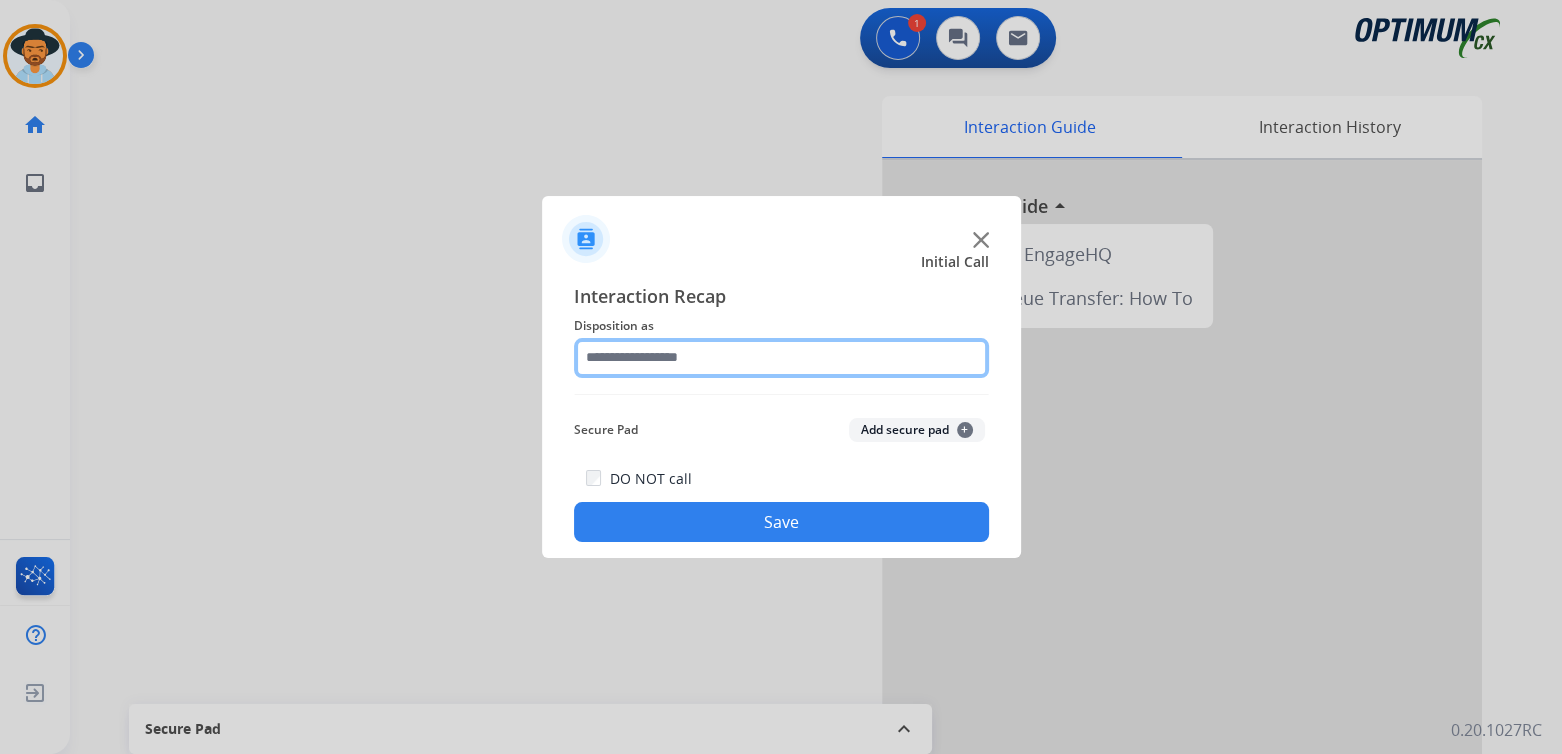 click 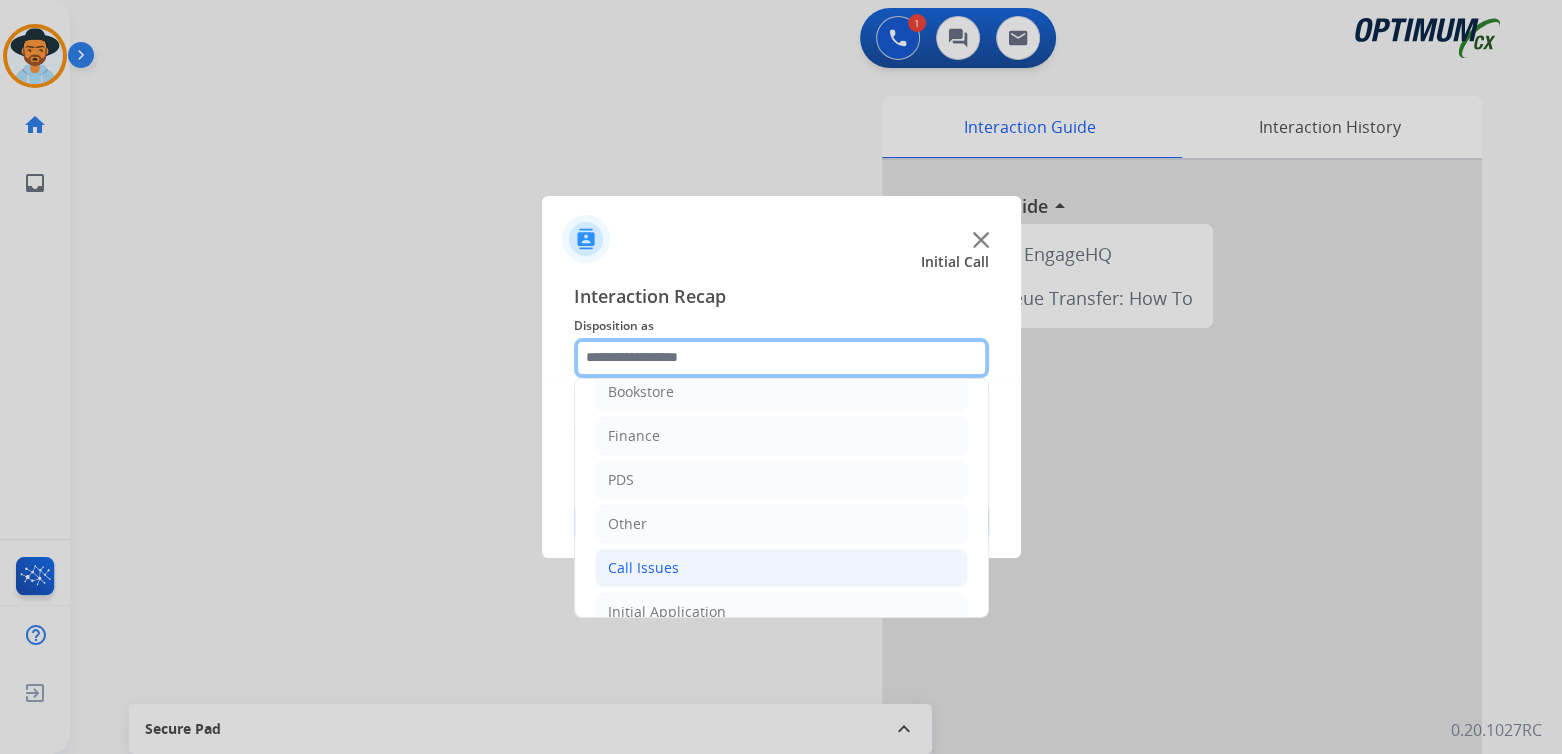 scroll, scrollTop: 132, scrollLeft: 0, axis: vertical 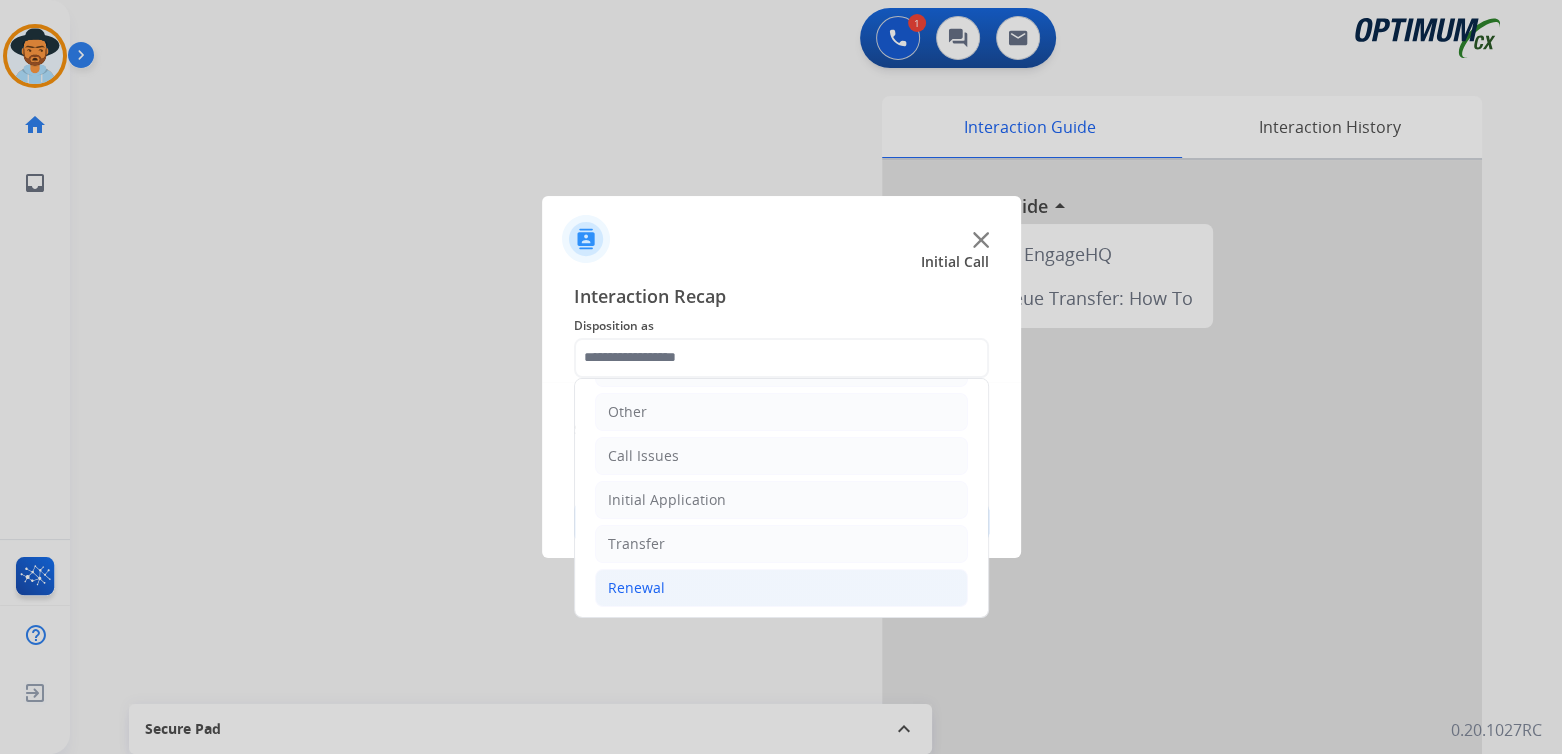 click on "Renewal" 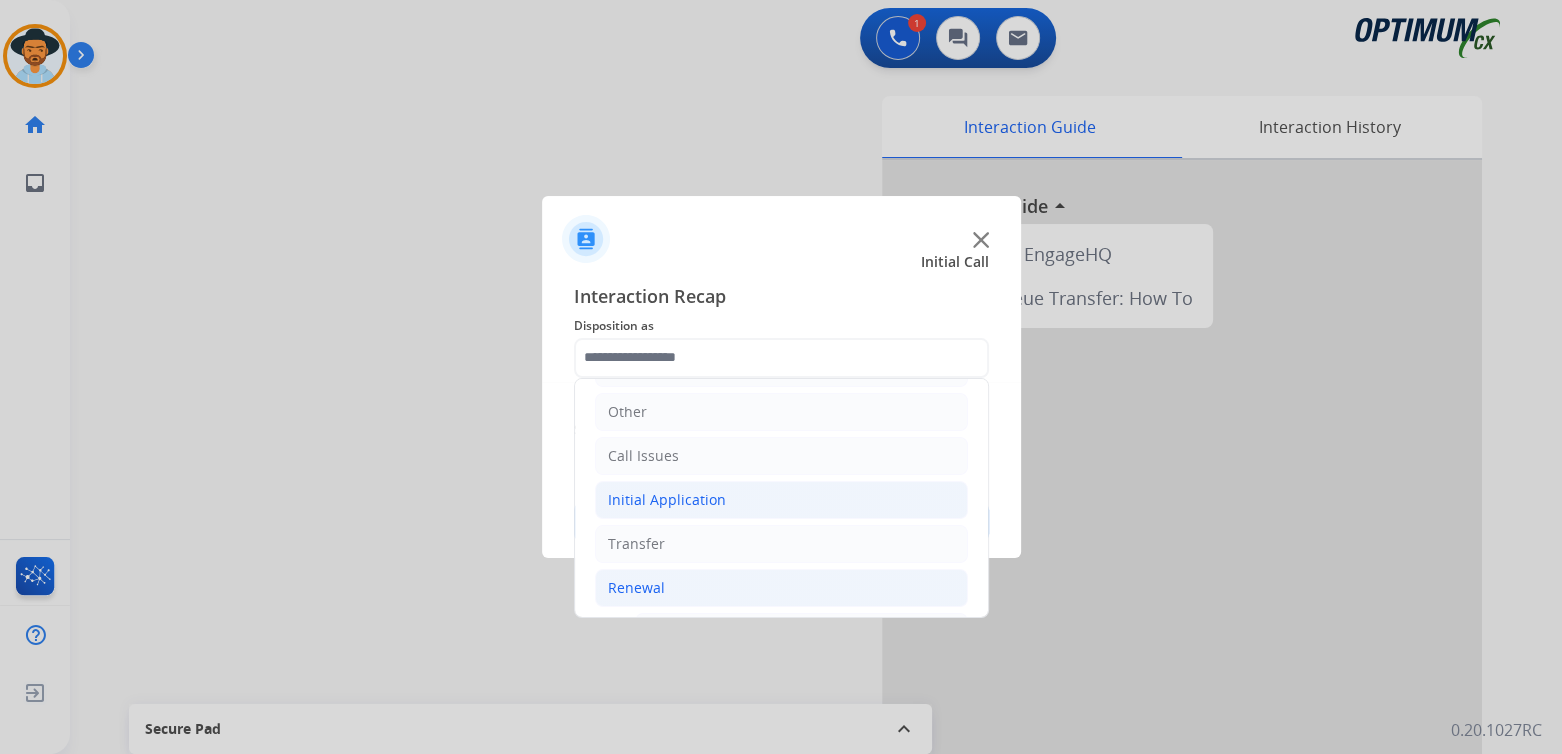 click on "Initial Application" 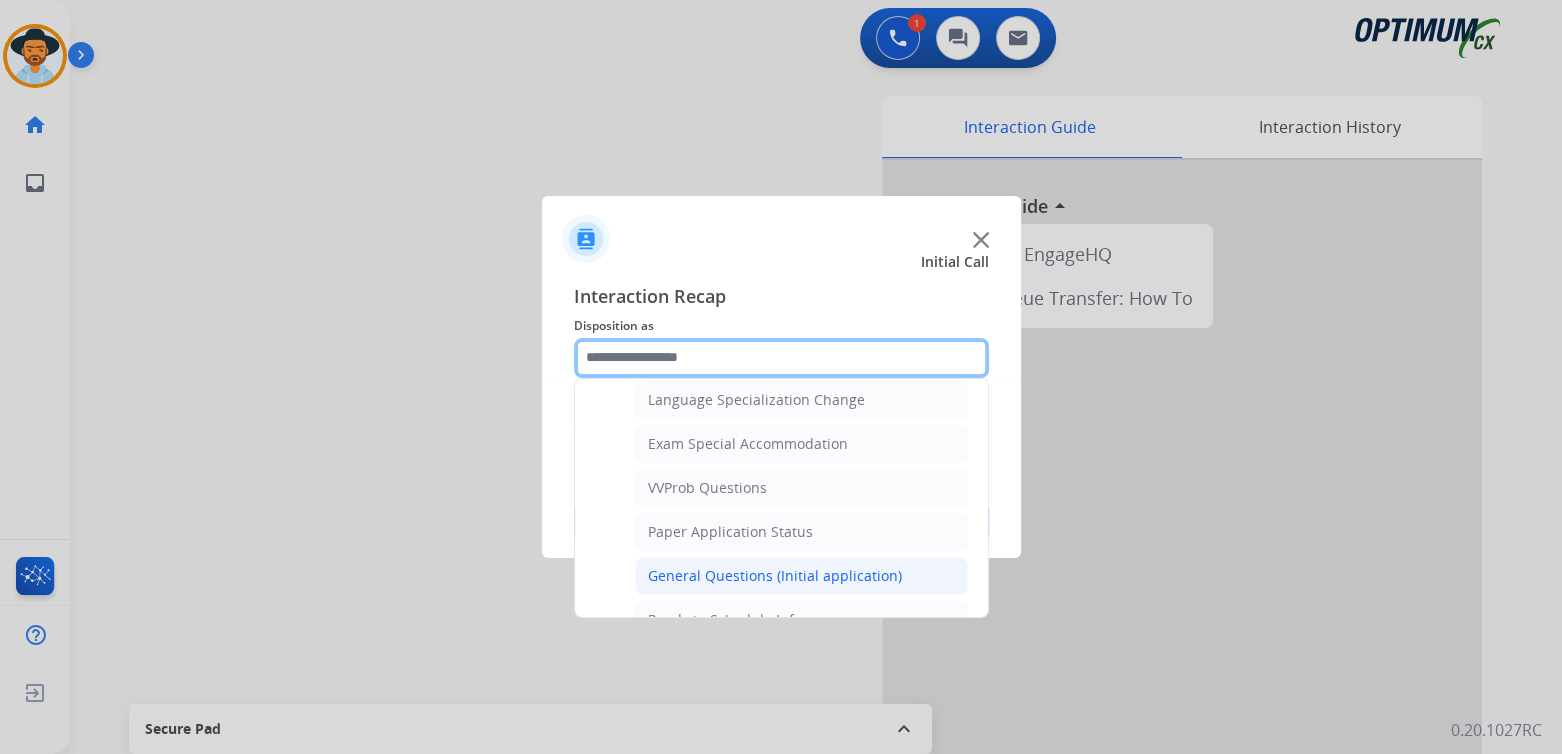 scroll, scrollTop: 1006, scrollLeft: 0, axis: vertical 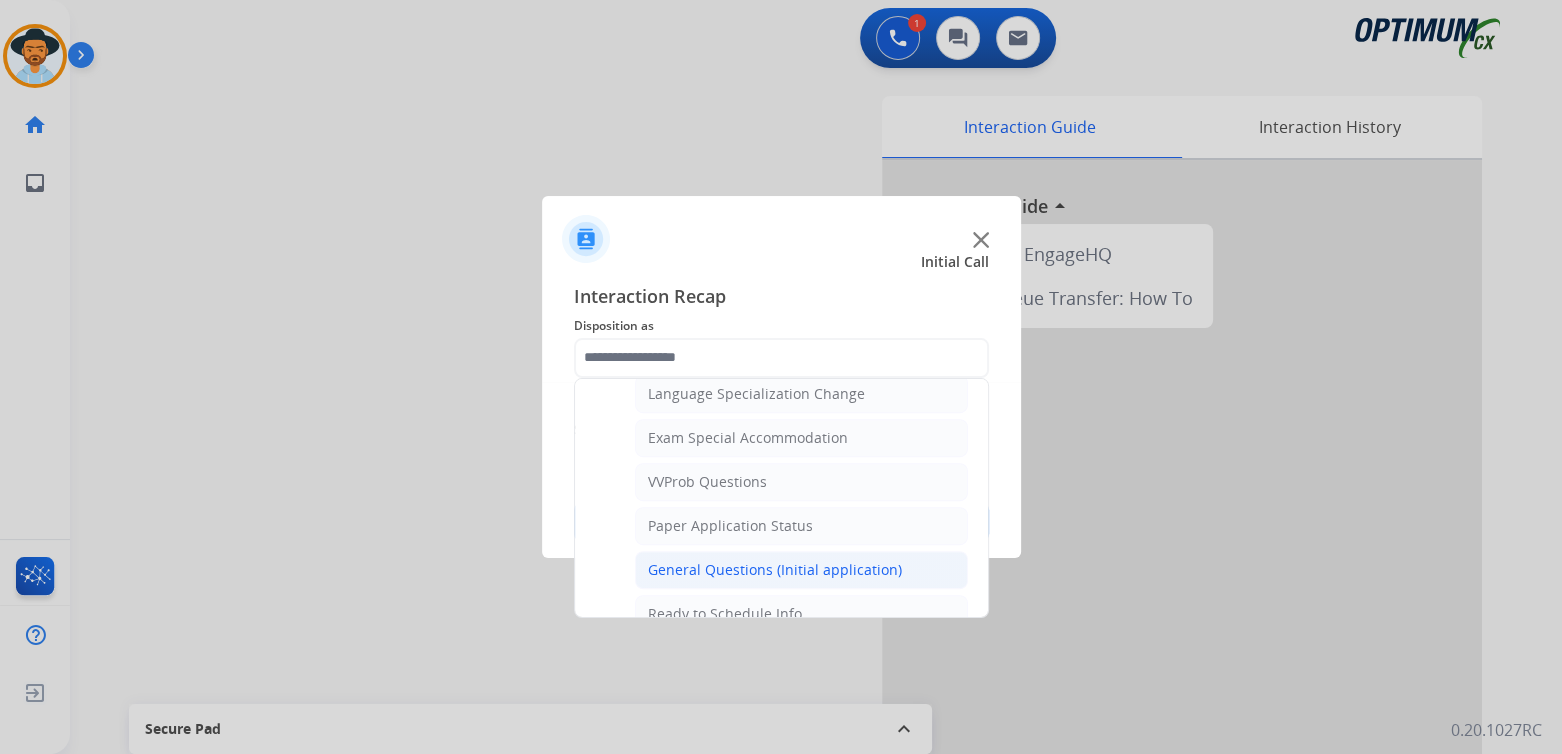 click on "General Questions (Initial application)" 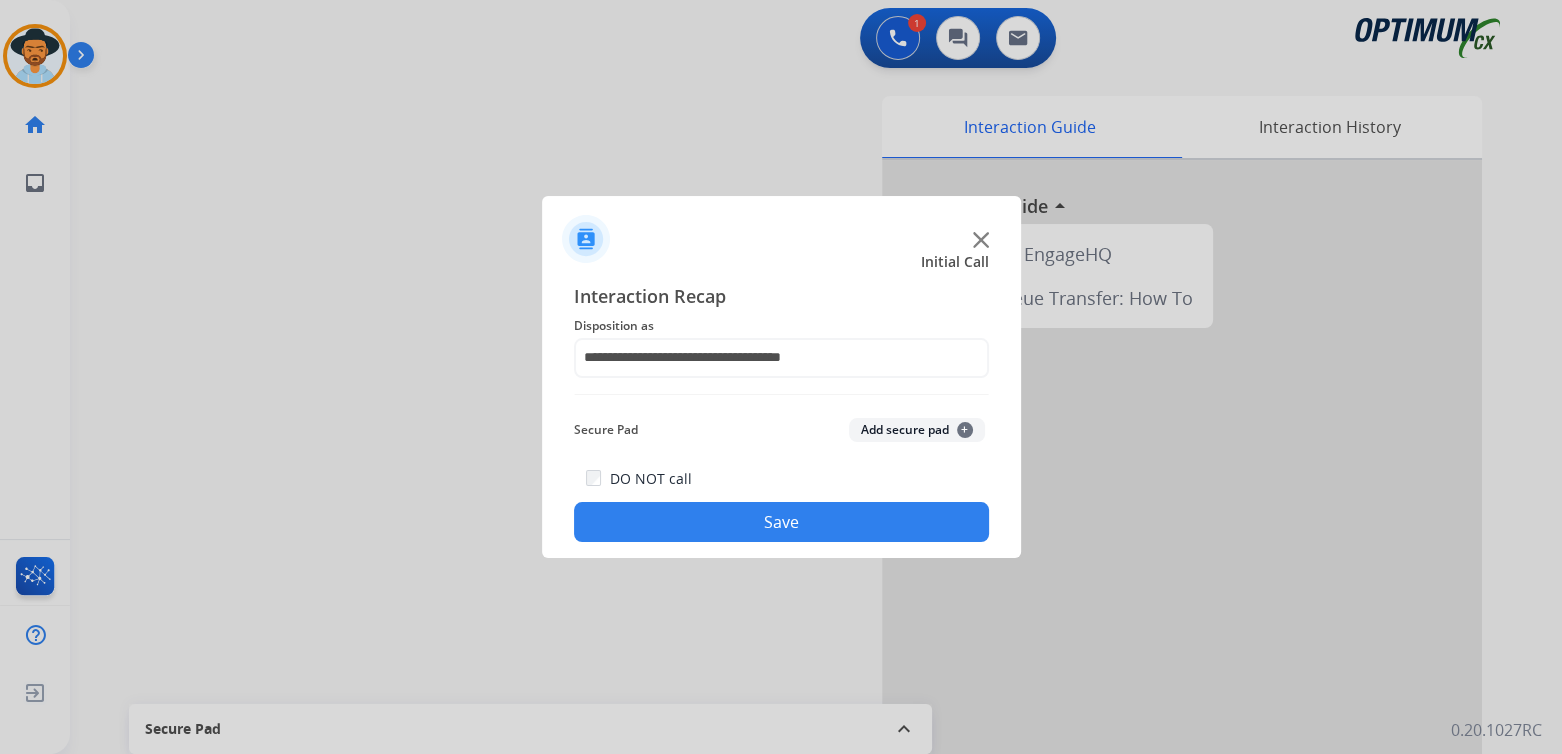 click on "DO NOT call  Save" 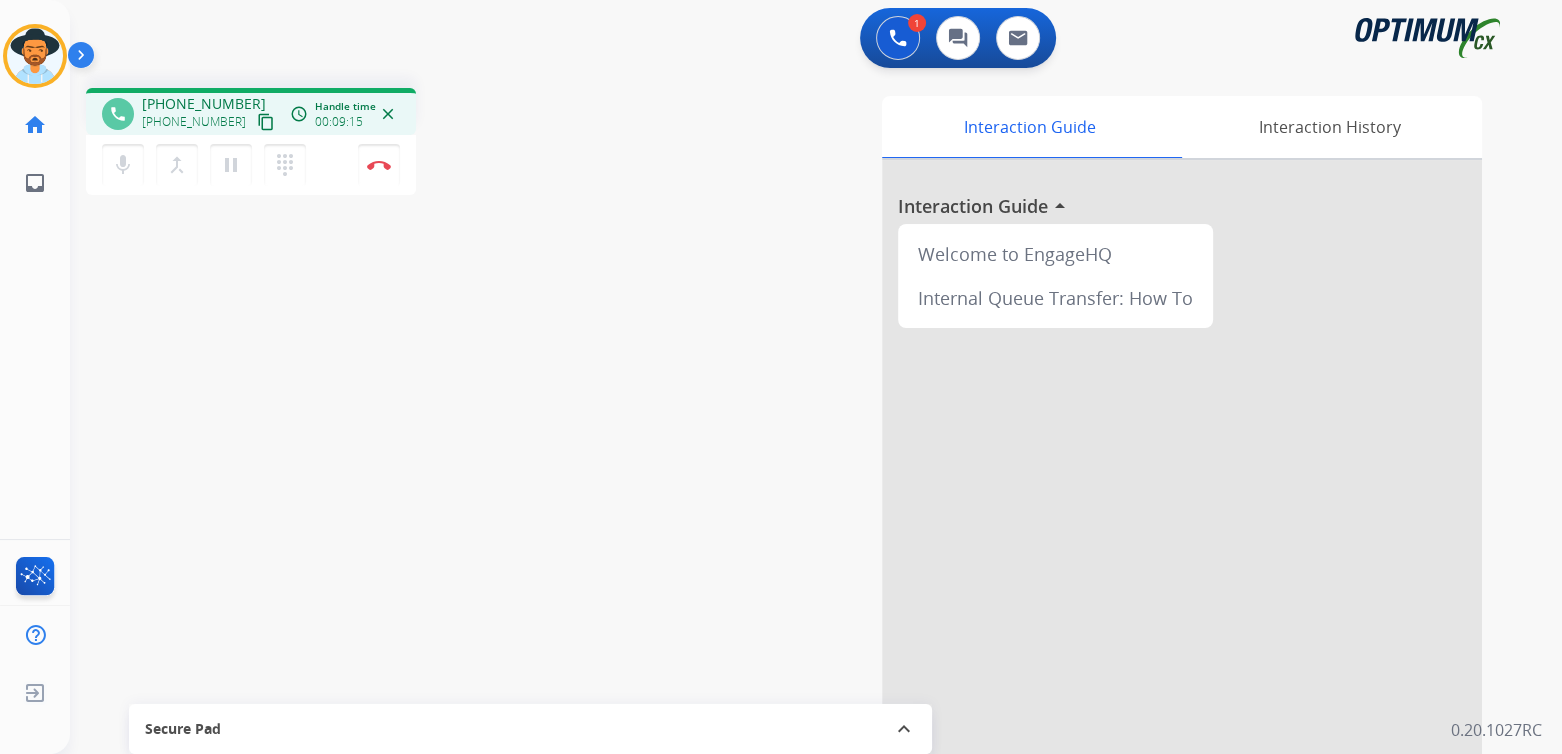 click on "mic Mute merge_type Bridge pause Hold dialpad Dialpad Disconnect" at bounding box center [251, 165] 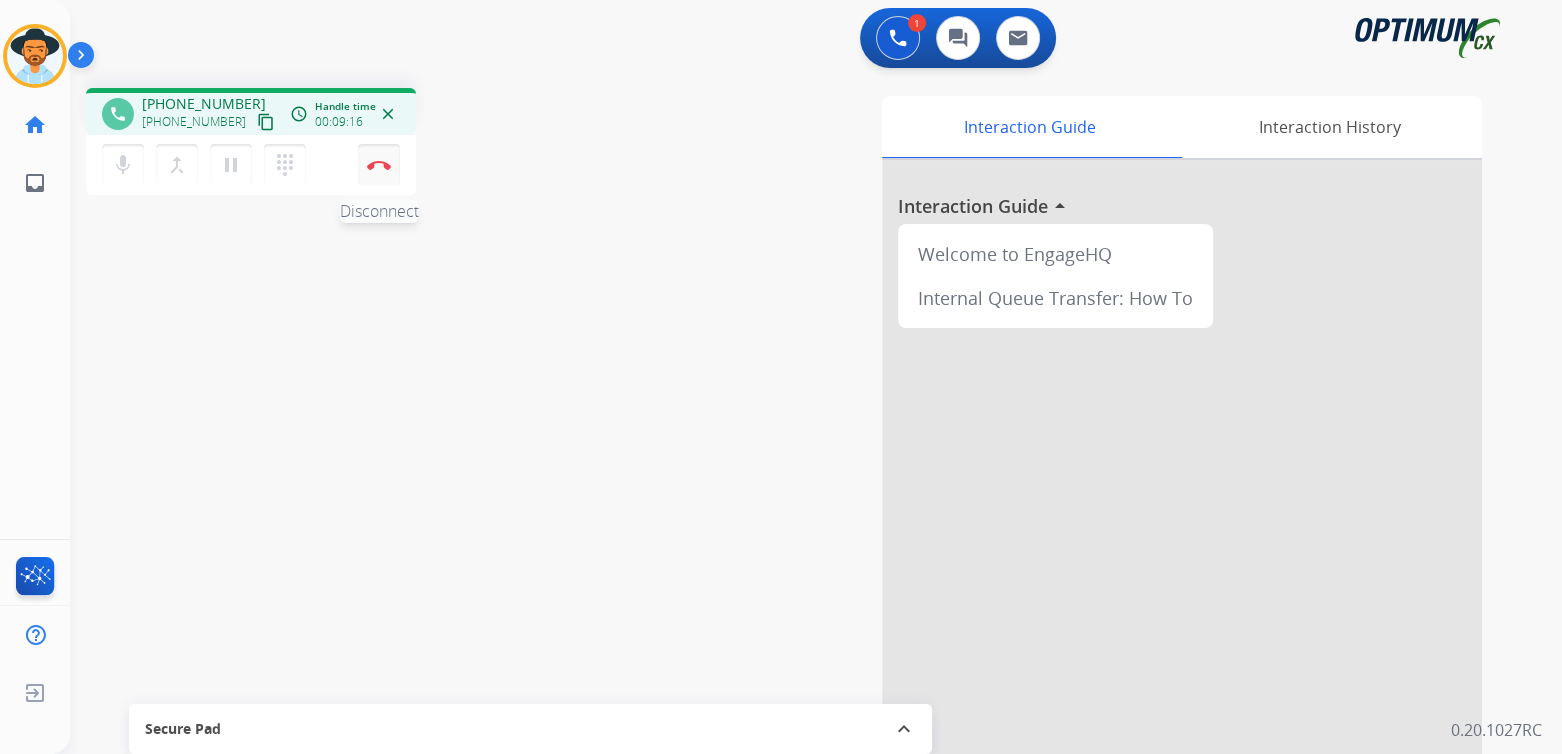 click at bounding box center [379, 165] 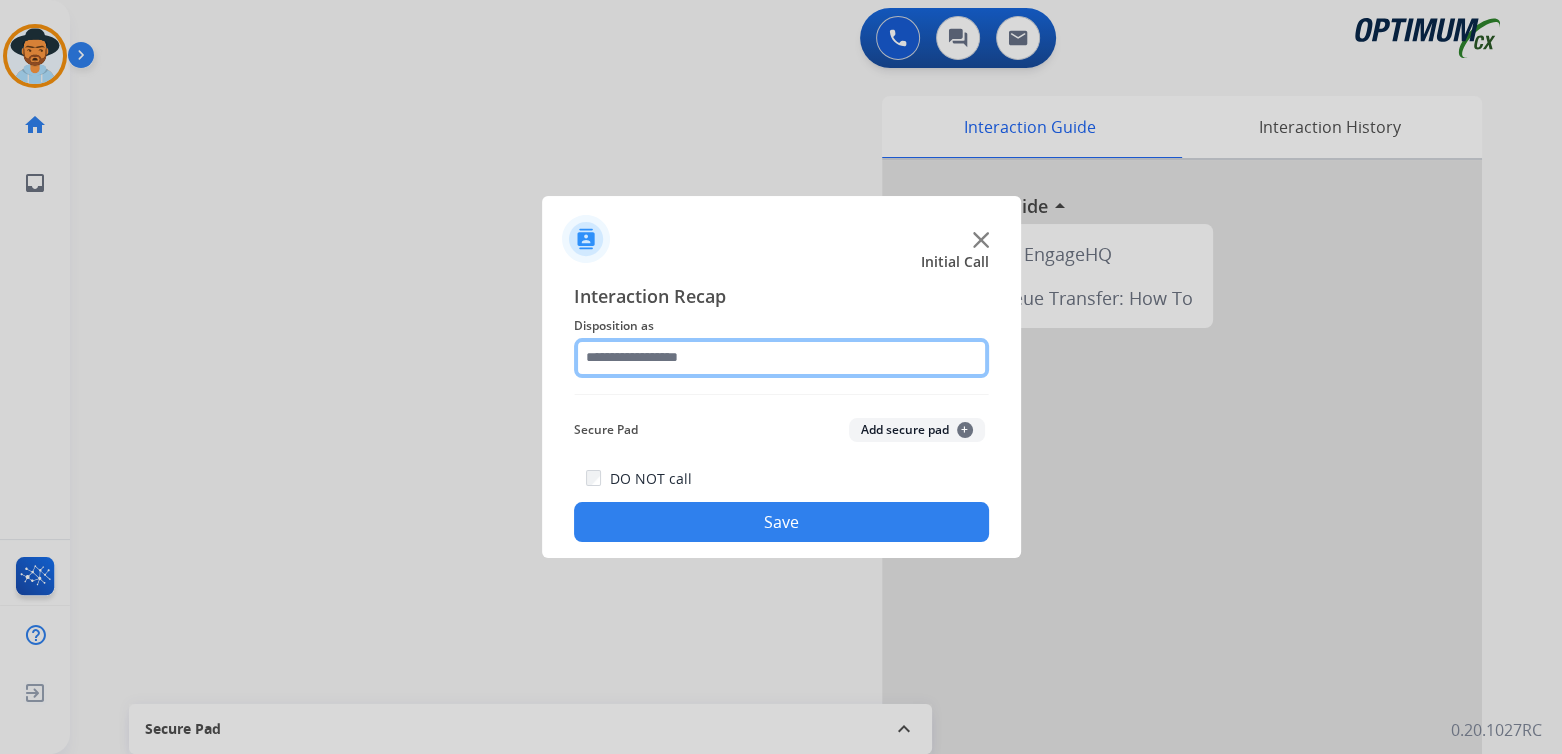 click 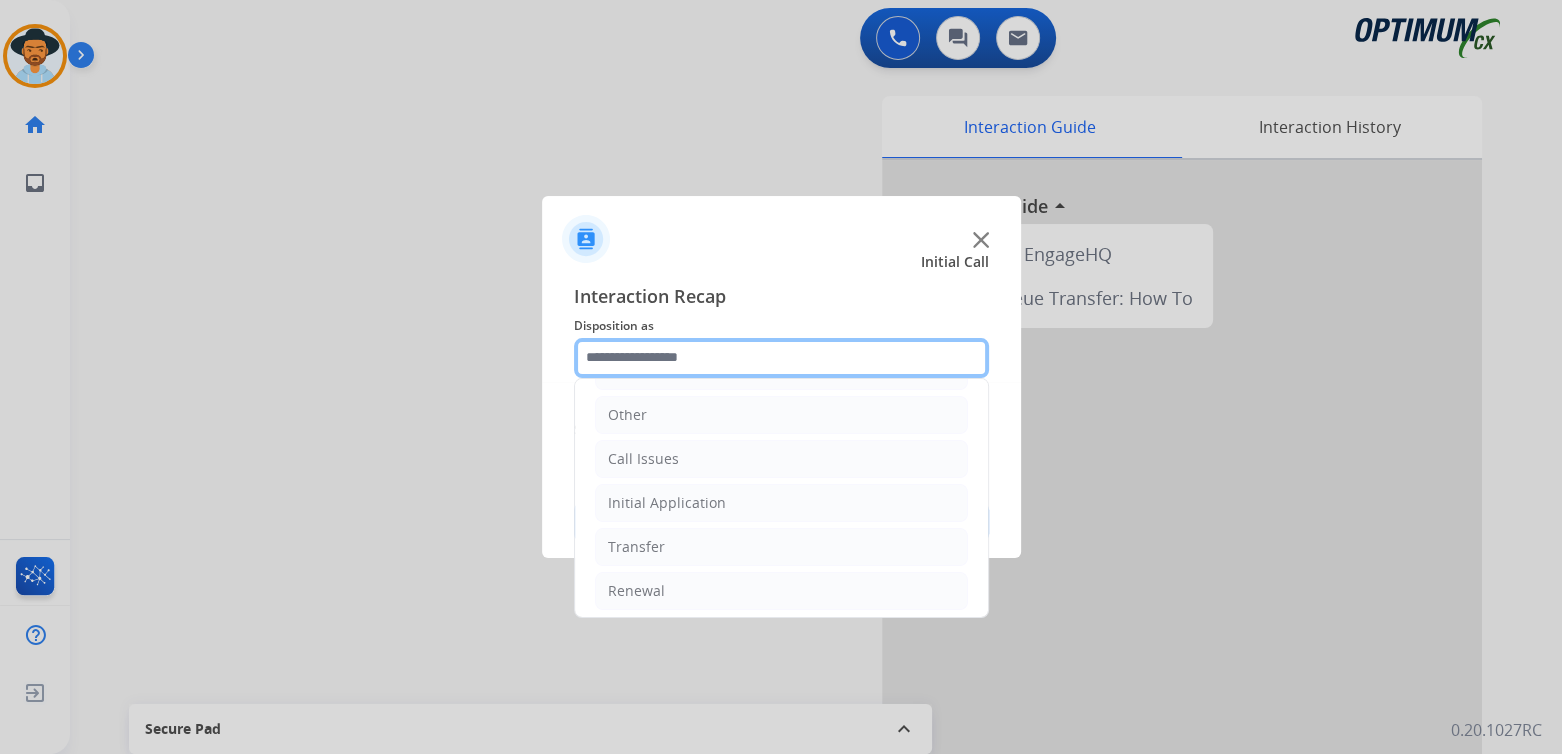 scroll, scrollTop: 132, scrollLeft: 0, axis: vertical 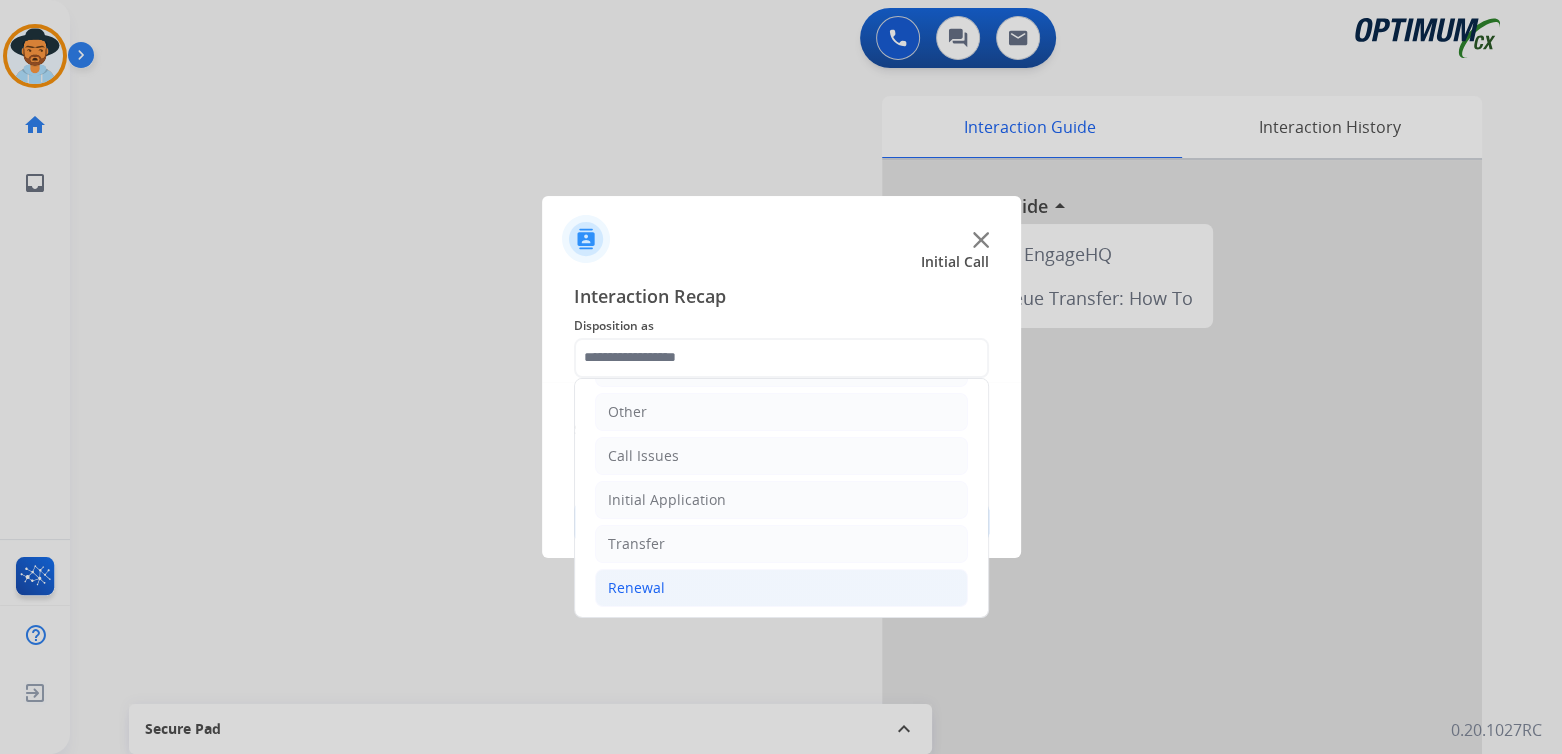 click on "Renewal" 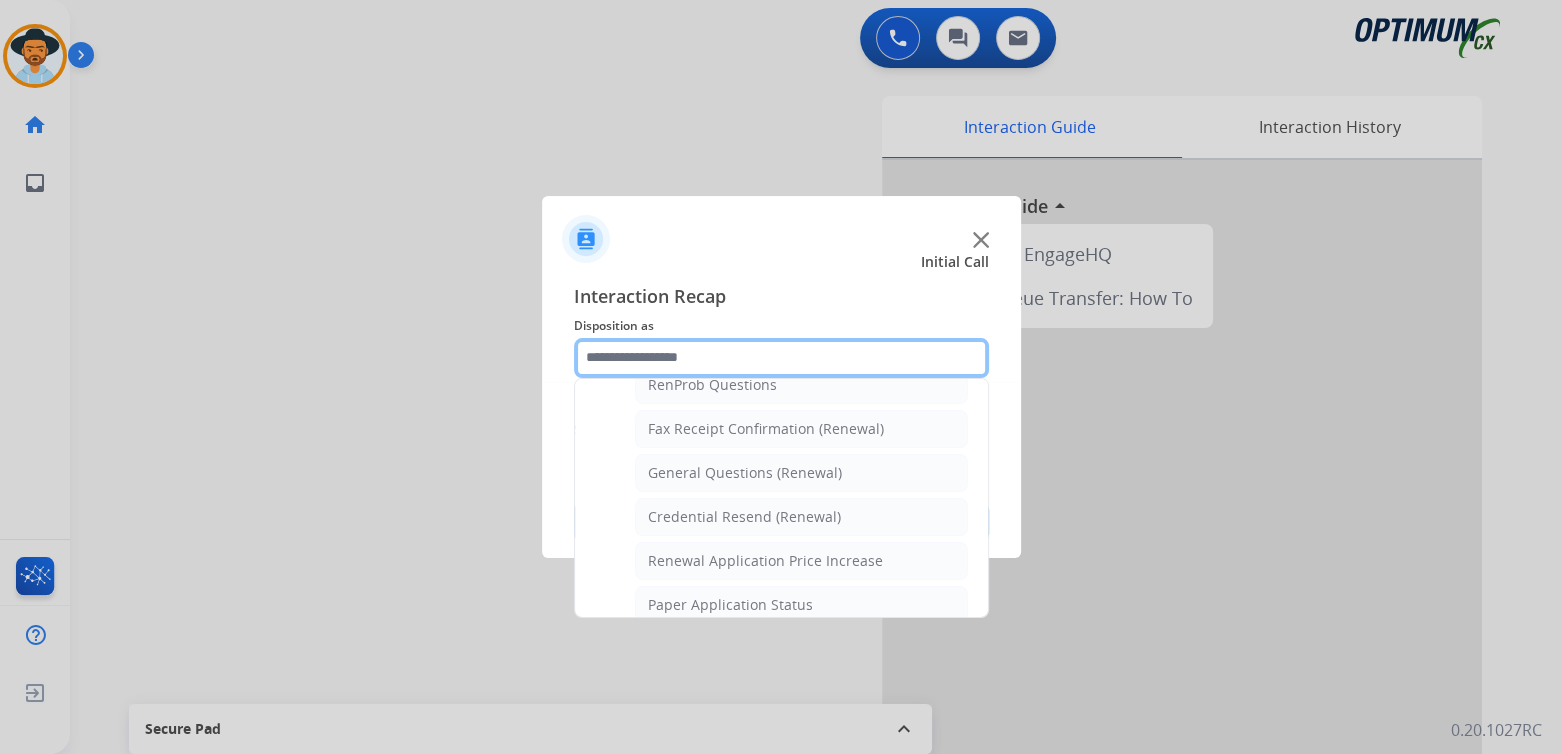 scroll, scrollTop: 532, scrollLeft: 0, axis: vertical 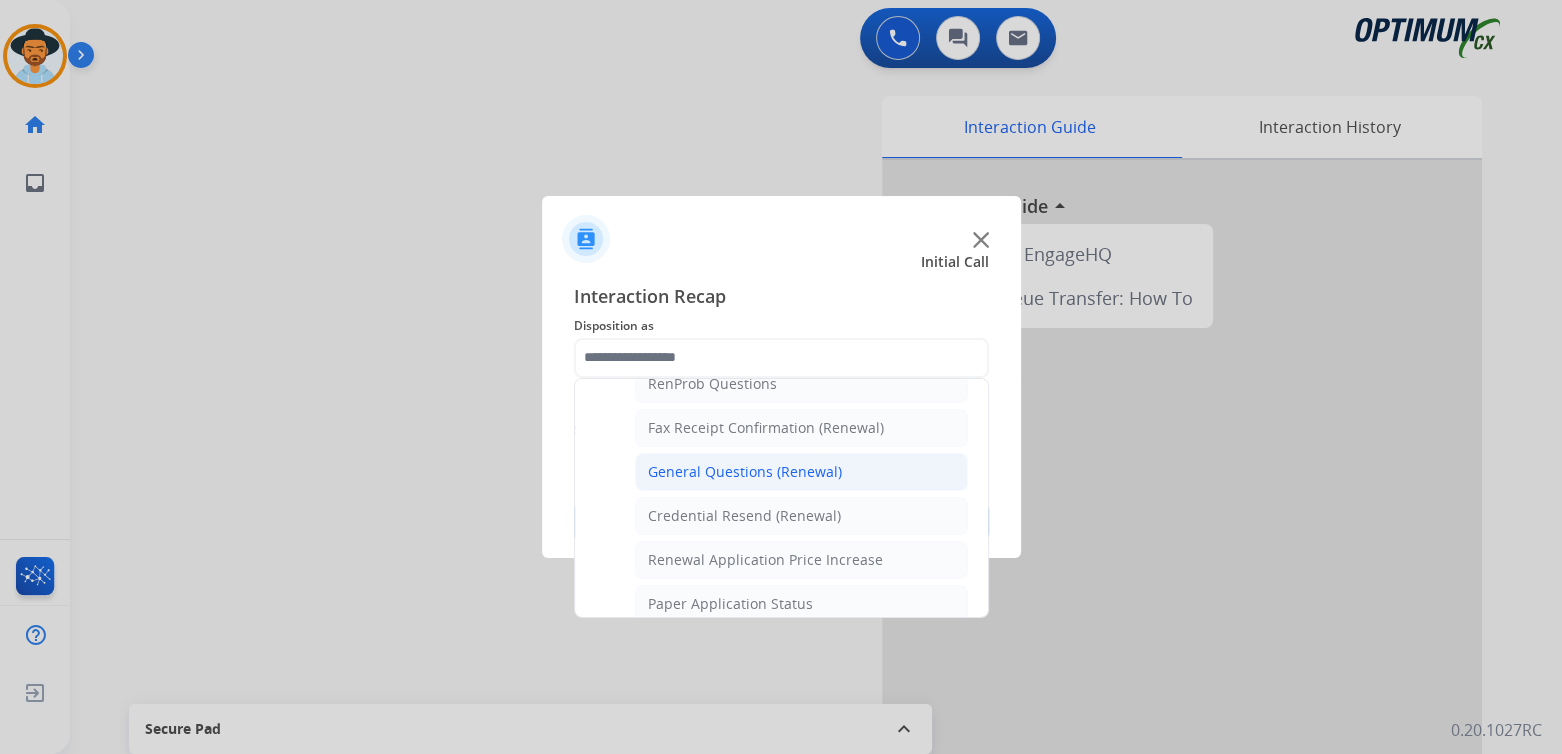 click on "General Questions (Renewal)" 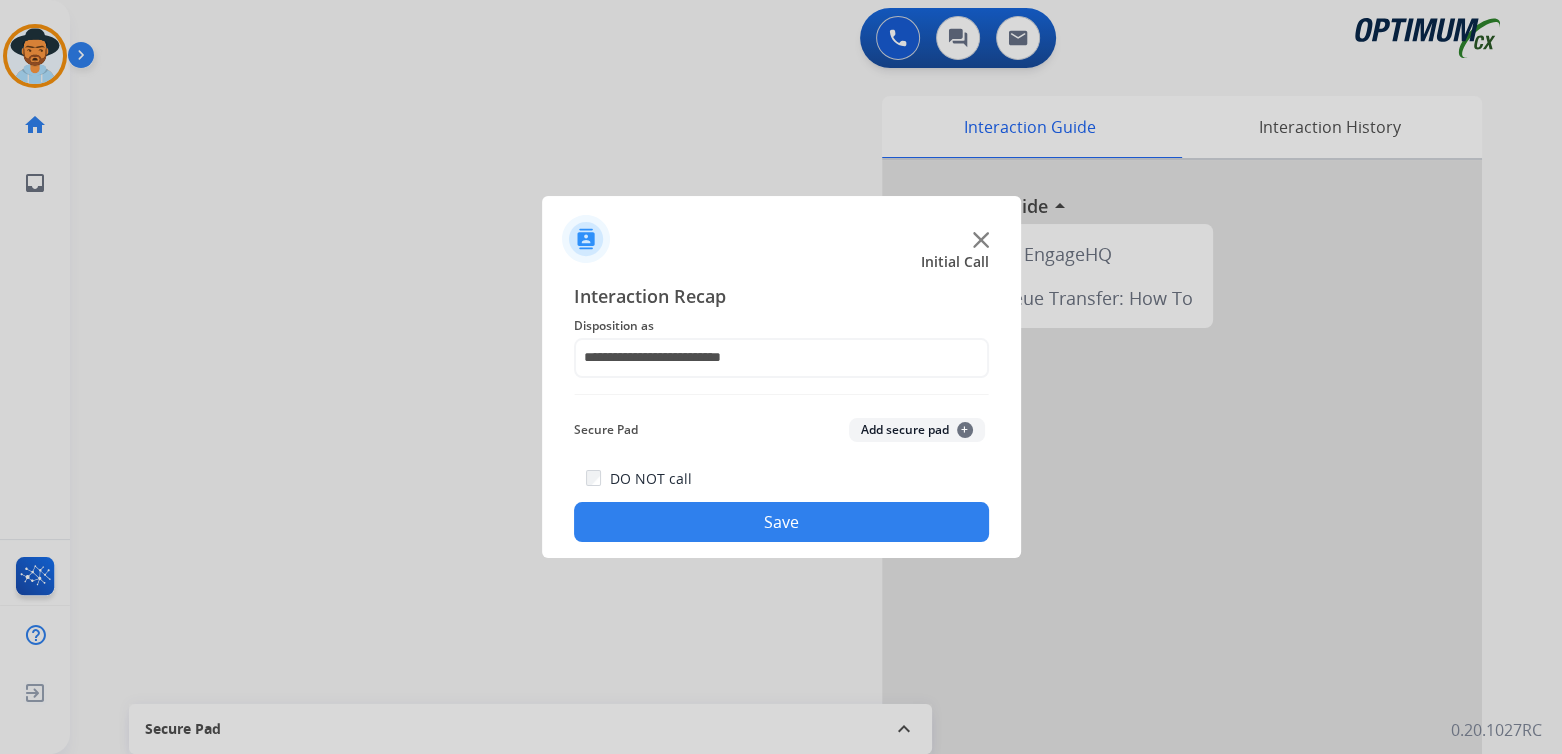 click on "Save" 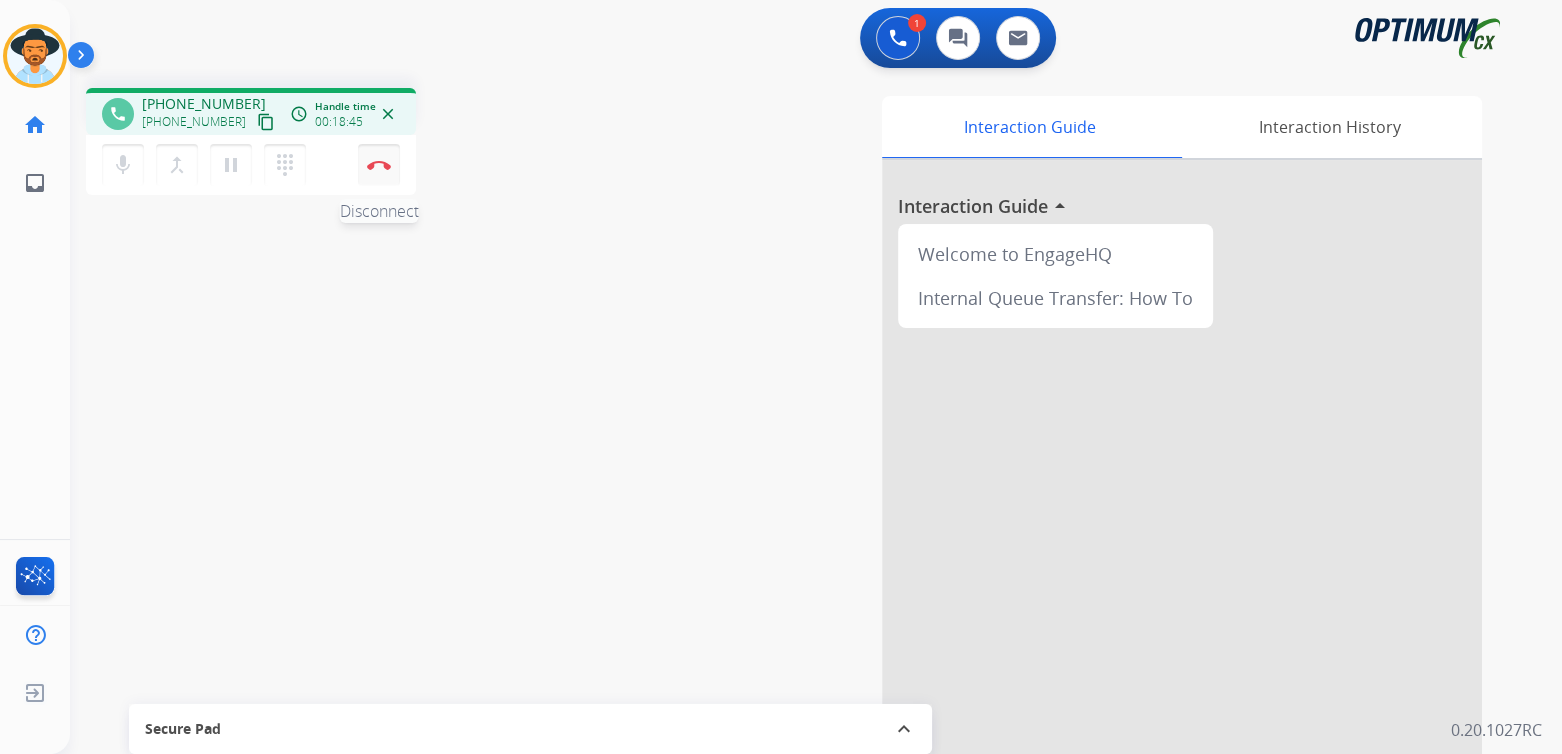 click at bounding box center [379, 165] 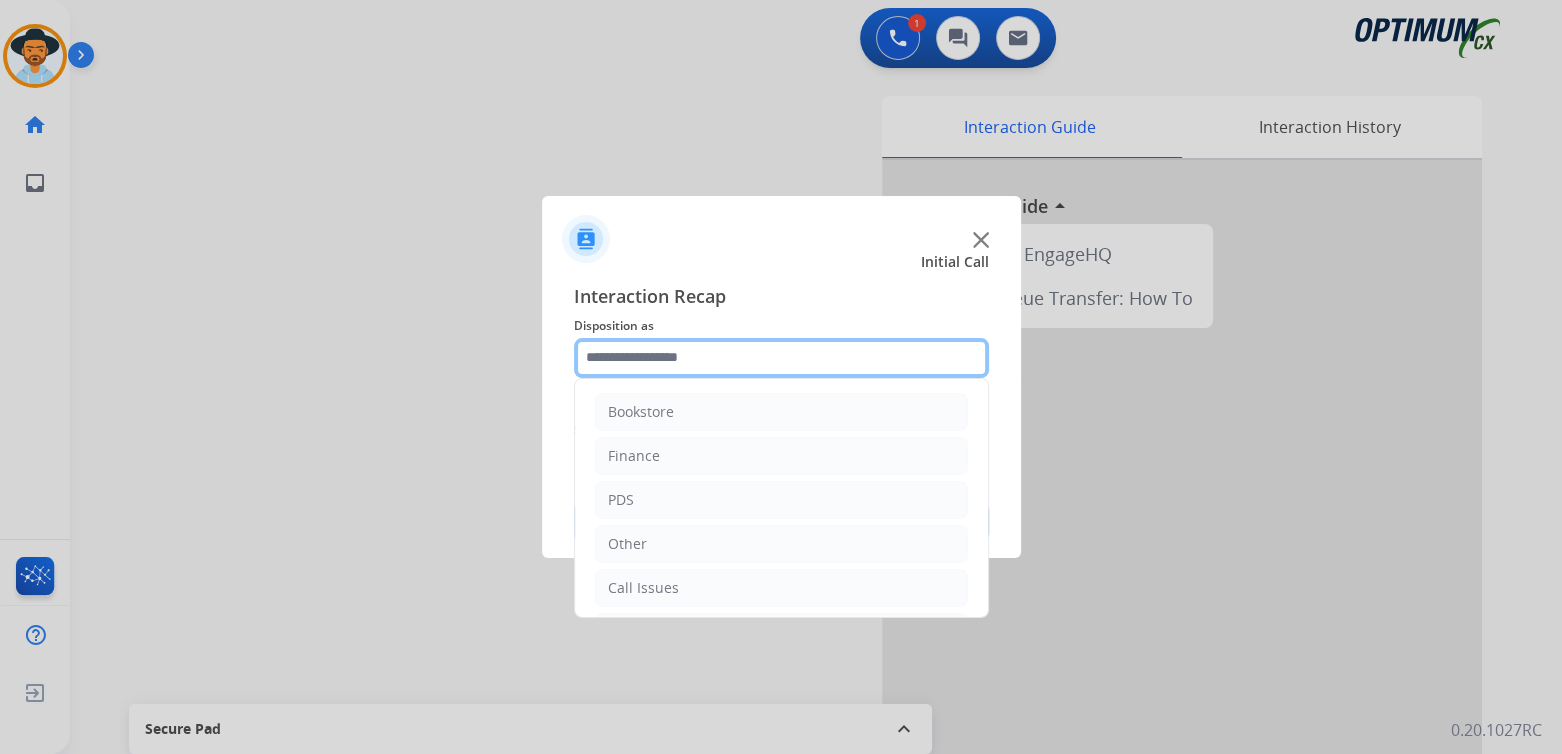 click on "Bookstore   Finance   PDS   Other   Call Issues   Initial Application   Transfer   Renewal" 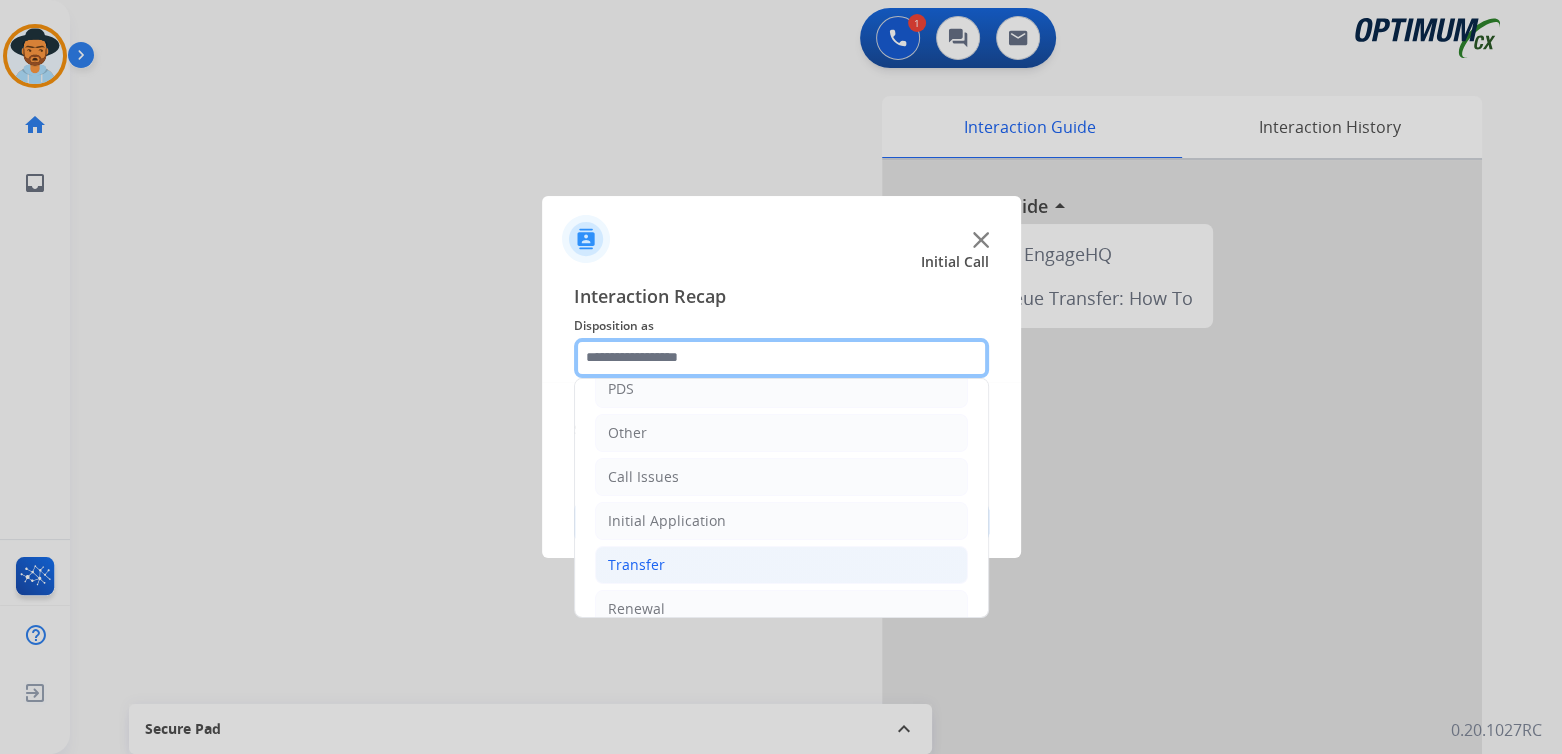 scroll, scrollTop: 132, scrollLeft: 0, axis: vertical 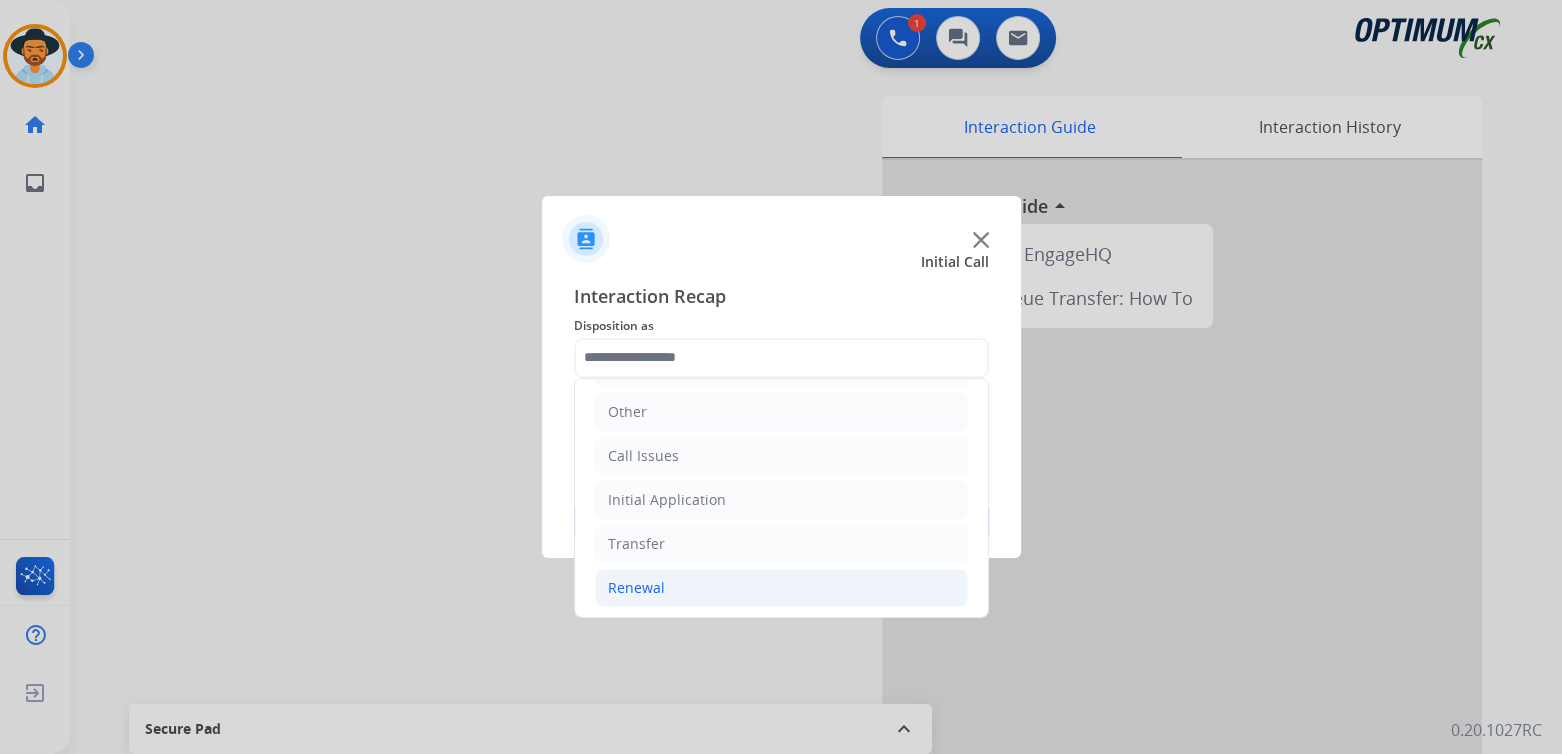 click on "Renewal" 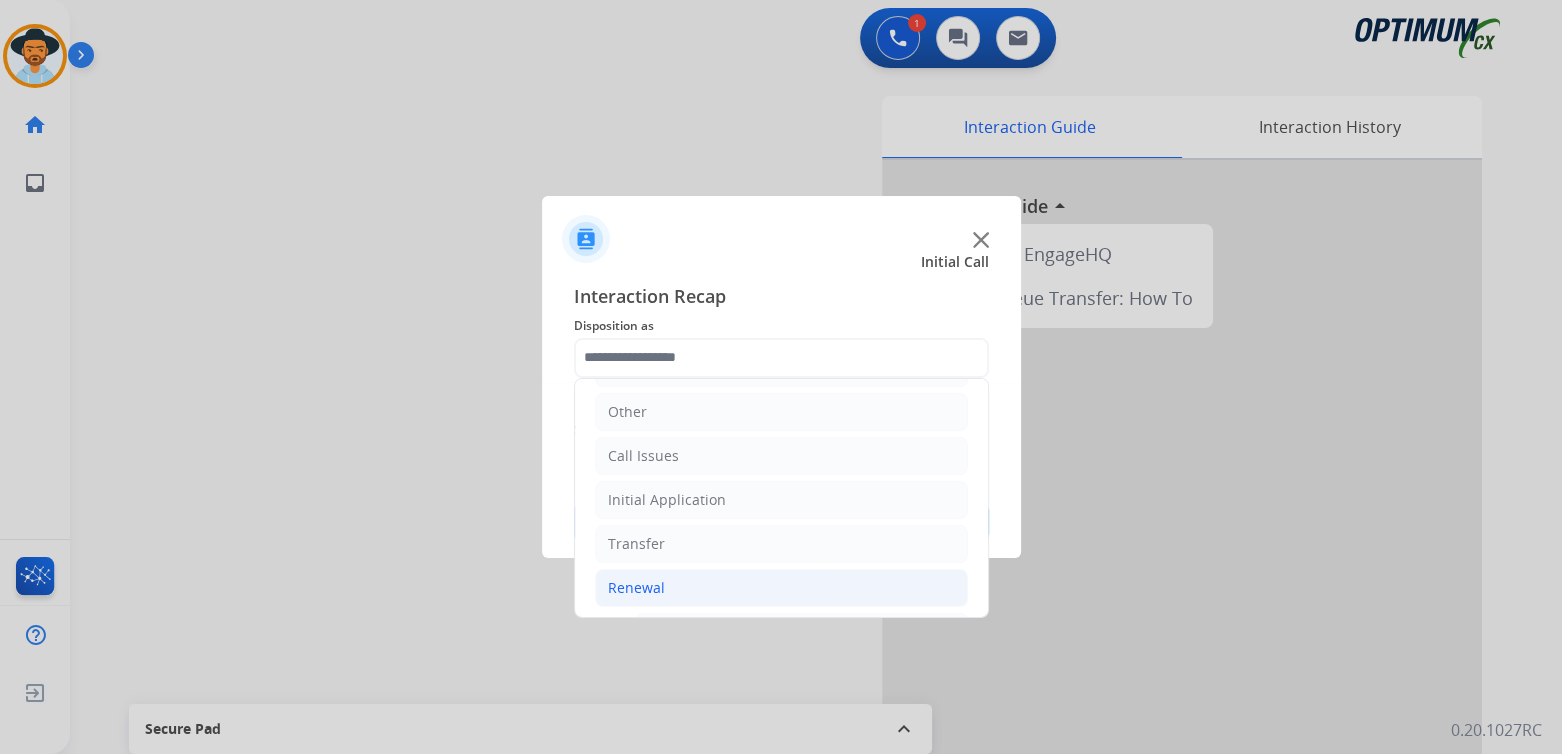 click on "Renewal" 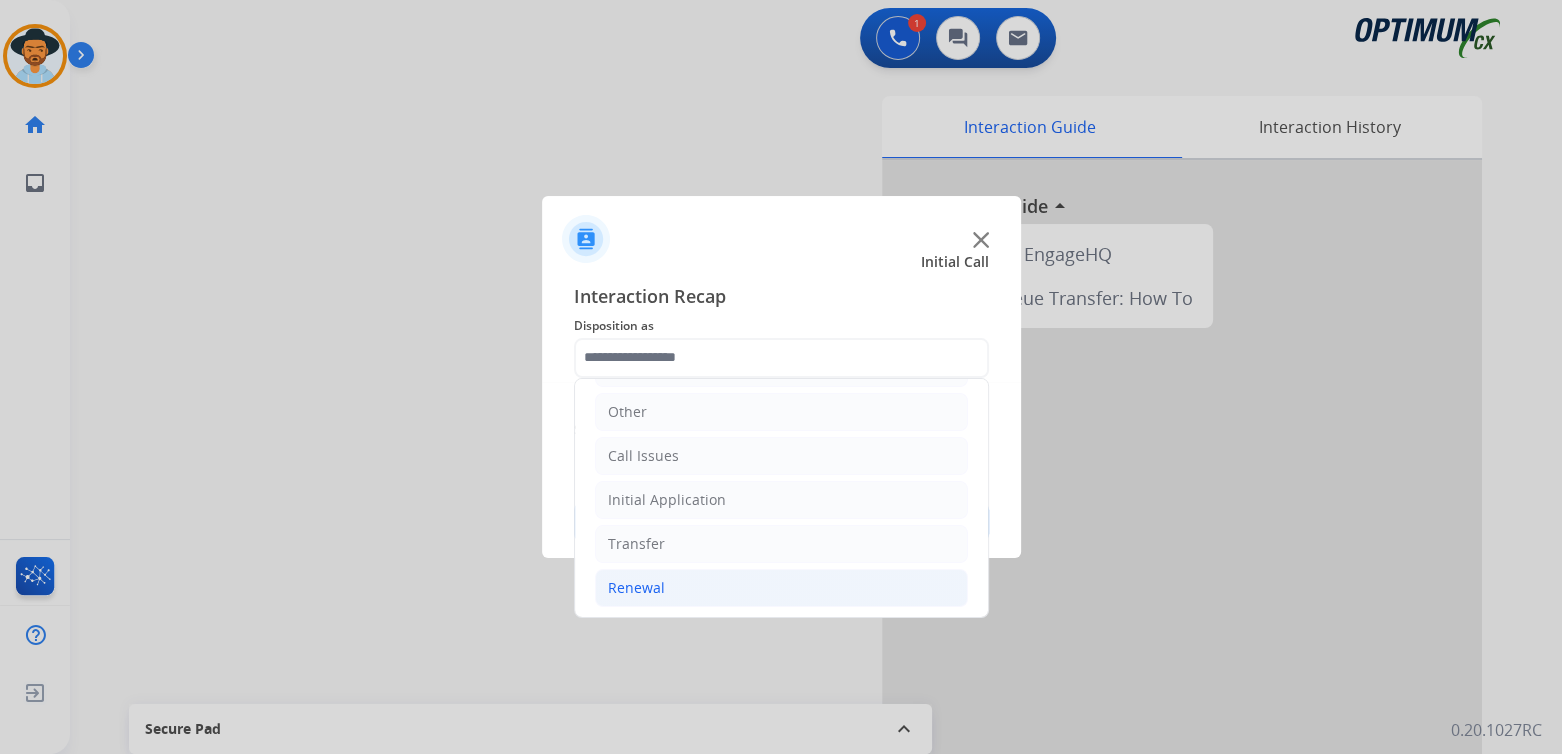 click on "Renewal" 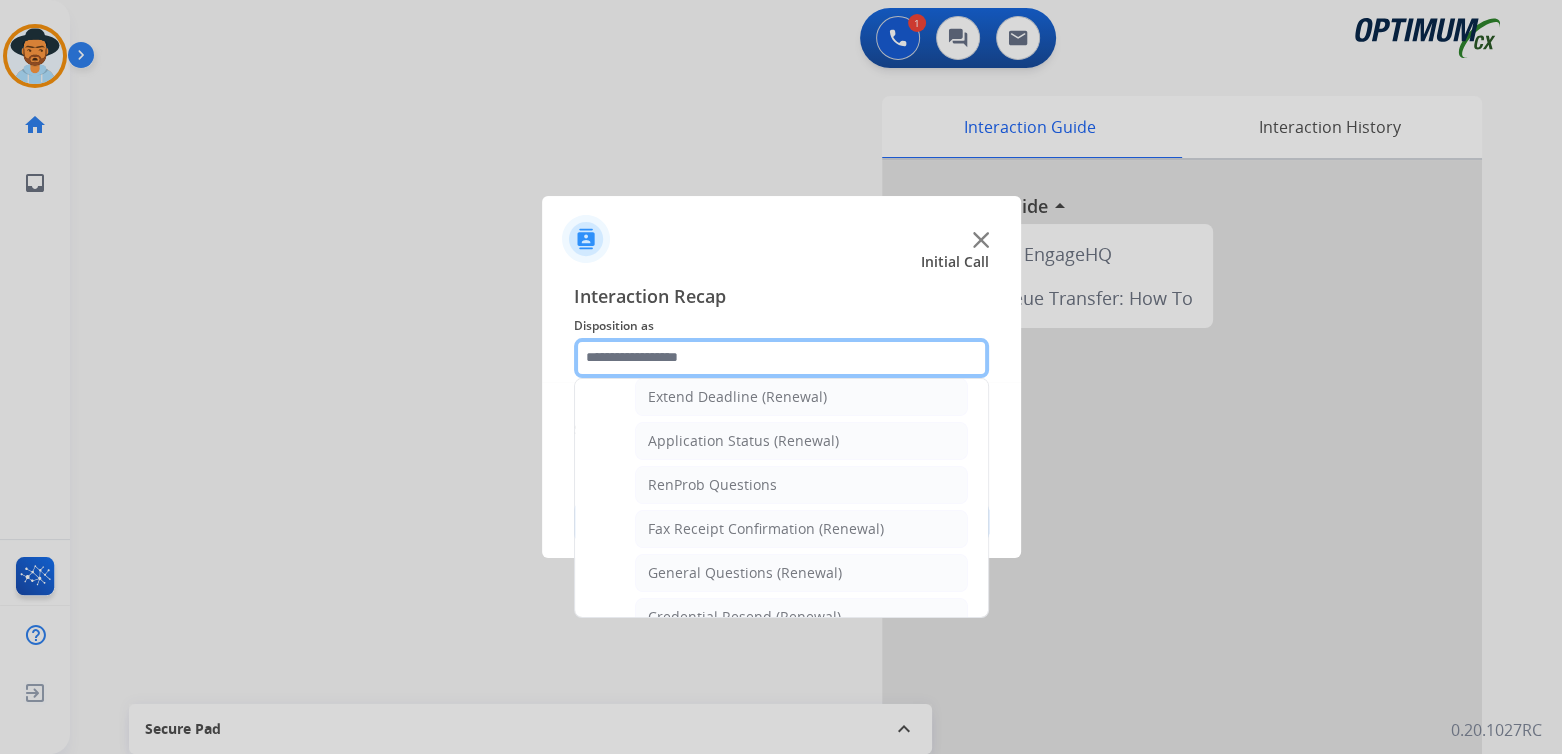 scroll, scrollTop: 432, scrollLeft: 0, axis: vertical 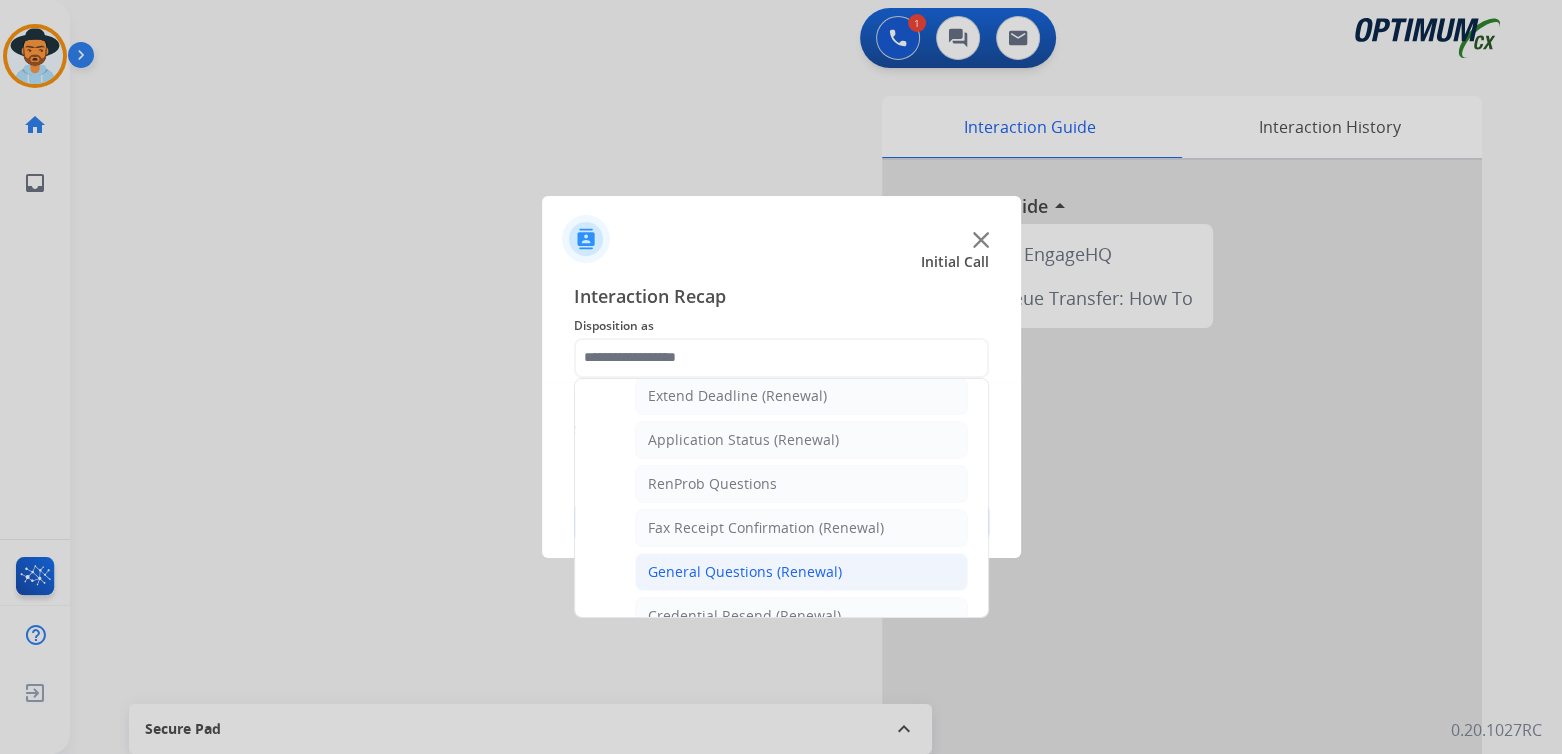 click on "General Questions (Renewal)" 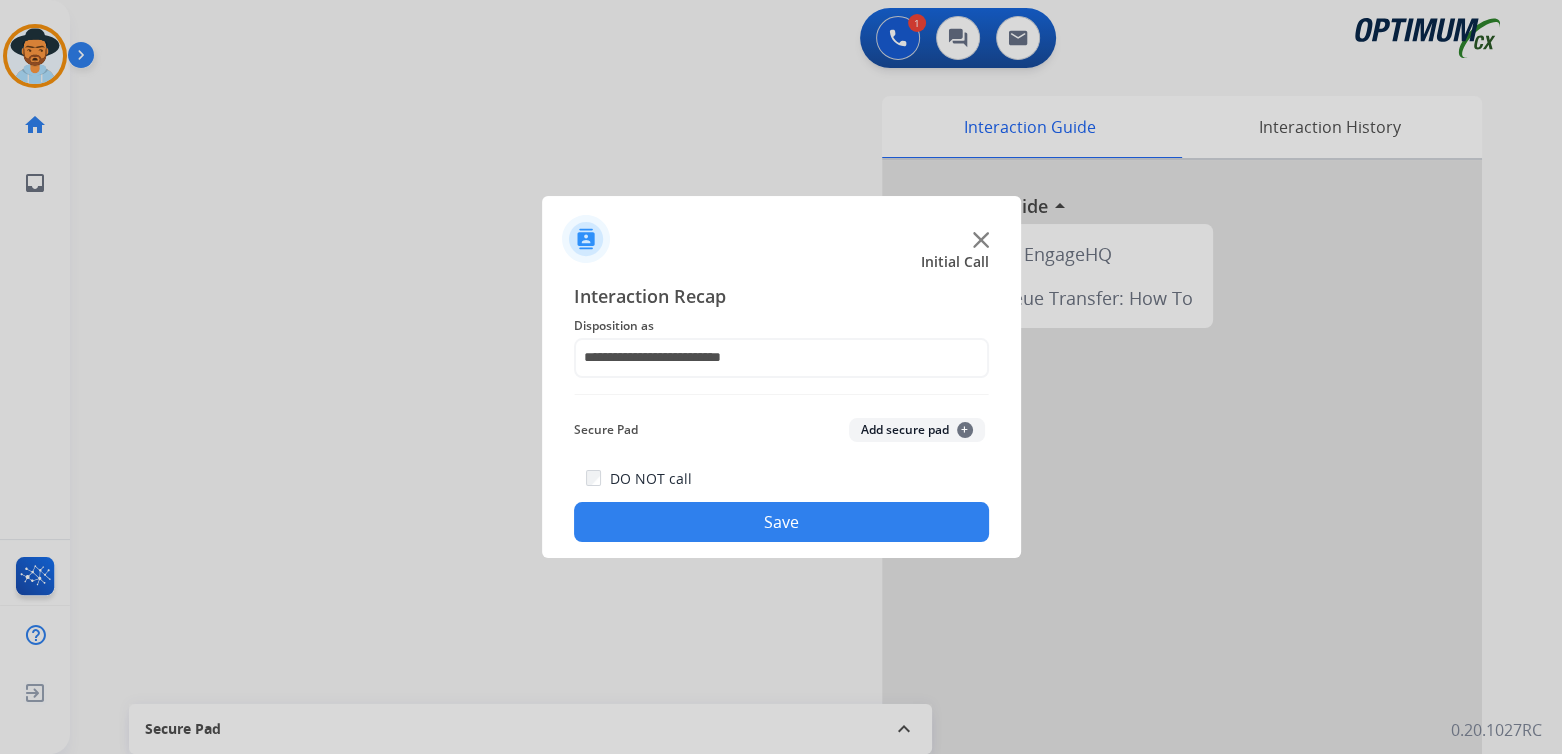 click on "Save" 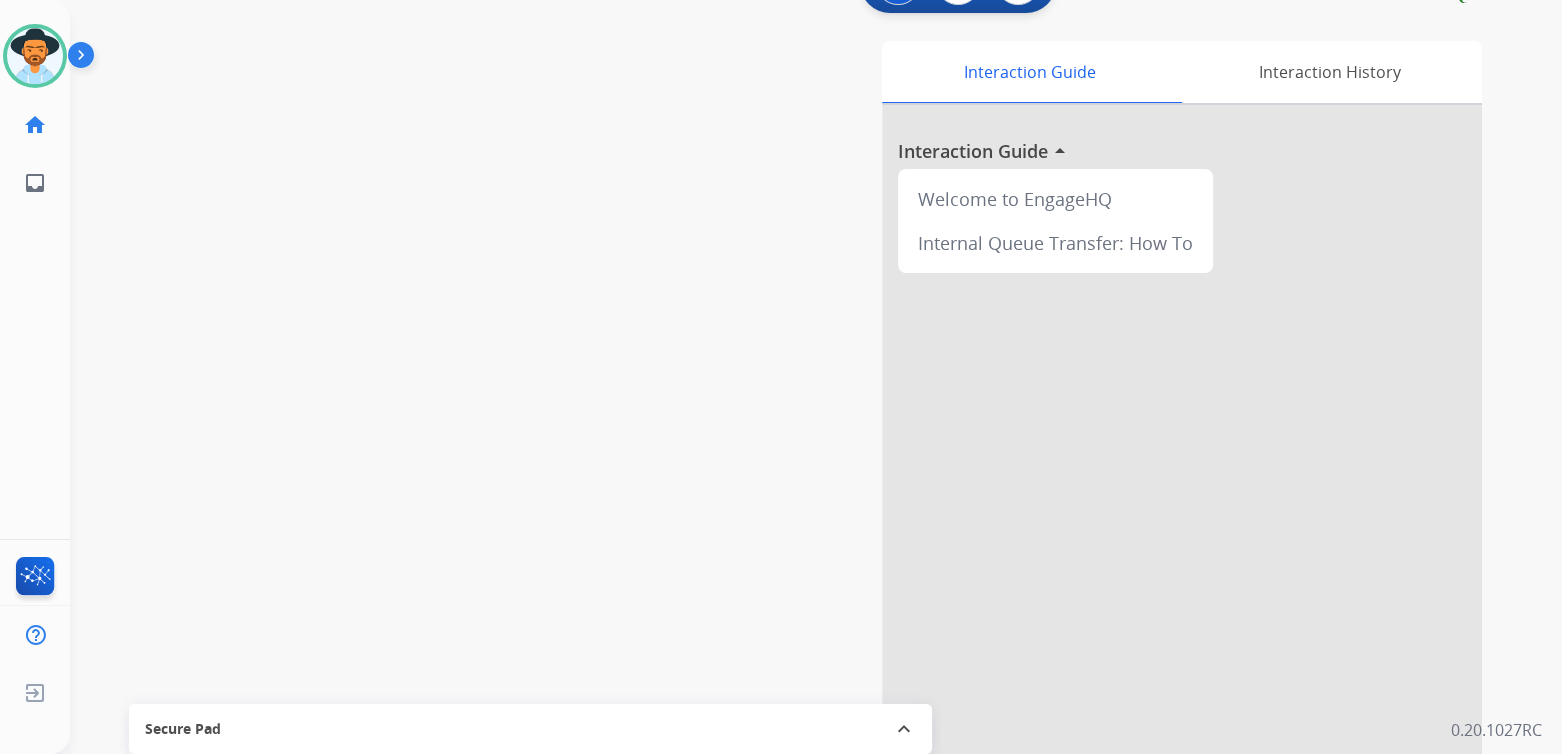 scroll, scrollTop: 56, scrollLeft: 0, axis: vertical 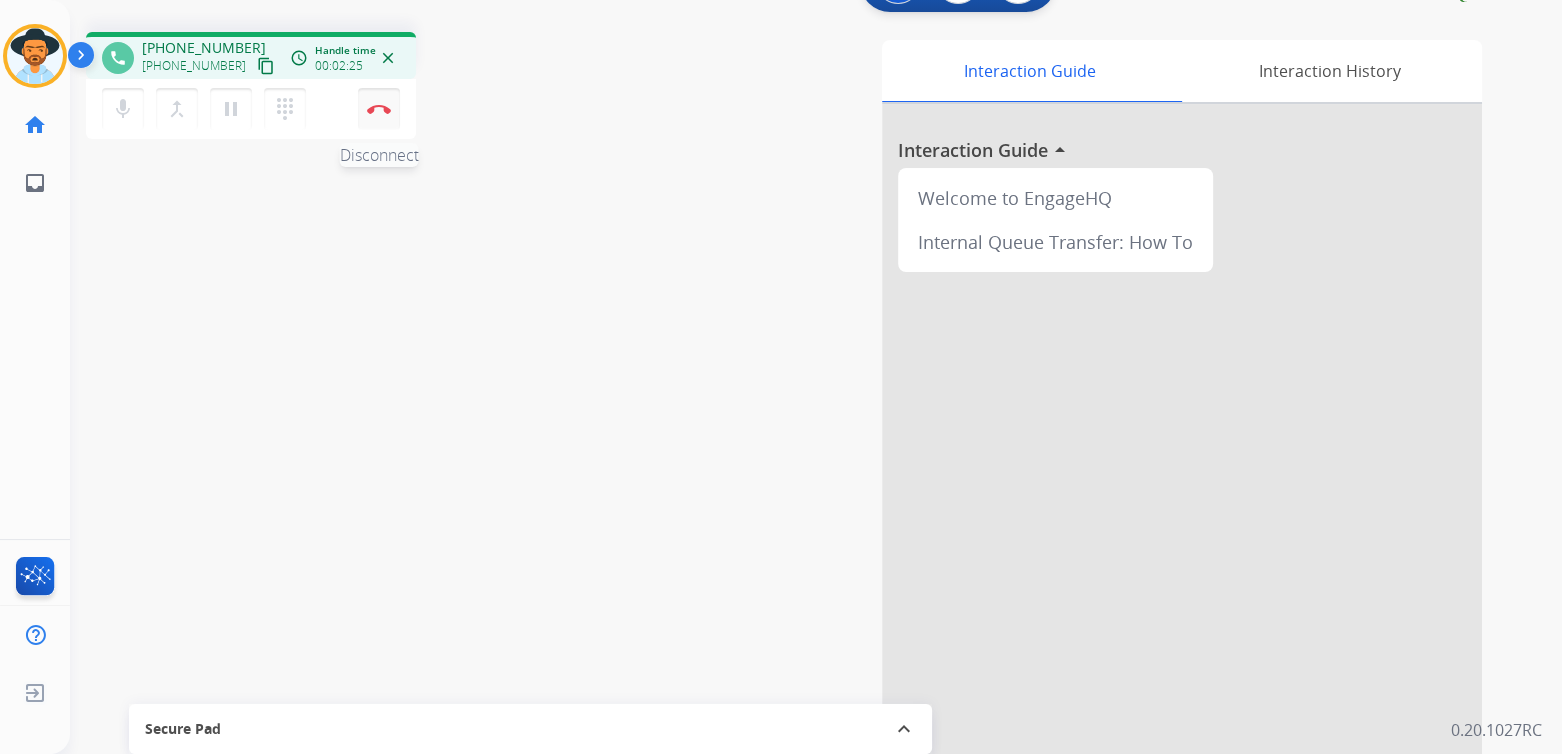click at bounding box center [379, 109] 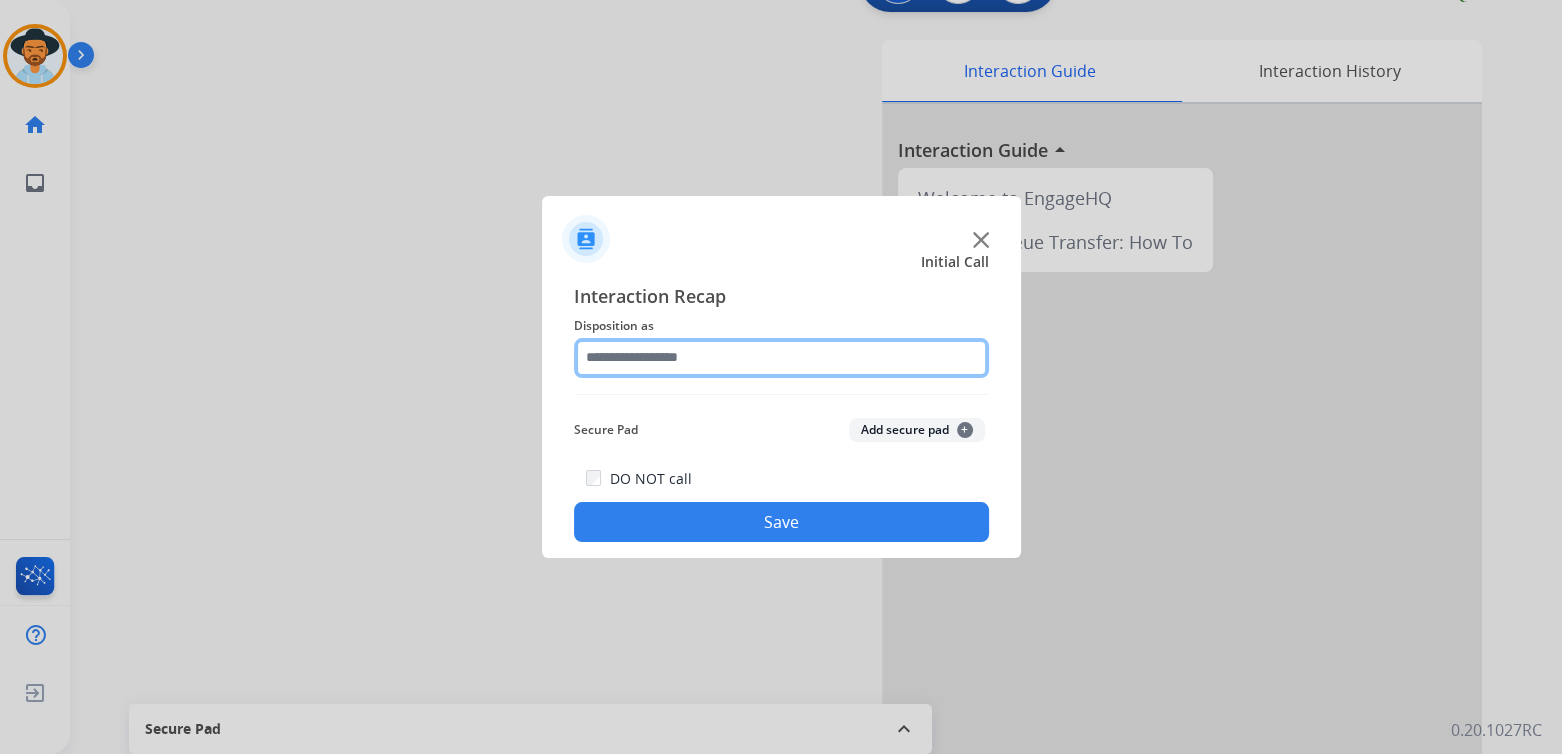 click 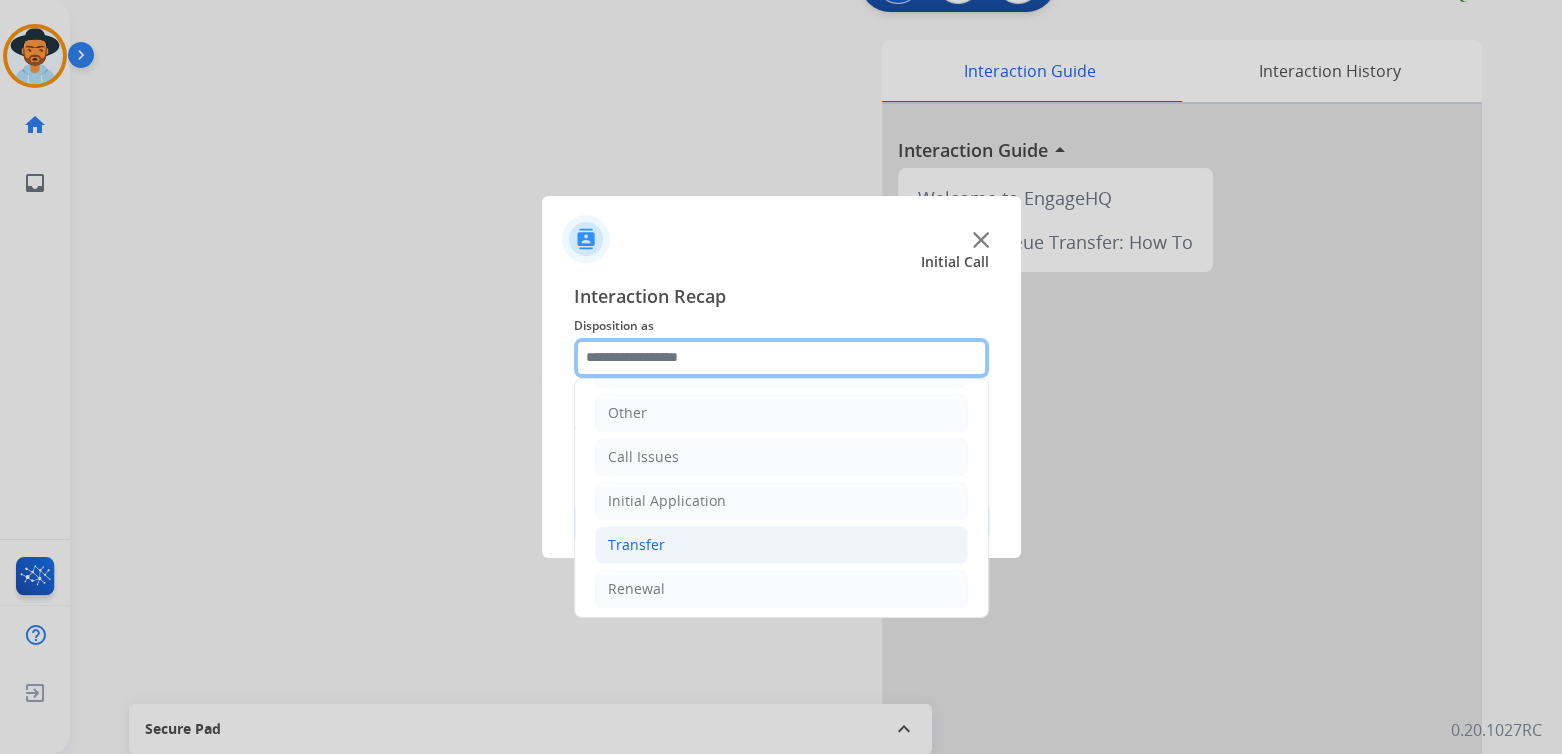 scroll, scrollTop: 132, scrollLeft: 0, axis: vertical 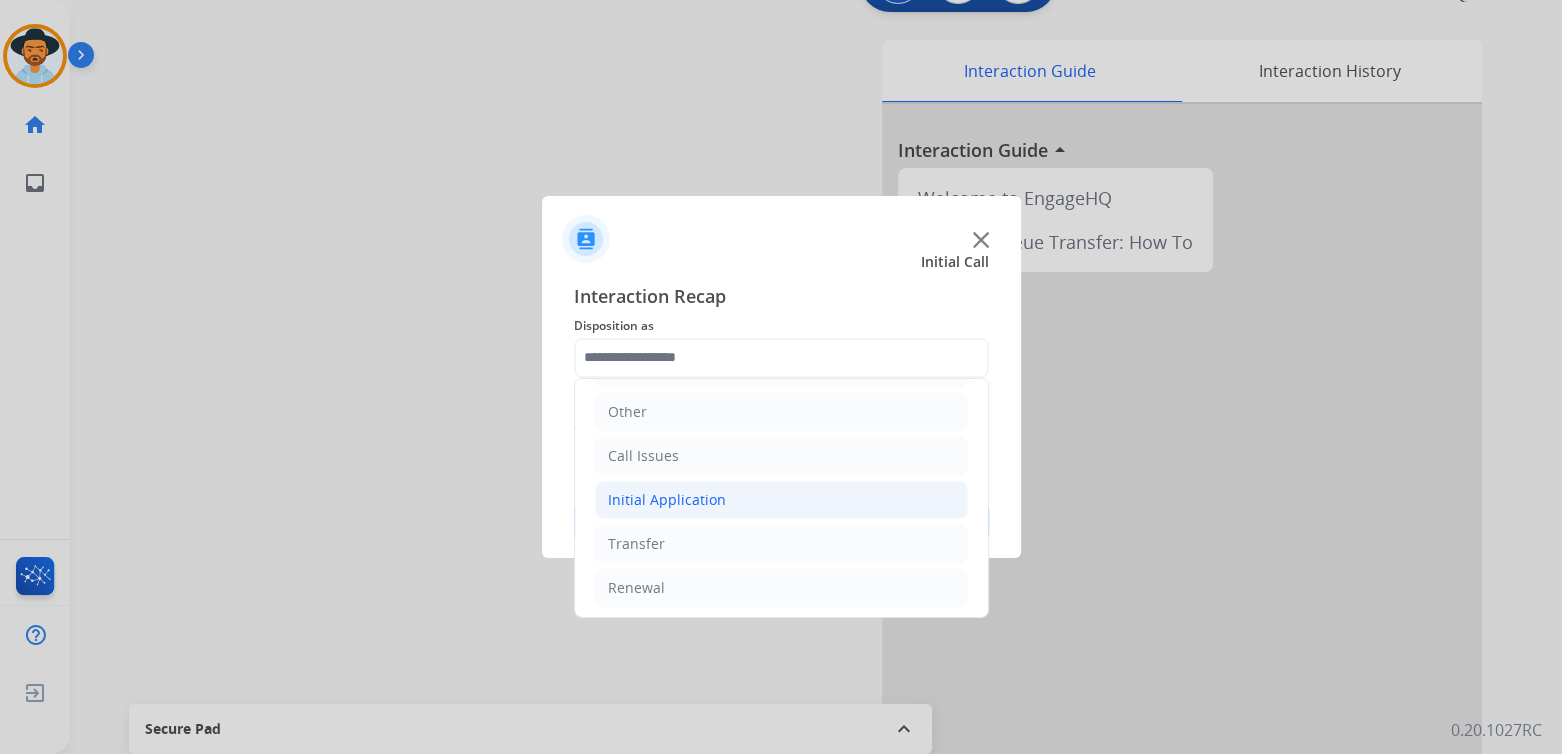 click on "Initial Application" 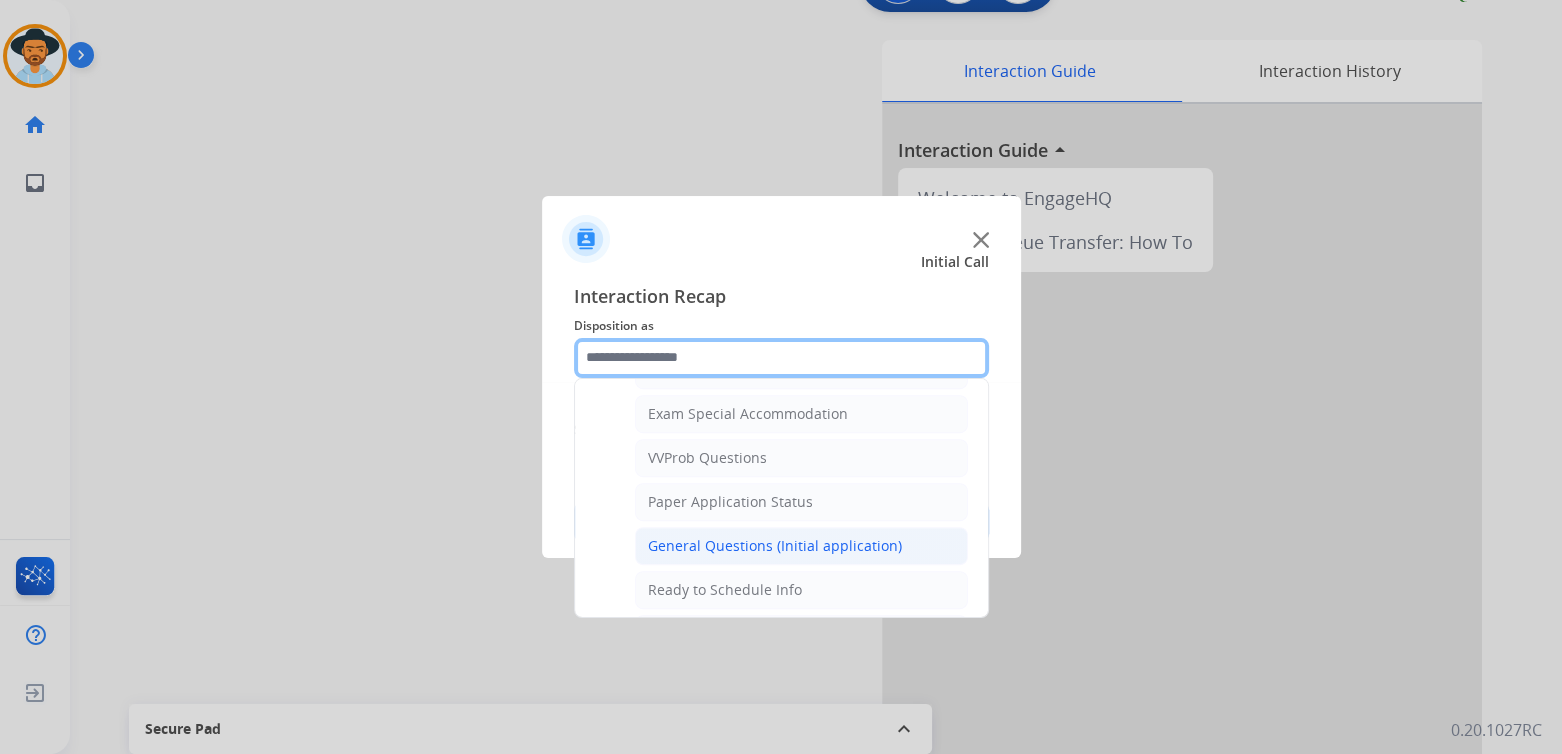 scroll, scrollTop: 1031, scrollLeft: 0, axis: vertical 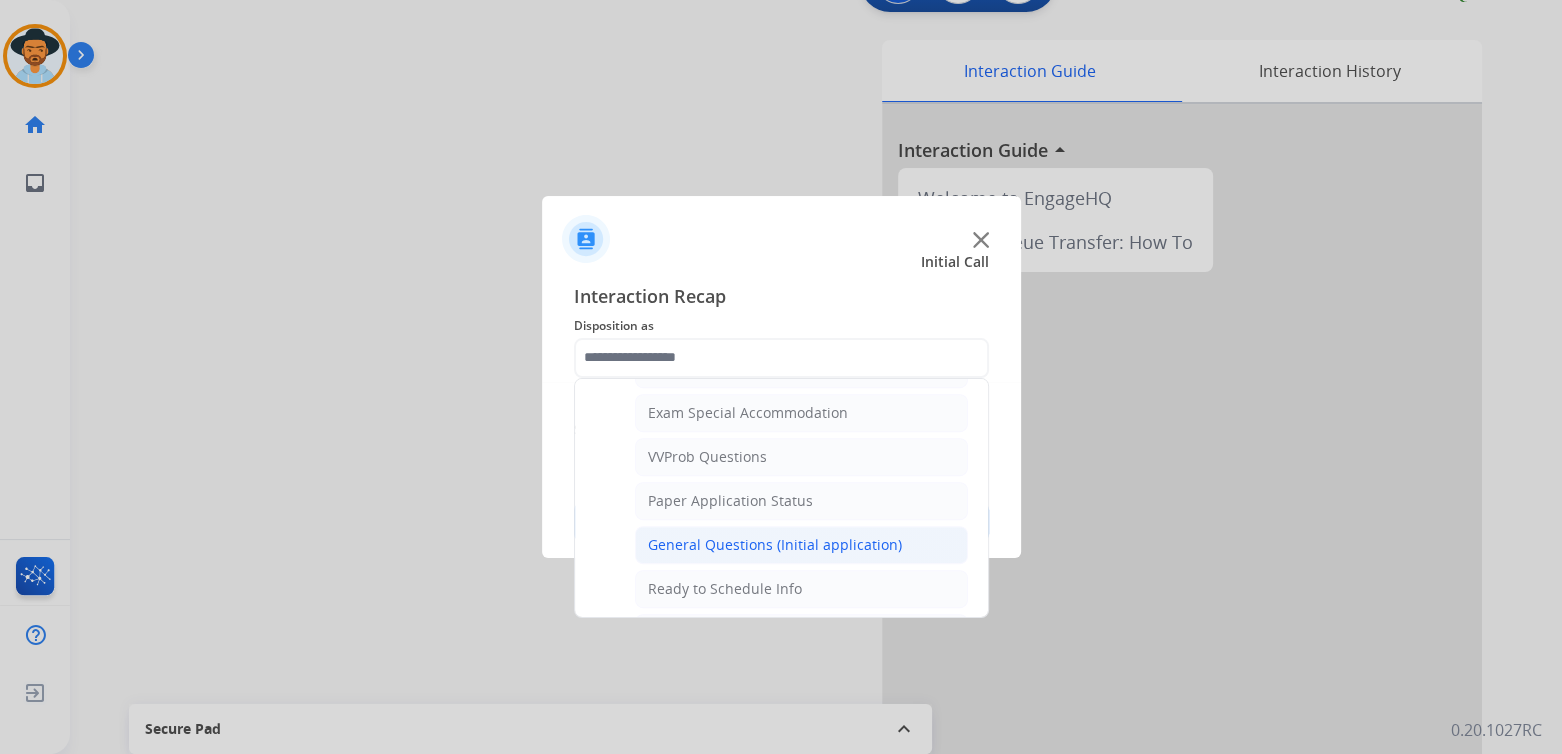 click on "General Questions (Initial application)" 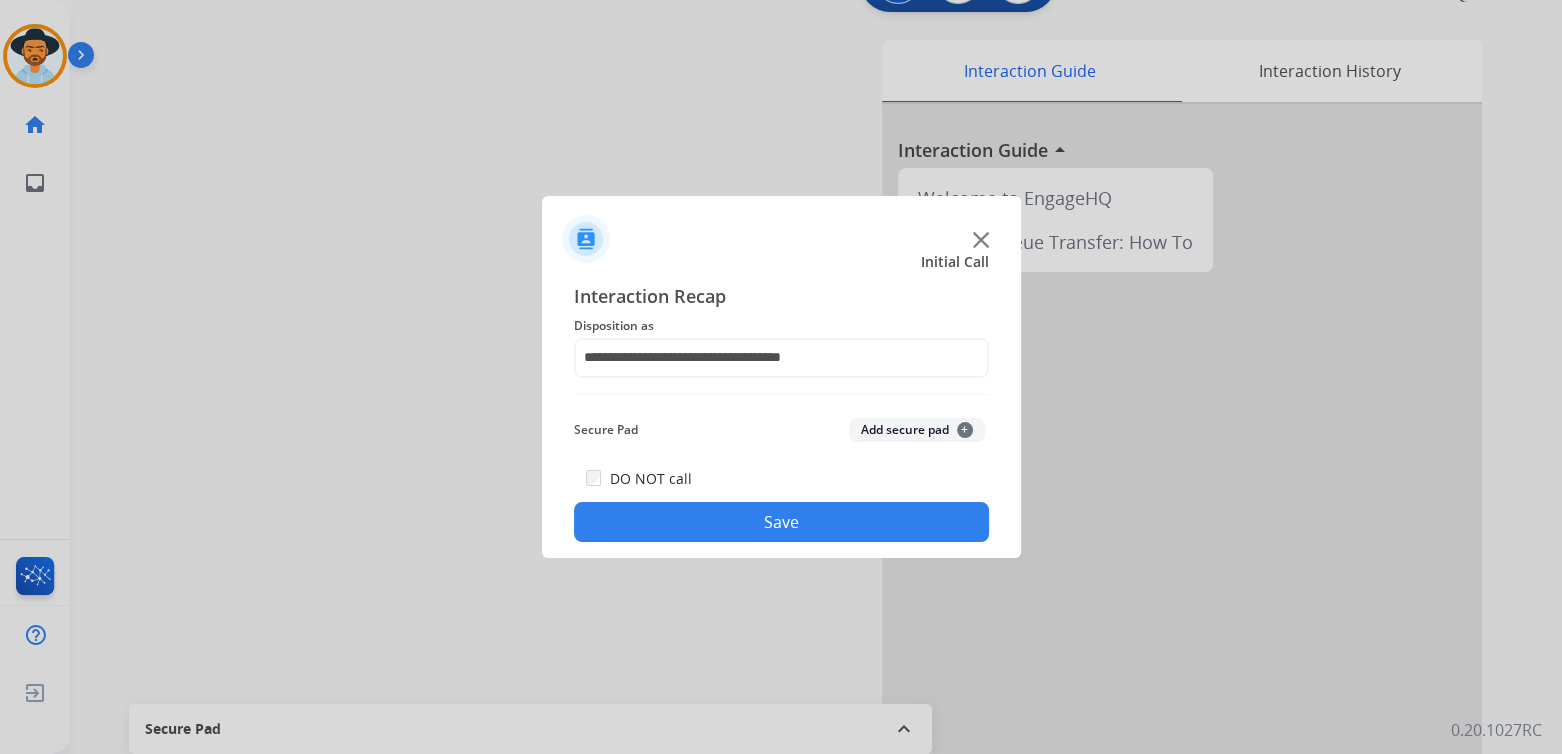 click on "Save" 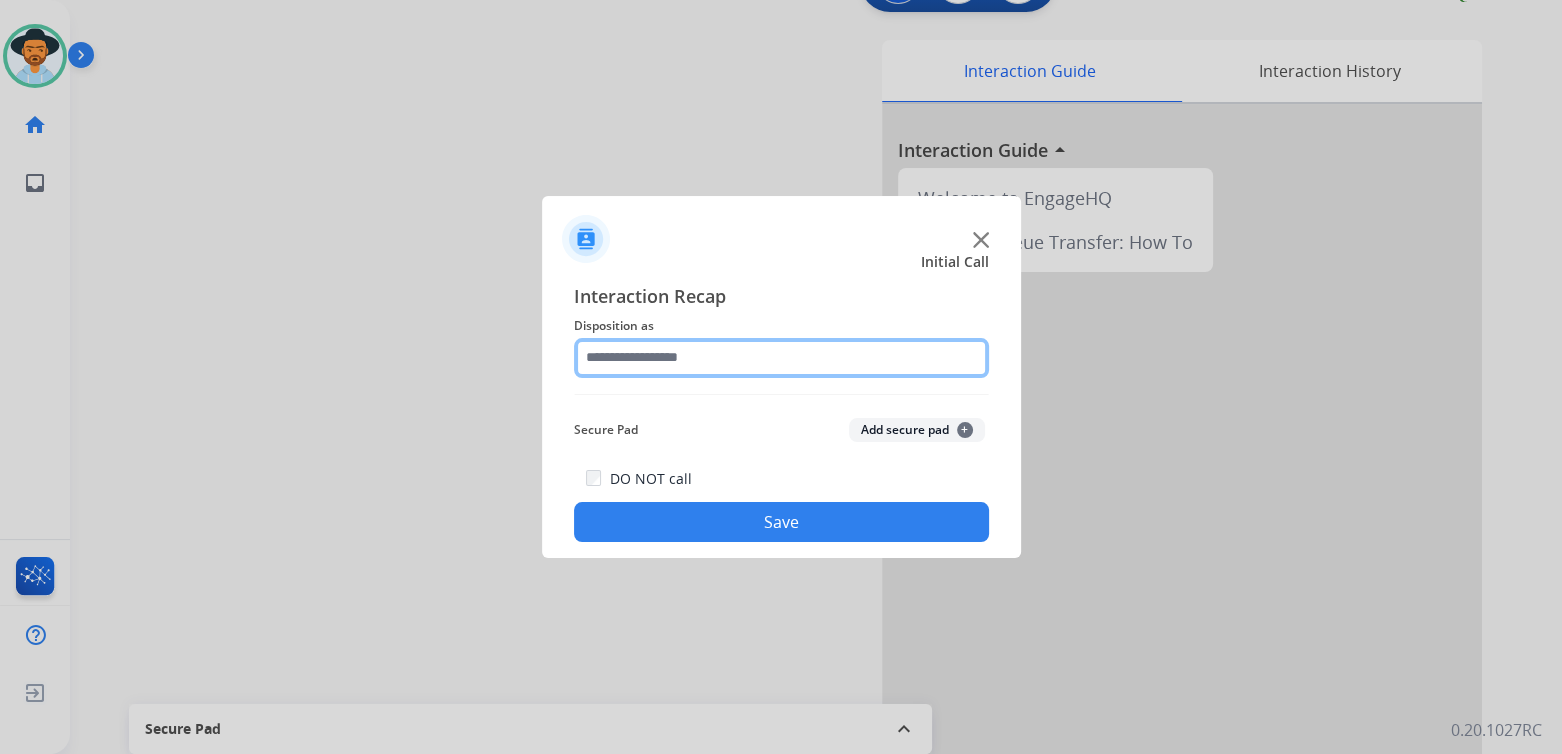 click 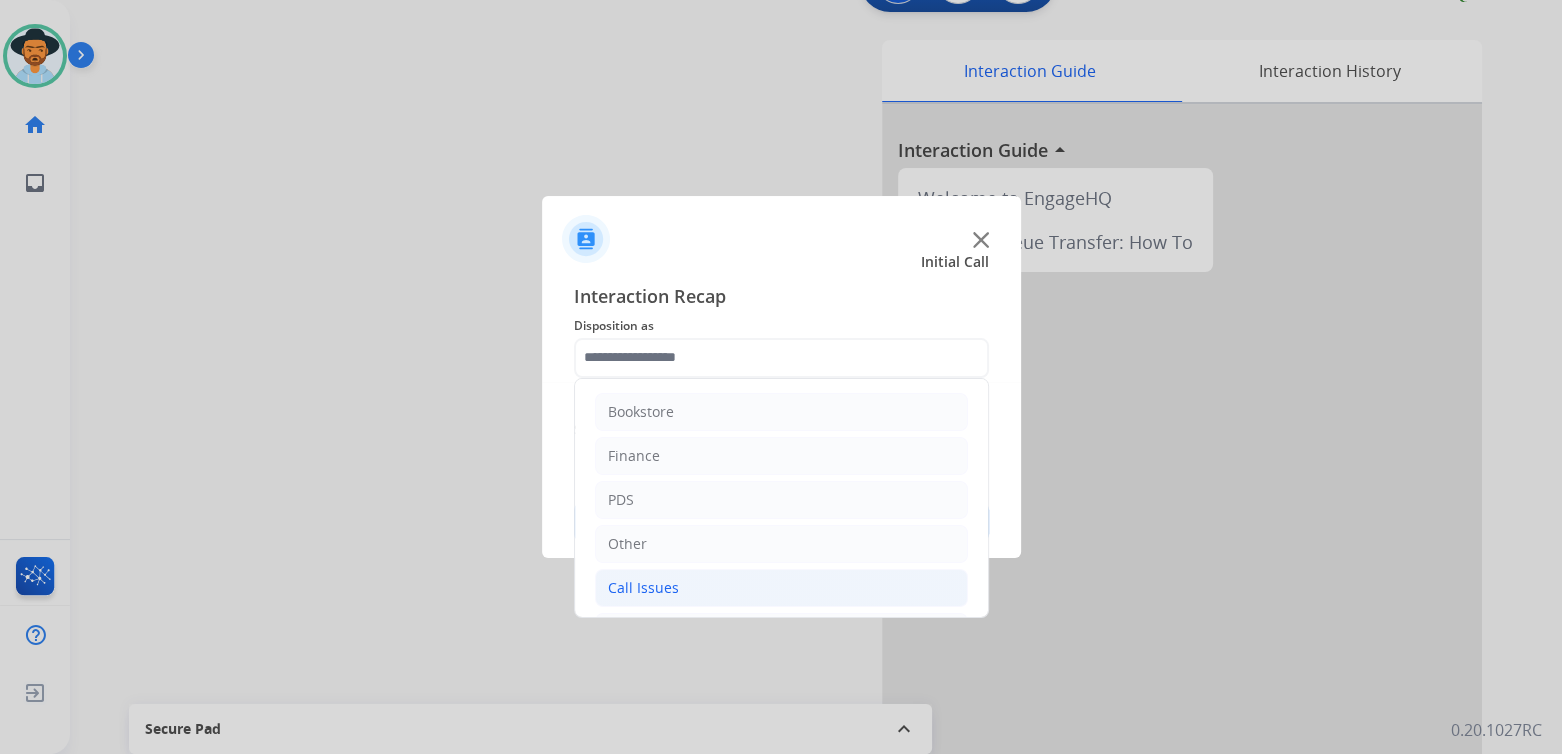 click on "Call Issues" 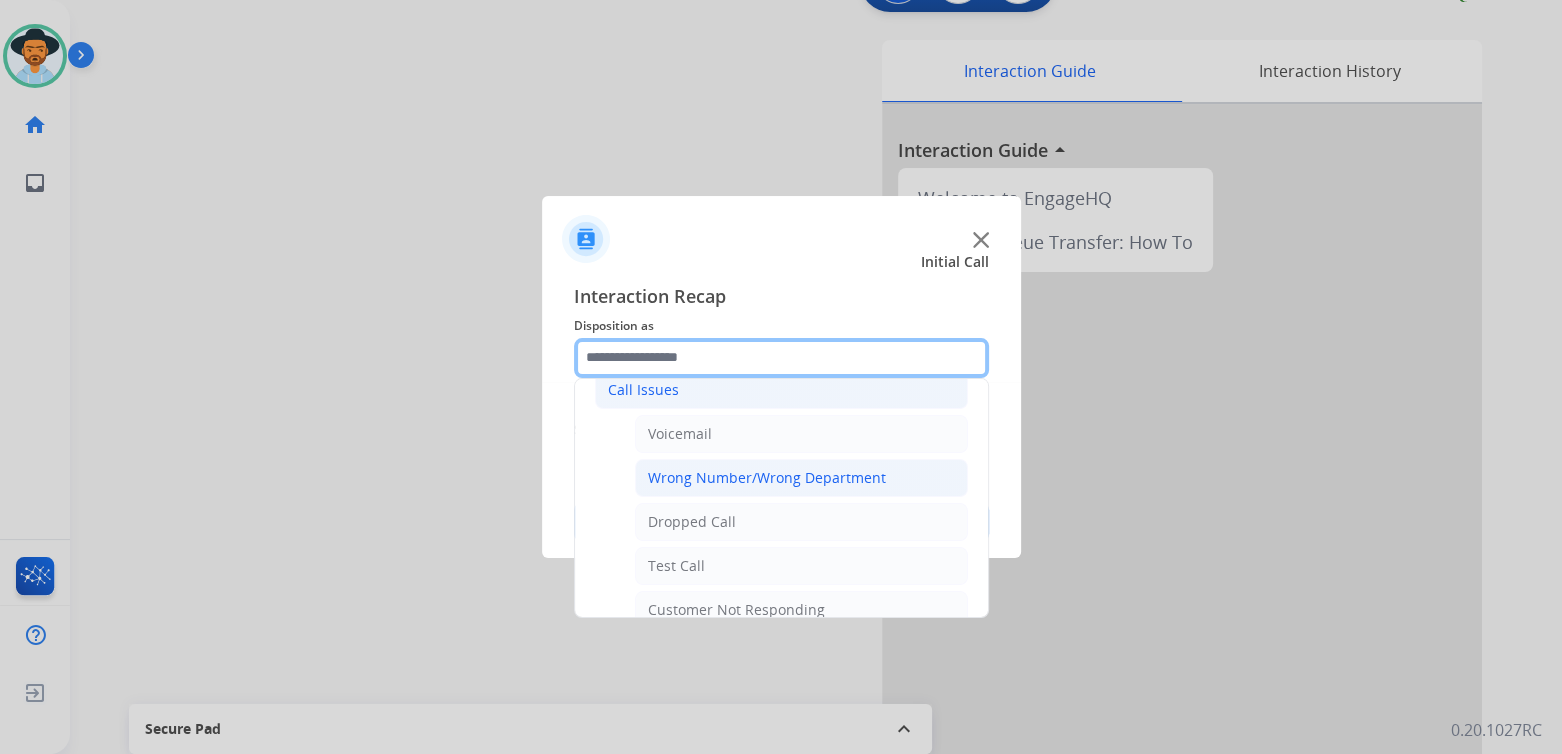 scroll, scrollTop: 199, scrollLeft: 0, axis: vertical 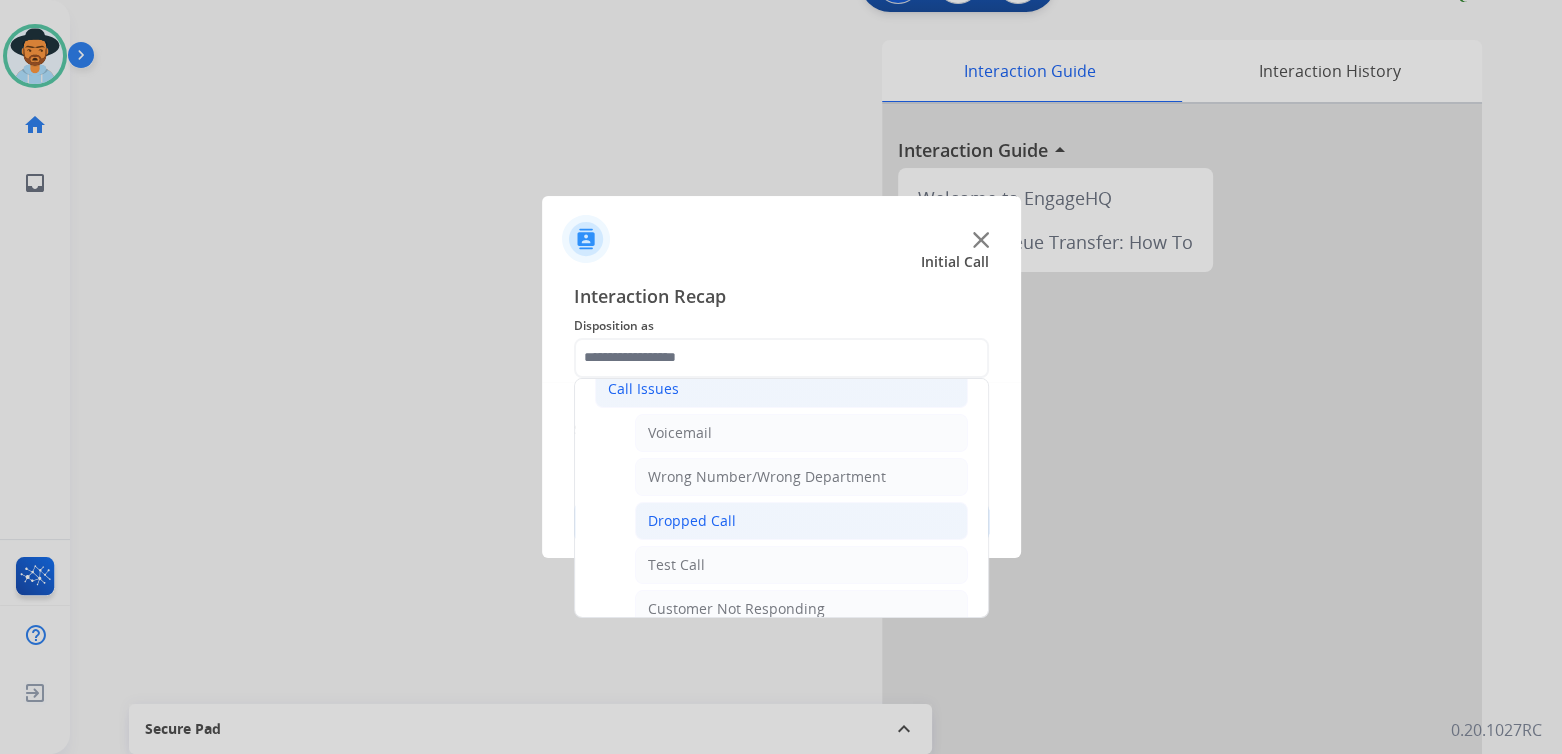 click on "Dropped Call" 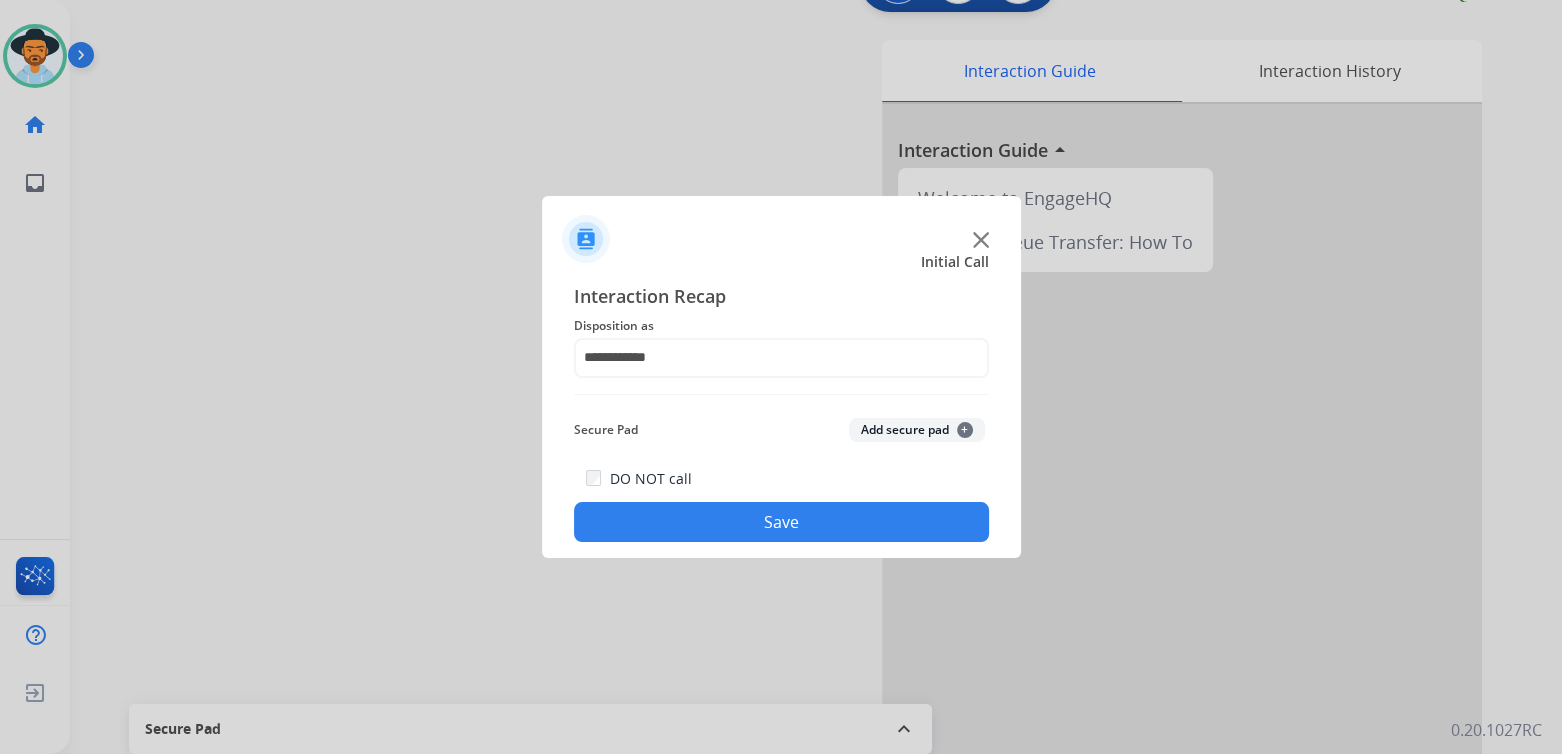 click on "Save" 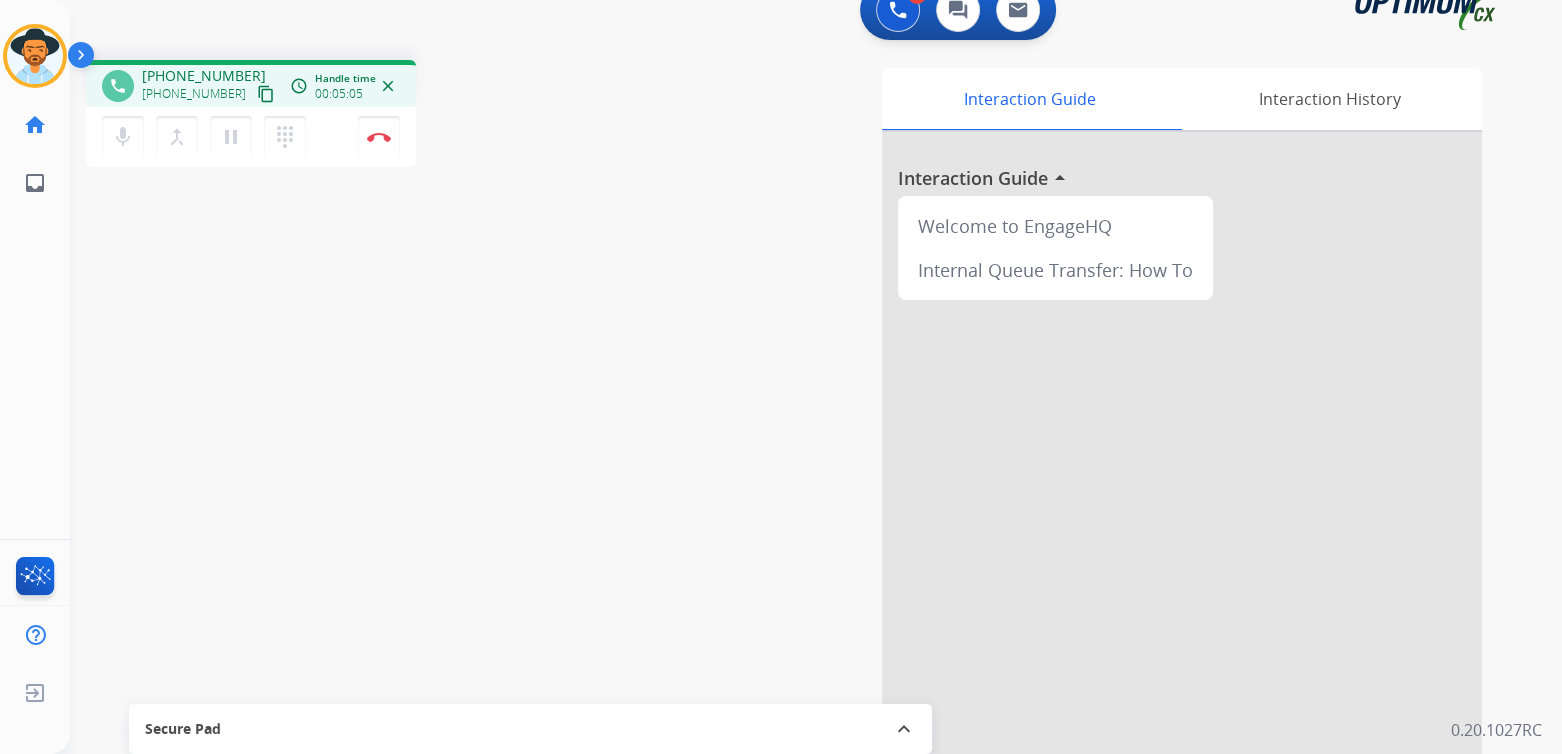 scroll, scrollTop: 0, scrollLeft: 0, axis: both 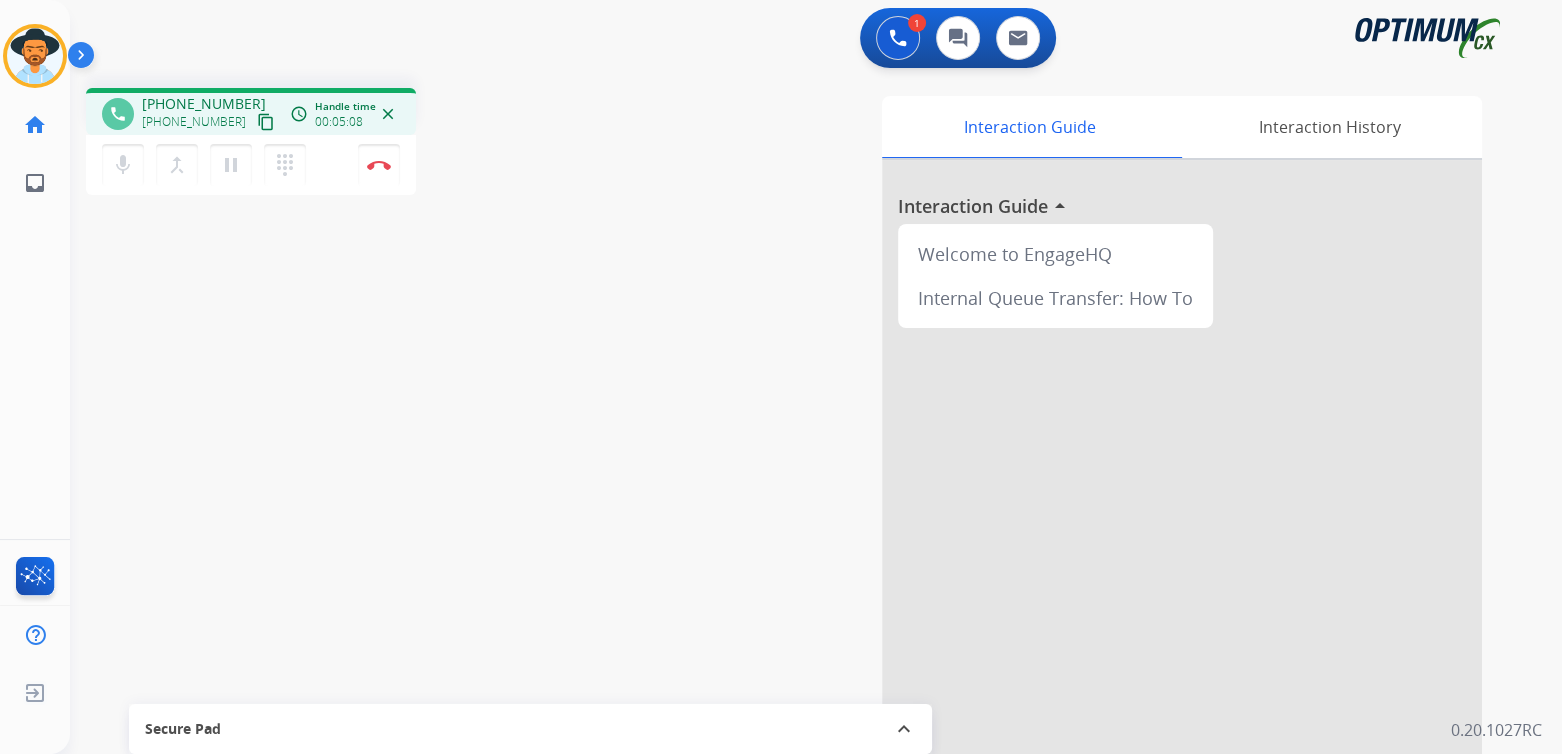 drag, startPoint x: 379, startPoint y: 171, endPoint x: 514, endPoint y: 119, distance: 144.6686 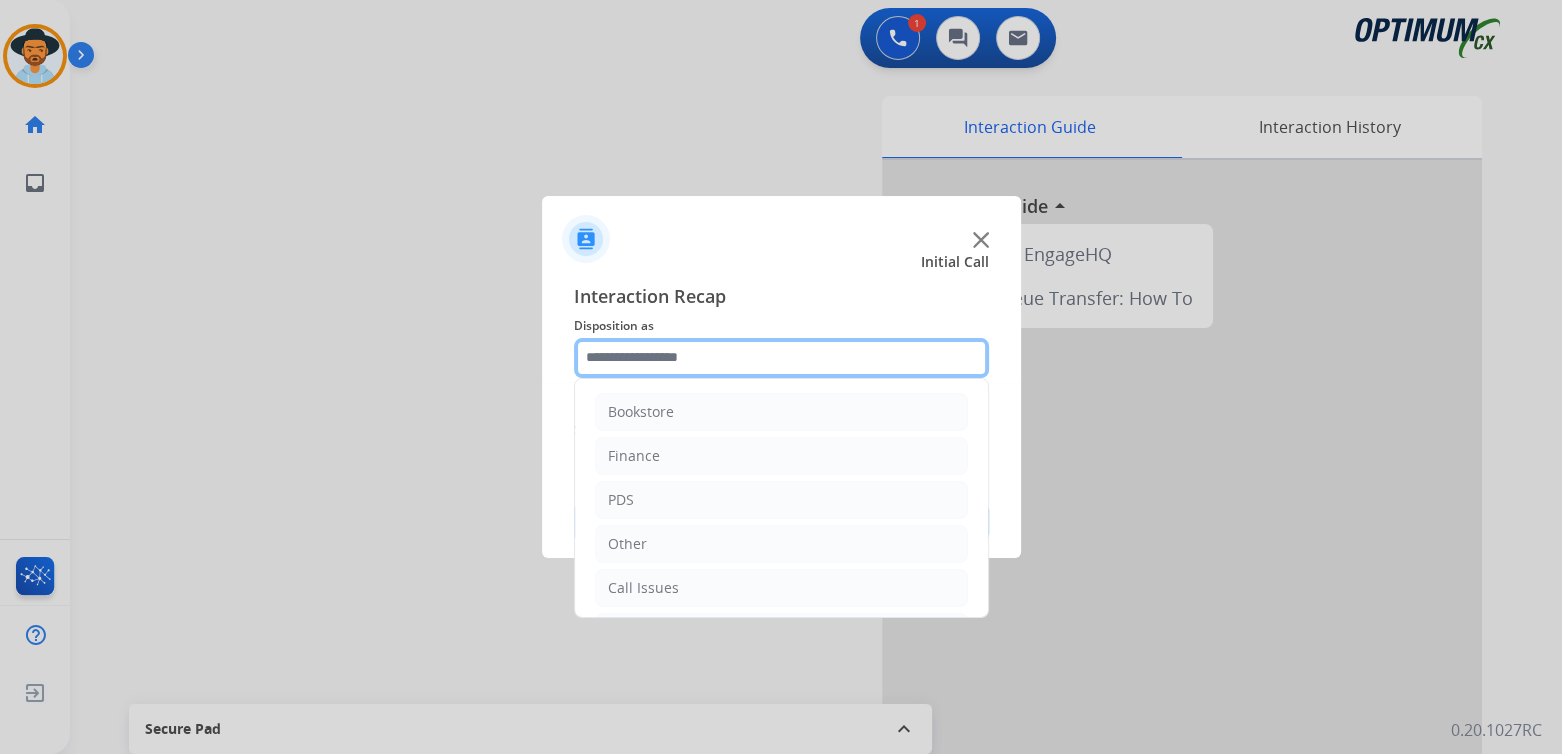 click 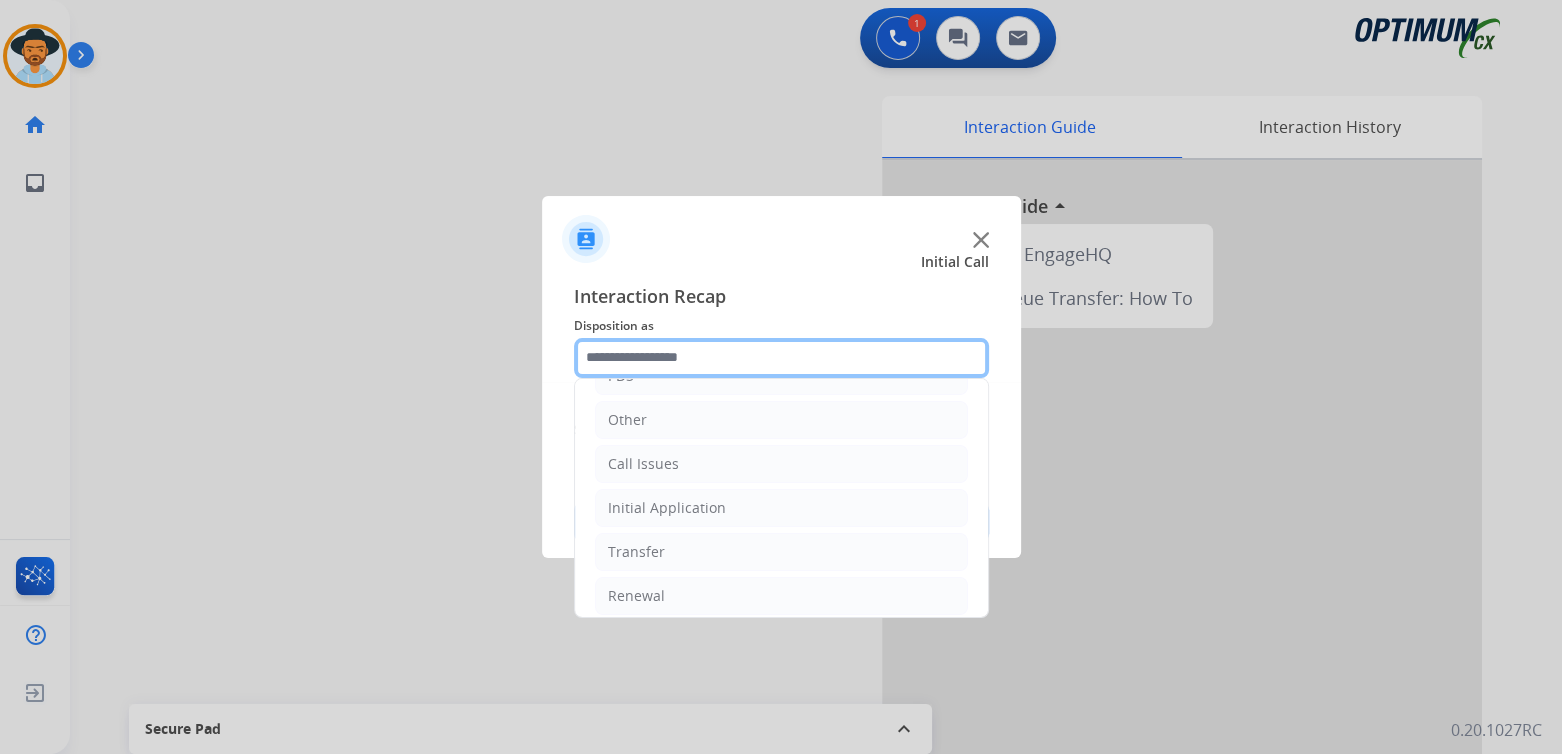 scroll, scrollTop: 132, scrollLeft: 0, axis: vertical 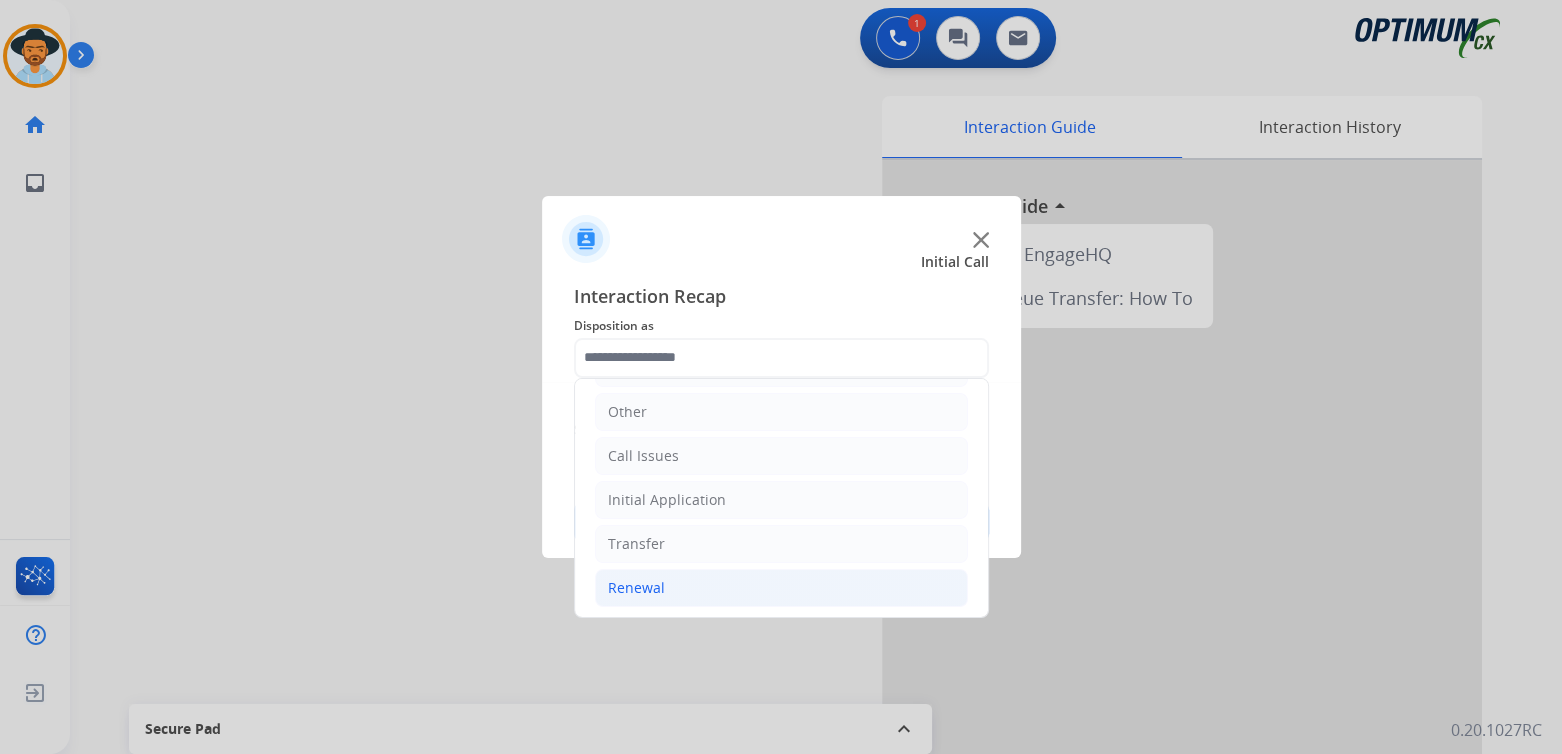 click on "Renewal" 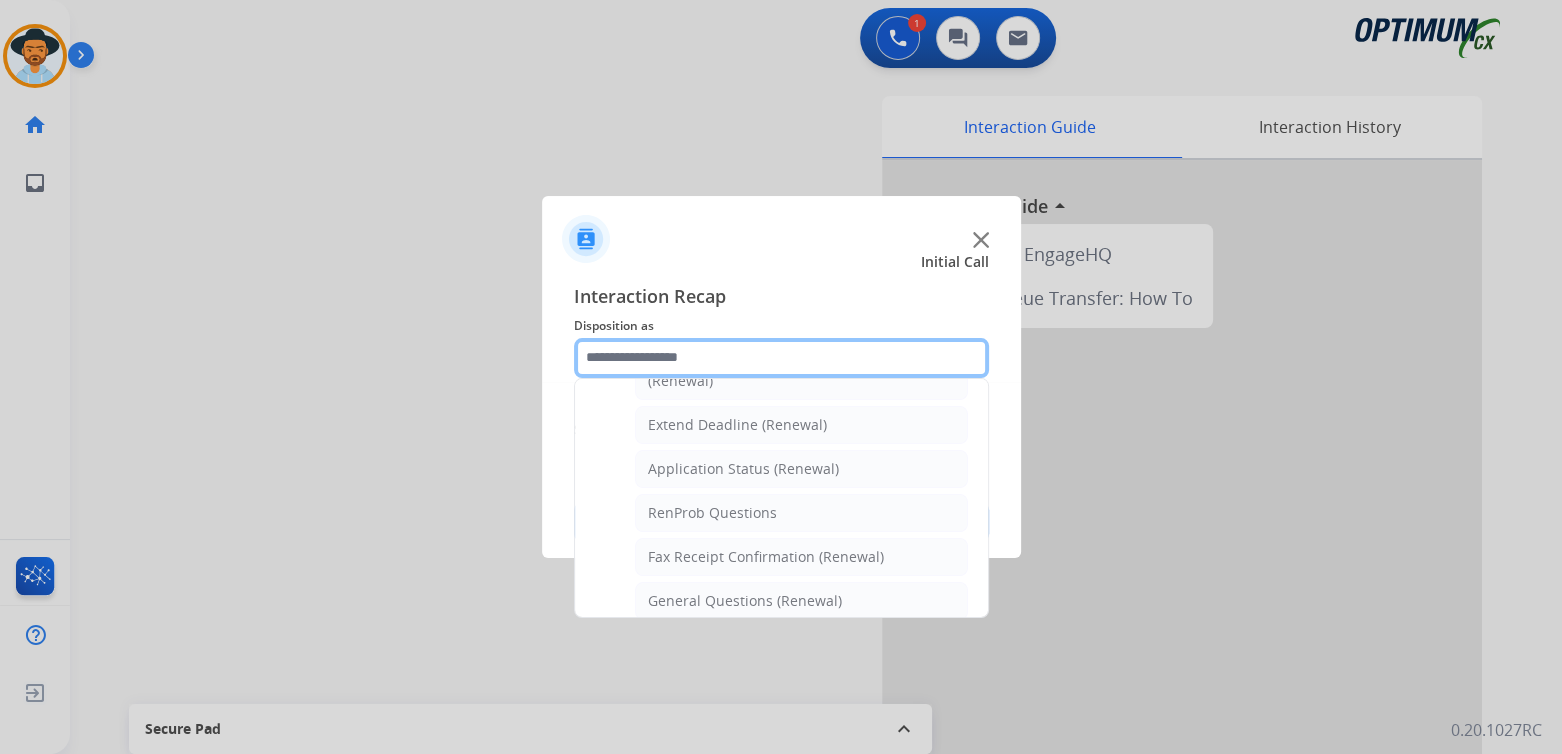 scroll, scrollTop: 404, scrollLeft: 0, axis: vertical 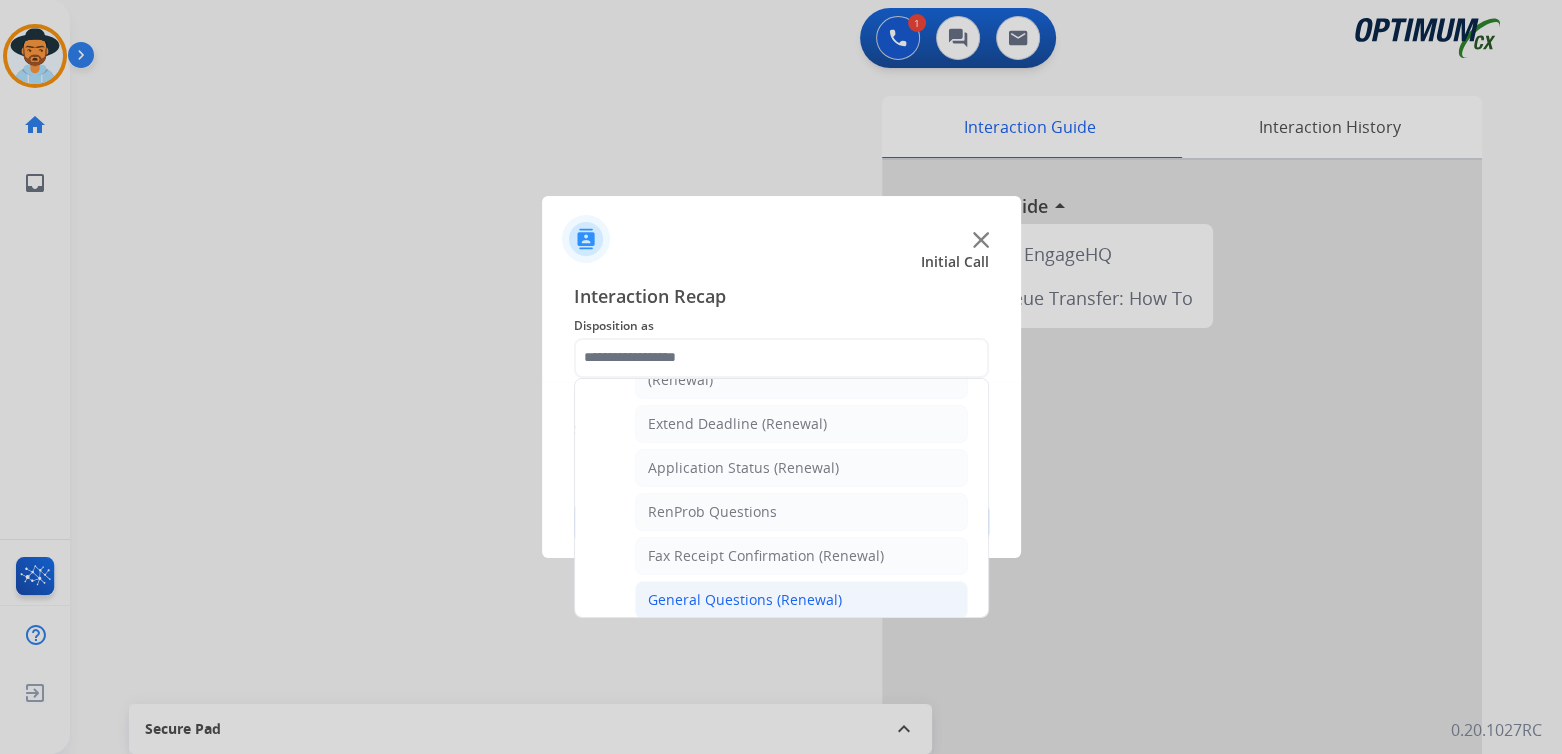 click on "General Questions (Renewal)" 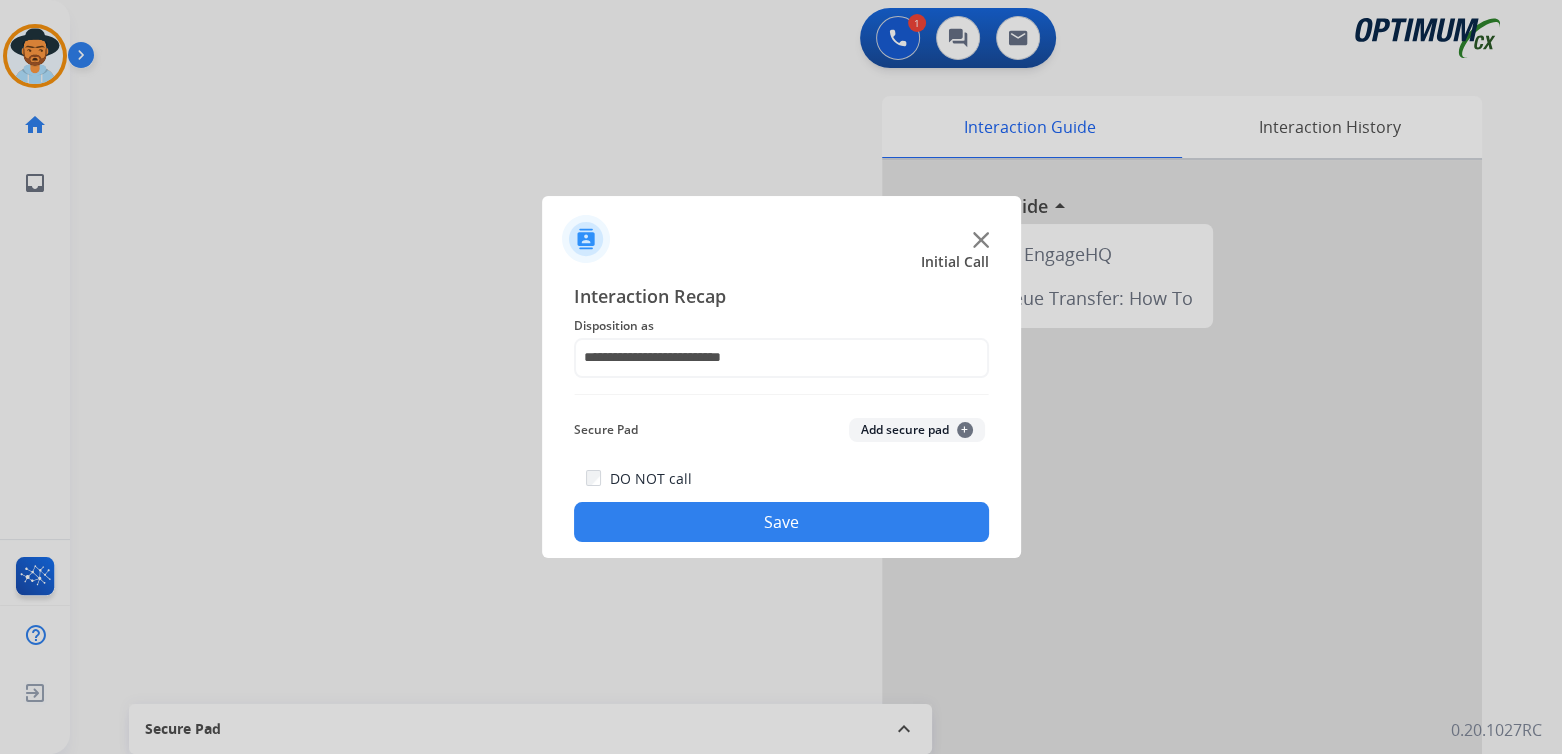 click on "Save" 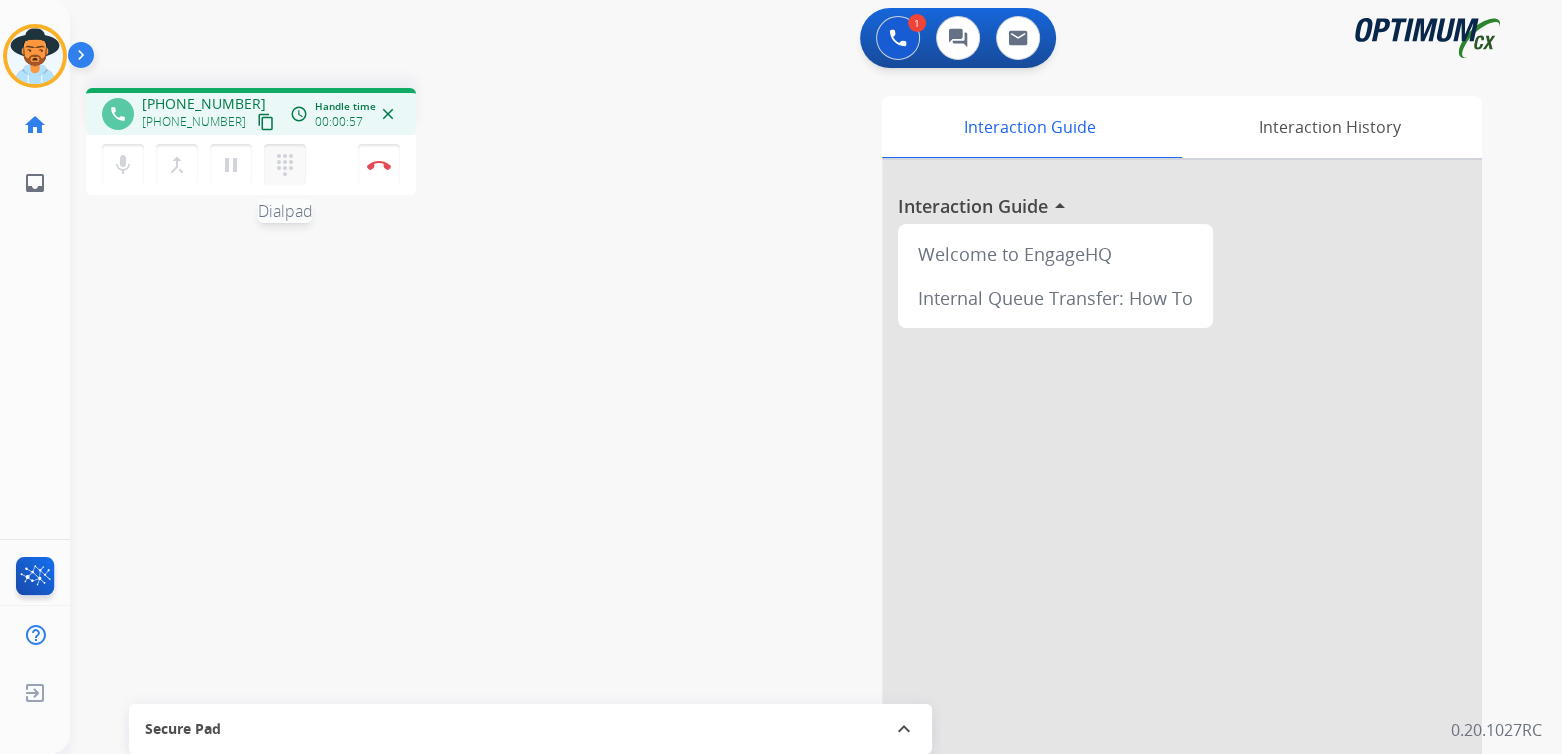 click on "dialpad" at bounding box center (285, 165) 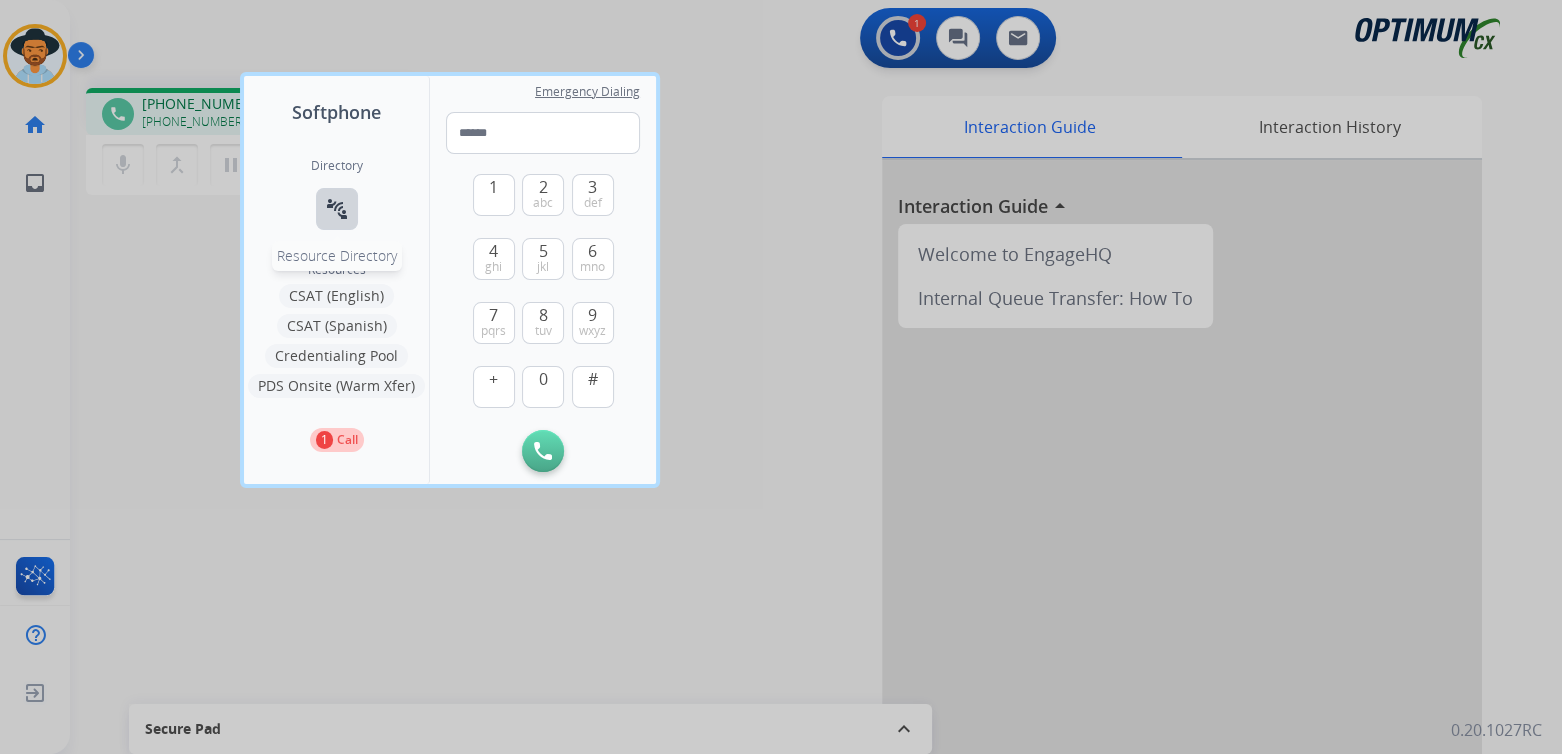 click on "connect_without_contact" at bounding box center (337, 209) 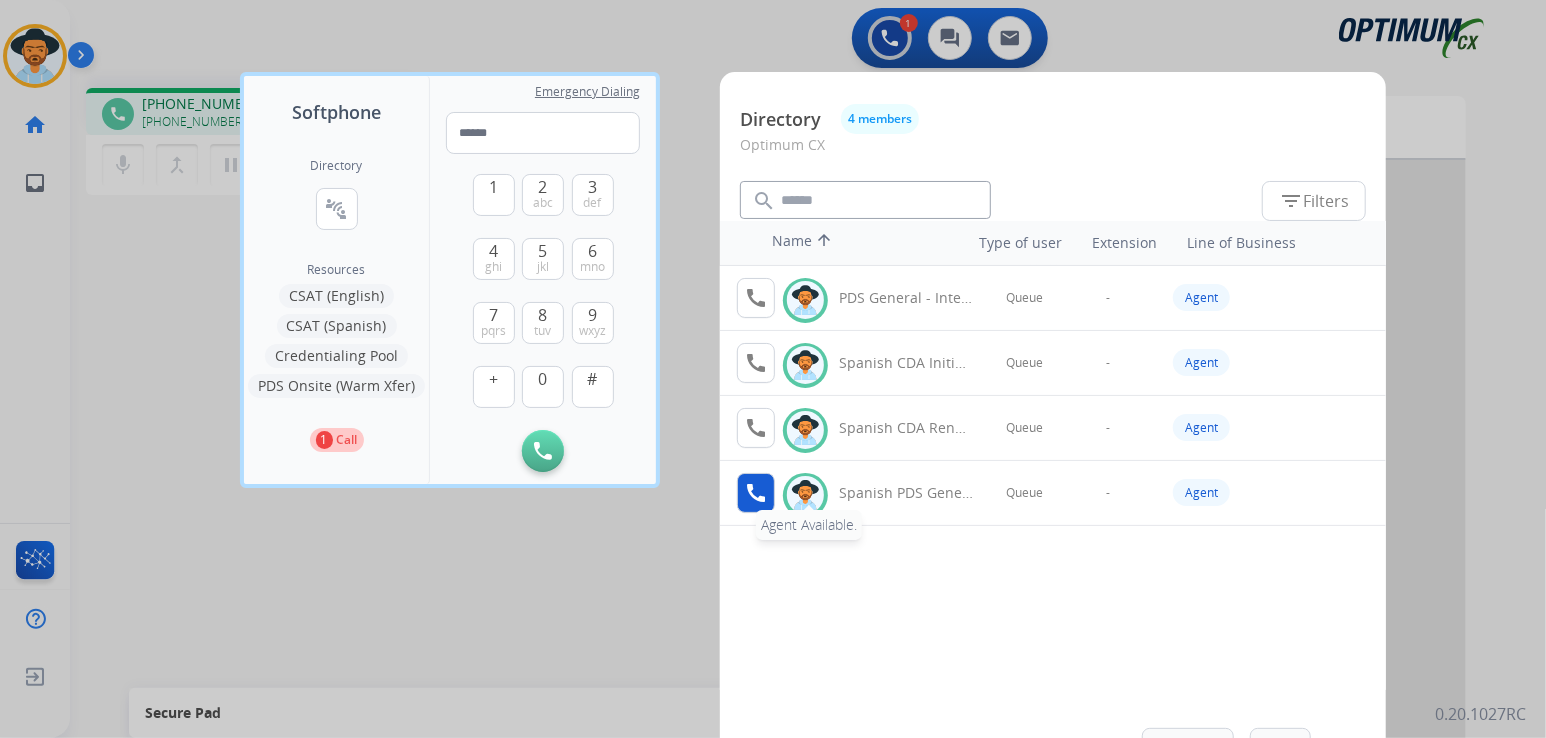 click on "call  Agent Available." at bounding box center [756, 493] 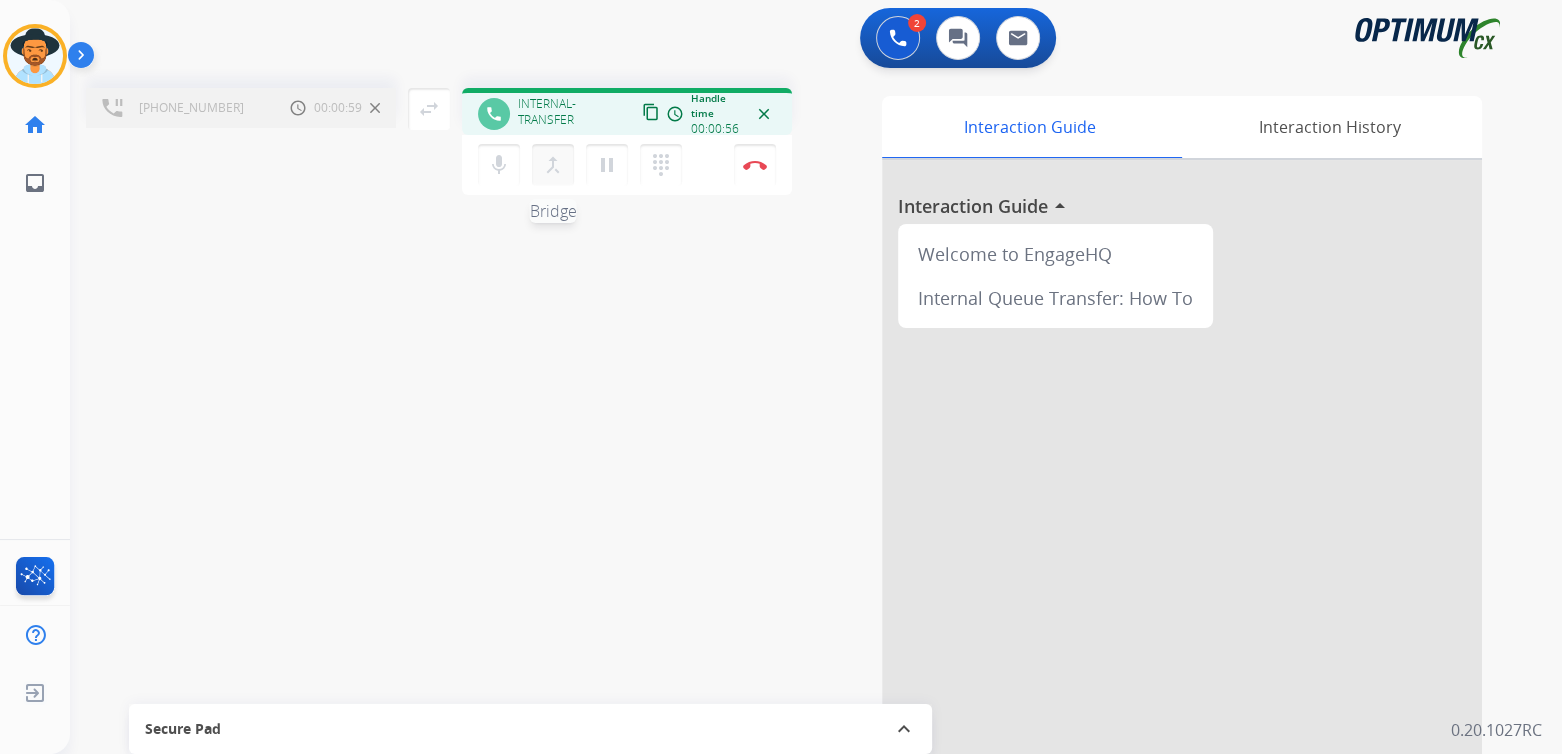 click on "merge_type" at bounding box center [553, 165] 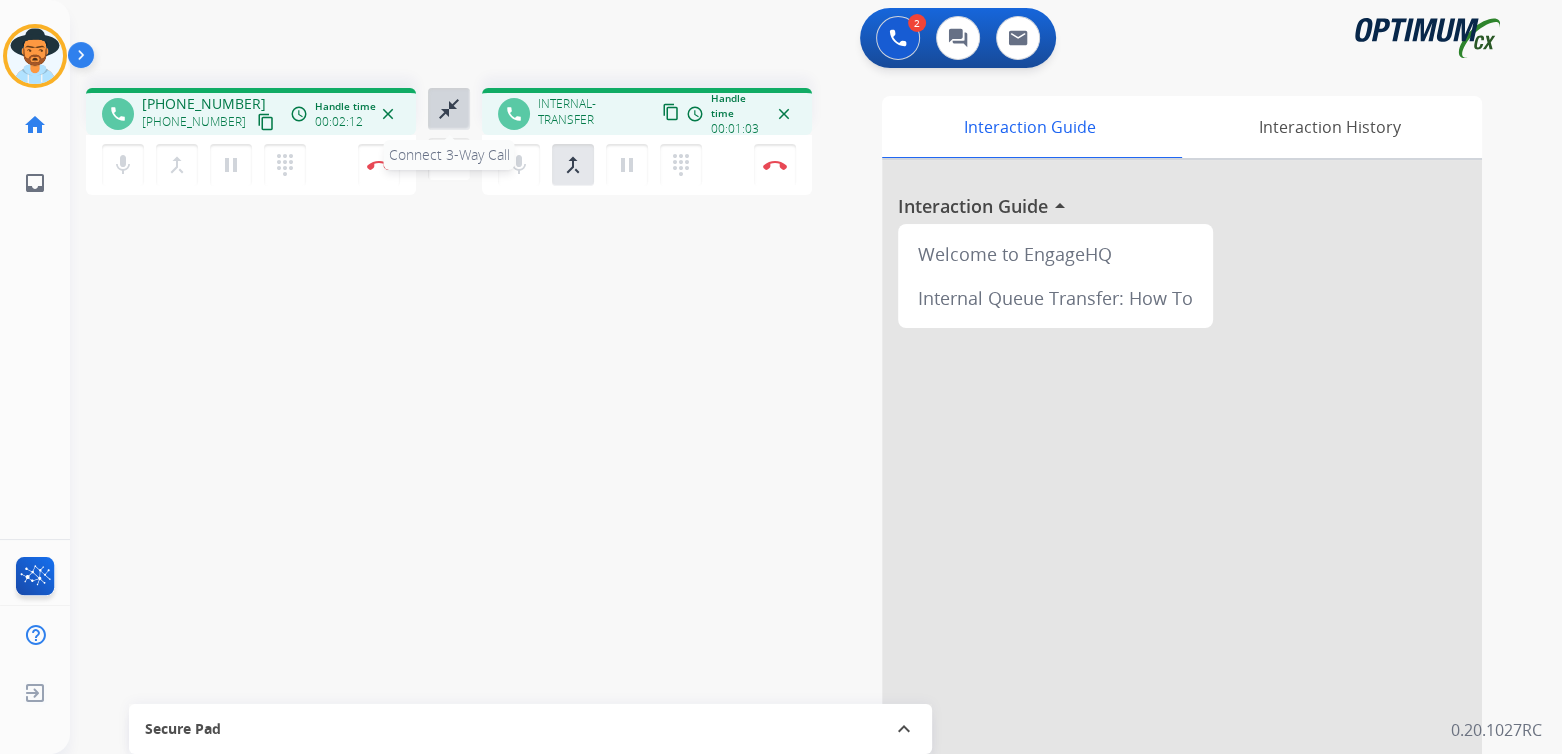 click on "close_fullscreen" at bounding box center [449, 109] 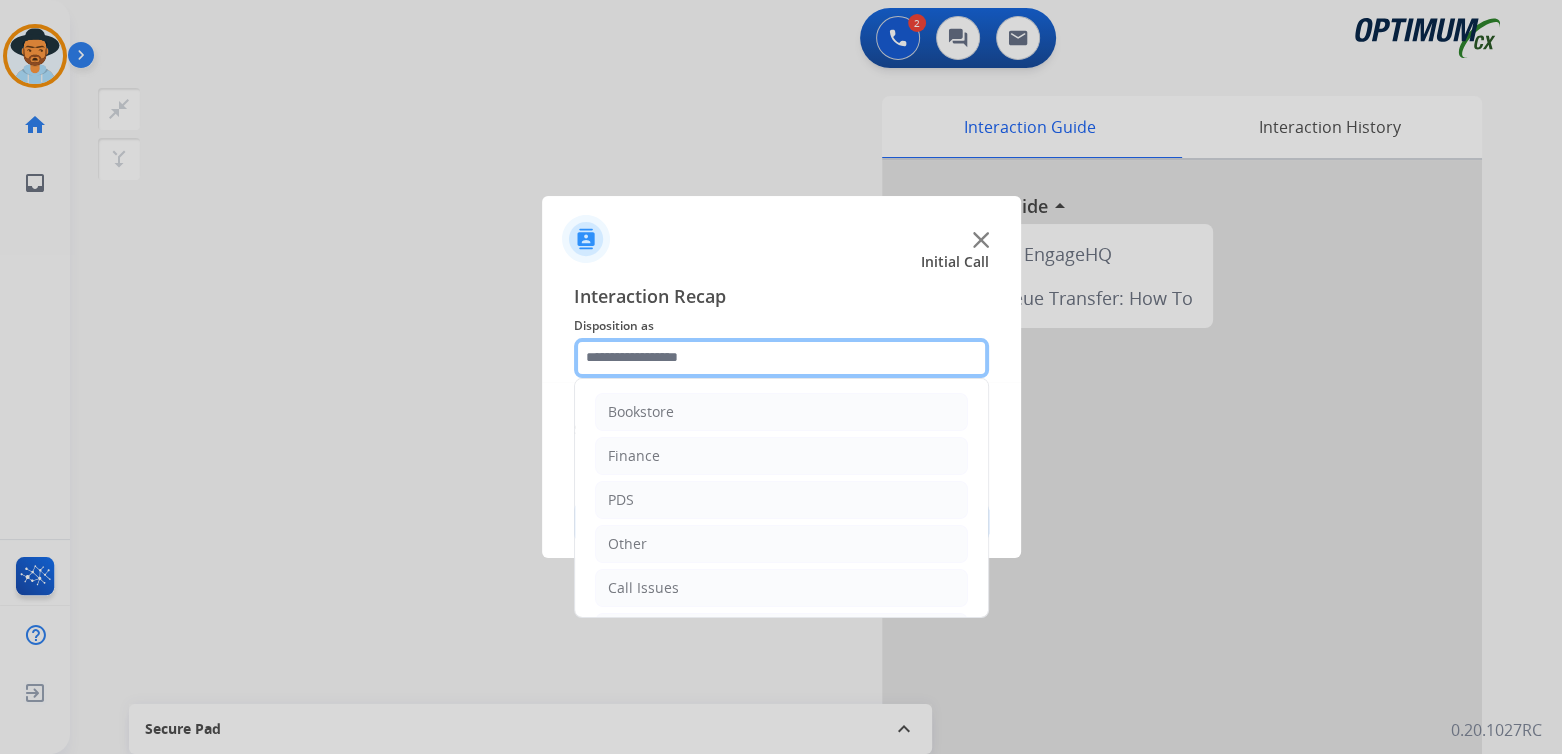 click 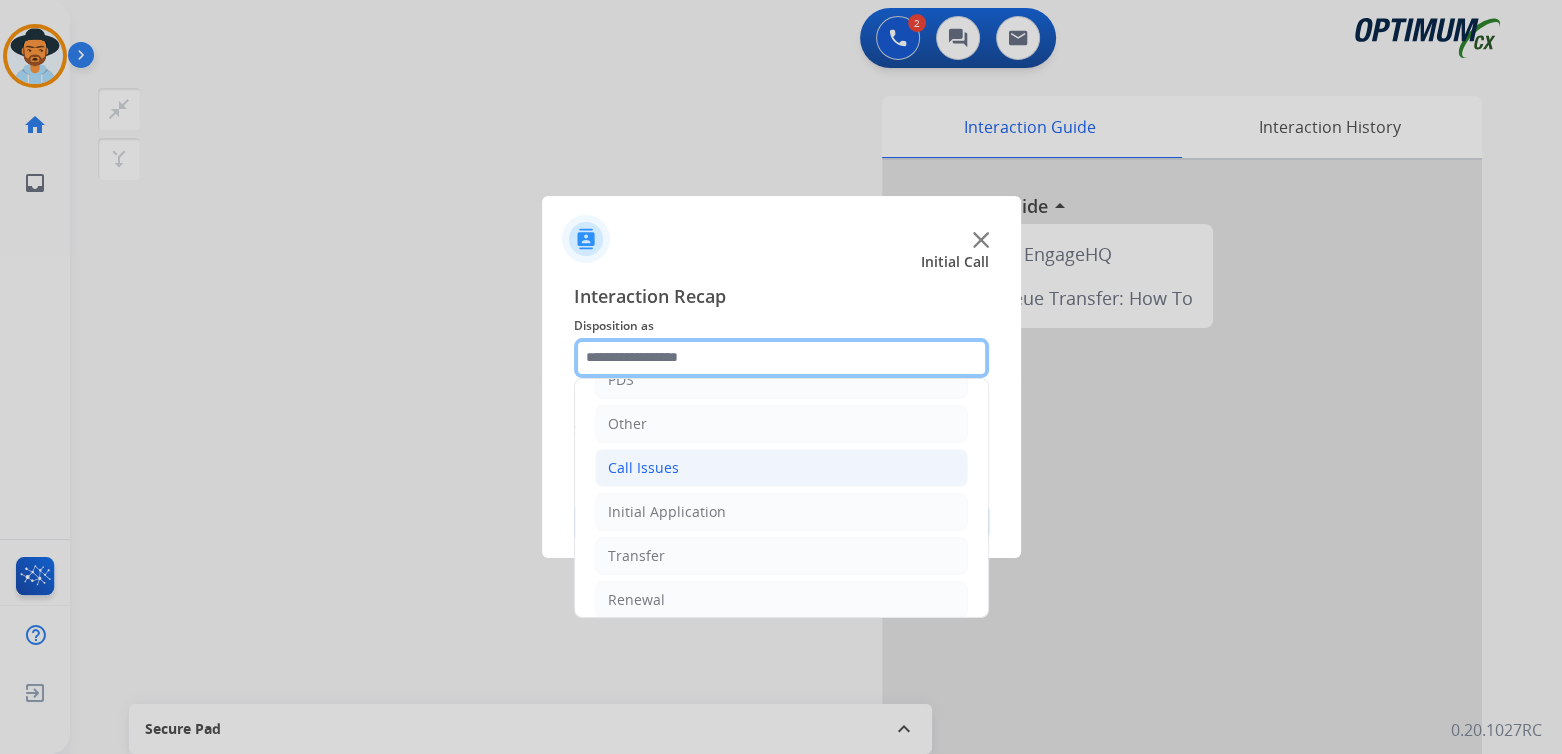 scroll, scrollTop: 132, scrollLeft: 0, axis: vertical 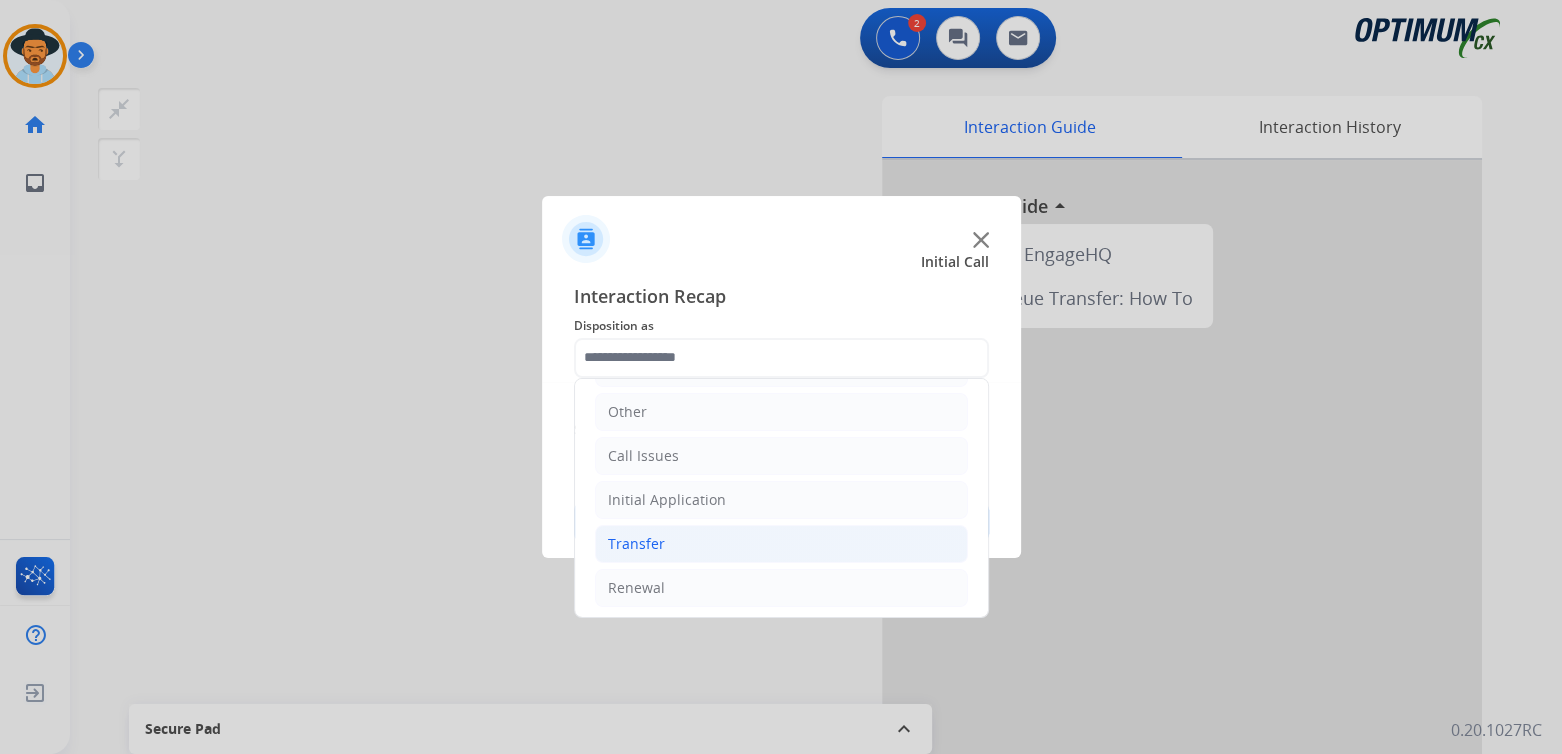 click on "Transfer" 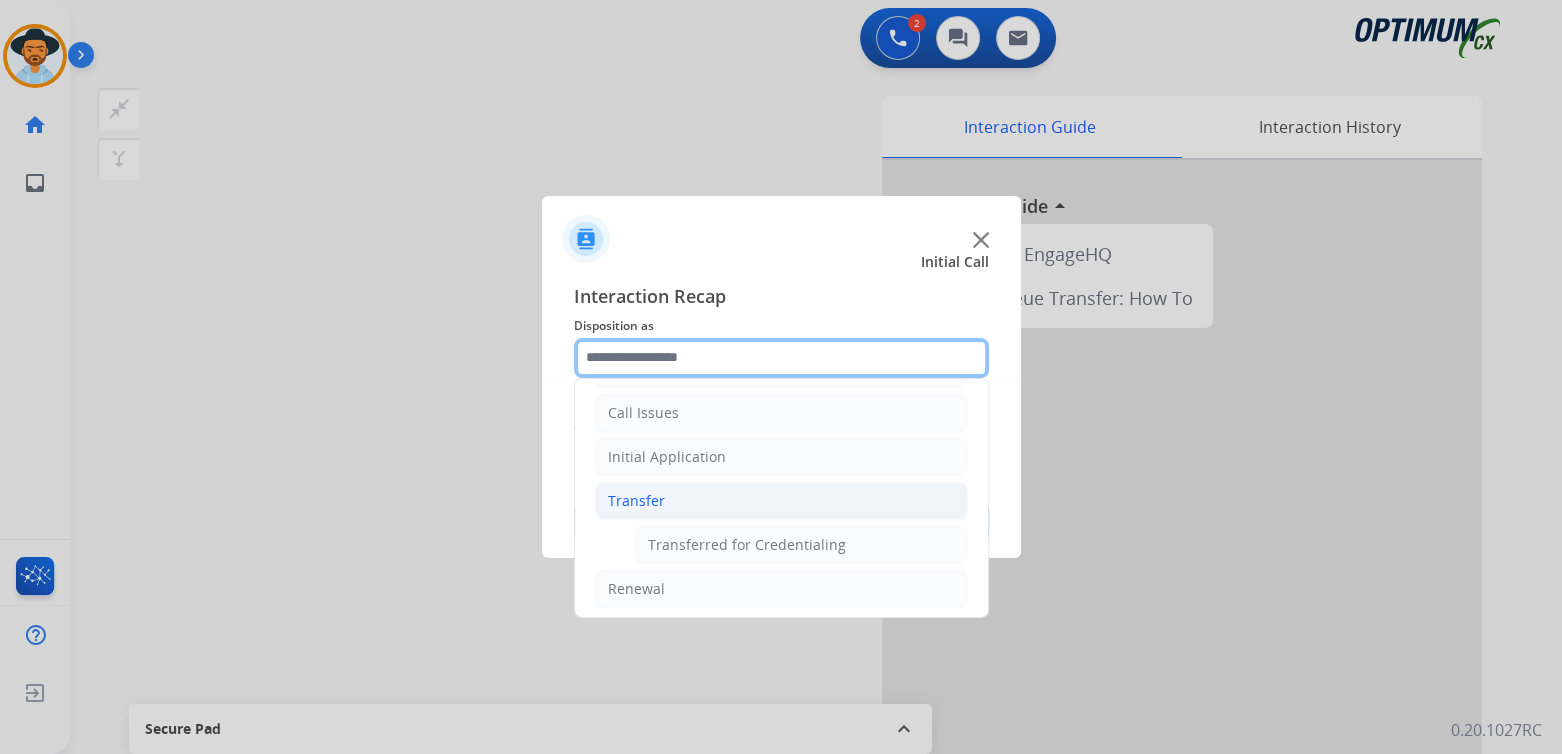 scroll, scrollTop: 176, scrollLeft: 0, axis: vertical 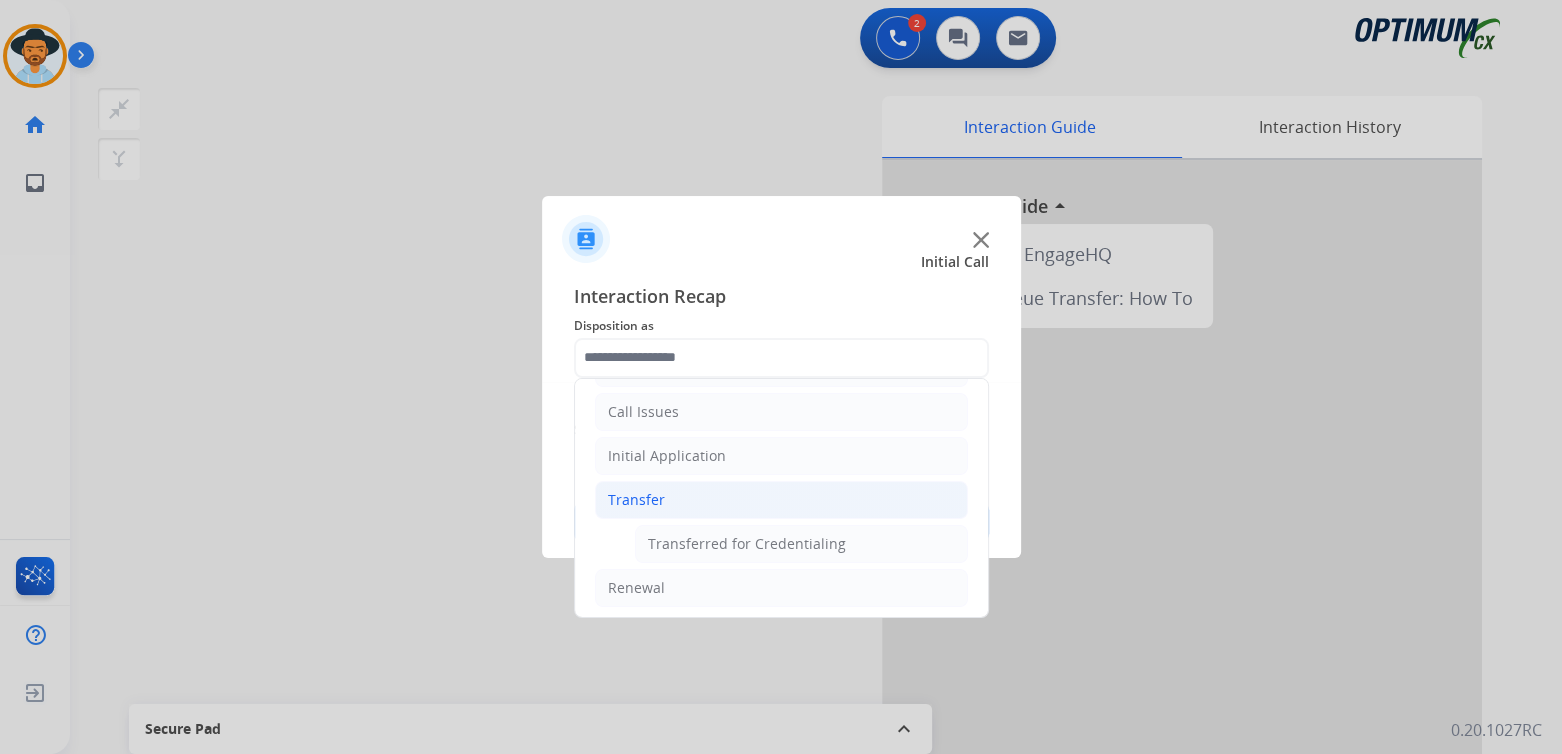 click at bounding box center (781, 377) 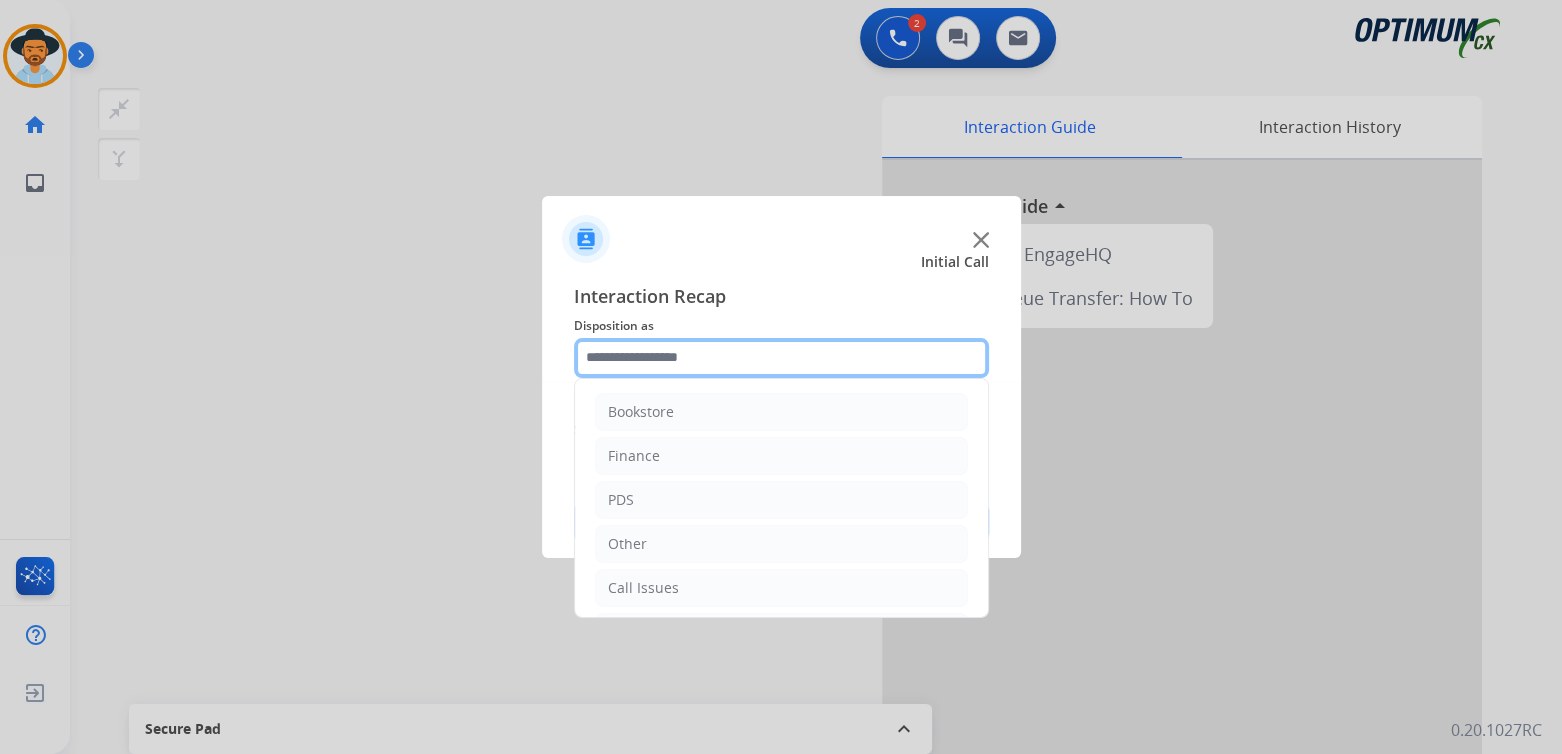 click 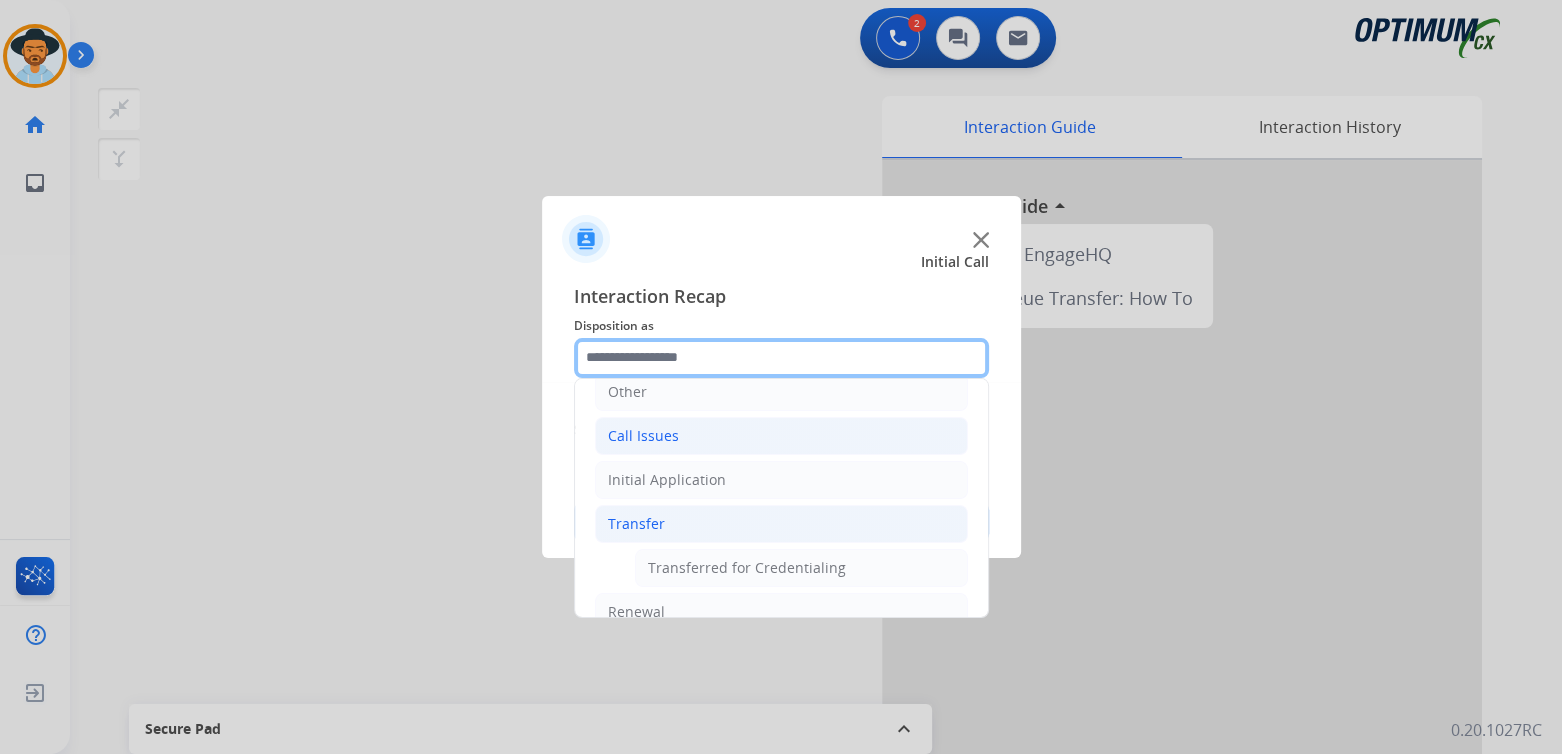 scroll, scrollTop: 176, scrollLeft: 0, axis: vertical 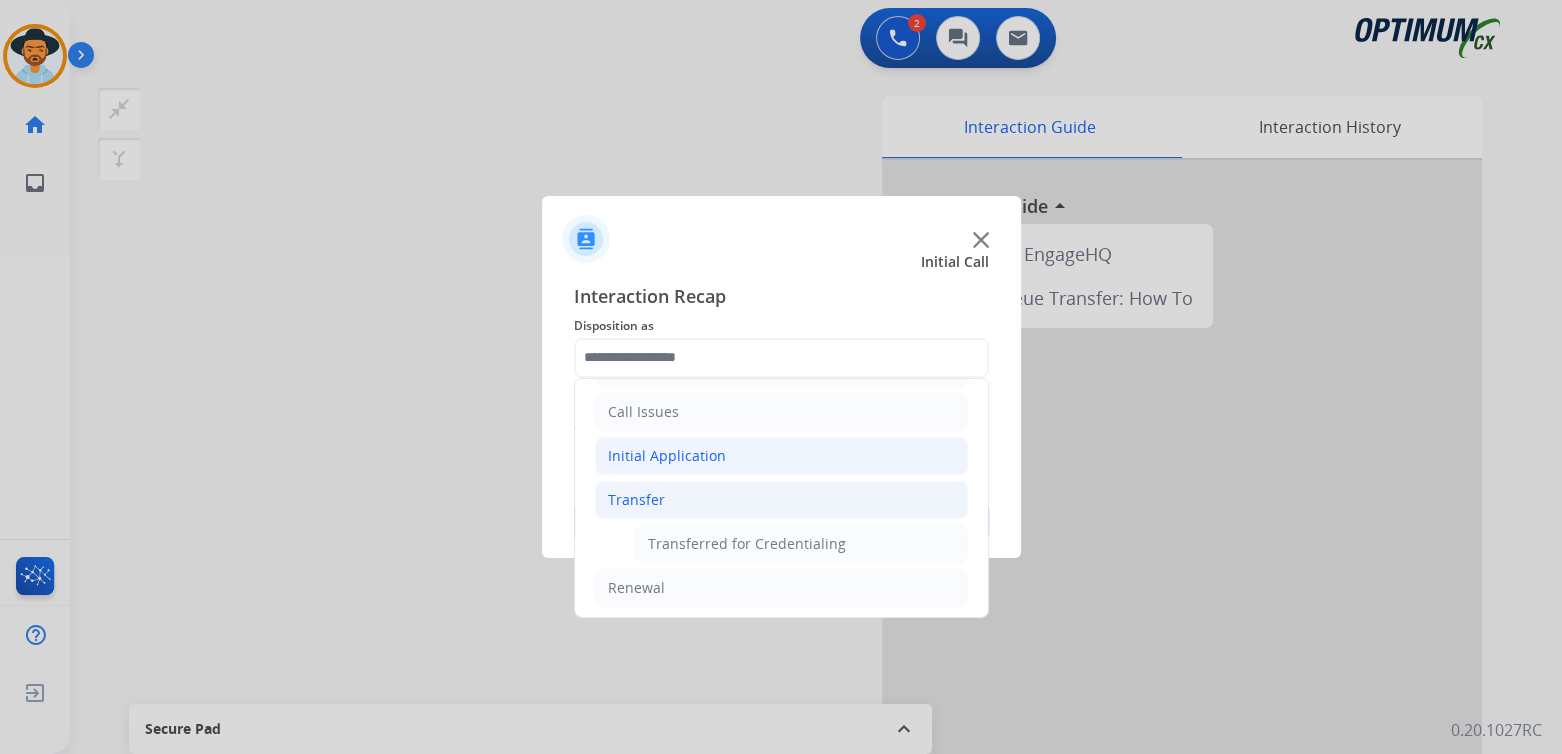 click on "Initial Application" 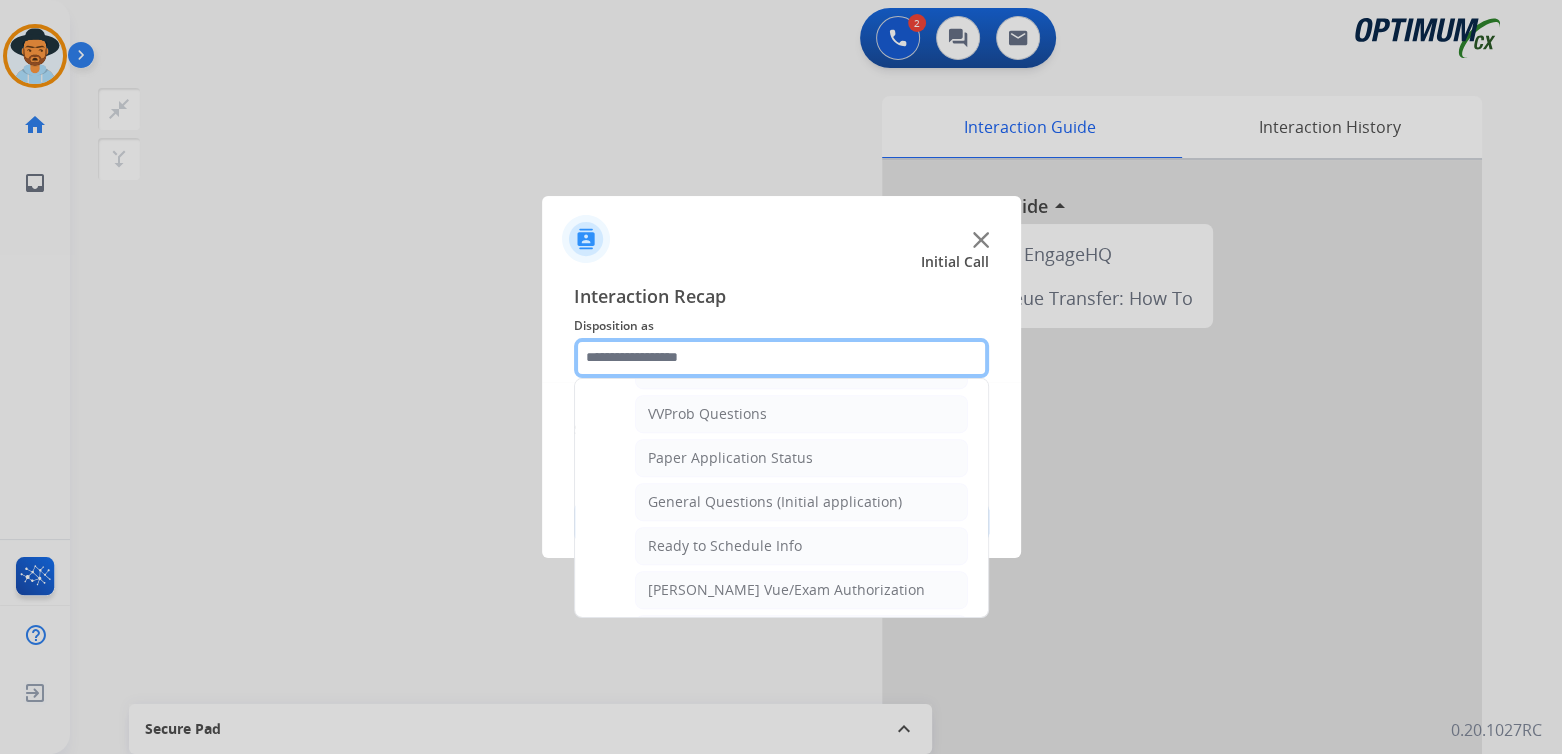 scroll, scrollTop: 1076, scrollLeft: 0, axis: vertical 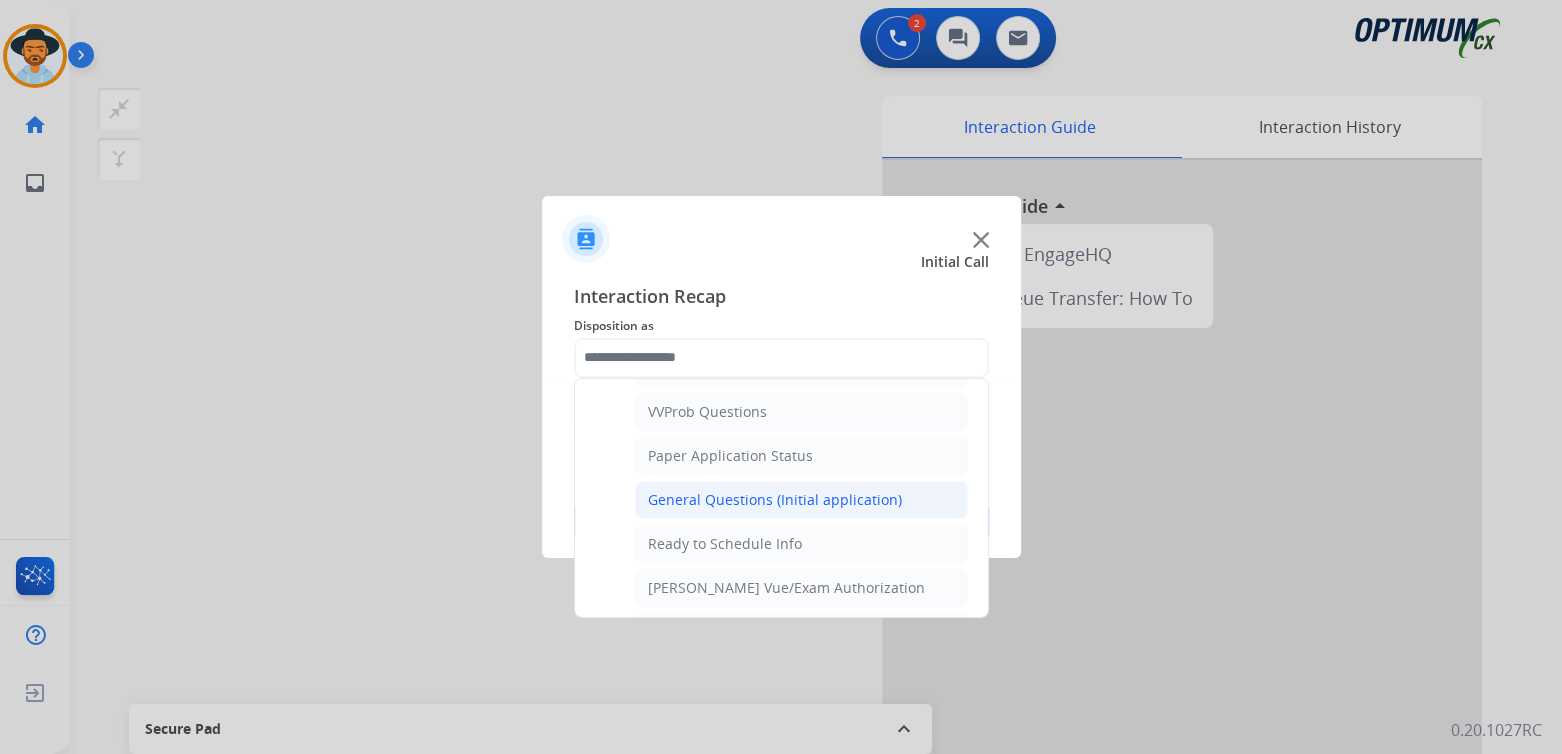 click on "General Questions (Initial application)" 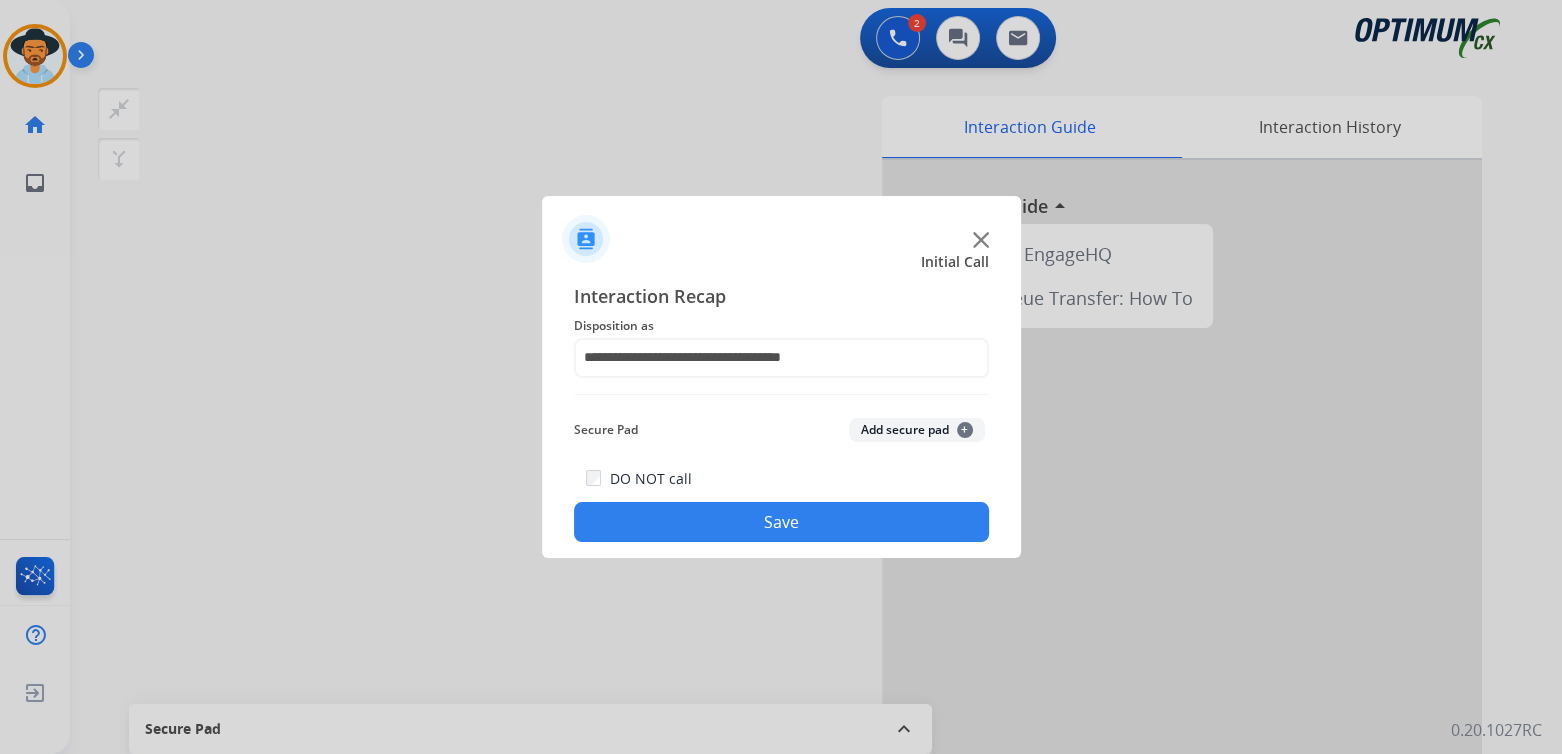 click on "Save" 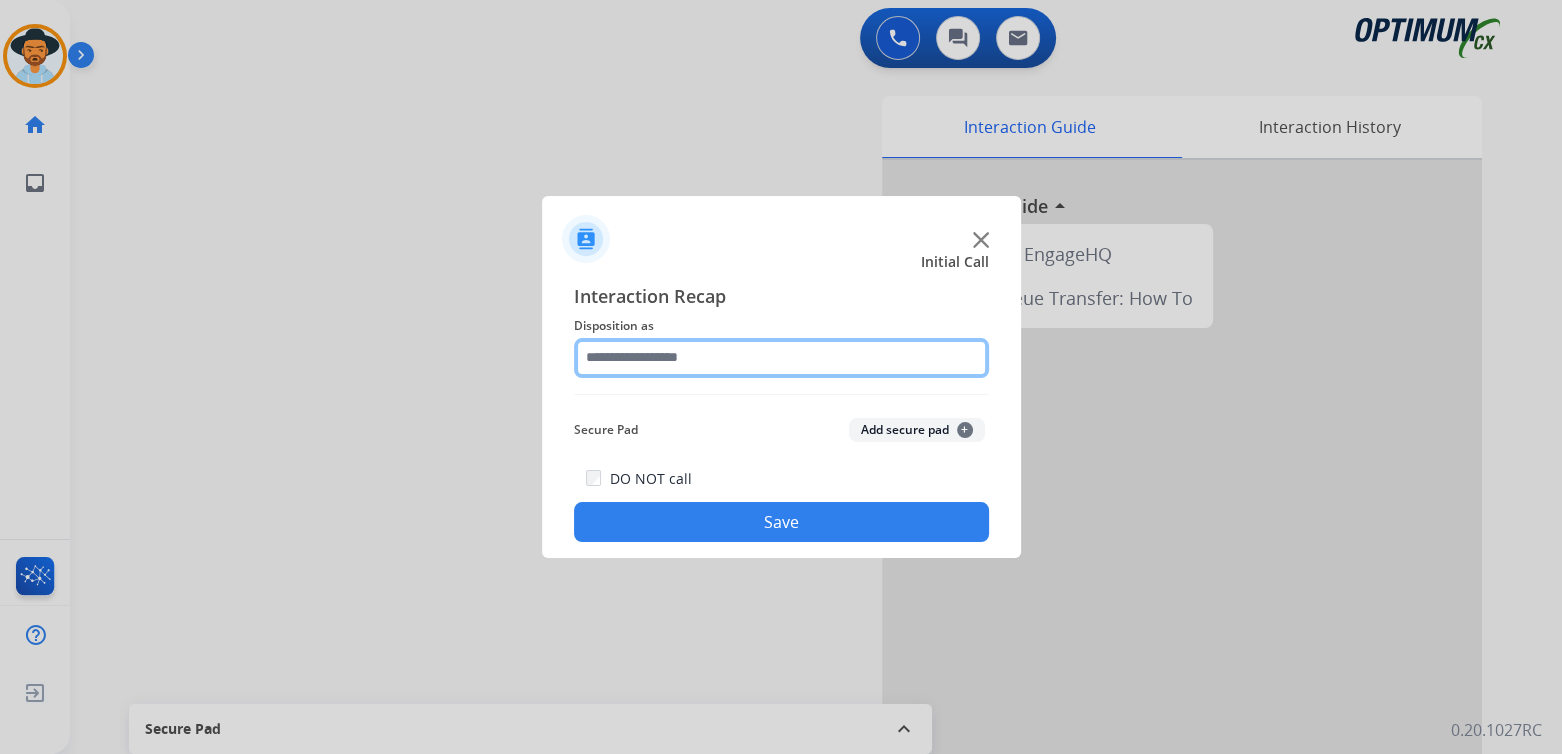 click 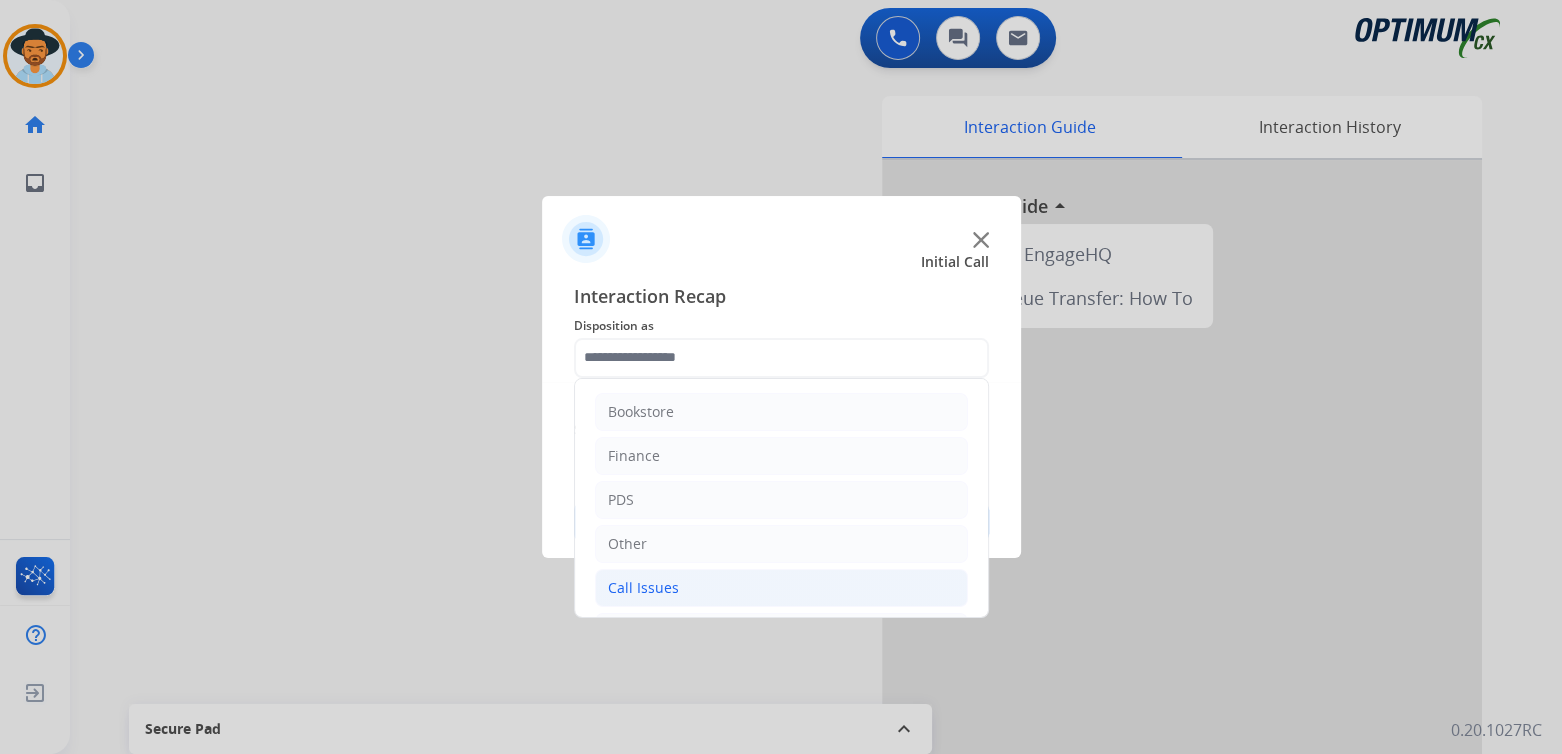 click on "Call Issues" 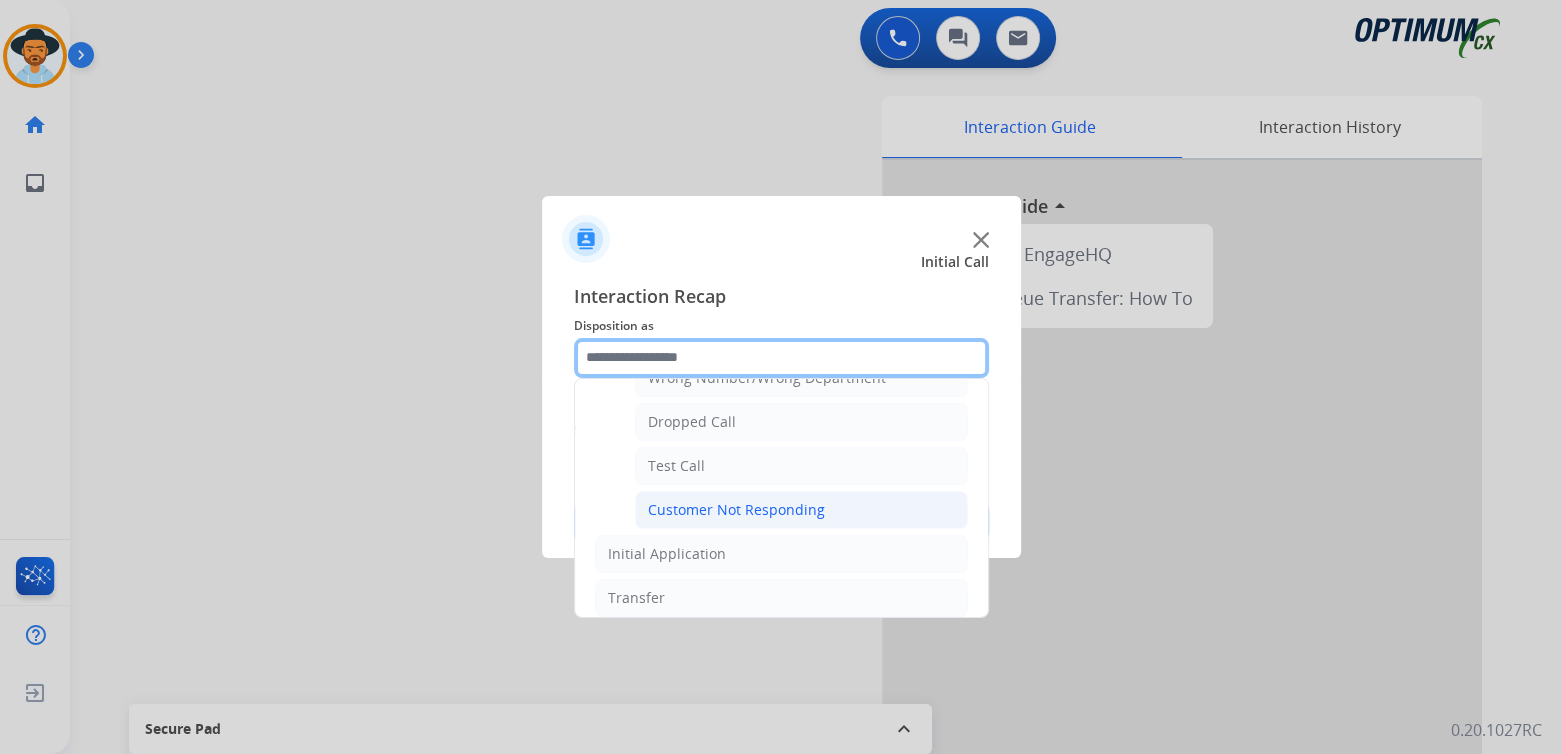 scroll, scrollTop: 299, scrollLeft: 0, axis: vertical 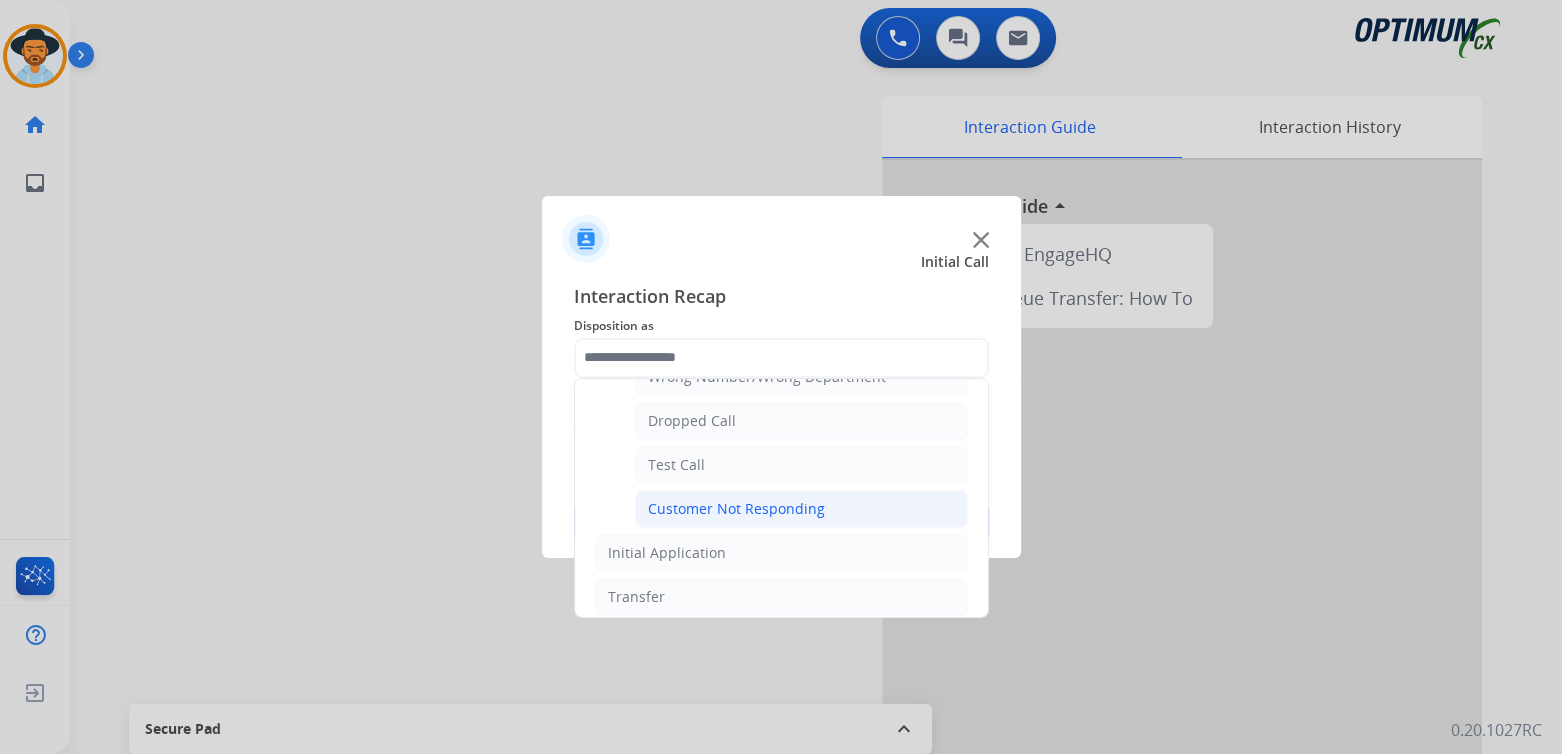 click on "Customer Not Responding" 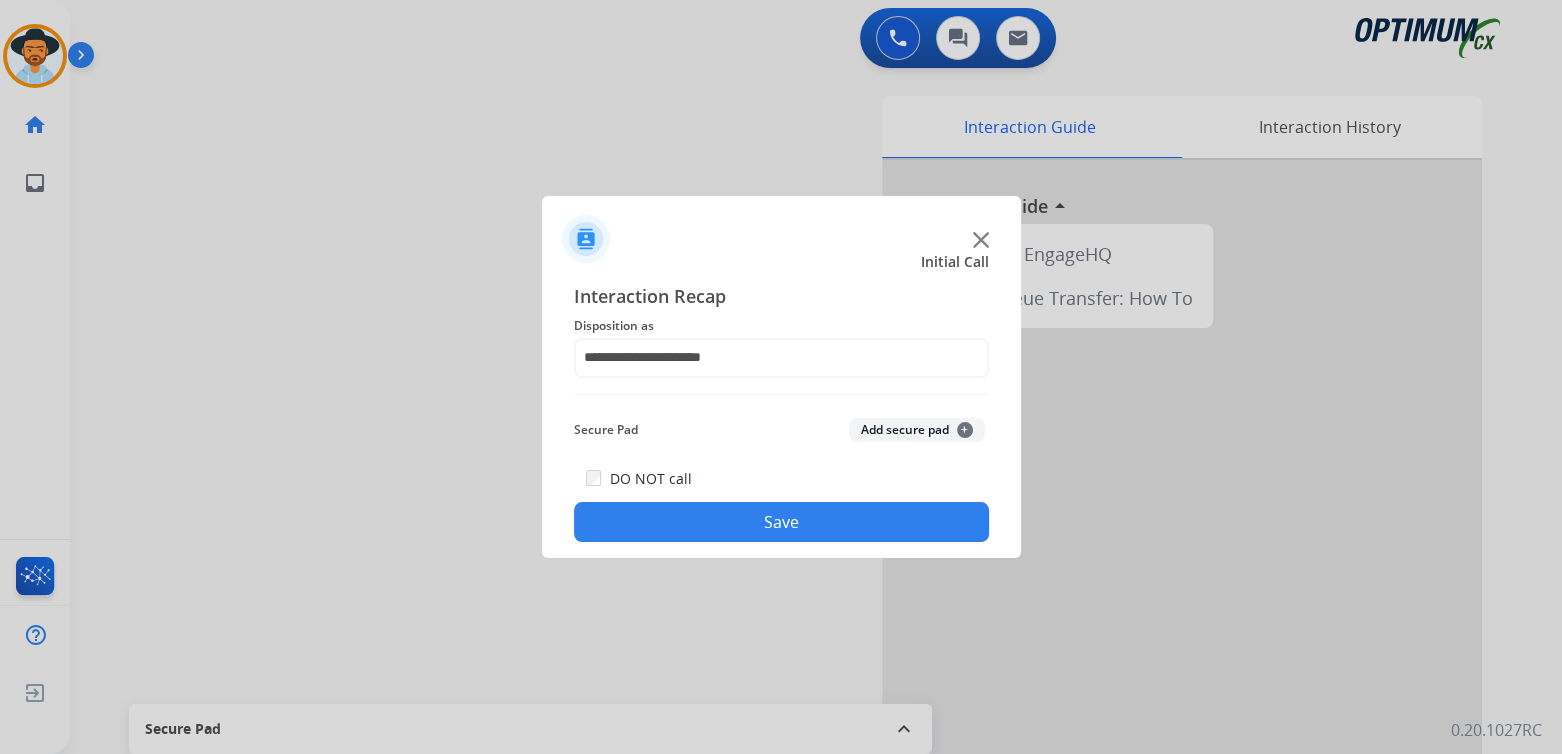 click on "Save" 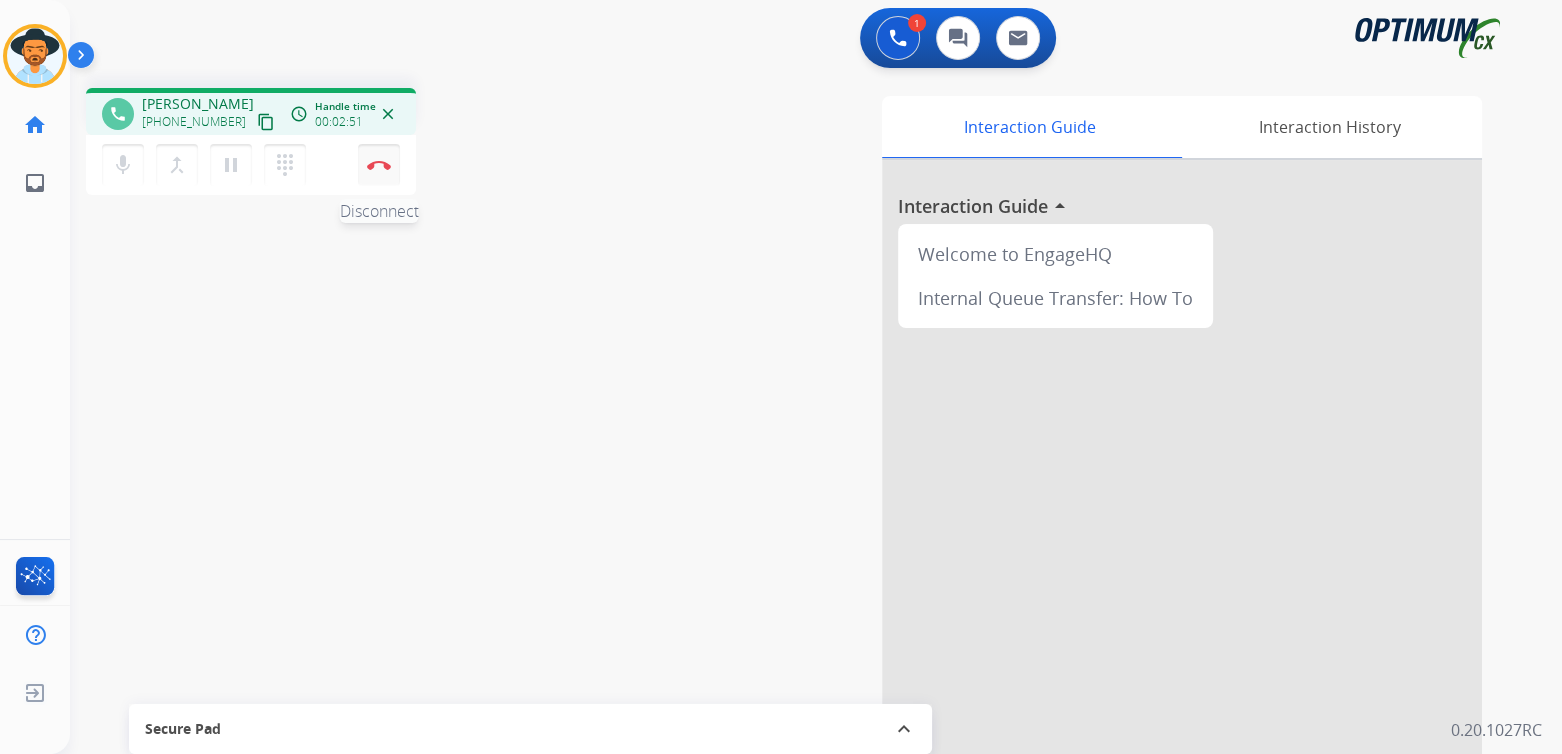 click at bounding box center [379, 165] 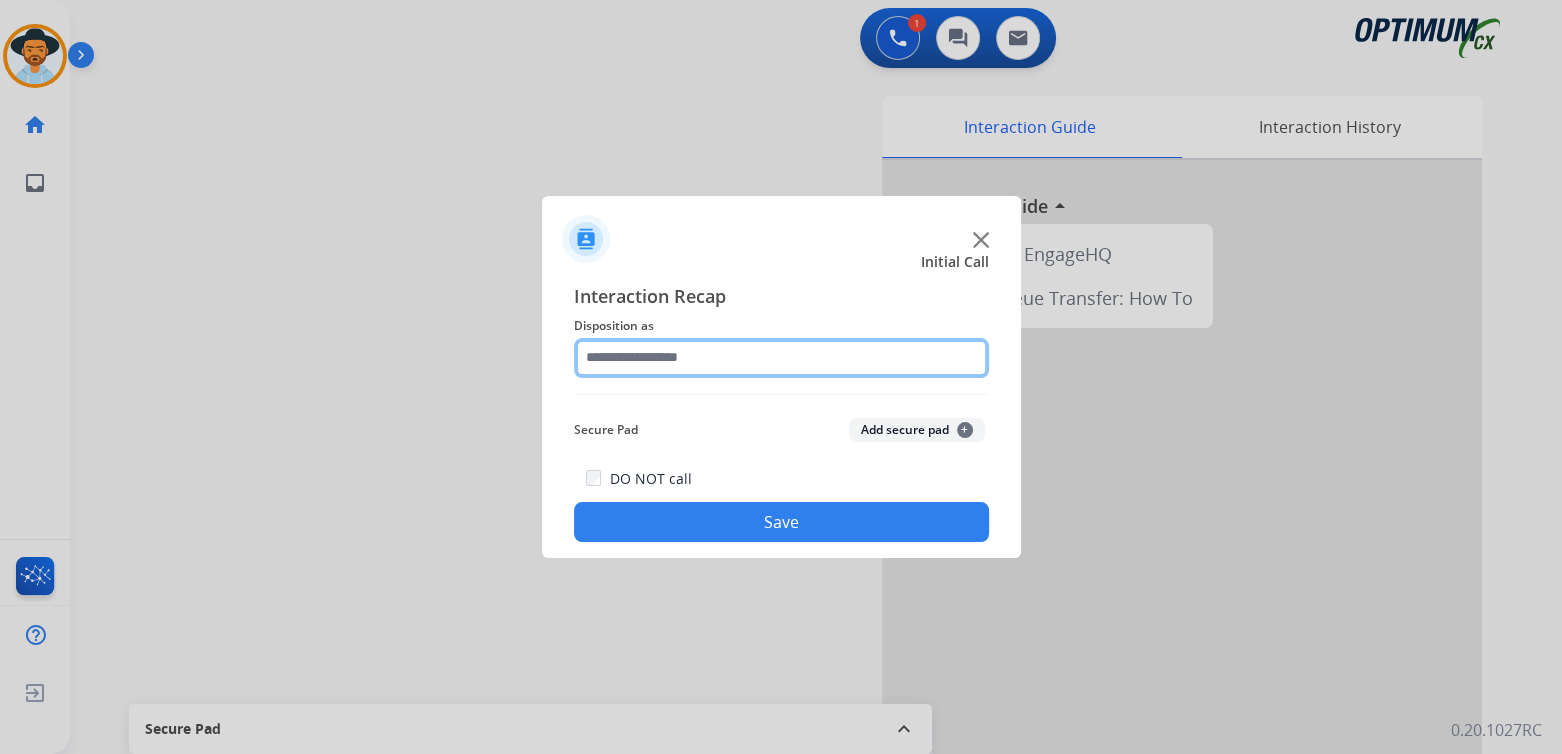 click 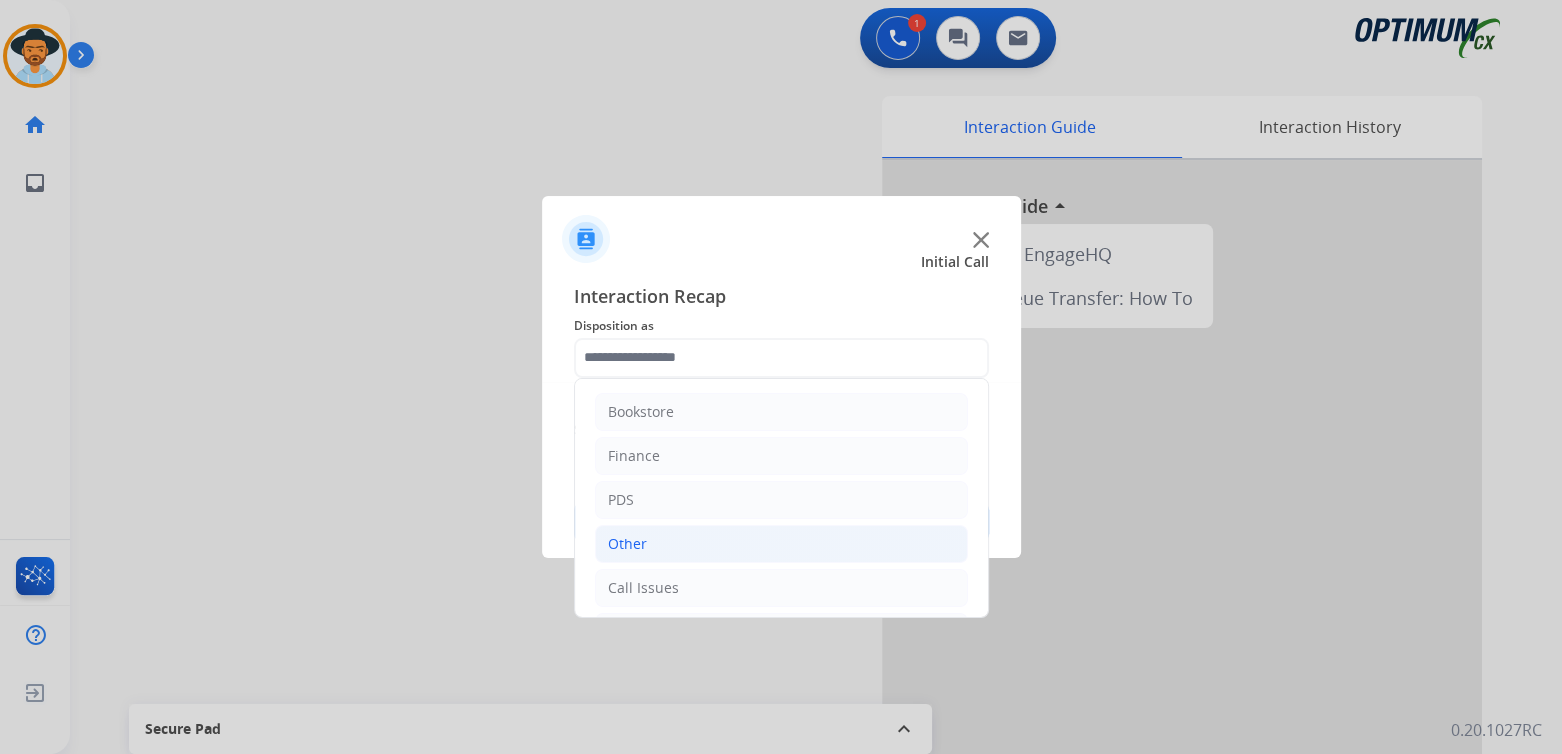 click on "Other" 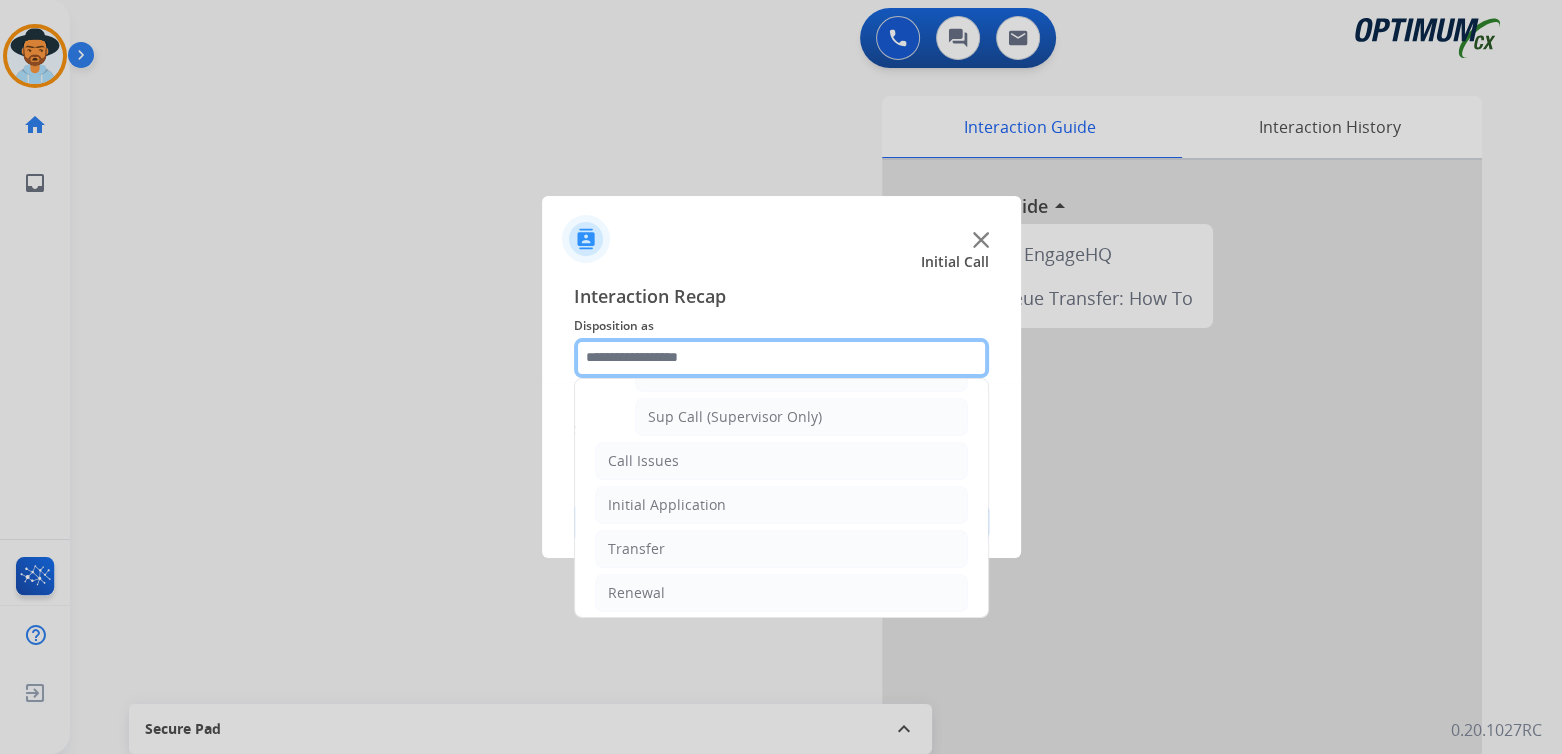 scroll, scrollTop: 481, scrollLeft: 0, axis: vertical 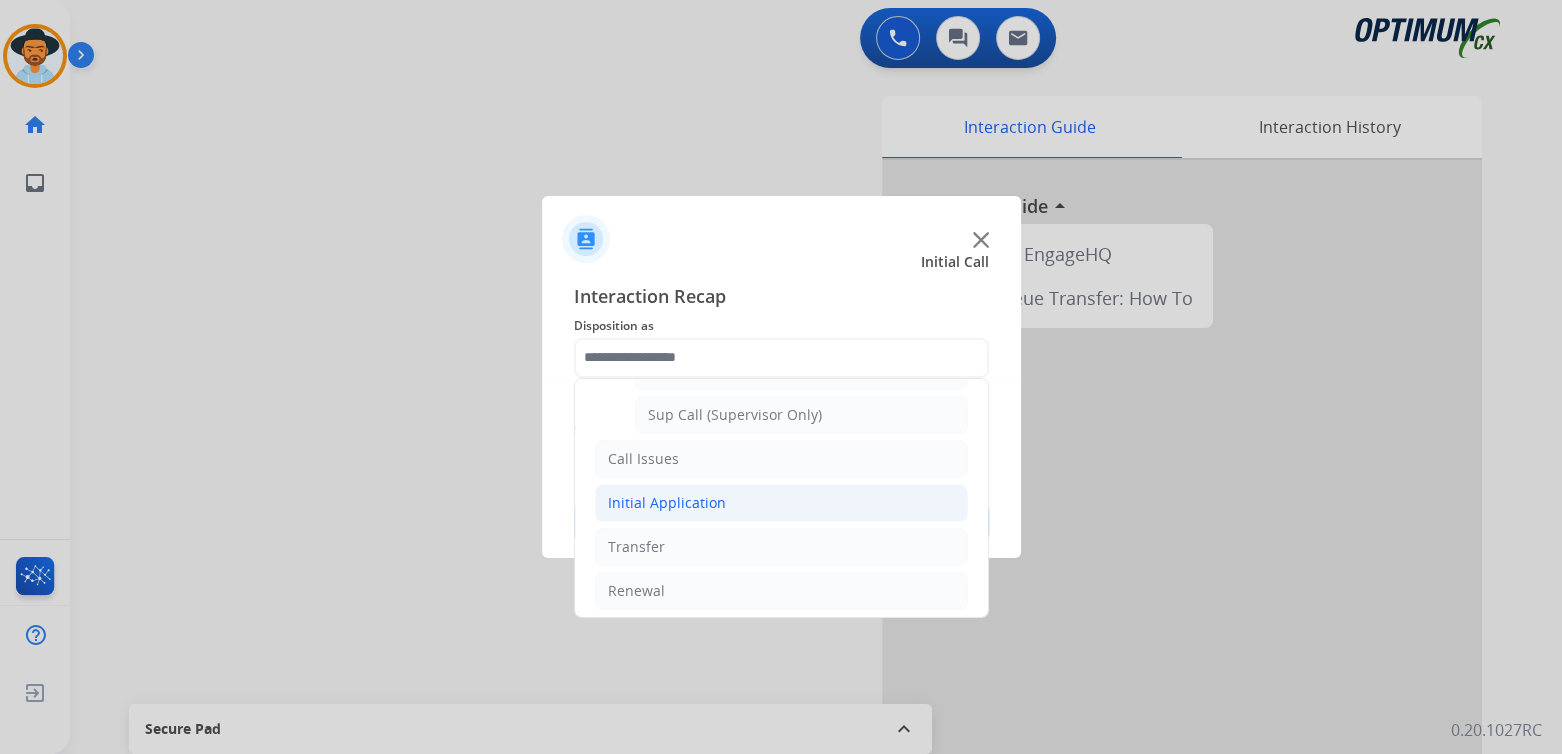 click on "Initial Application" 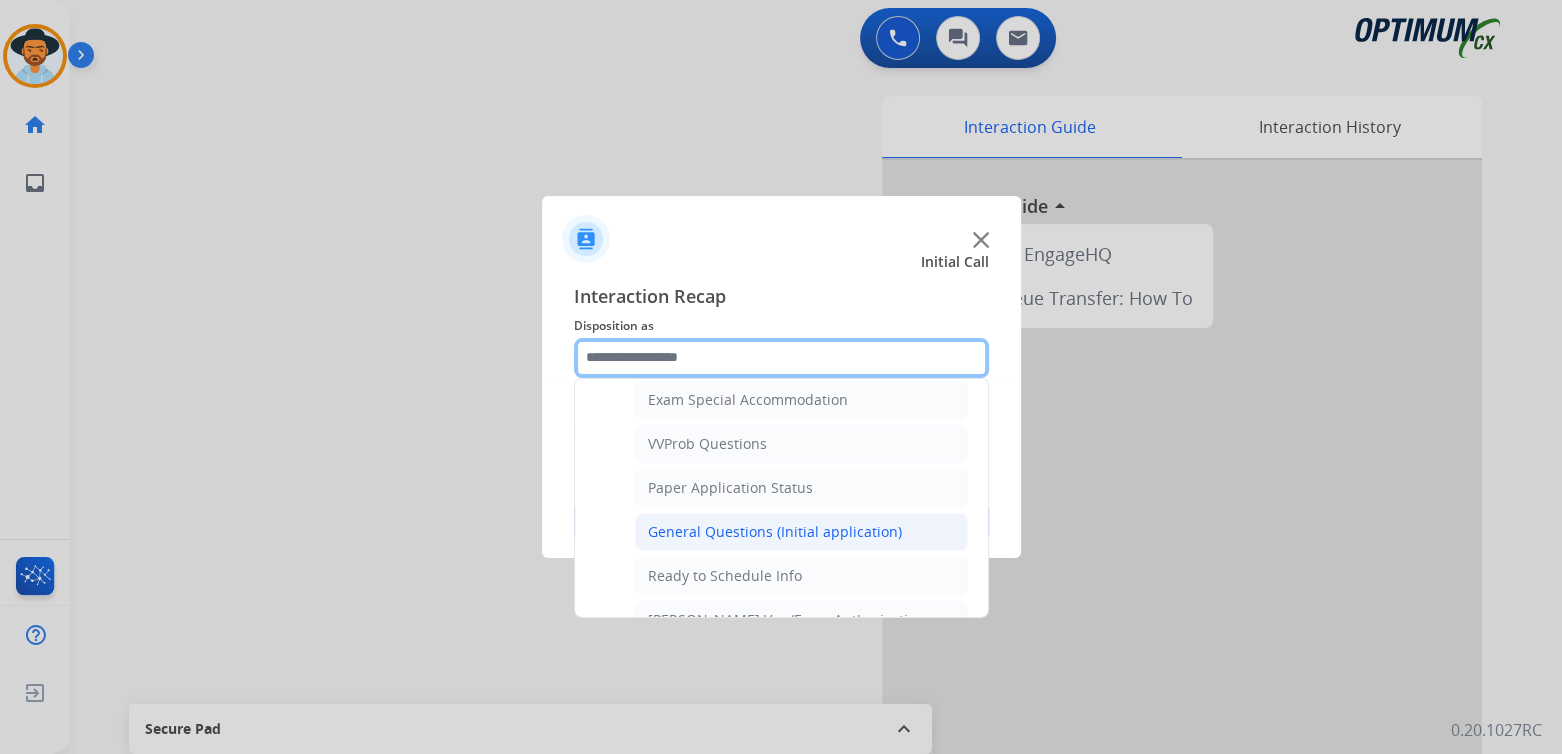scroll, scrollTop: 1055, scrollLeft: 0, axis: vertical 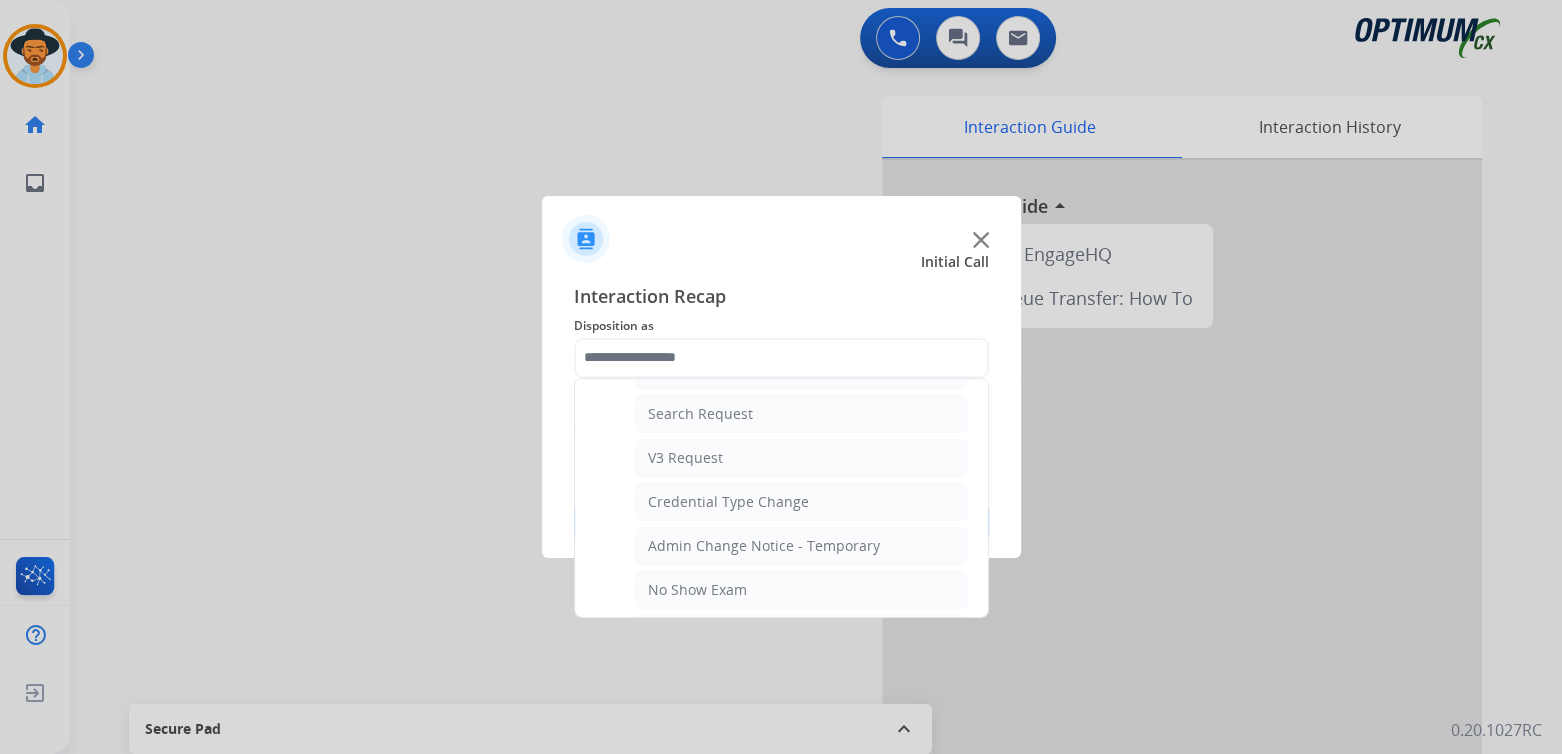 click on "General Questions (Initial application)" 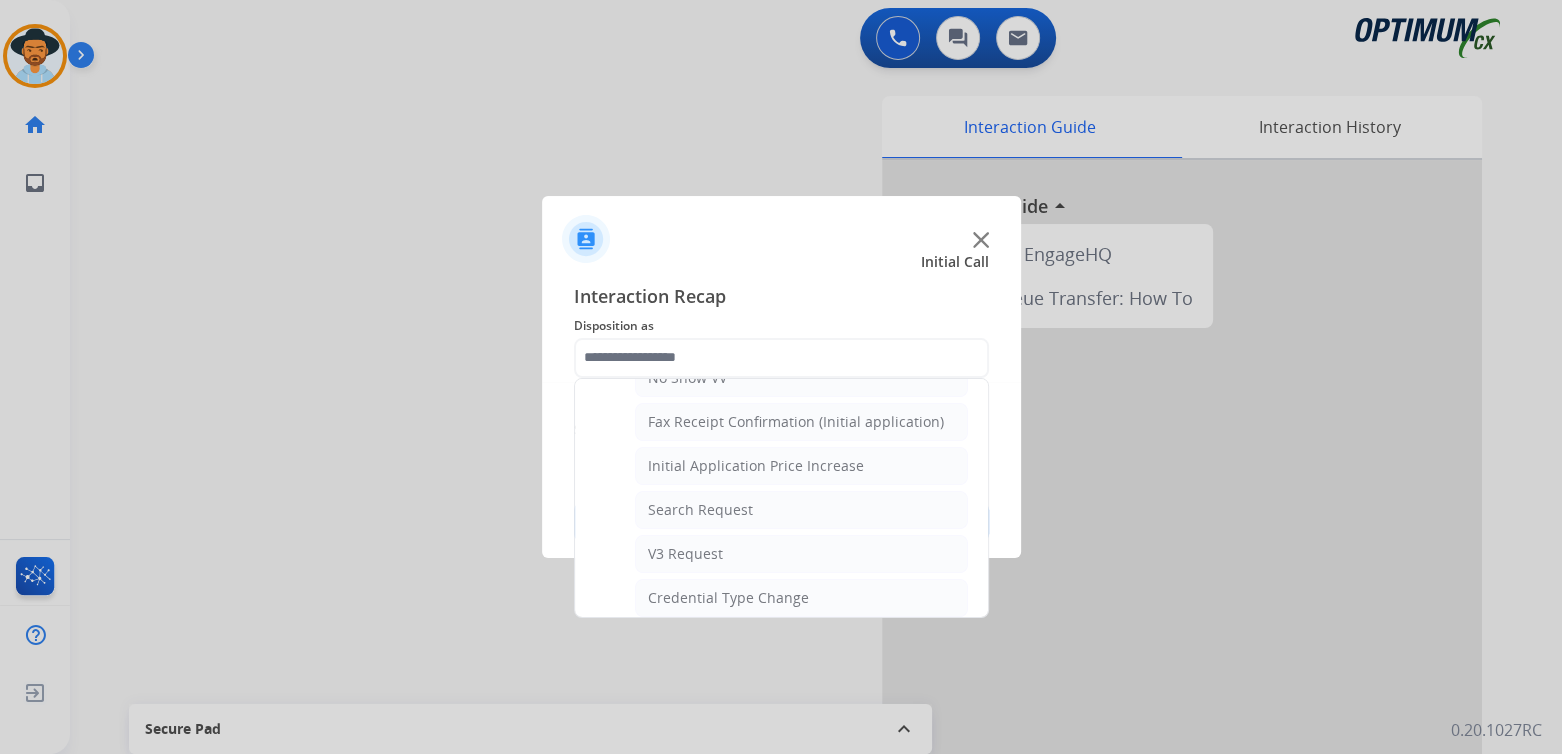 type on "**********" 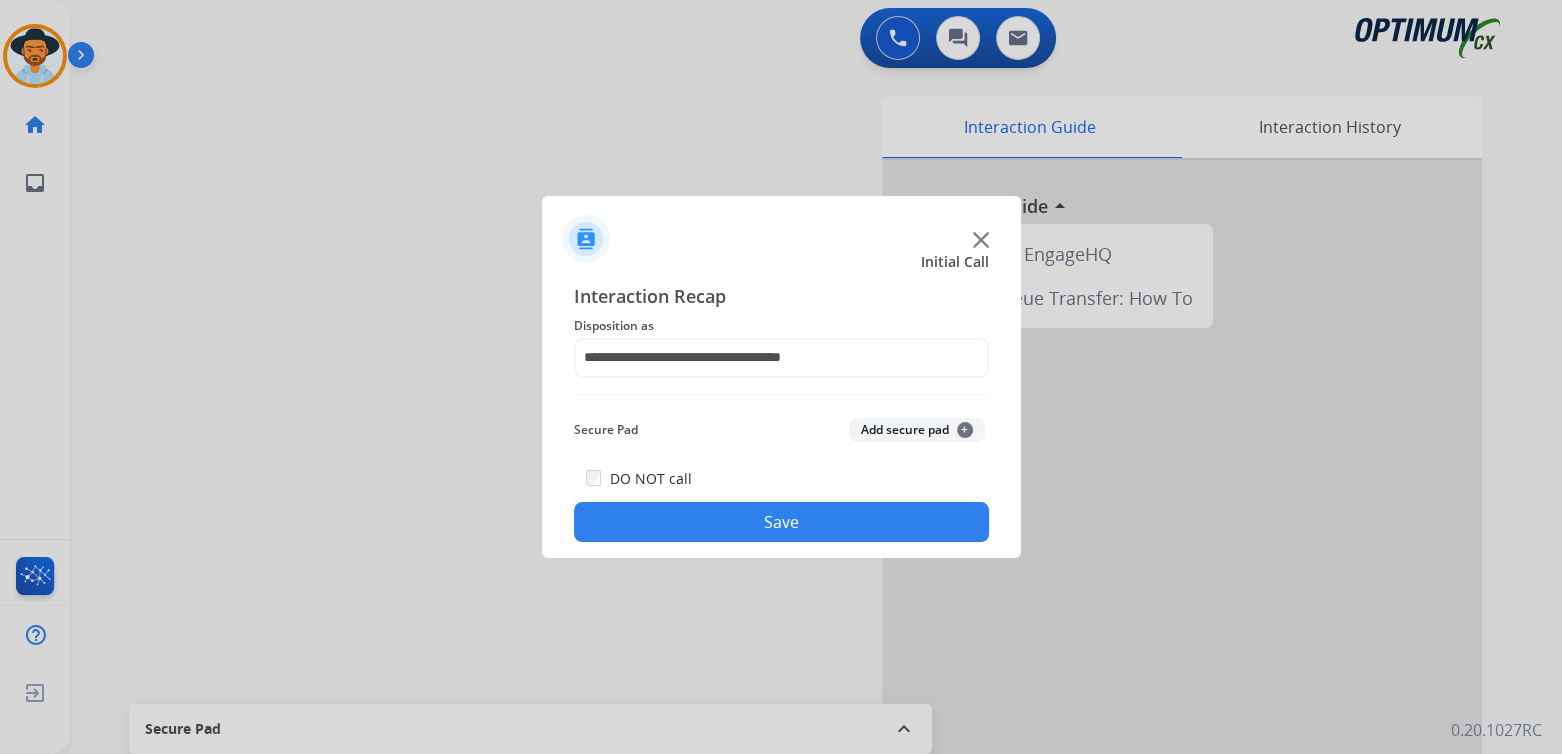 click on "Save" 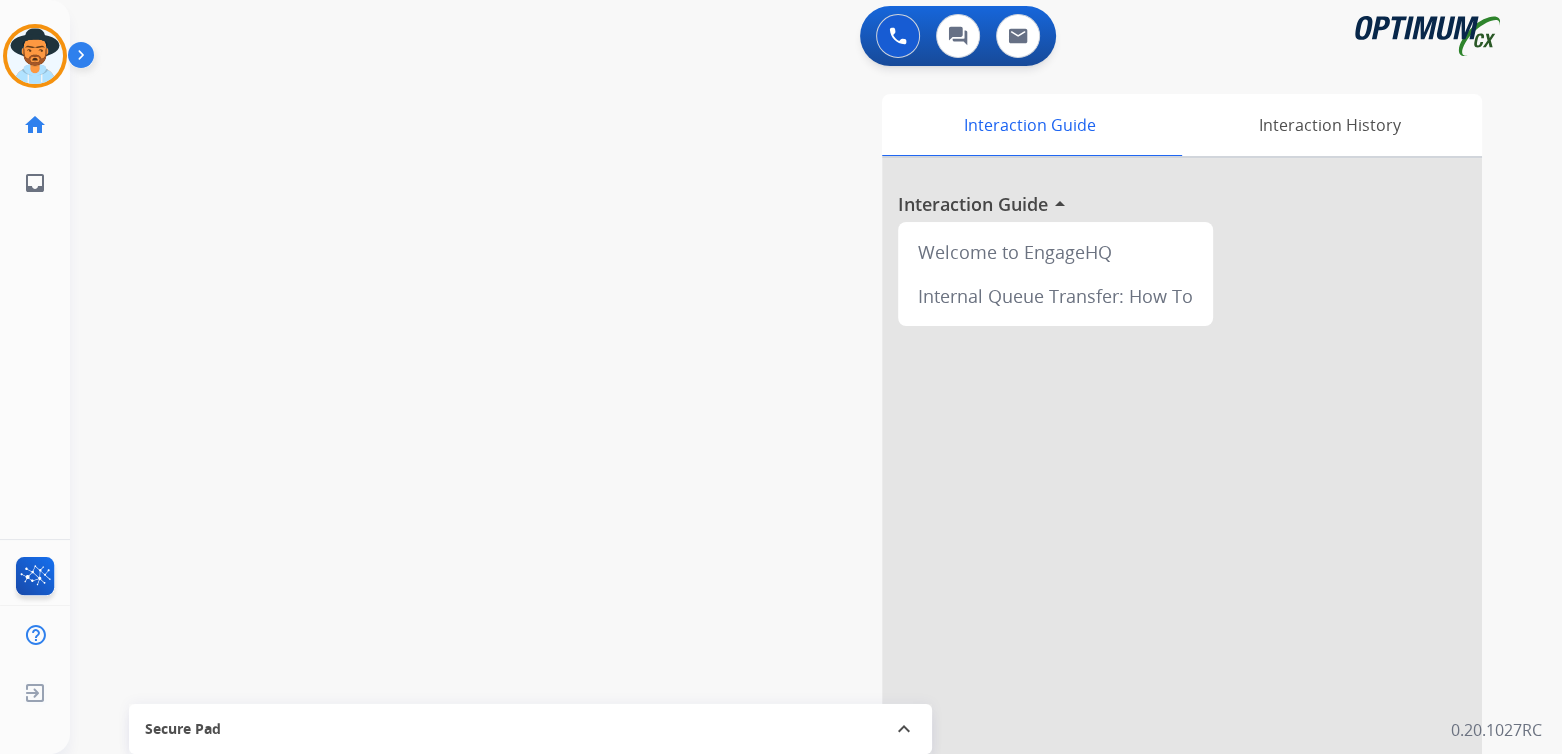 scroll, scrollTop: 3, scrollLeft: 0, axis: vertical 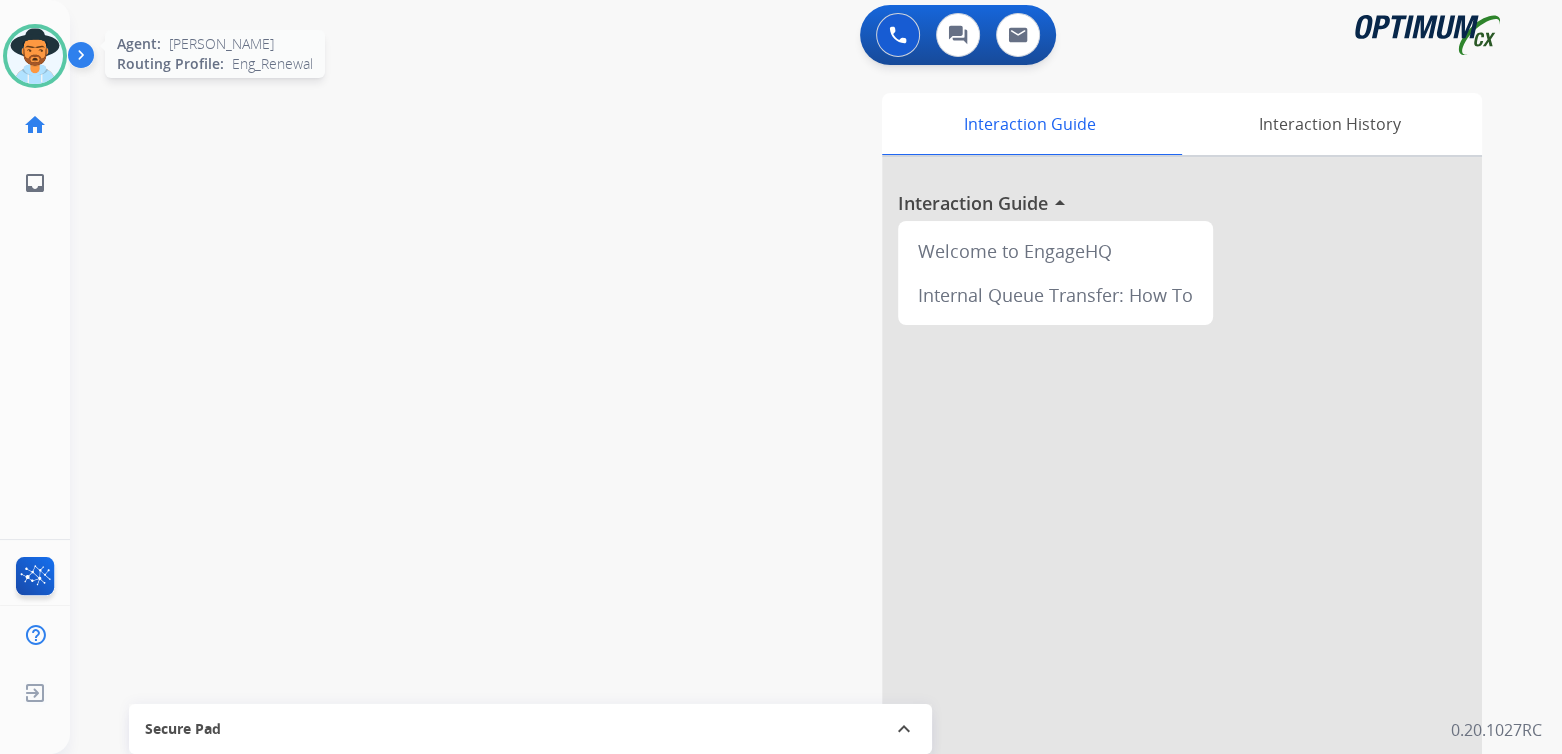 click at bounding box center (35, 56) 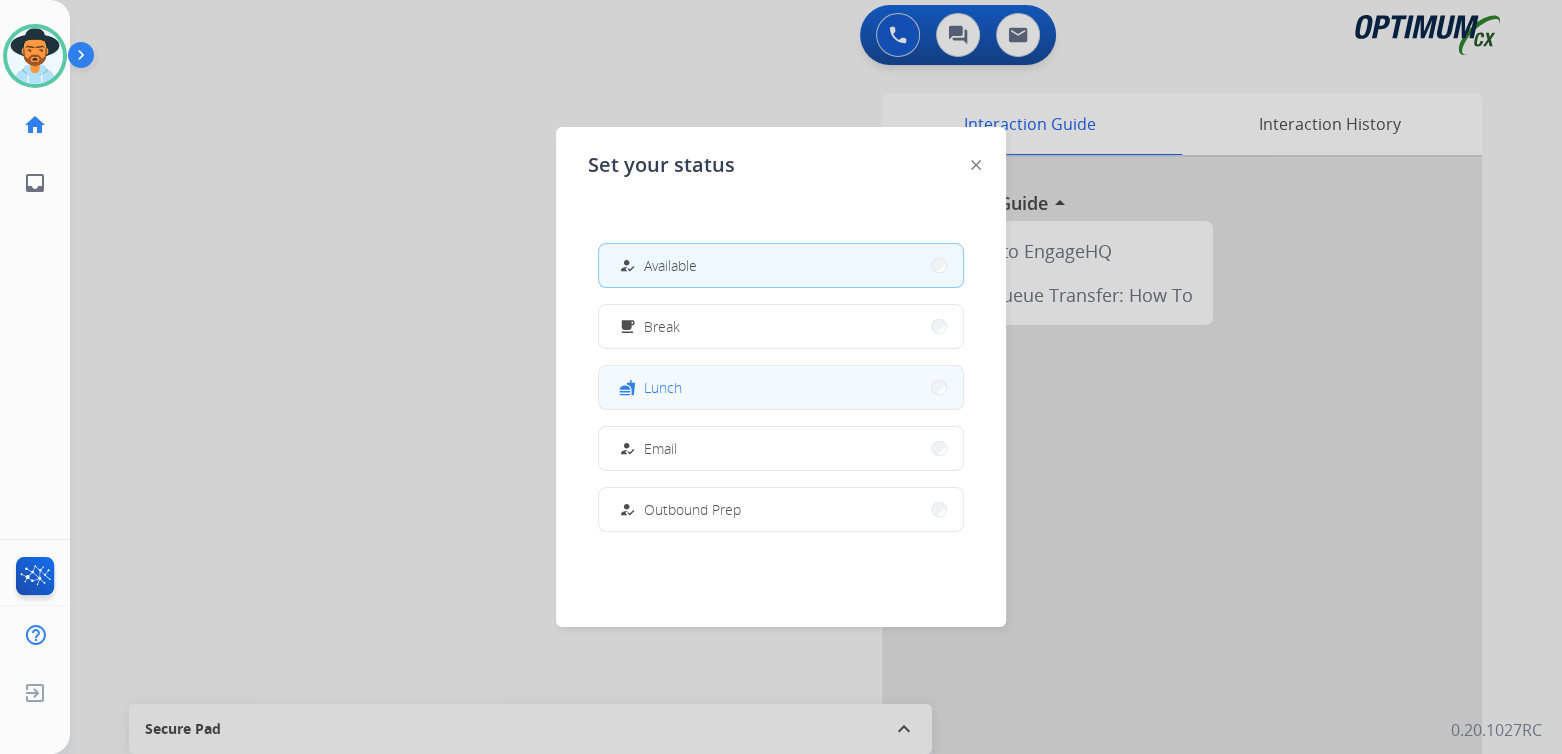 click on "fastfood Lunch" at bounding box center (781, 387) 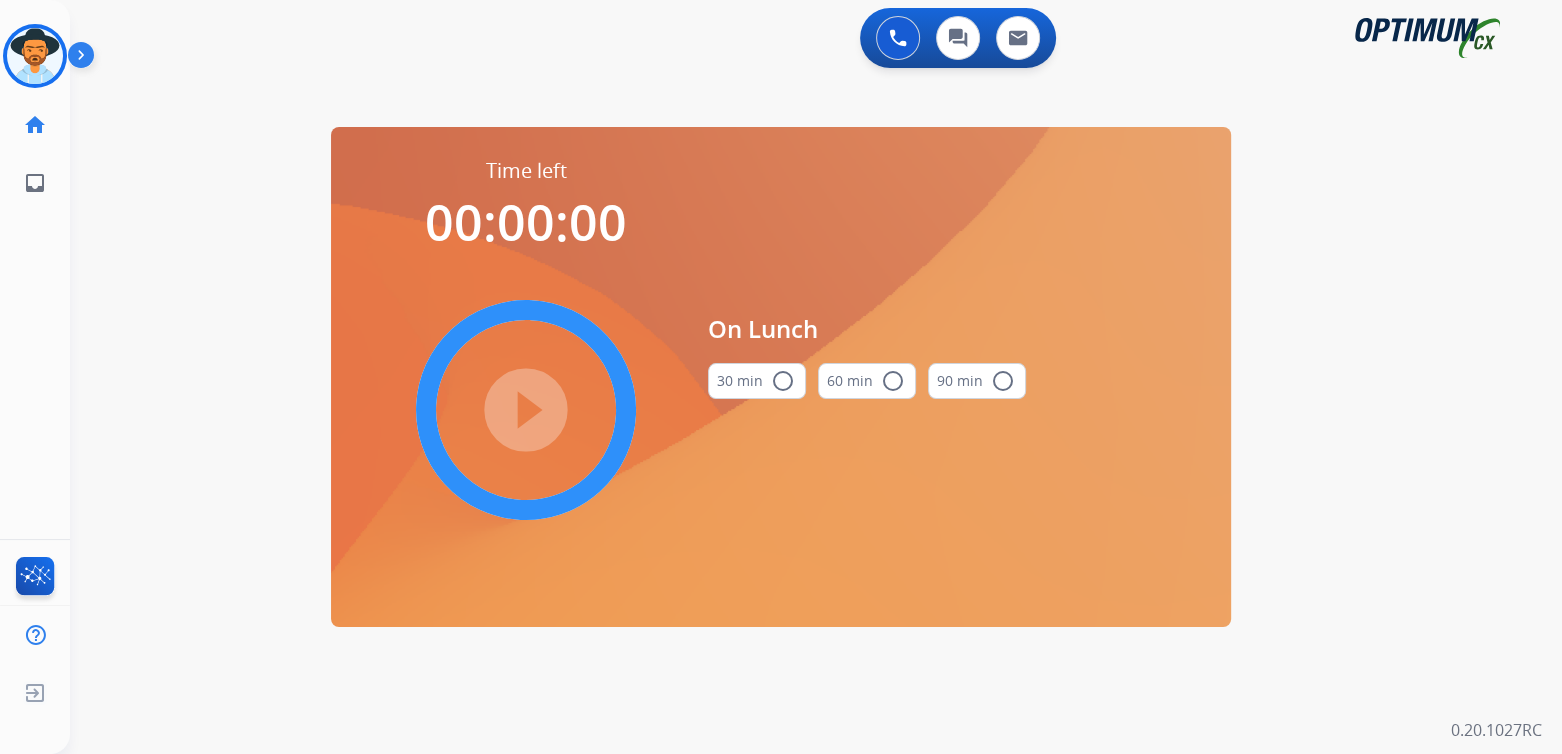 scroll, scrollTop: 0, scrollLeft: 0, axis: both 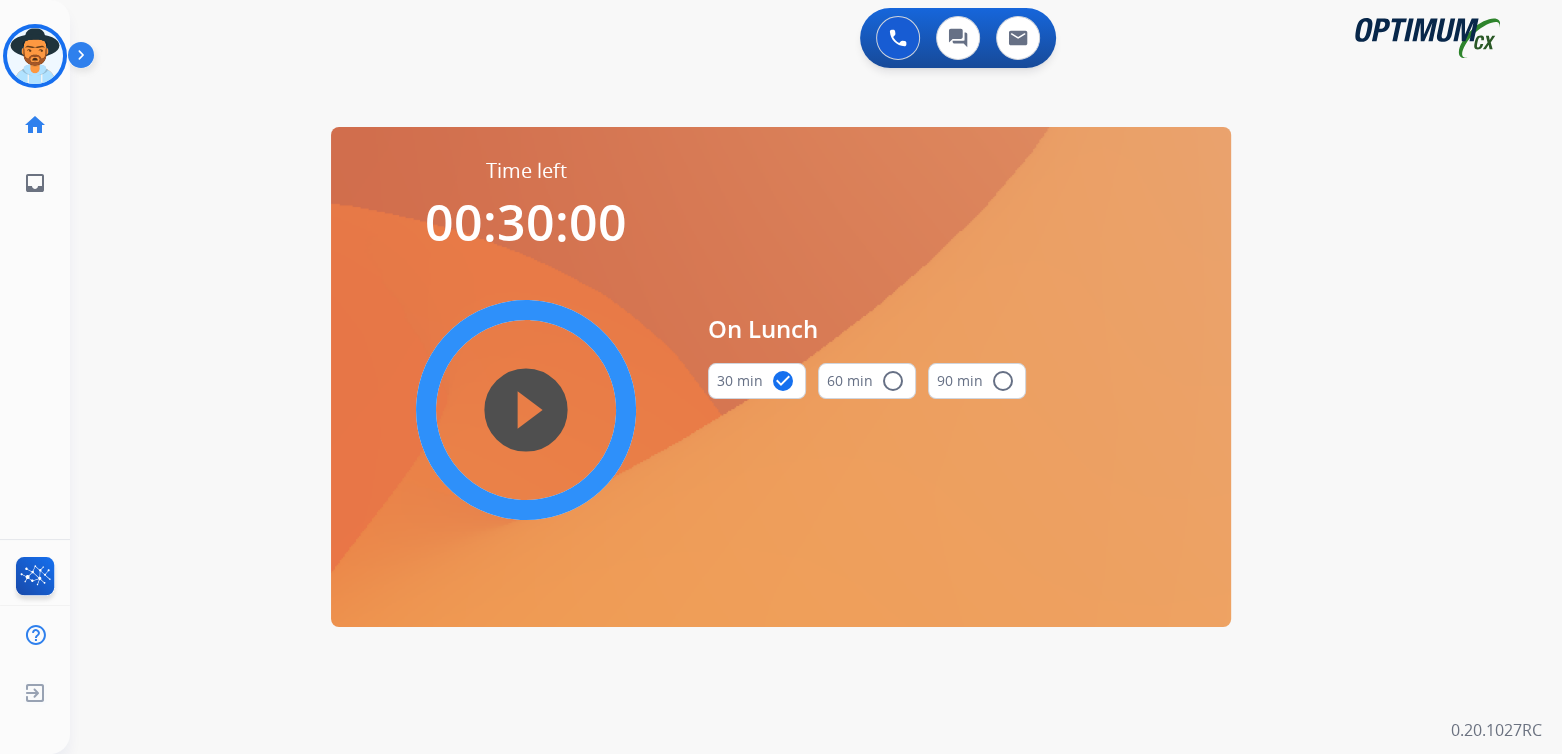 click on "play_circle_filled" at bounding box center (526, 410) 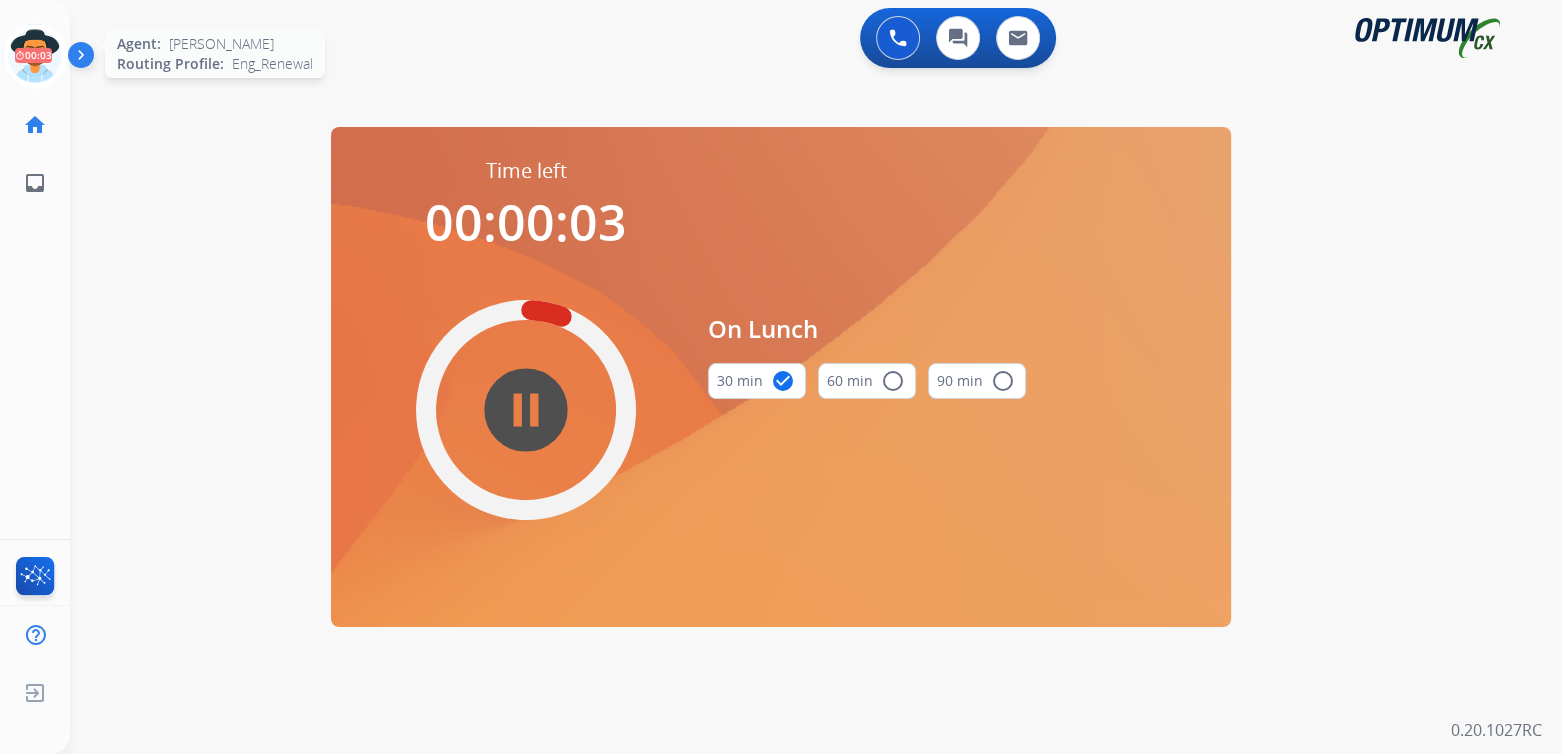 drag, startPoint x: 20, startPoint y: 41, endPoint x: 47, endPoint y: 55, distance: 30.413813 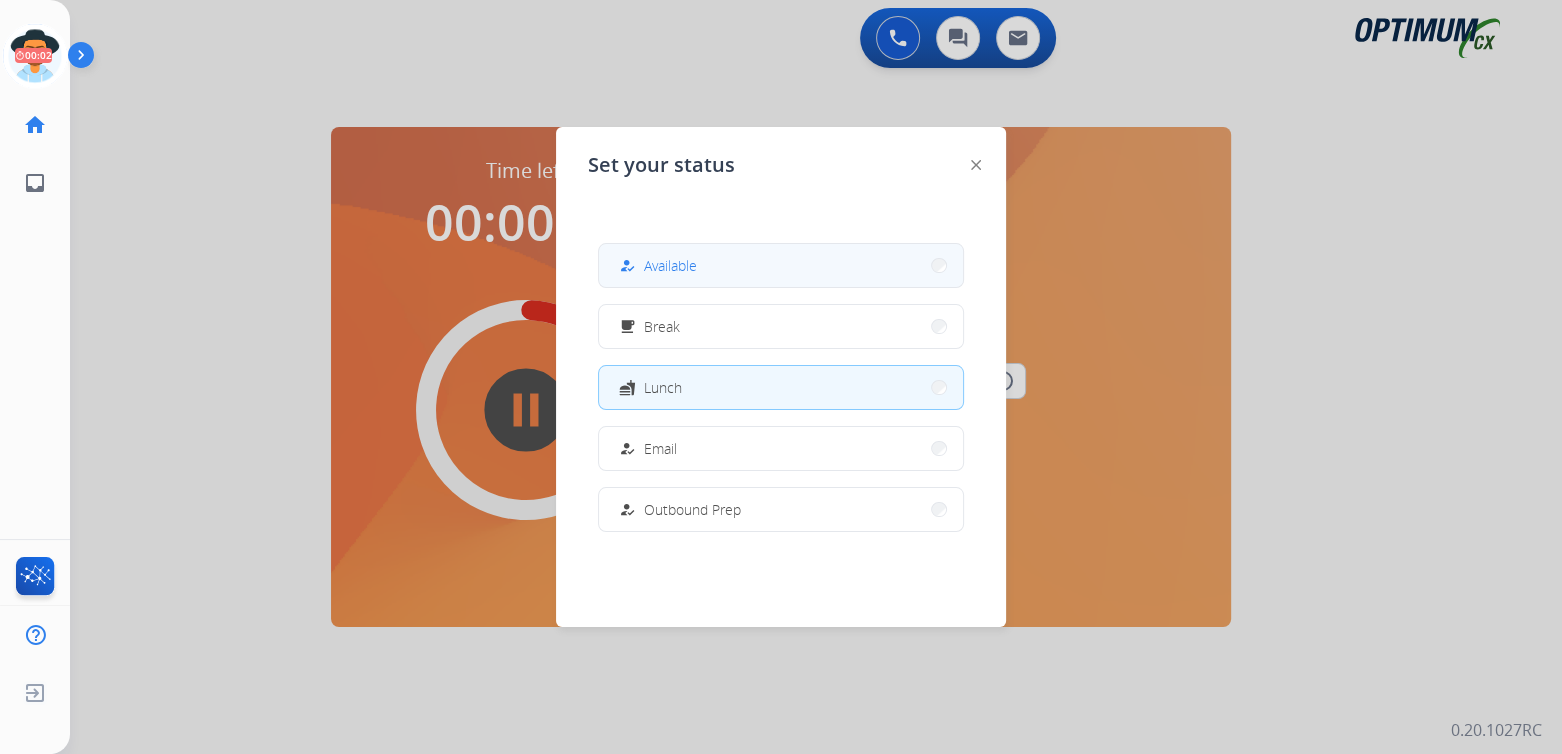 click on "Available" at bounding box center [670, 265] 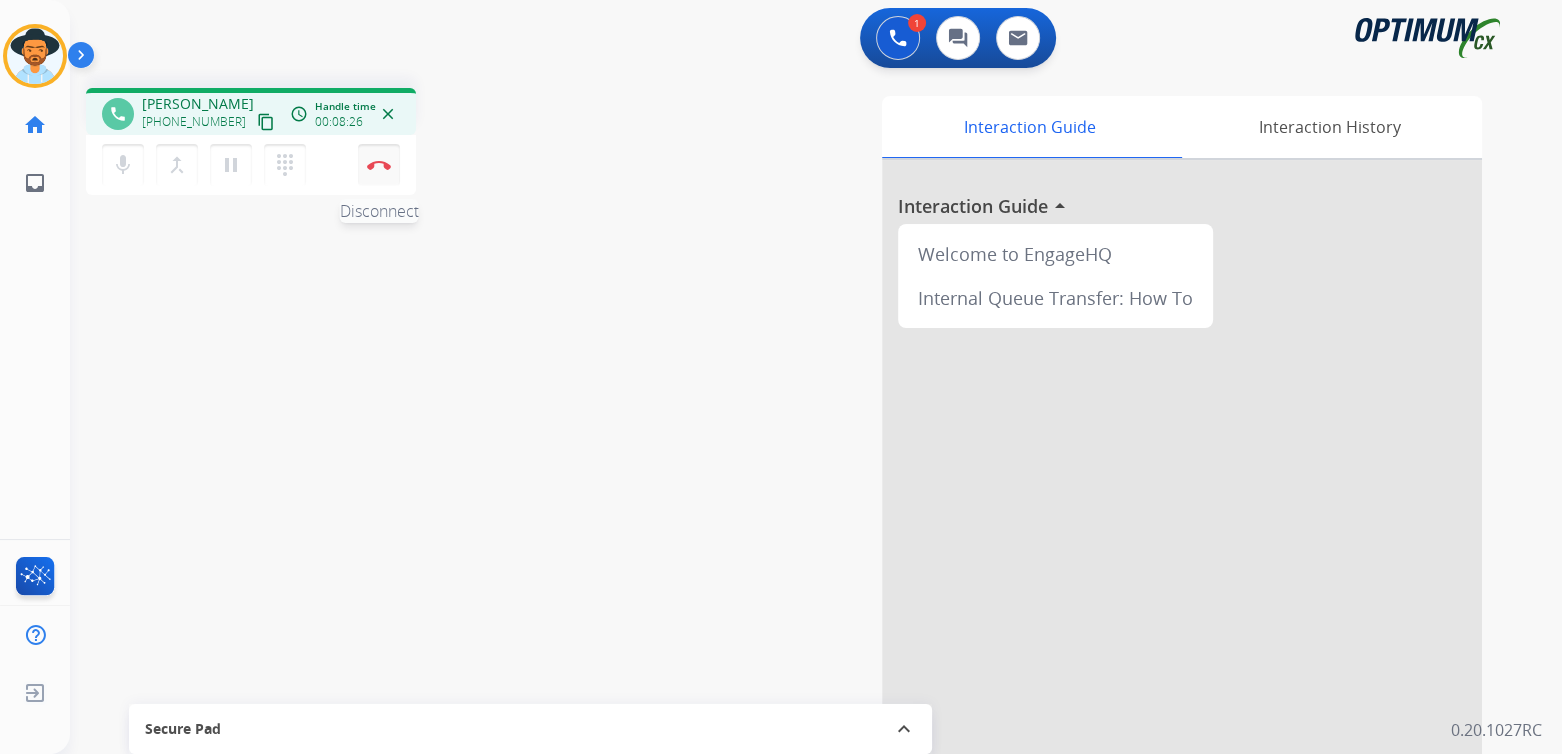 click at bounding box center [379, 165] 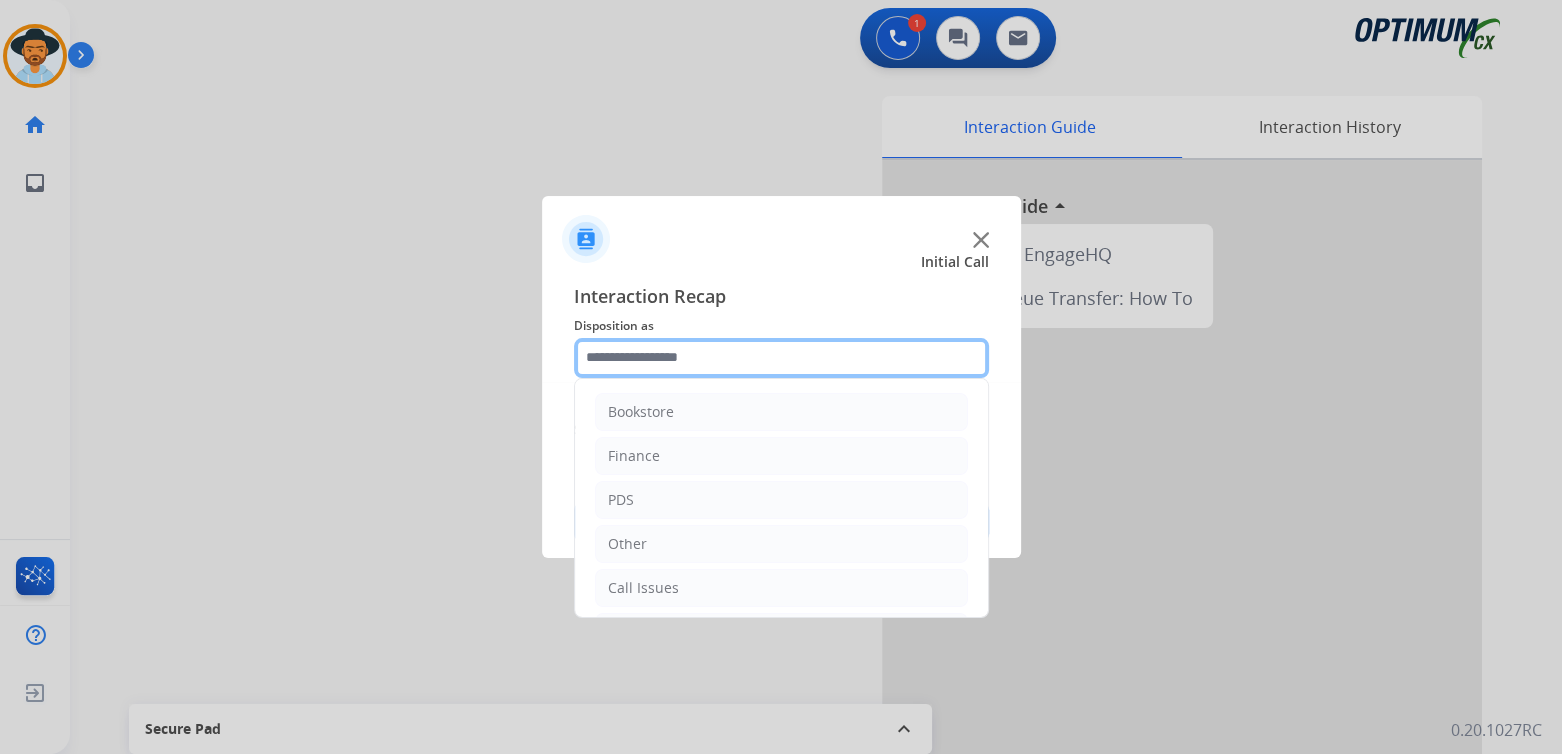 click 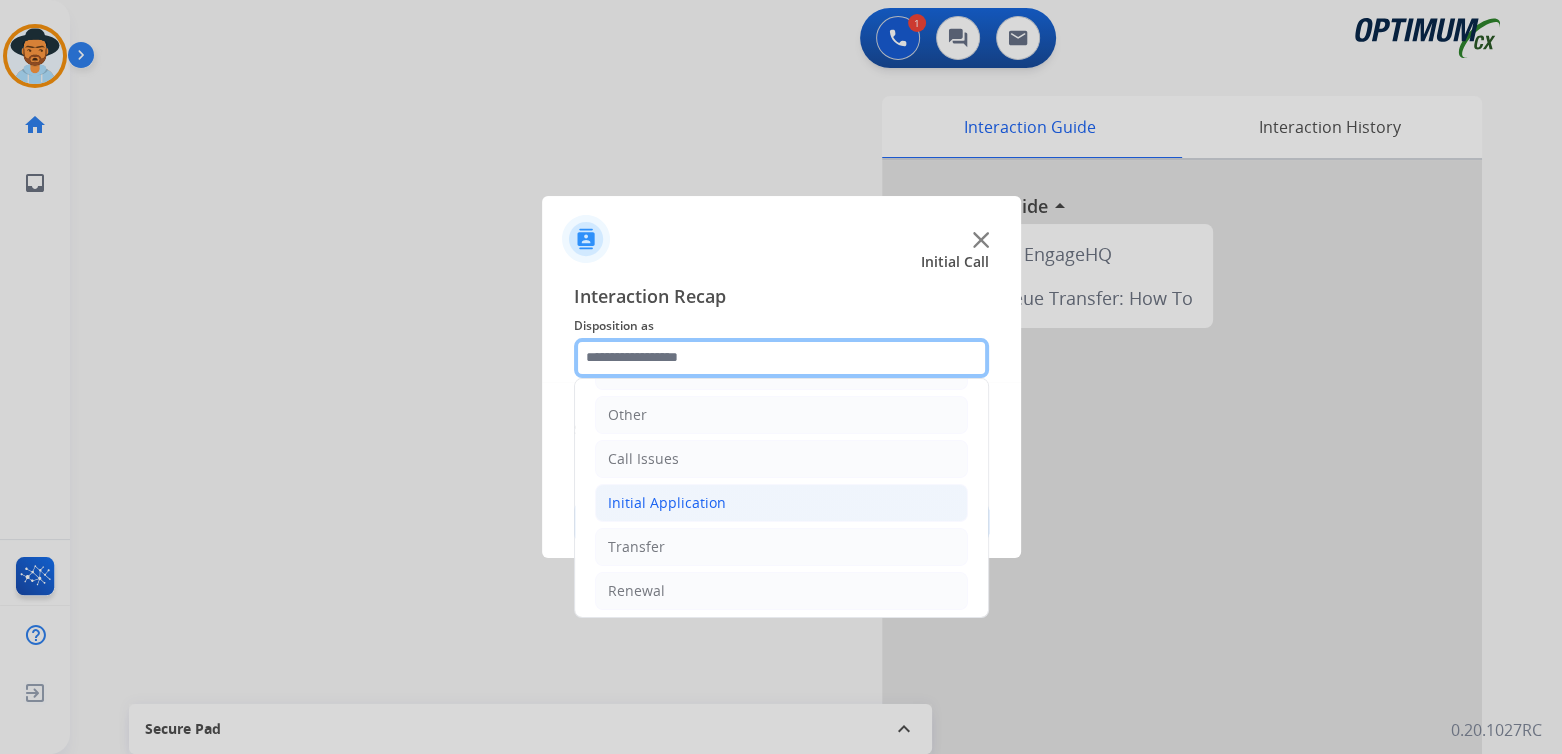 scroll, scrollTop: 132, scrollLeft: 0, axis: vertical 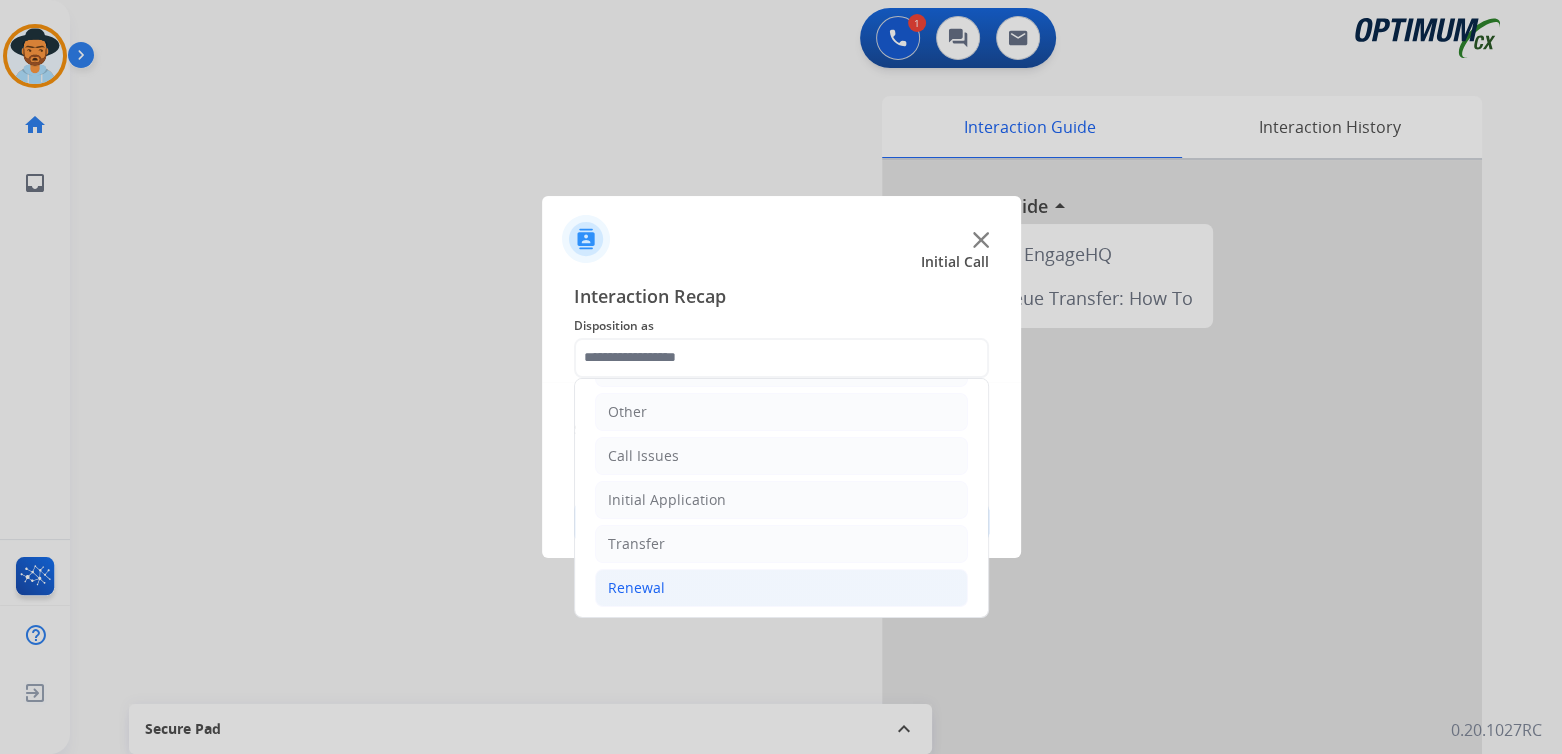 click on "Renewal" 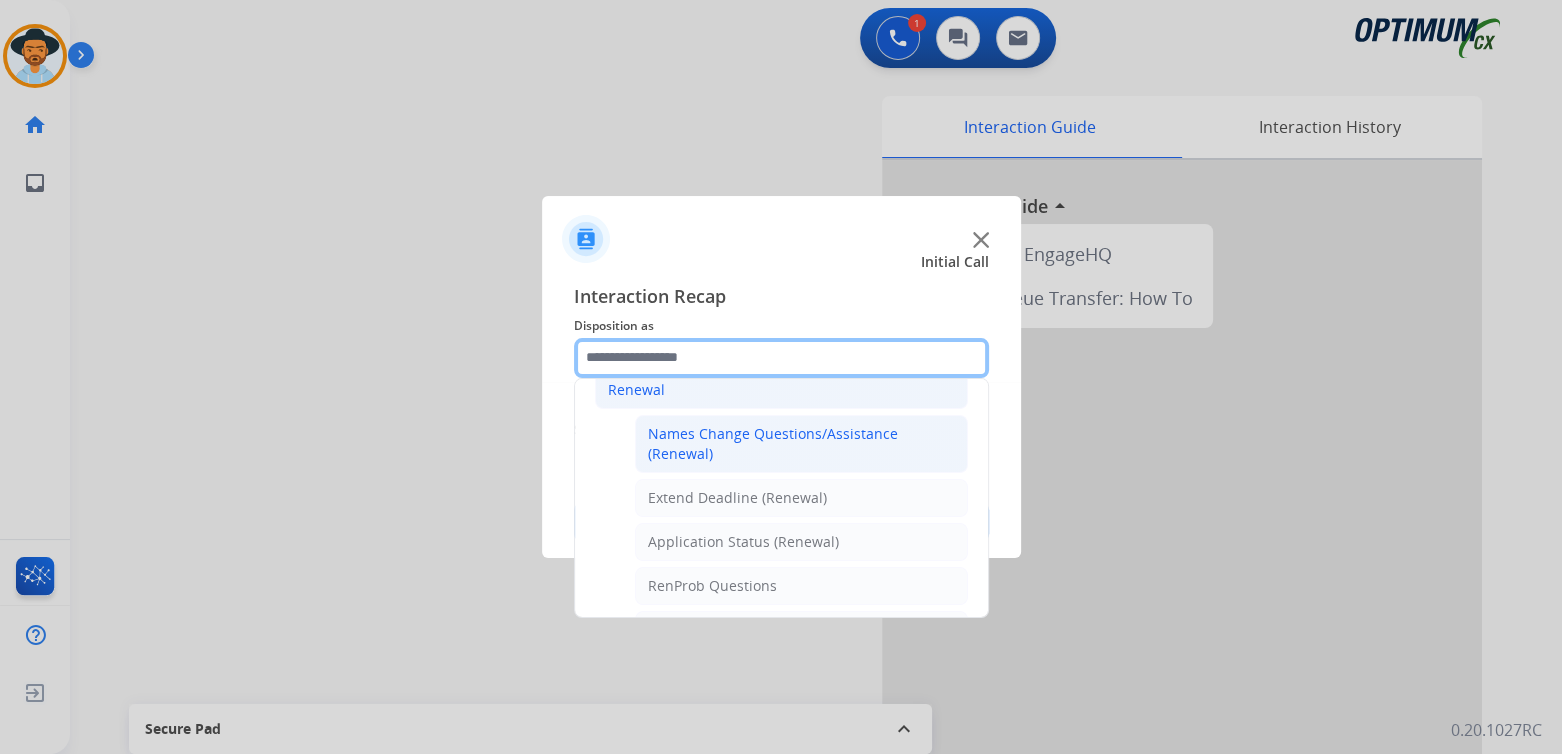 scroll, scrollTop: 331, scrollLeft: 0, axis: vertical 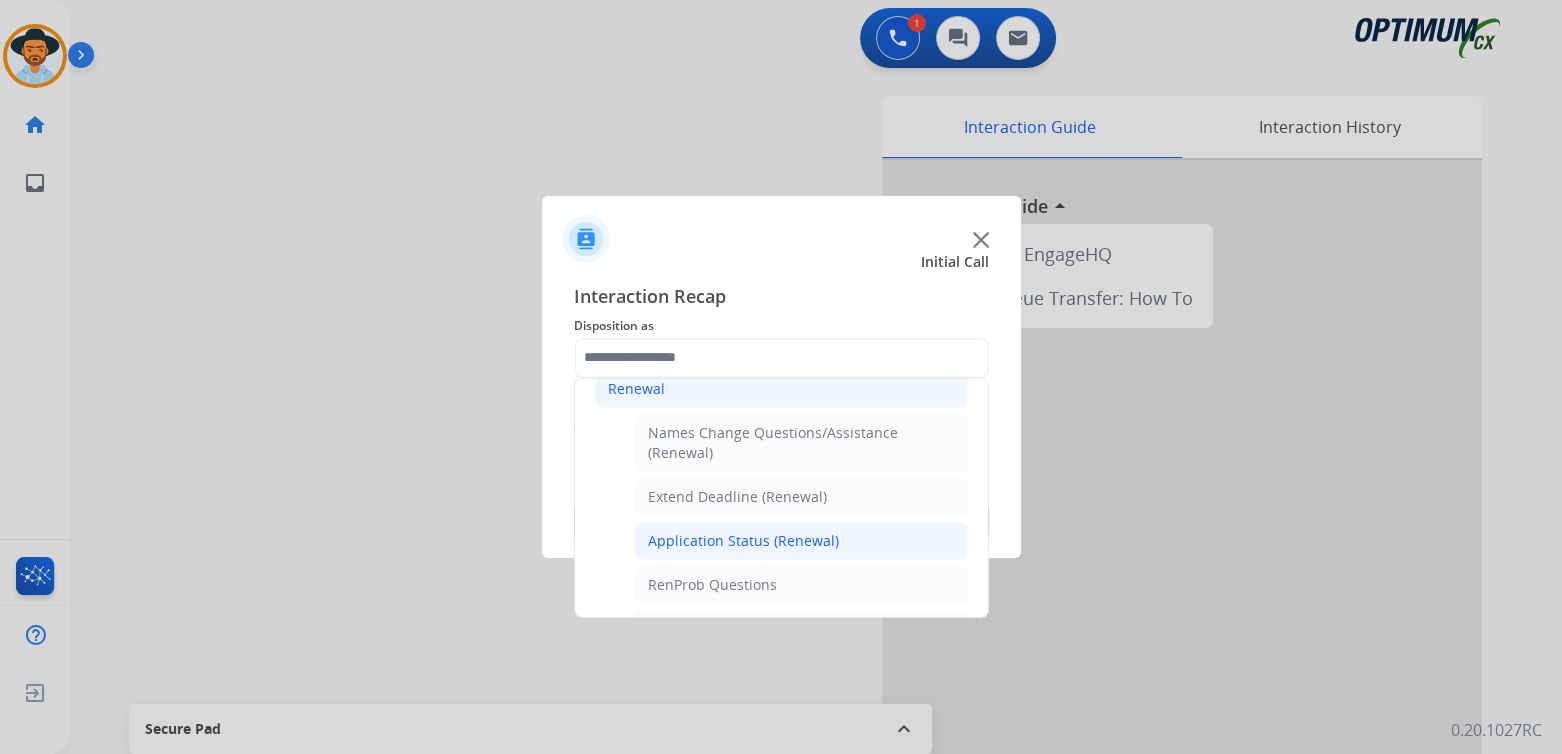 click on "Application Status (Renewal)" 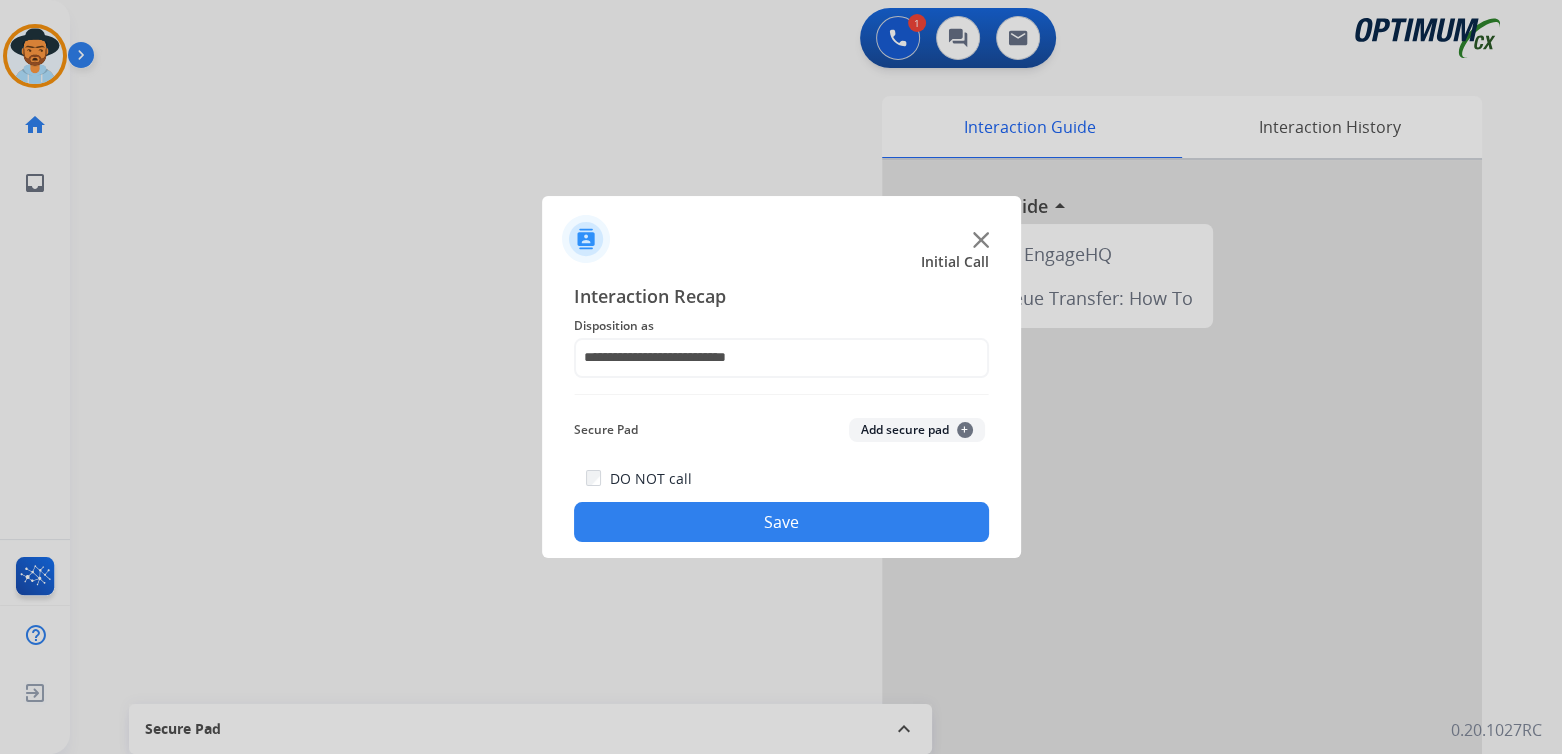 click on "Save" 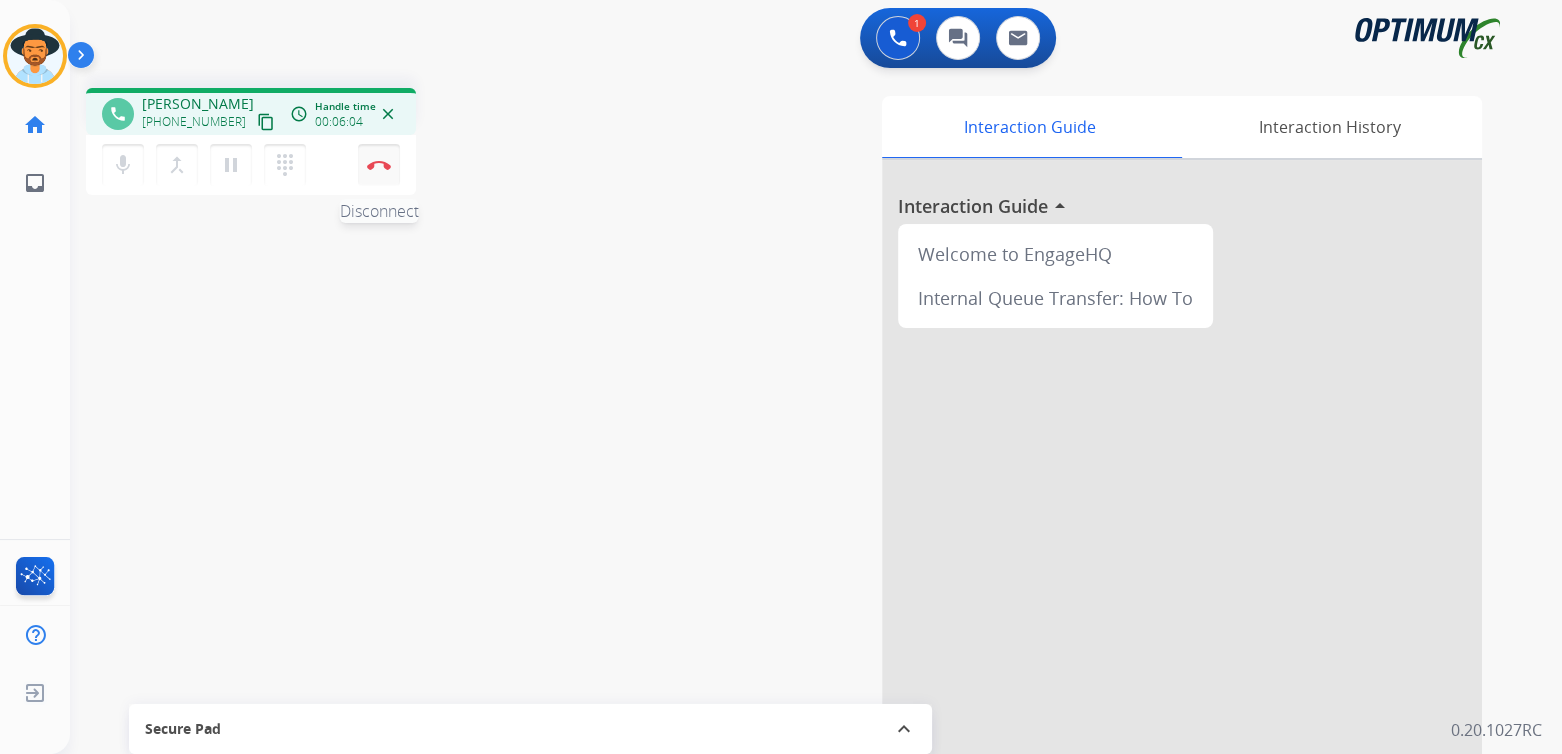 click at bounding box center [379, 165] 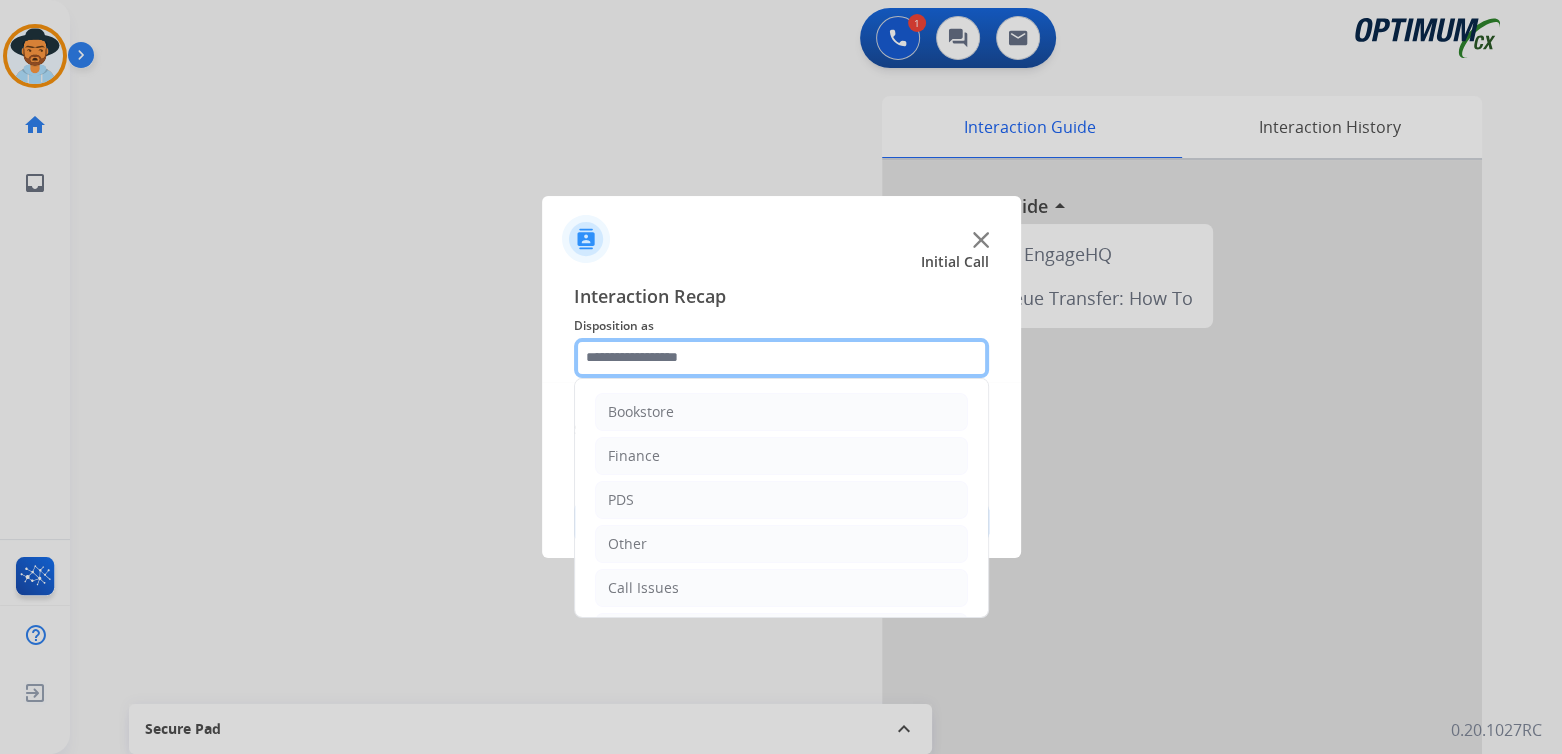 click 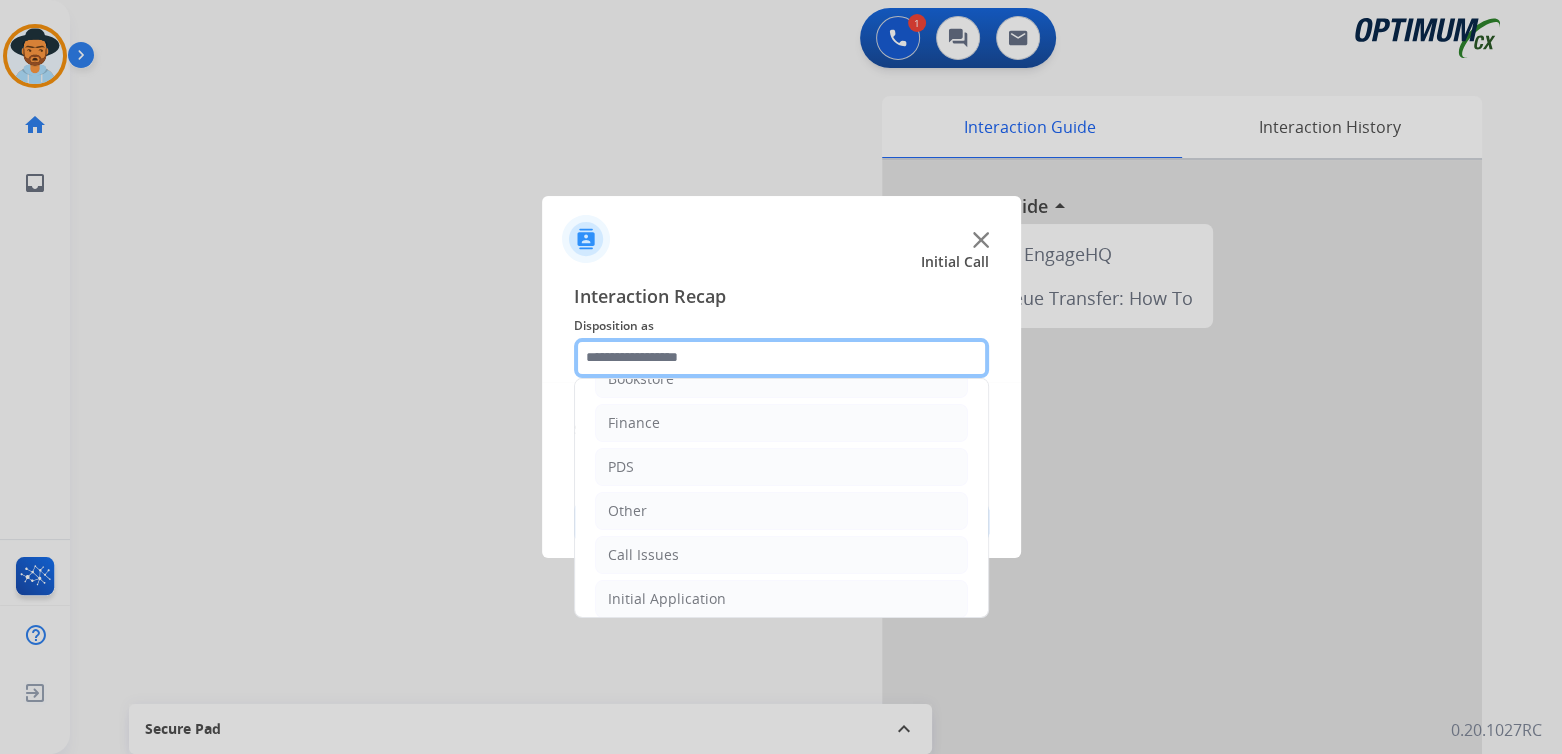 scroll, scrollTop: 132, scrollLeft: 0, axis: vertical 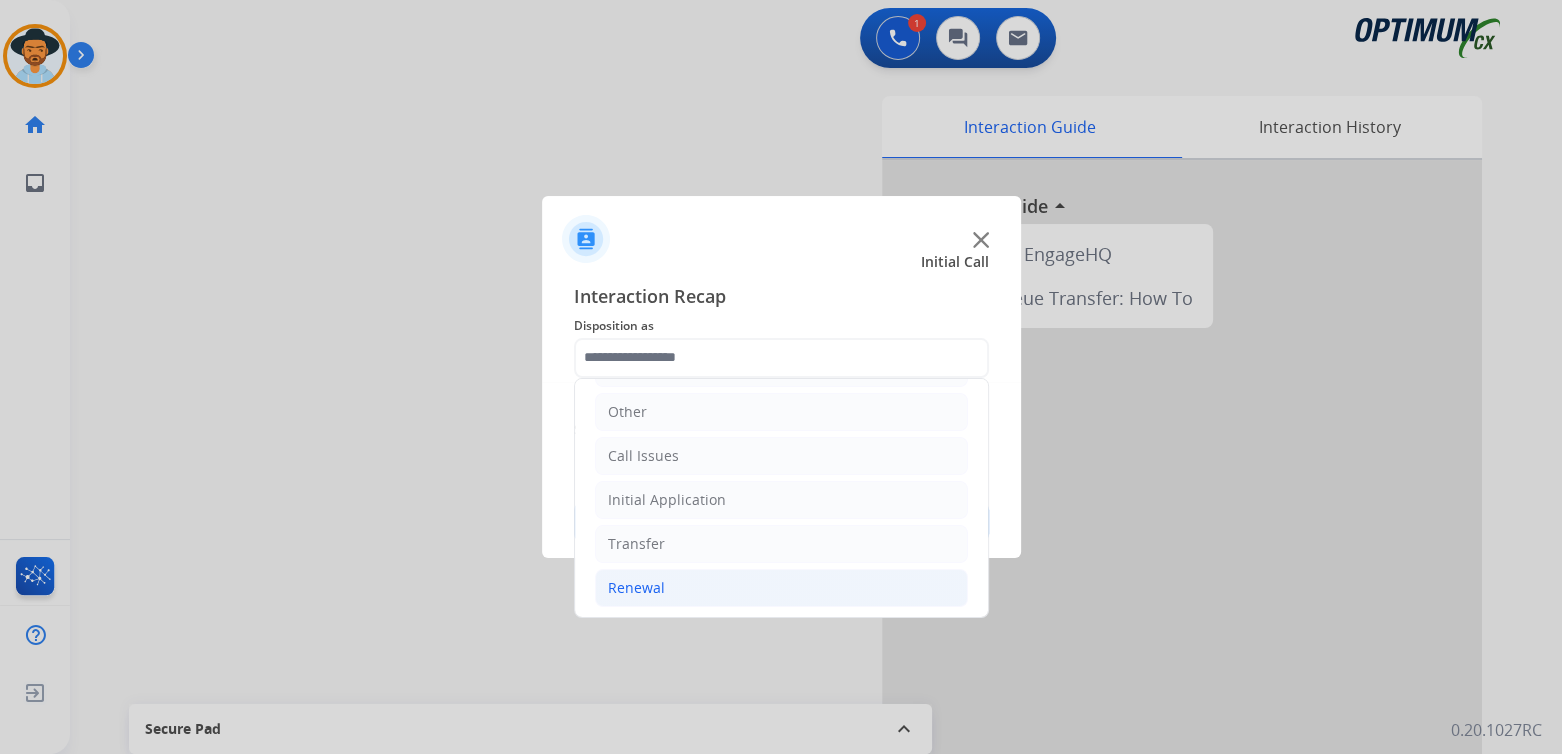 click on "Renewal" 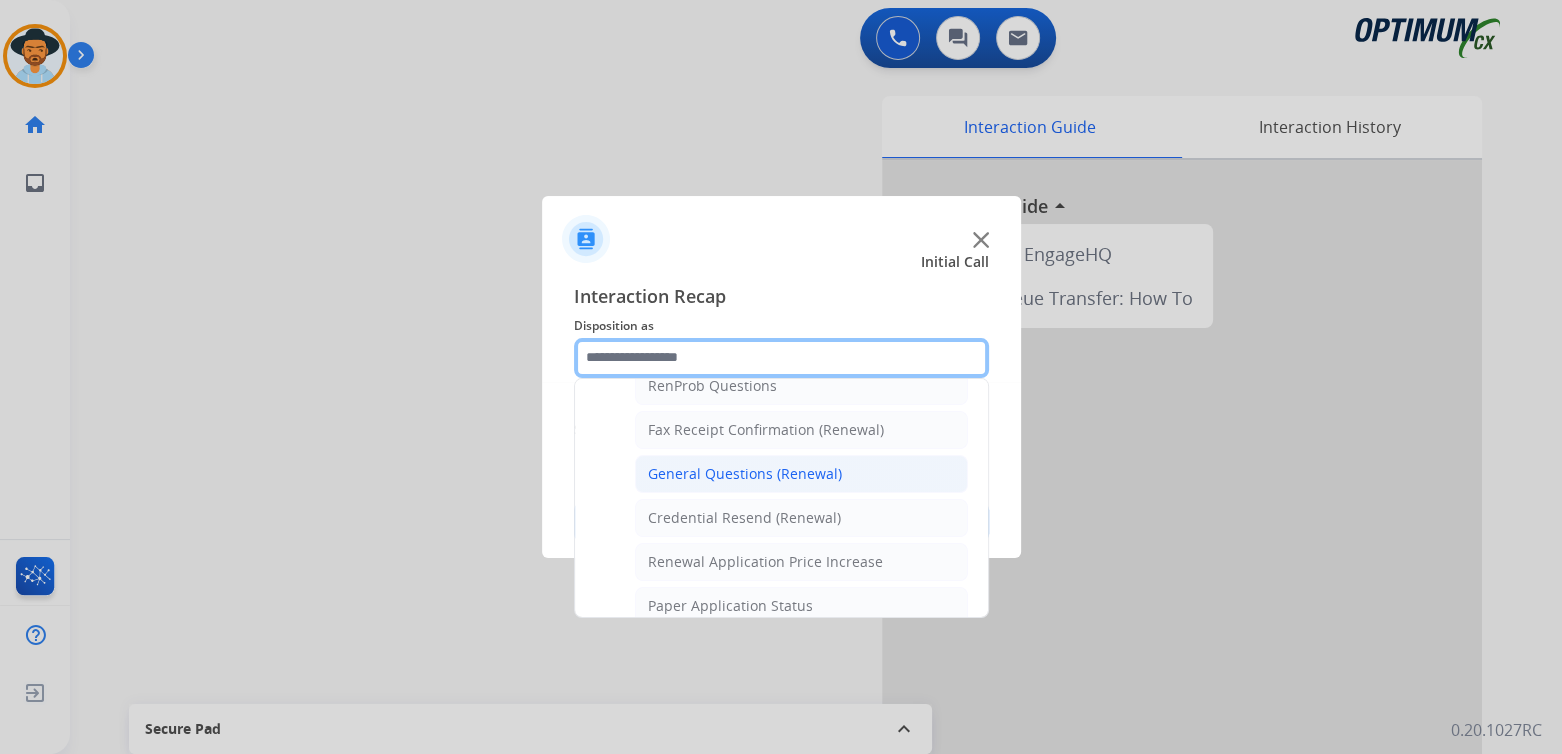 scroll, scrollTop: 531, scrollLeft: 0, axis: vertical 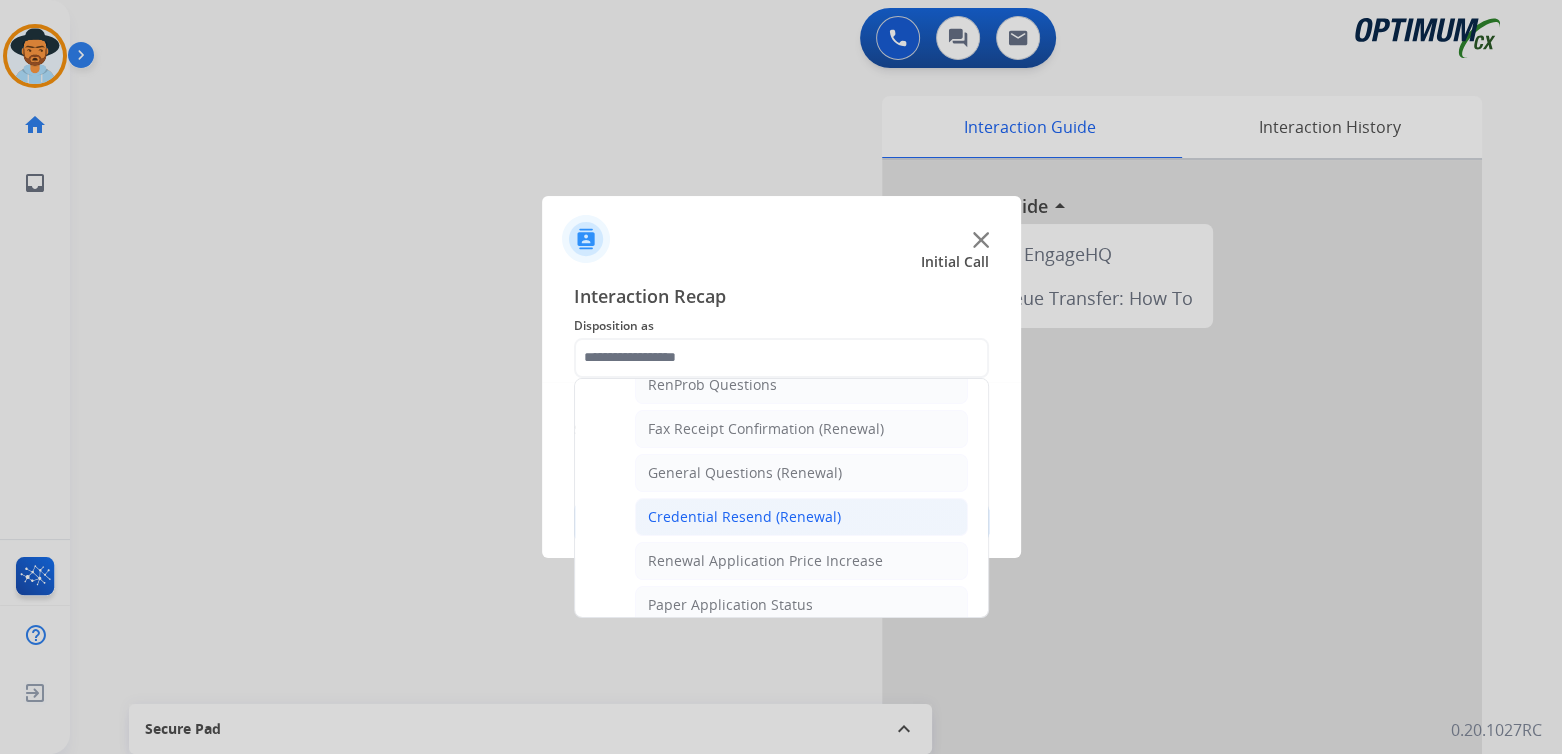 click on "Credential Resend (Renewal)" 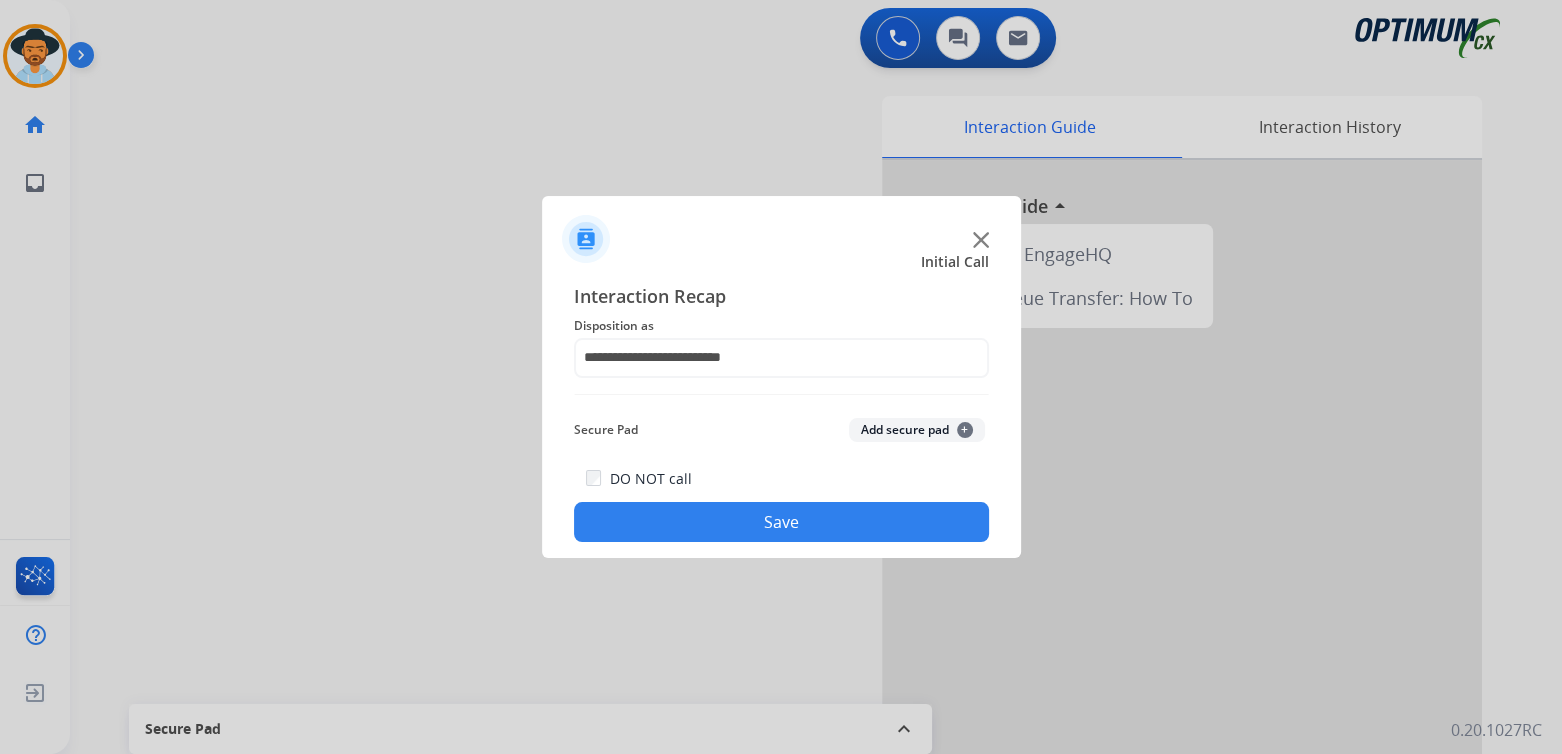 click on "Save" 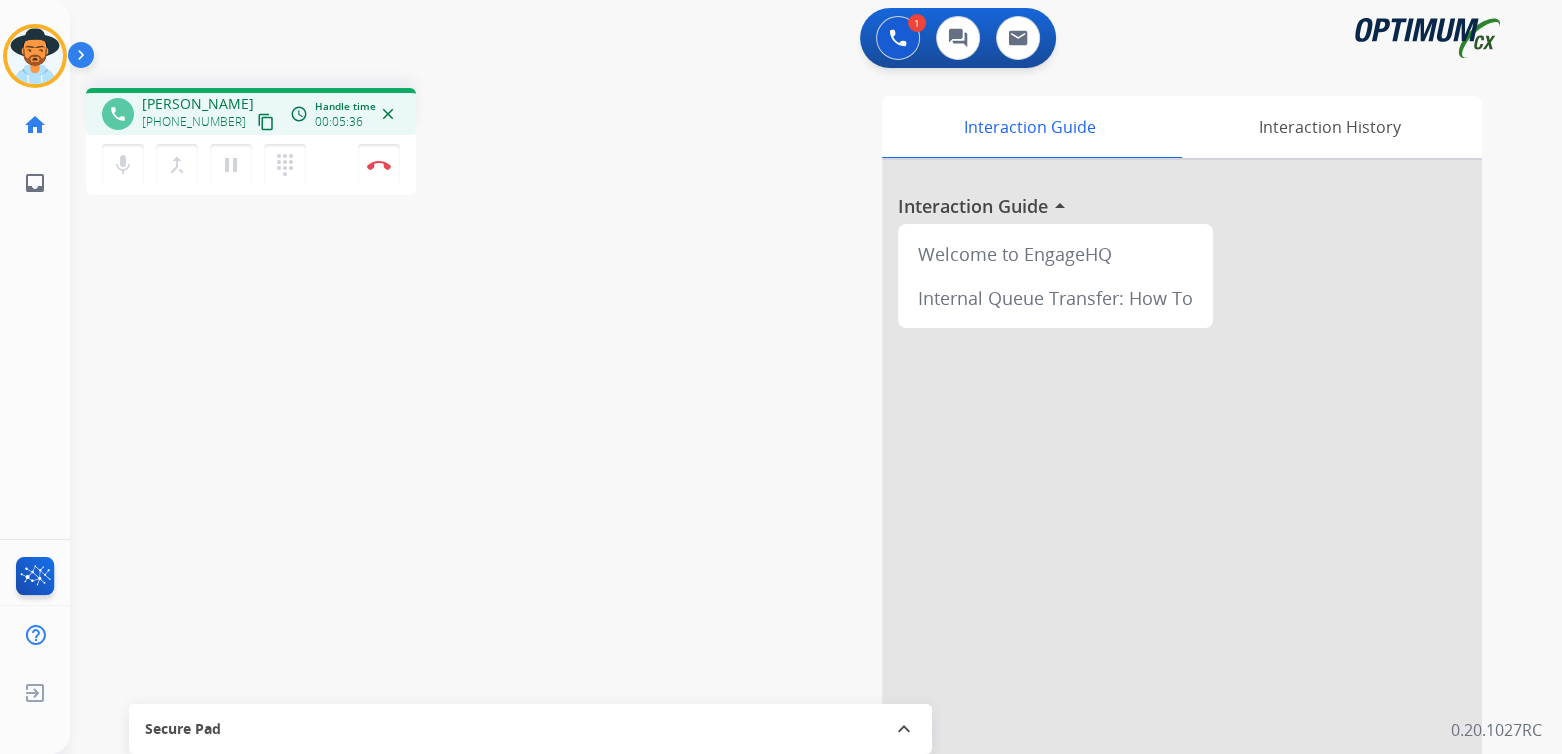drag, startPoint x: 380, startPoint y: 164, endPoint x: 533, endPoint y: 151, distance: 153.5513 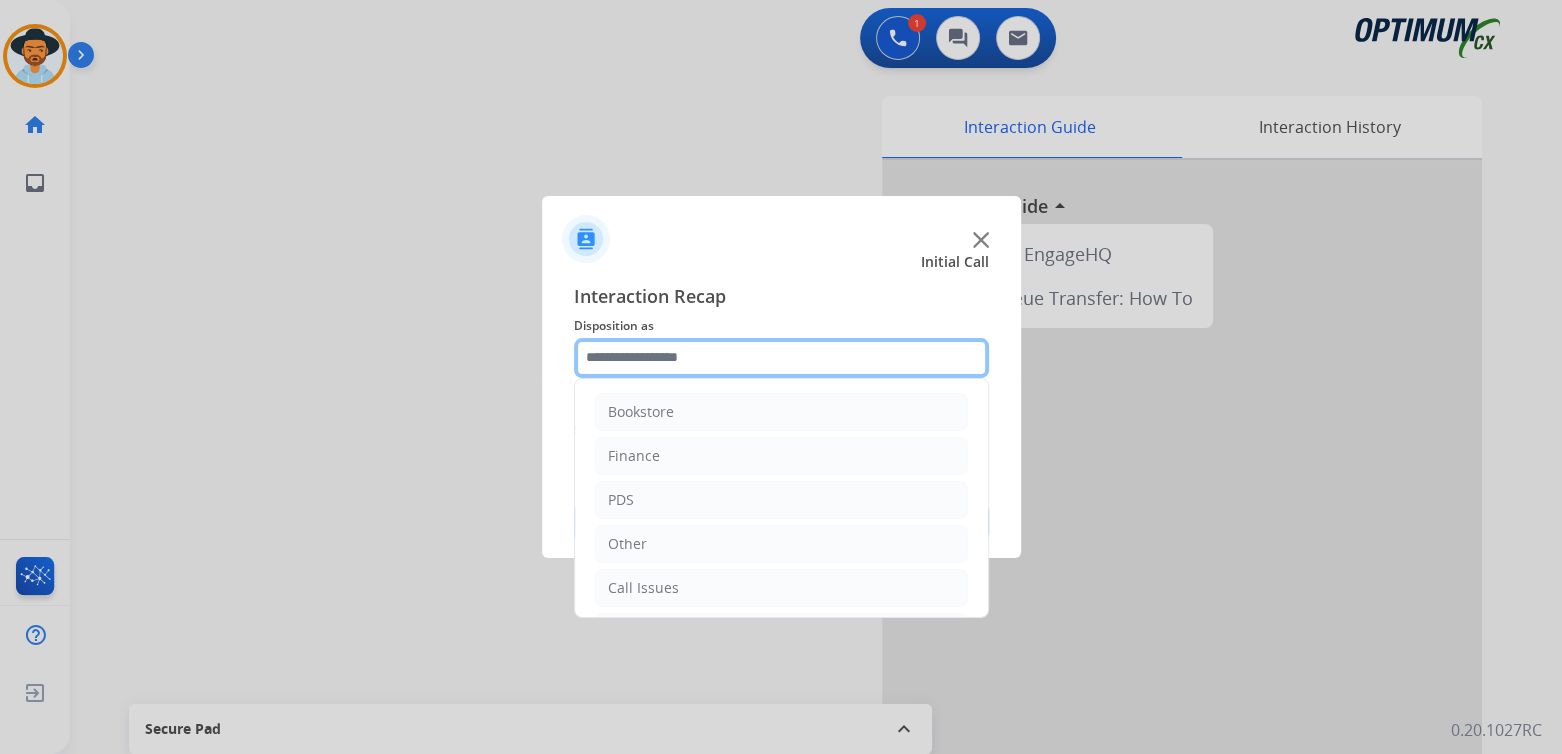 click 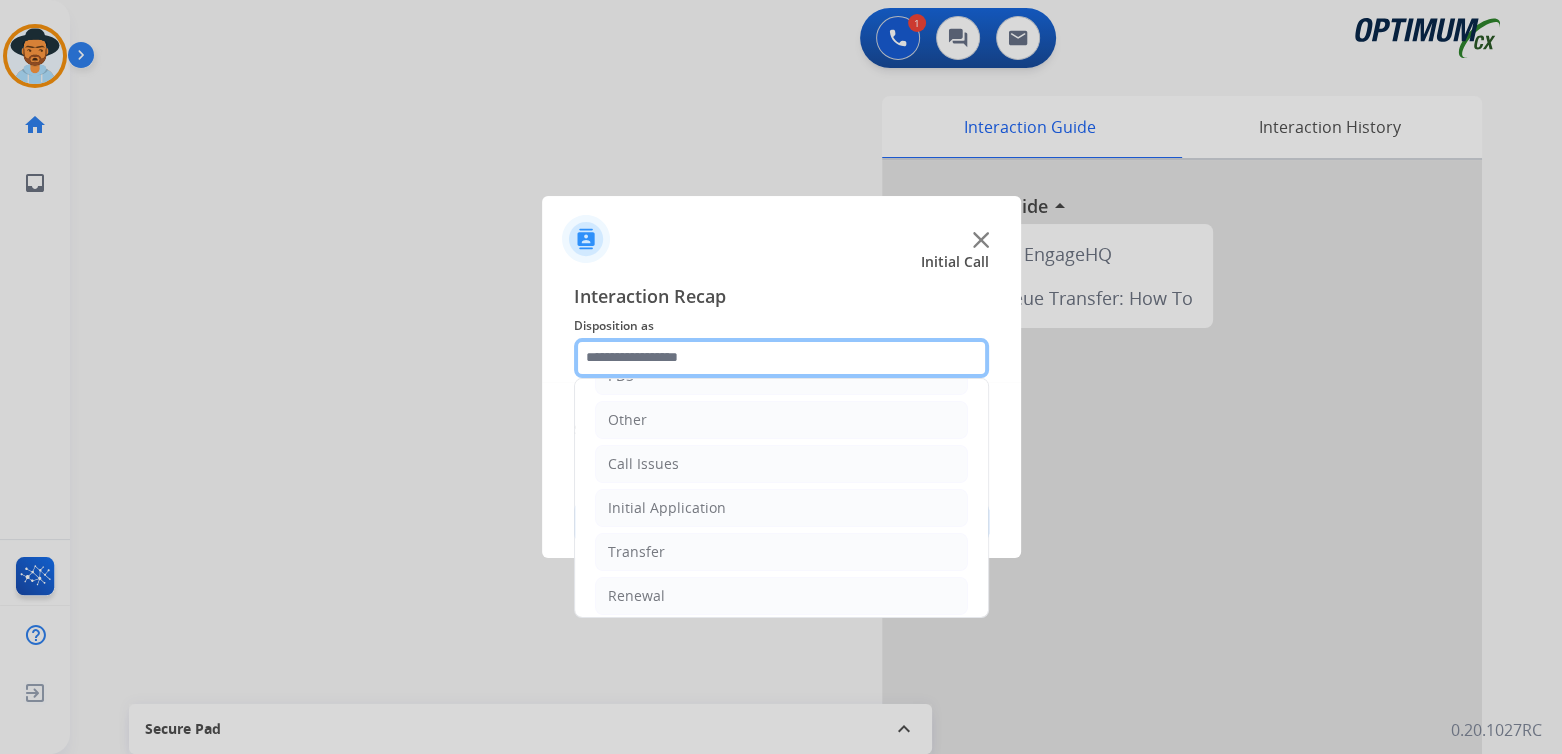 scroll, scrollTop: 132, scrollLeft: 0, axis: vertical 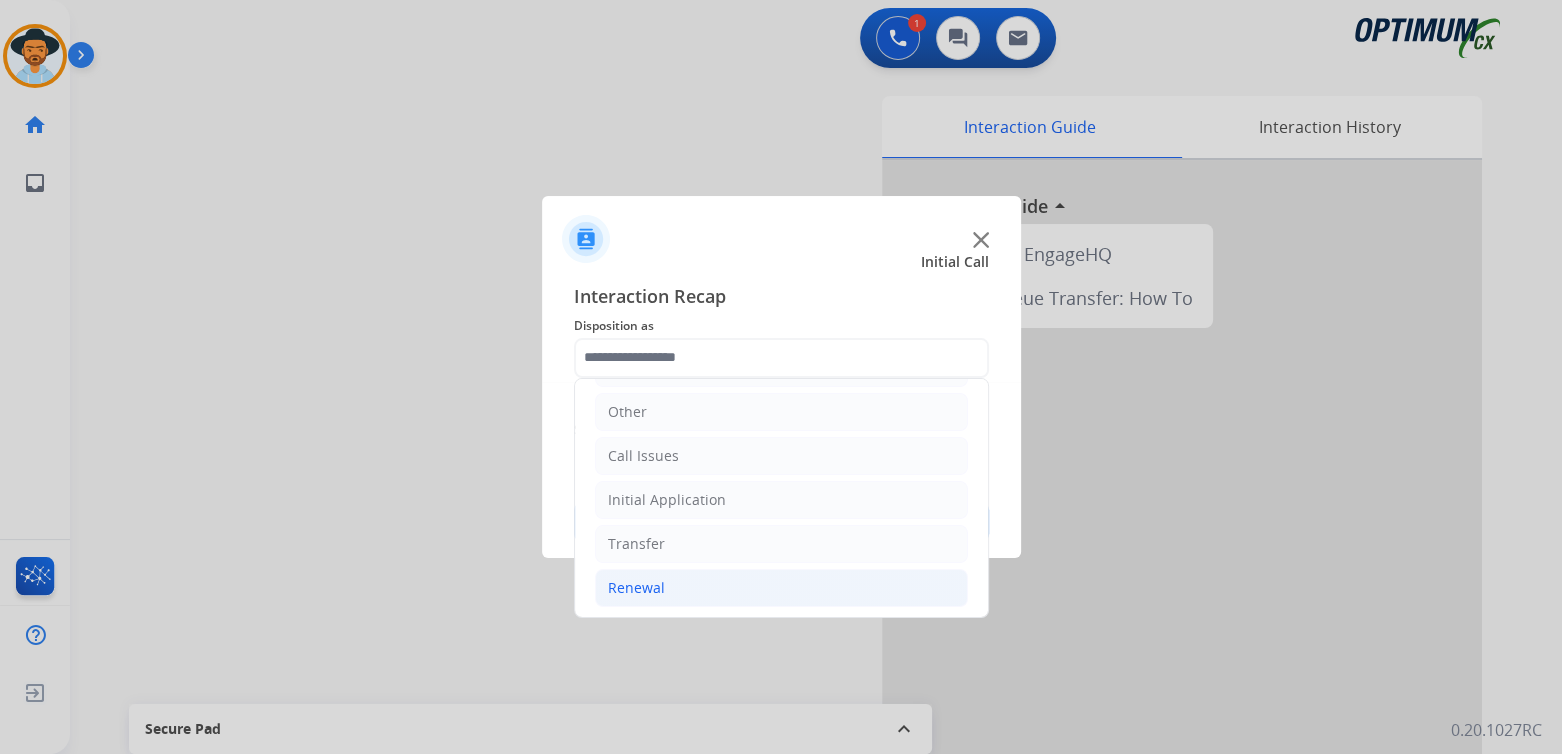 click on "Renewal" 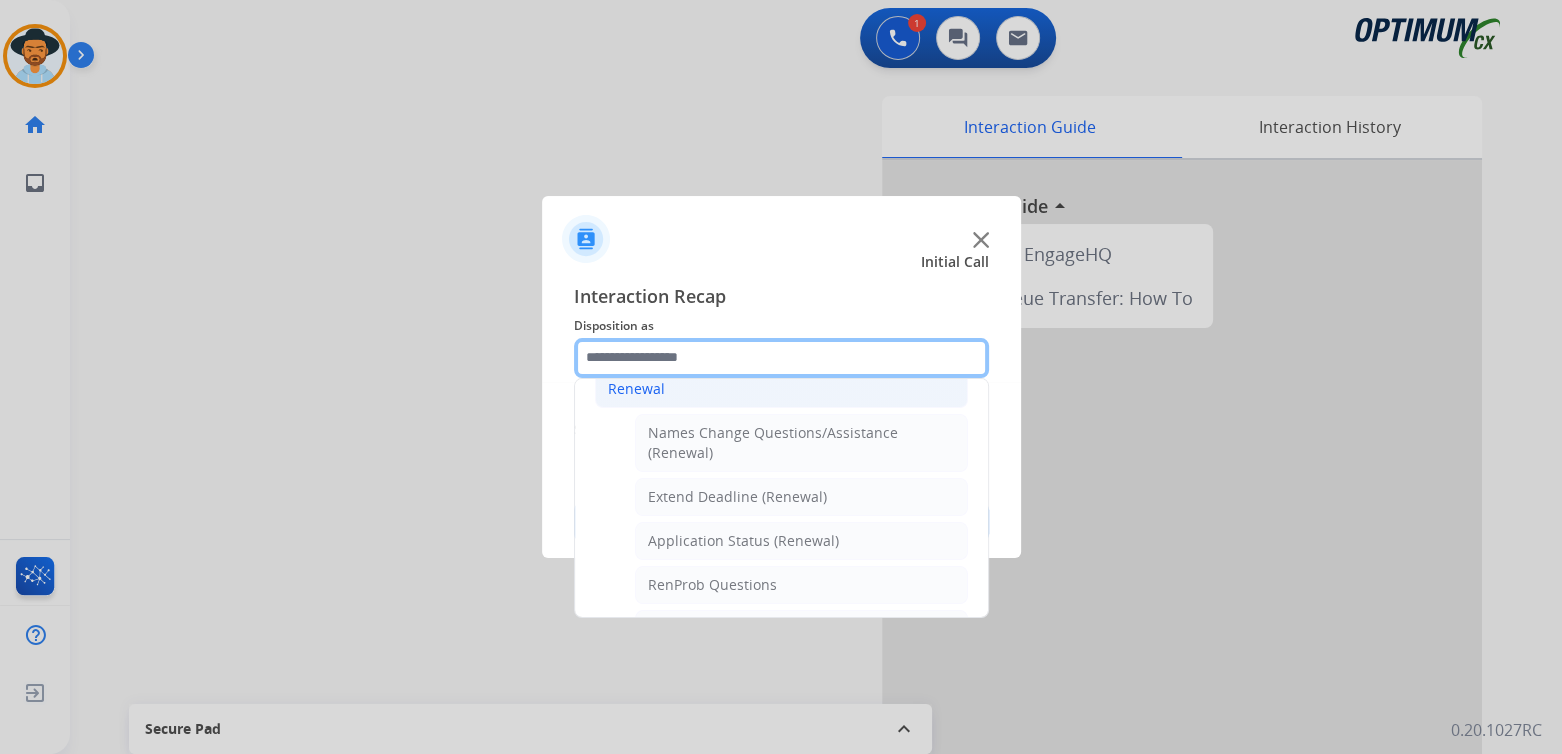 scroll, scrollTop: 332, scrollLeft: 0, axis: vertical 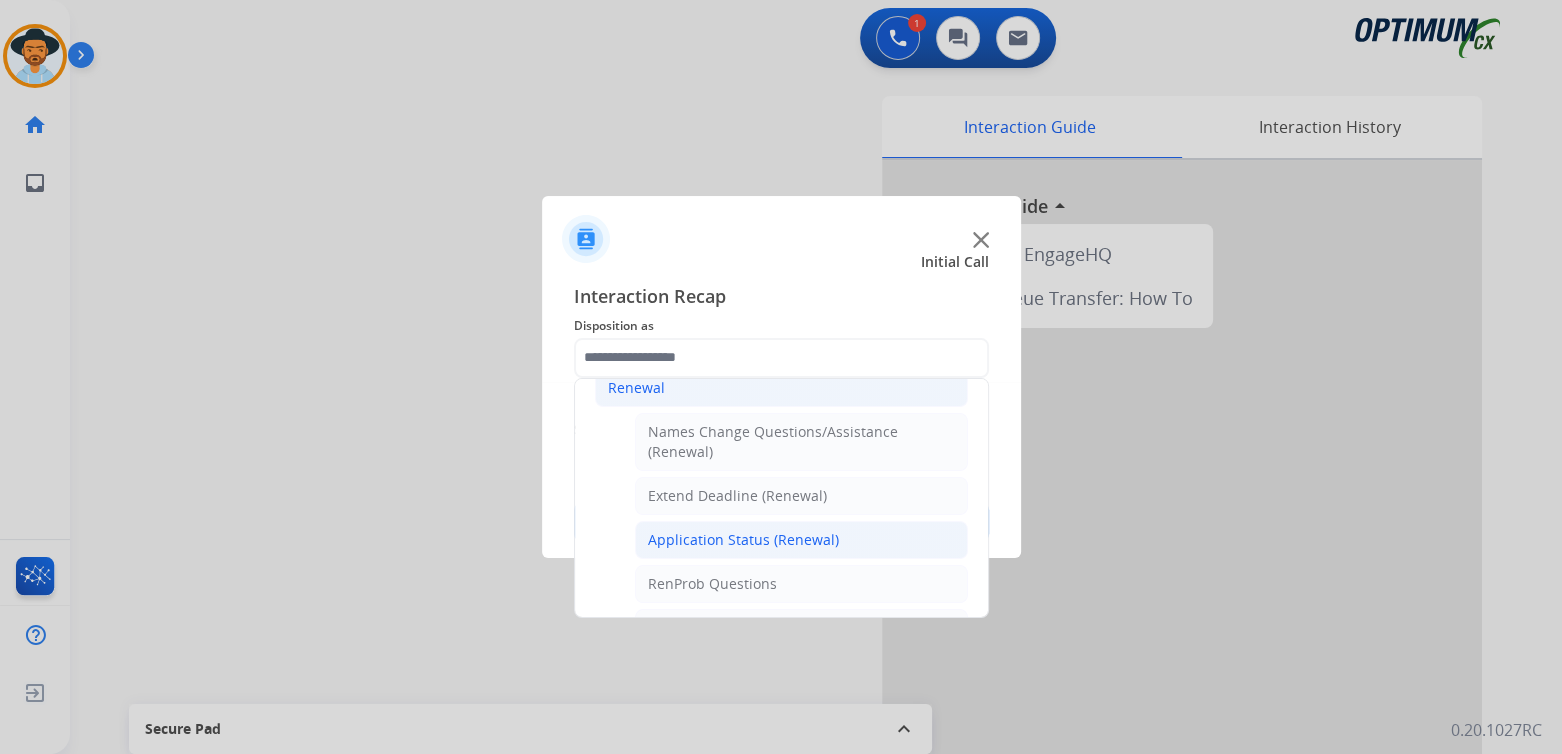click on "Application Status (Renewal)" 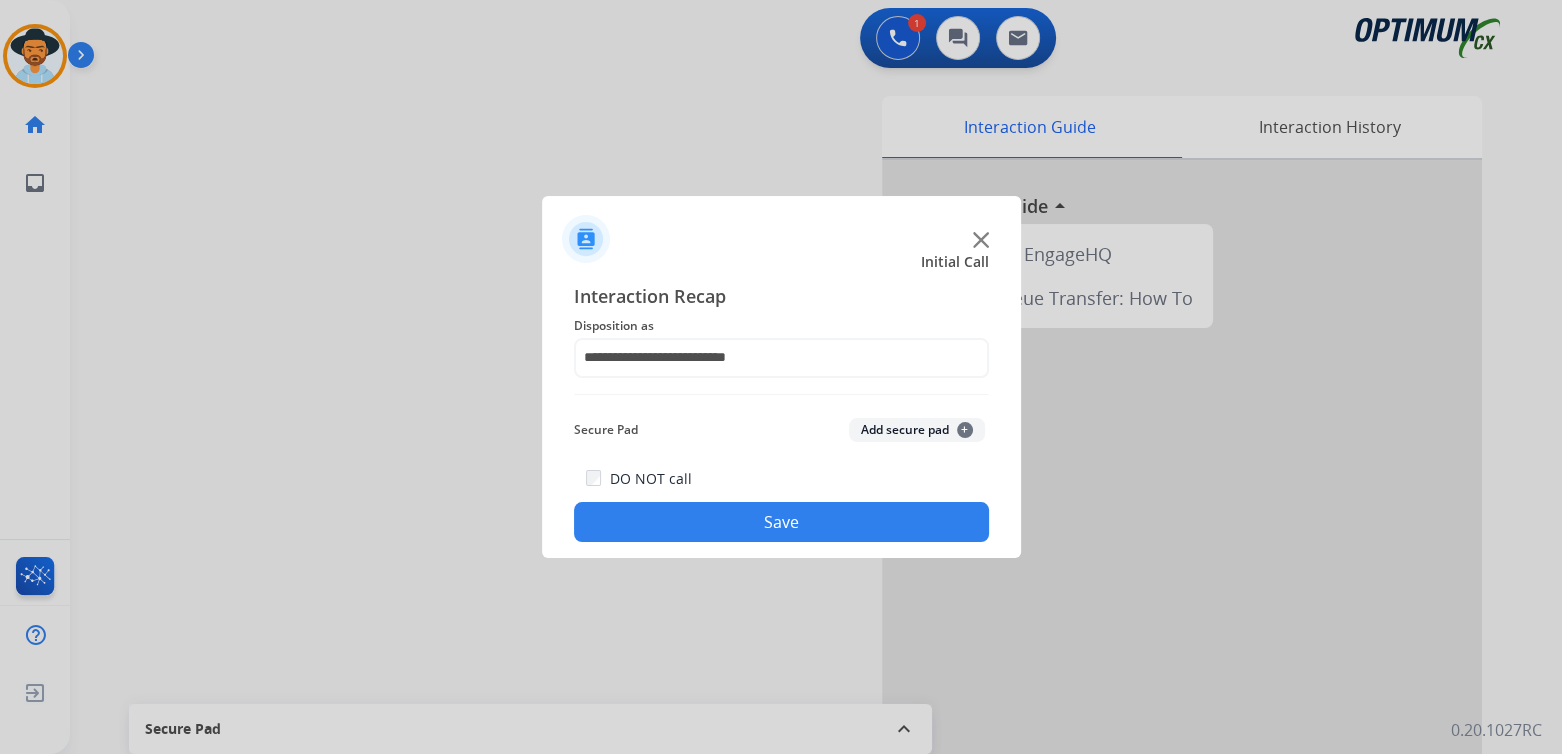click on "Save" 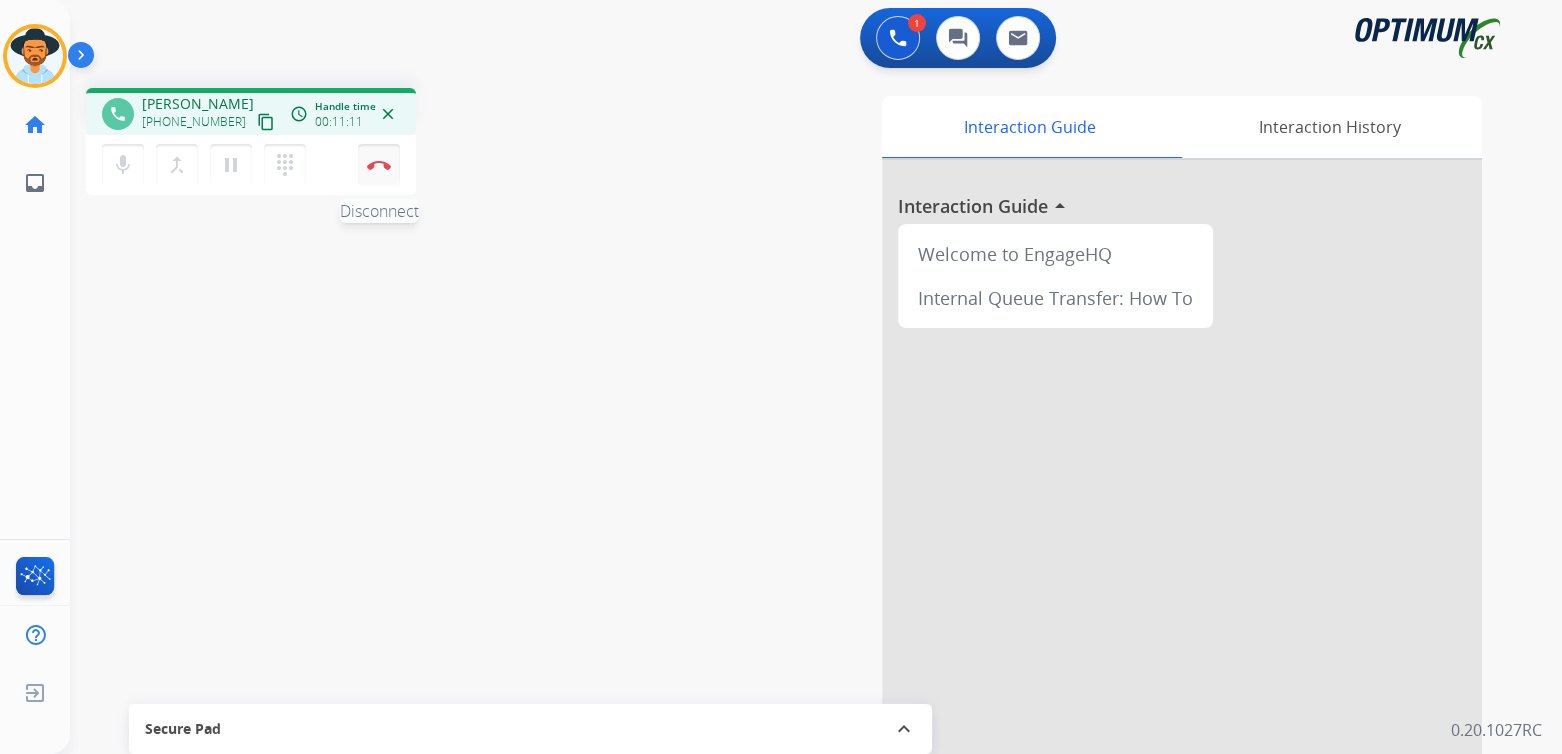 click at bounding box center (379, 165) 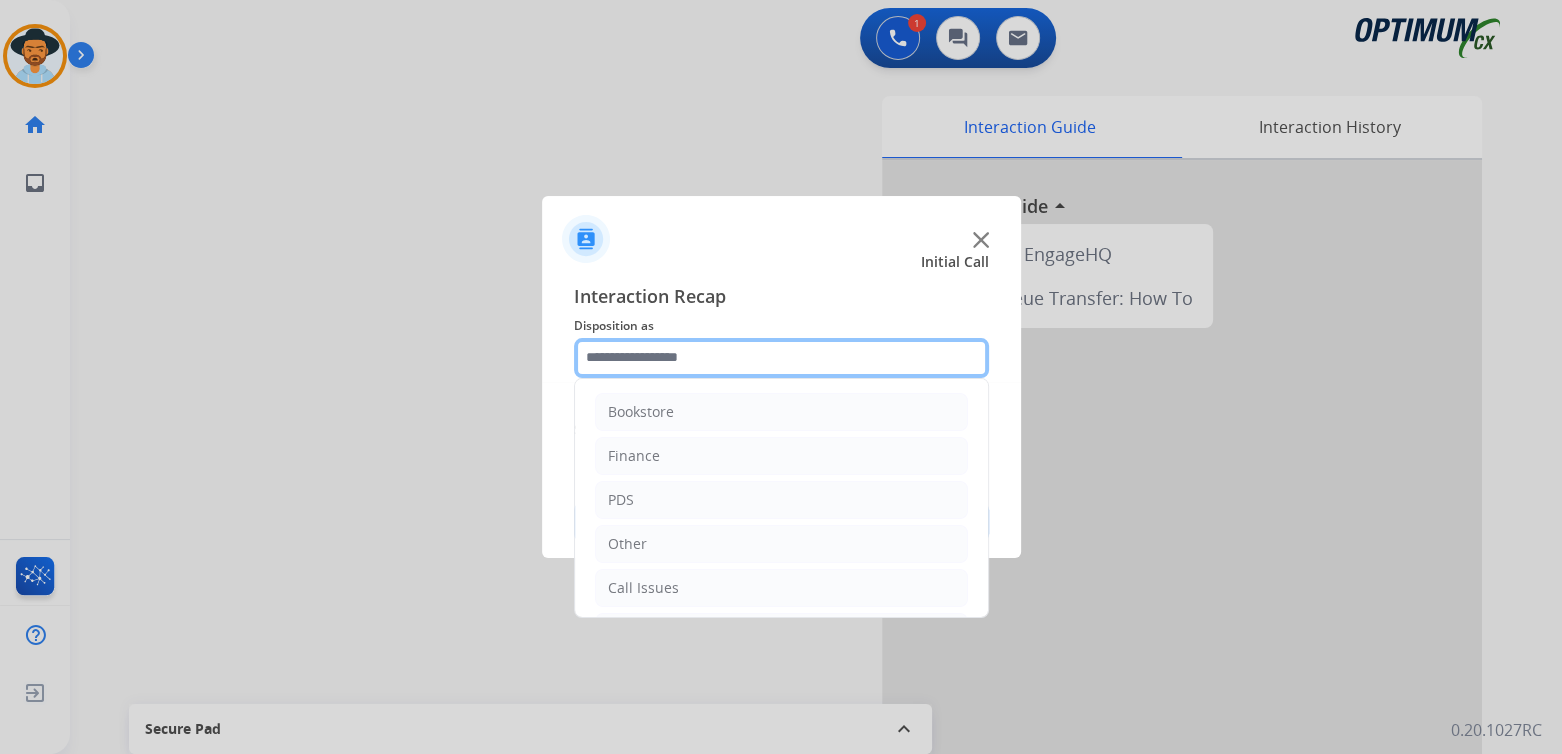 click 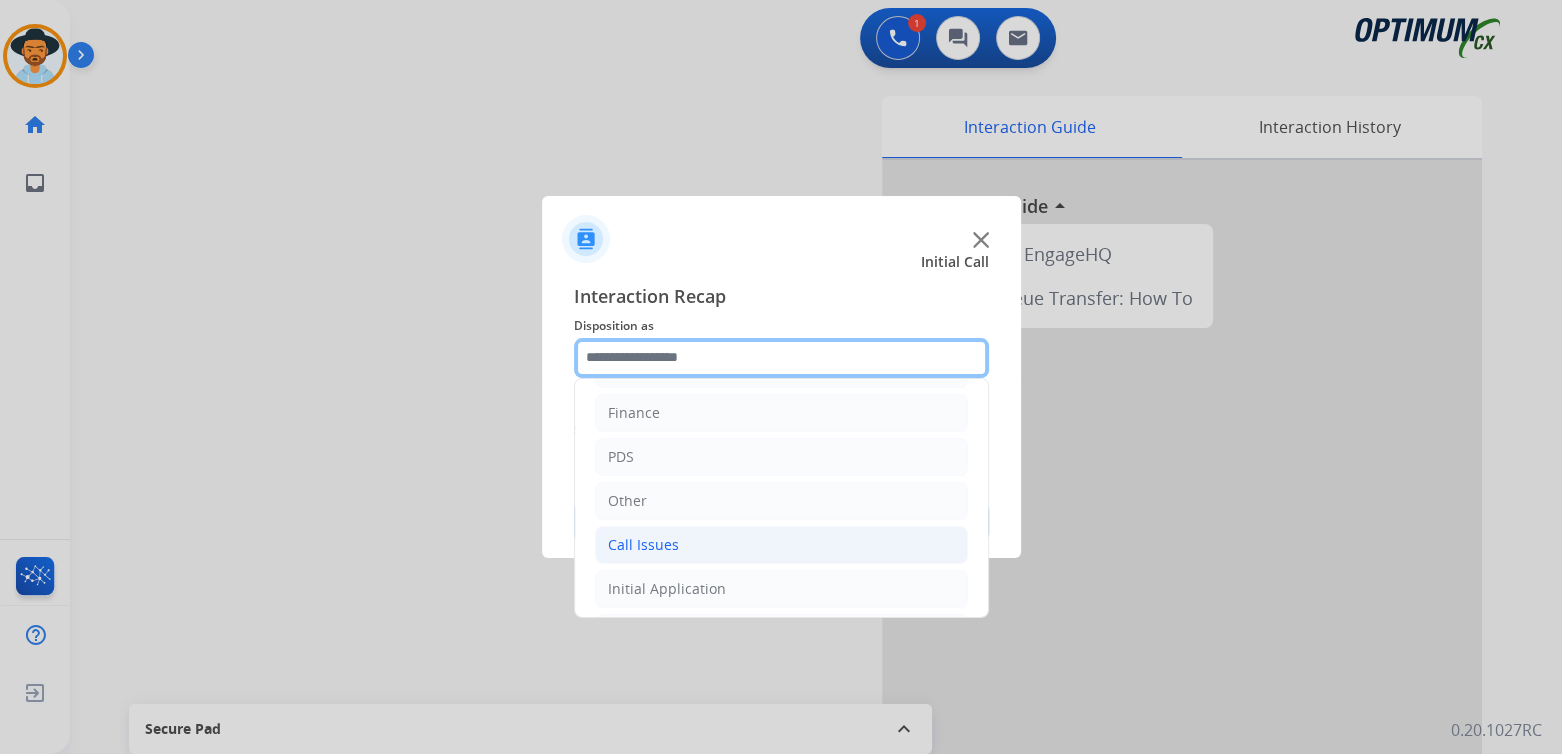 scroll, scrollTop: 132, scrollLeft: 0, axis: vertical 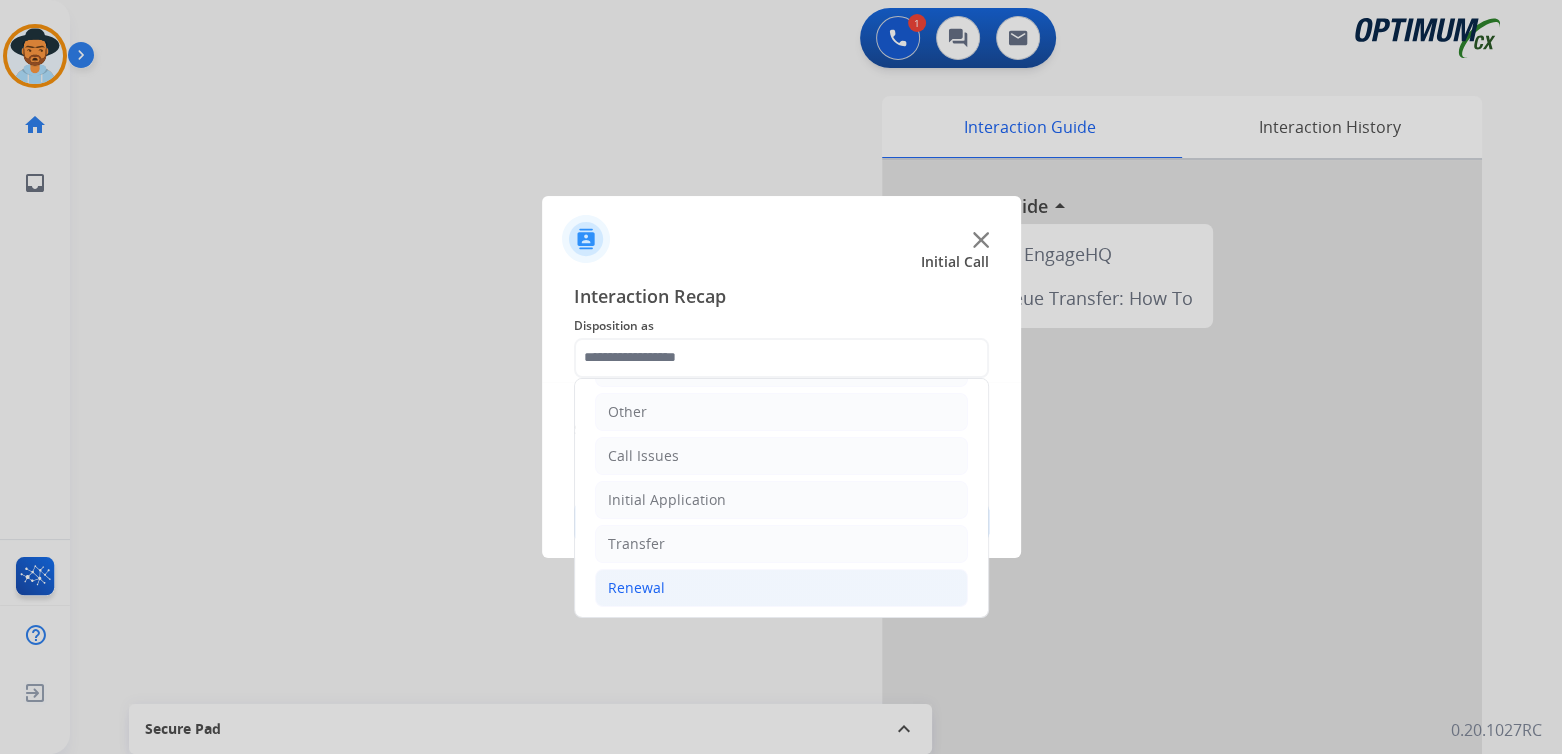 click on "Renewal" 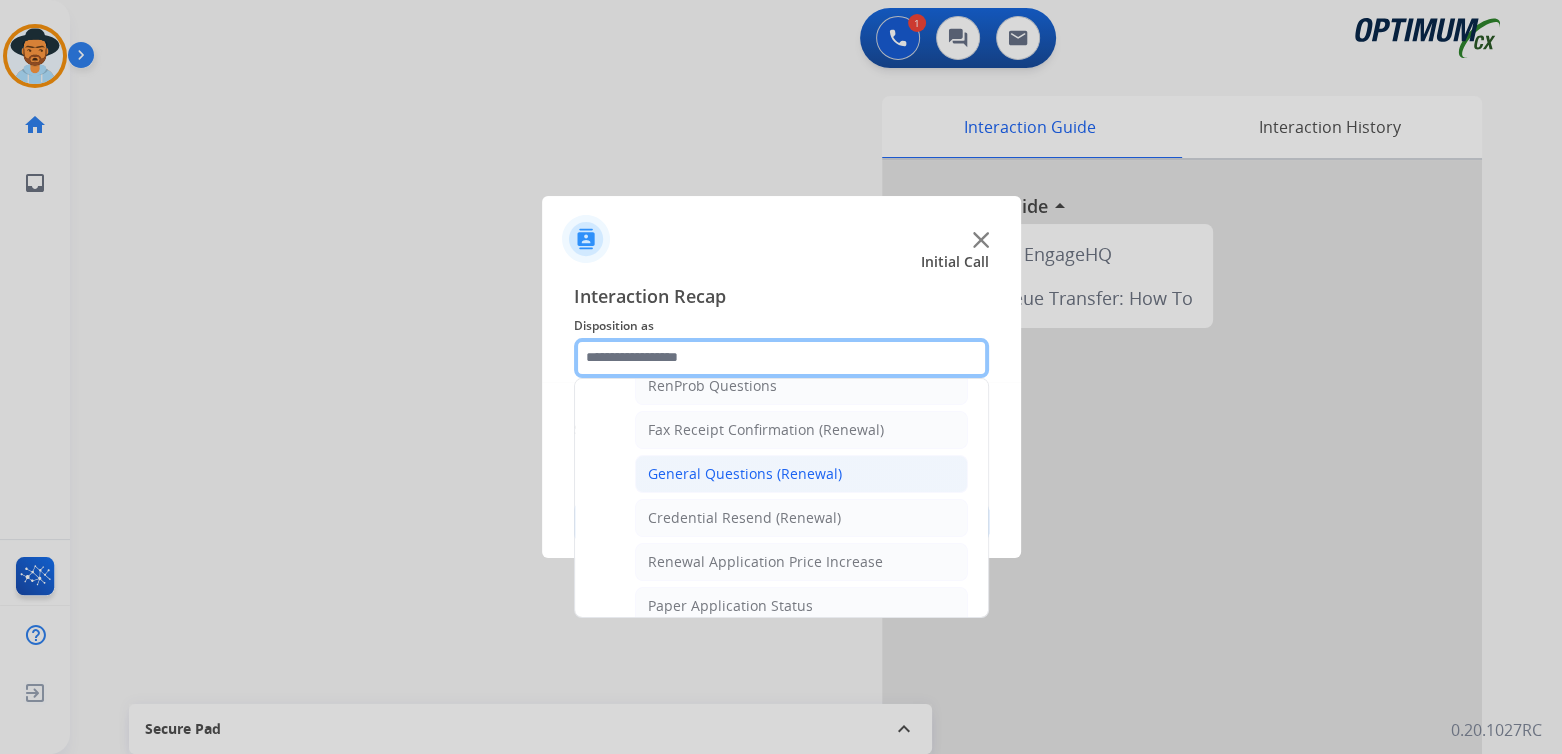 scroll, scrollTop: 531, scrollLeft: 0, axis: vertical 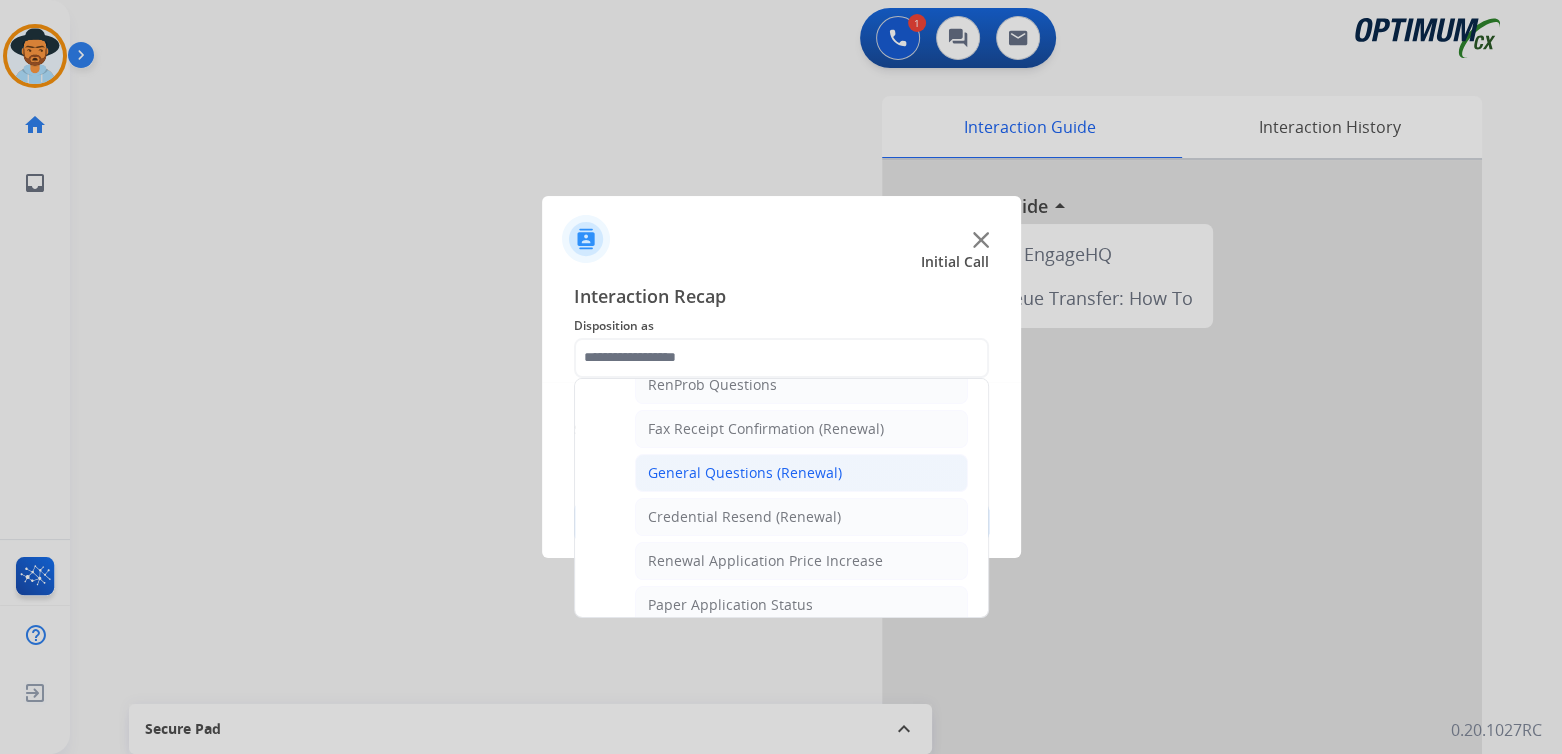 click on "General Questions (Renewal)" 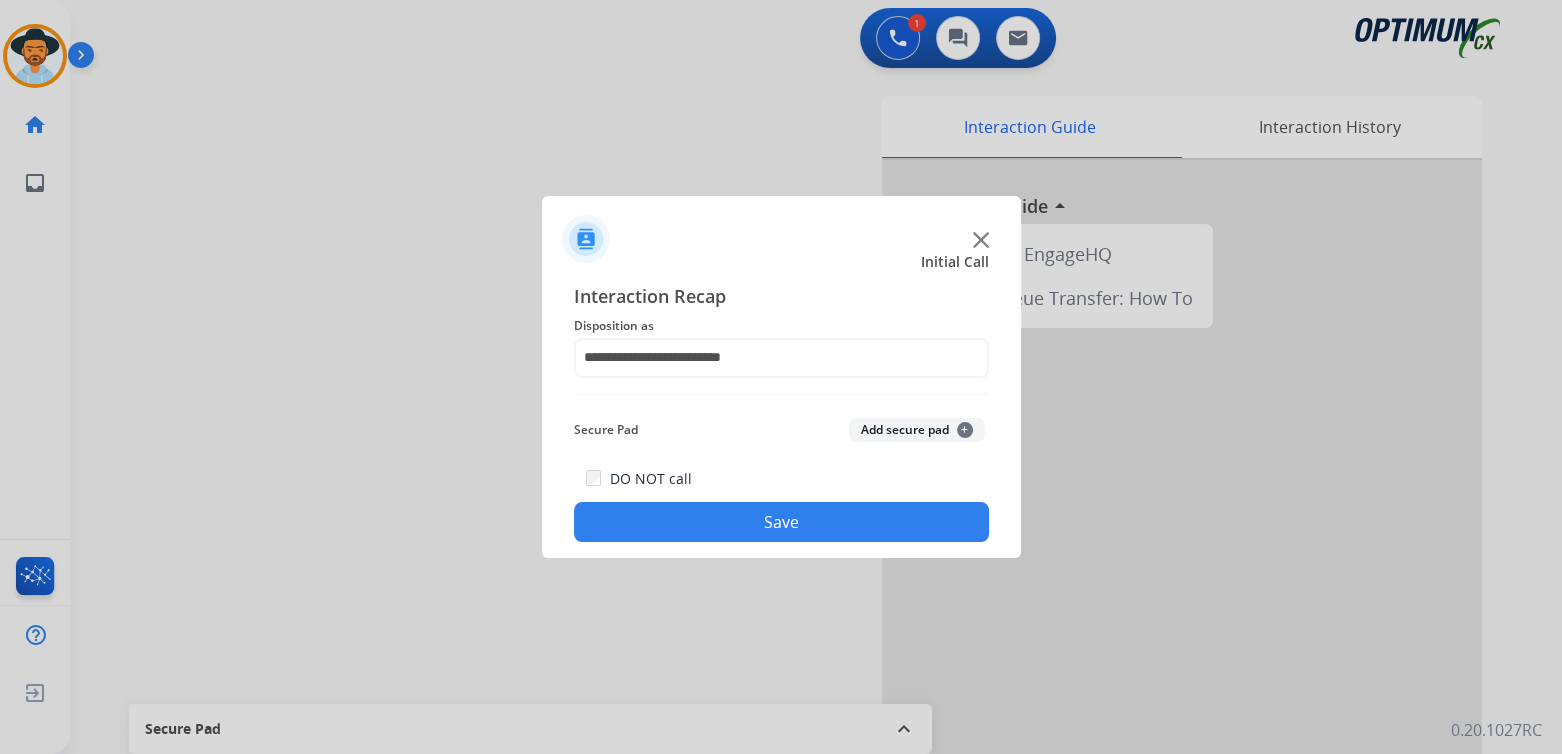 click on "Save" 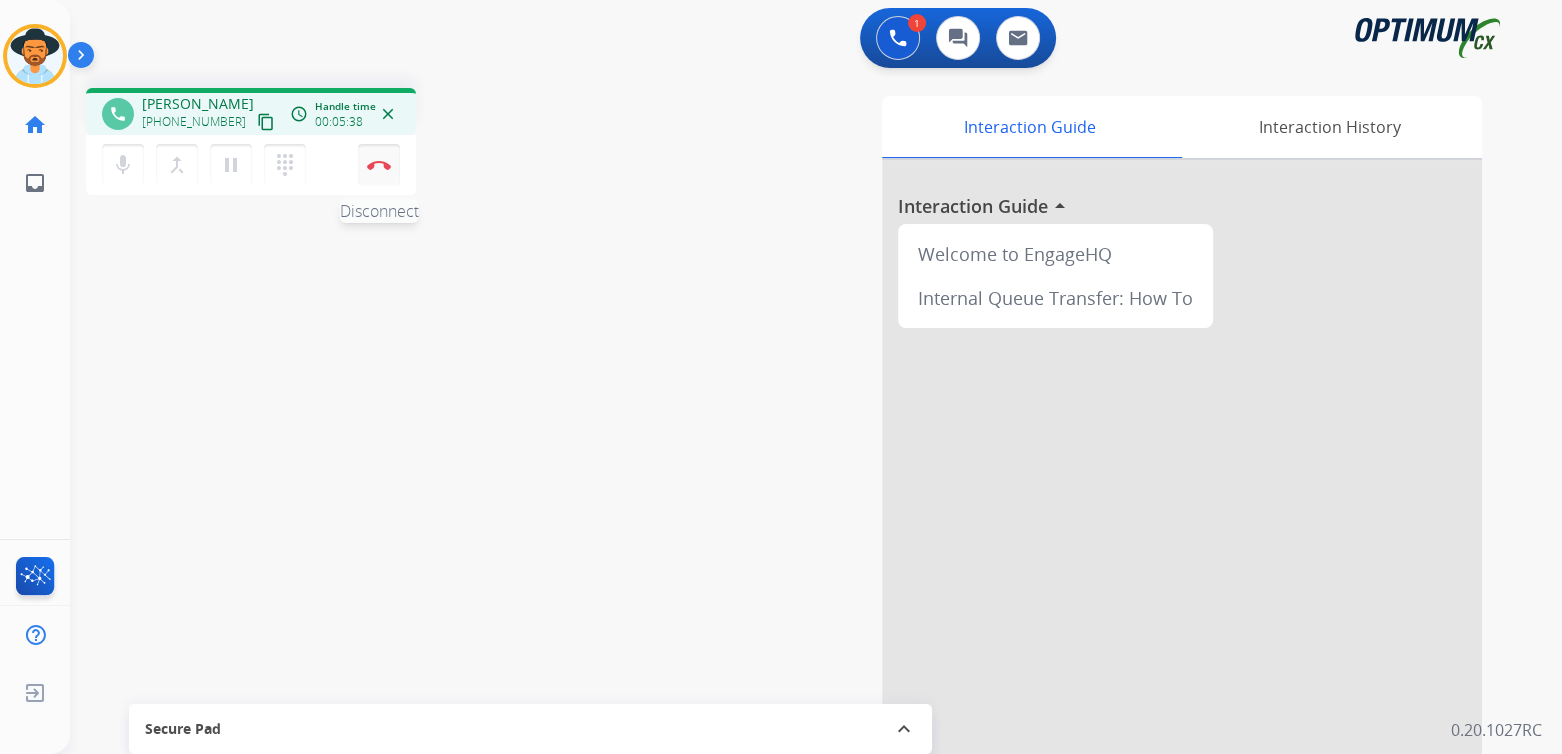 click at bounding box center (379, 165) 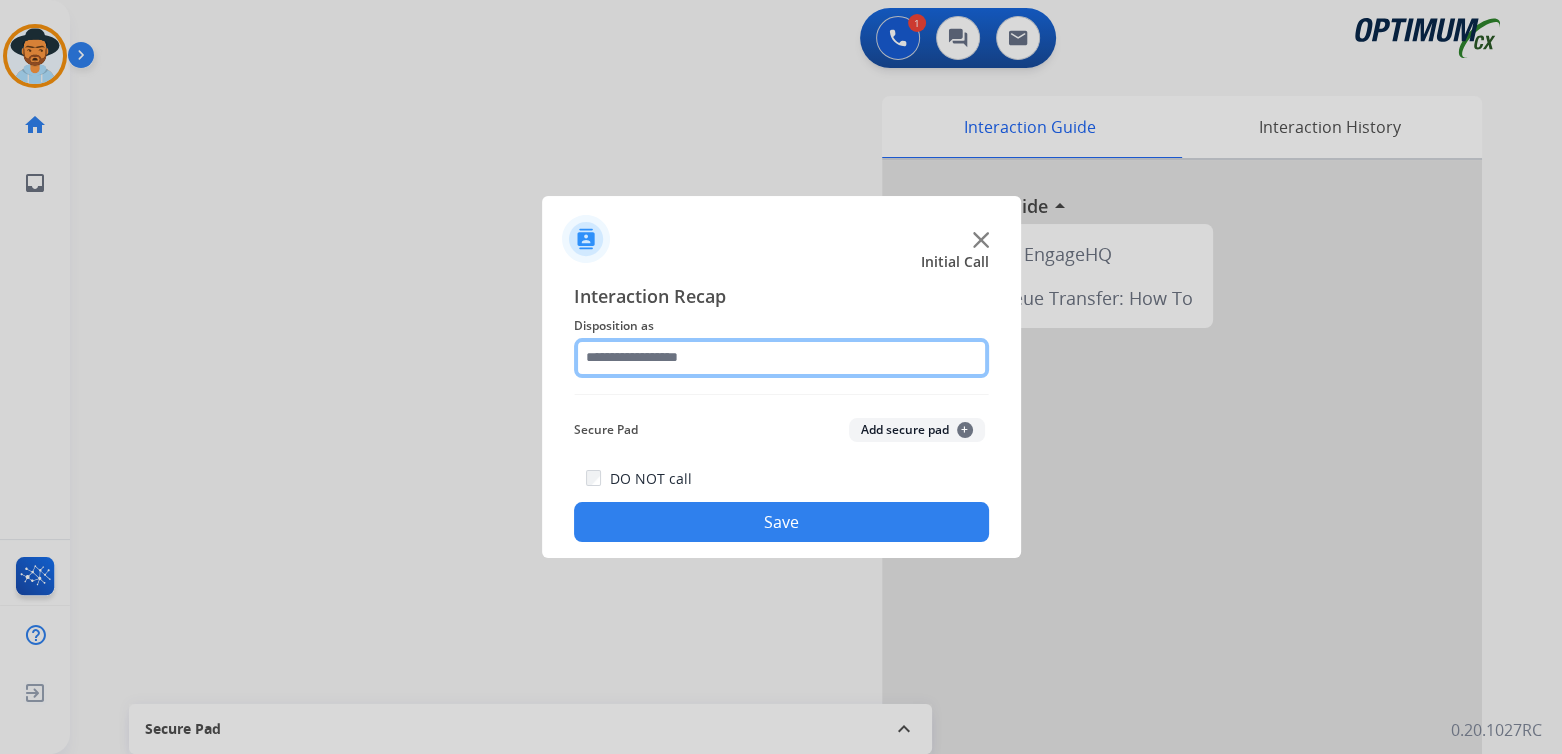 click 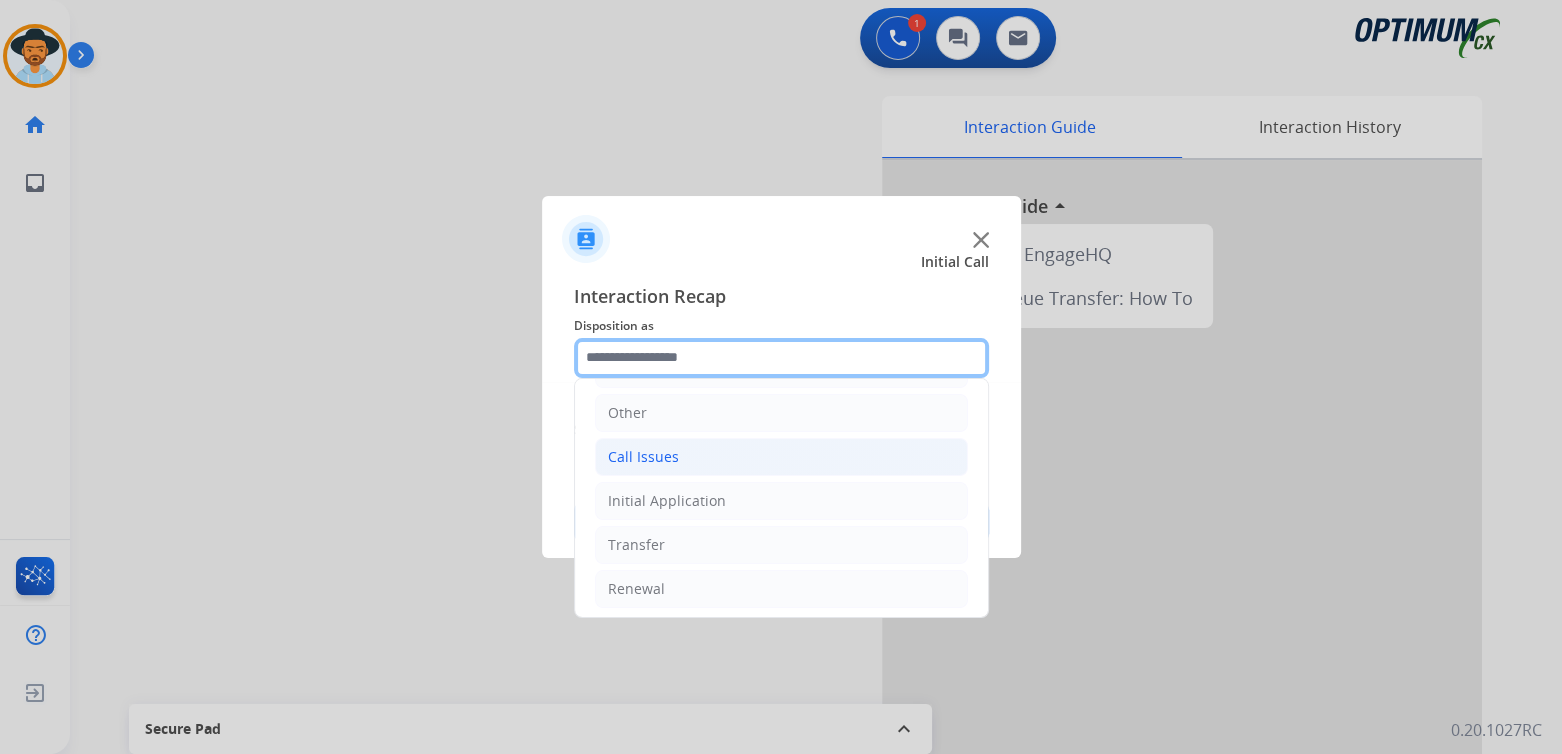 scroll, scrollTop: 132, scrollLeft: 0, axis: vertical 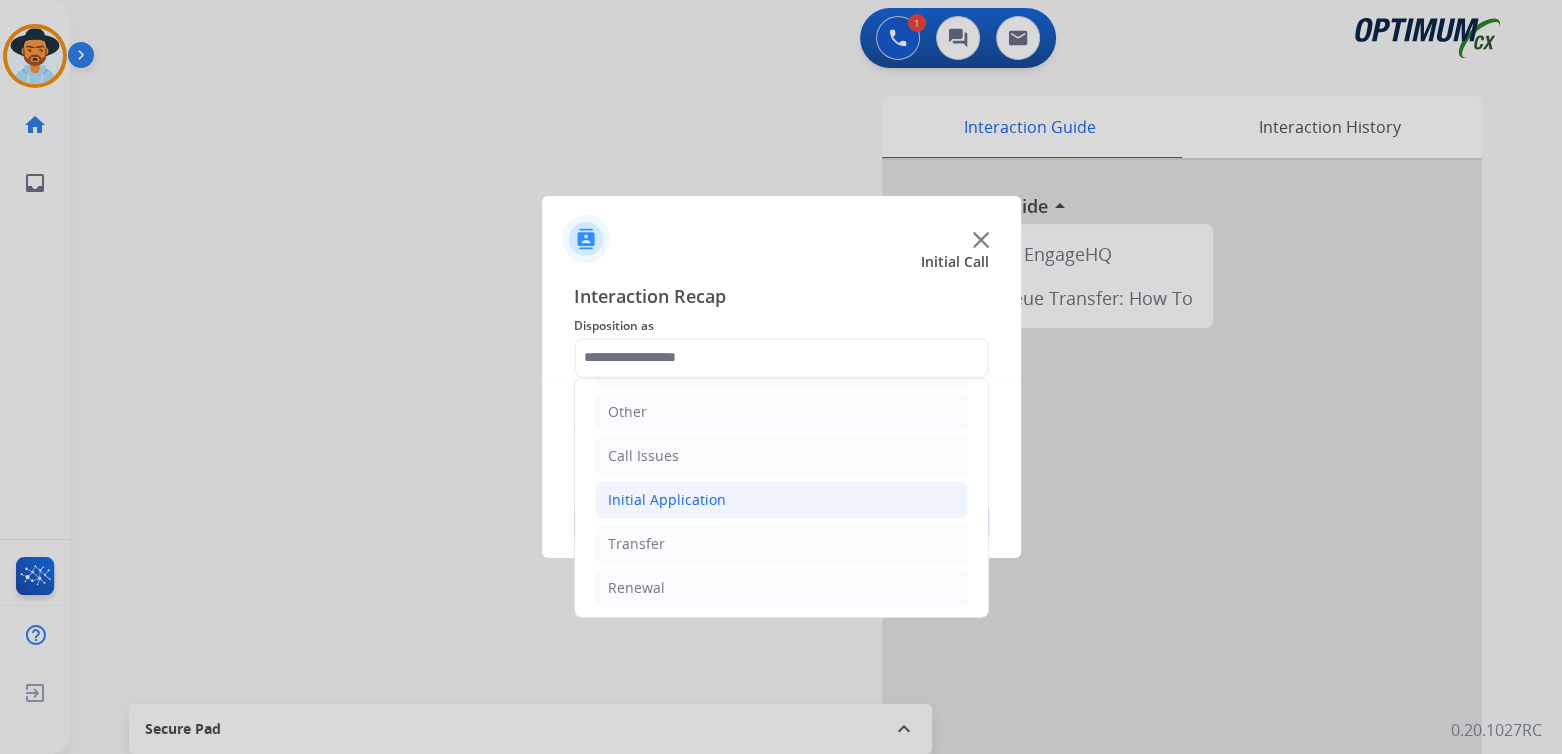 click on "Initial Application" 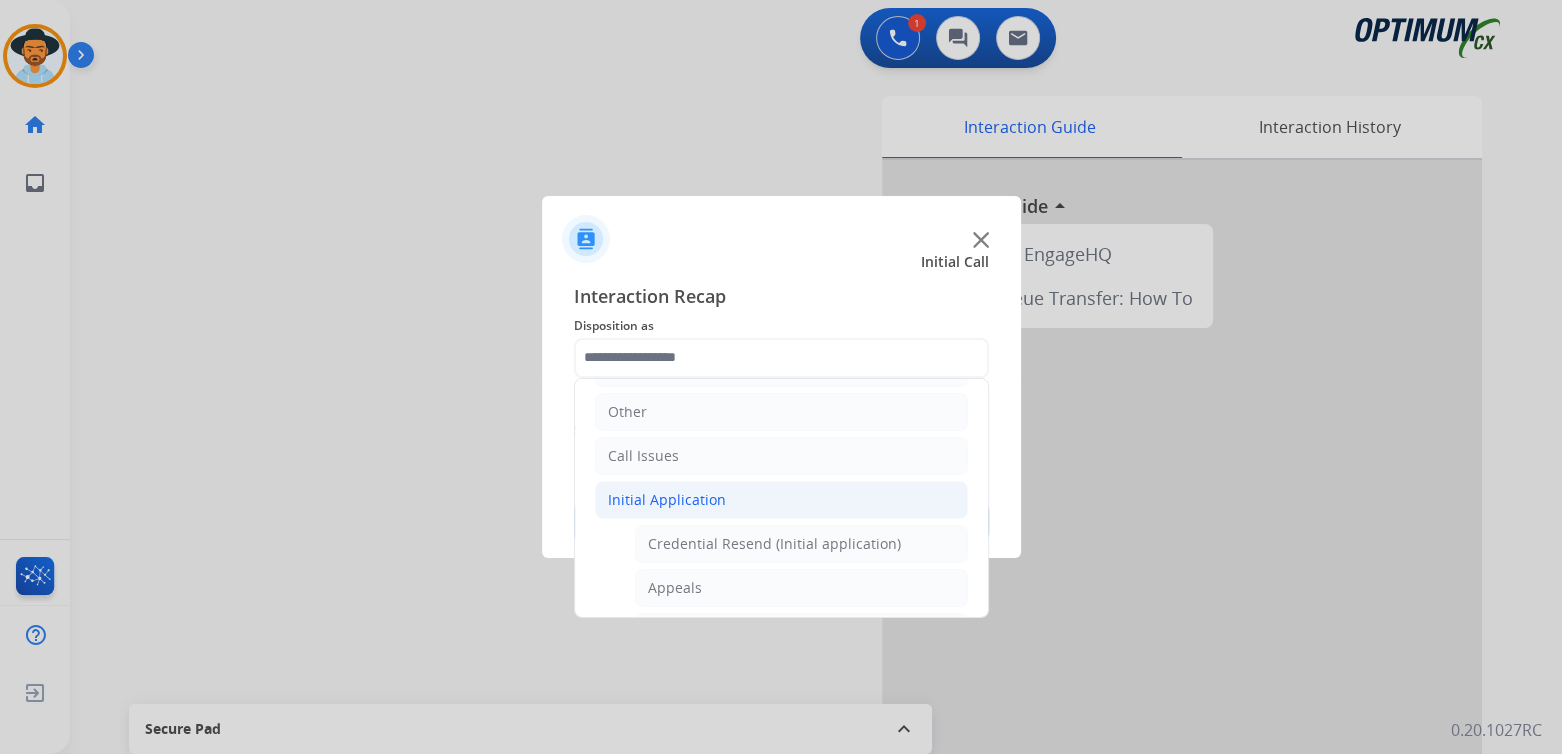 click on "Initial Application" 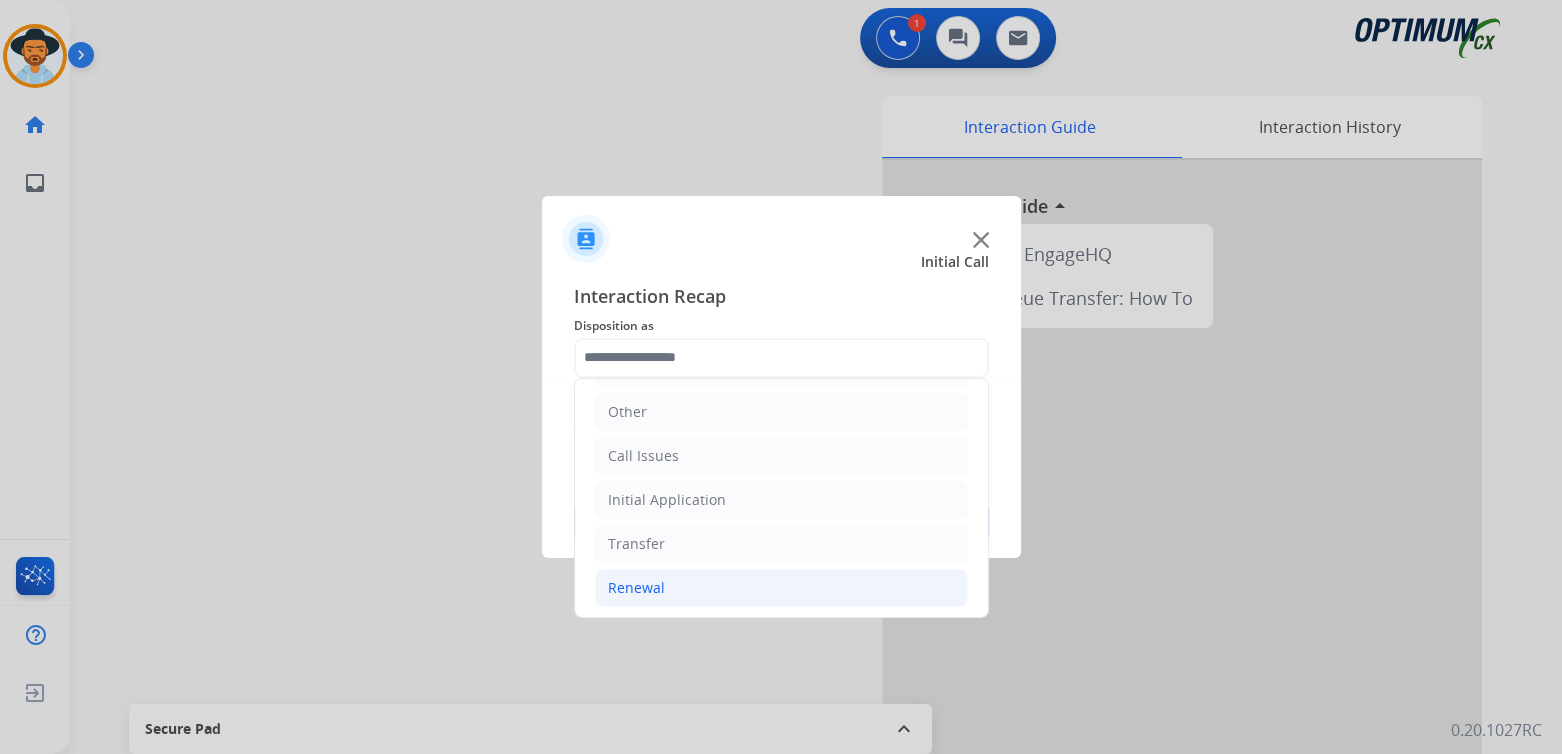 click on "Renewal" 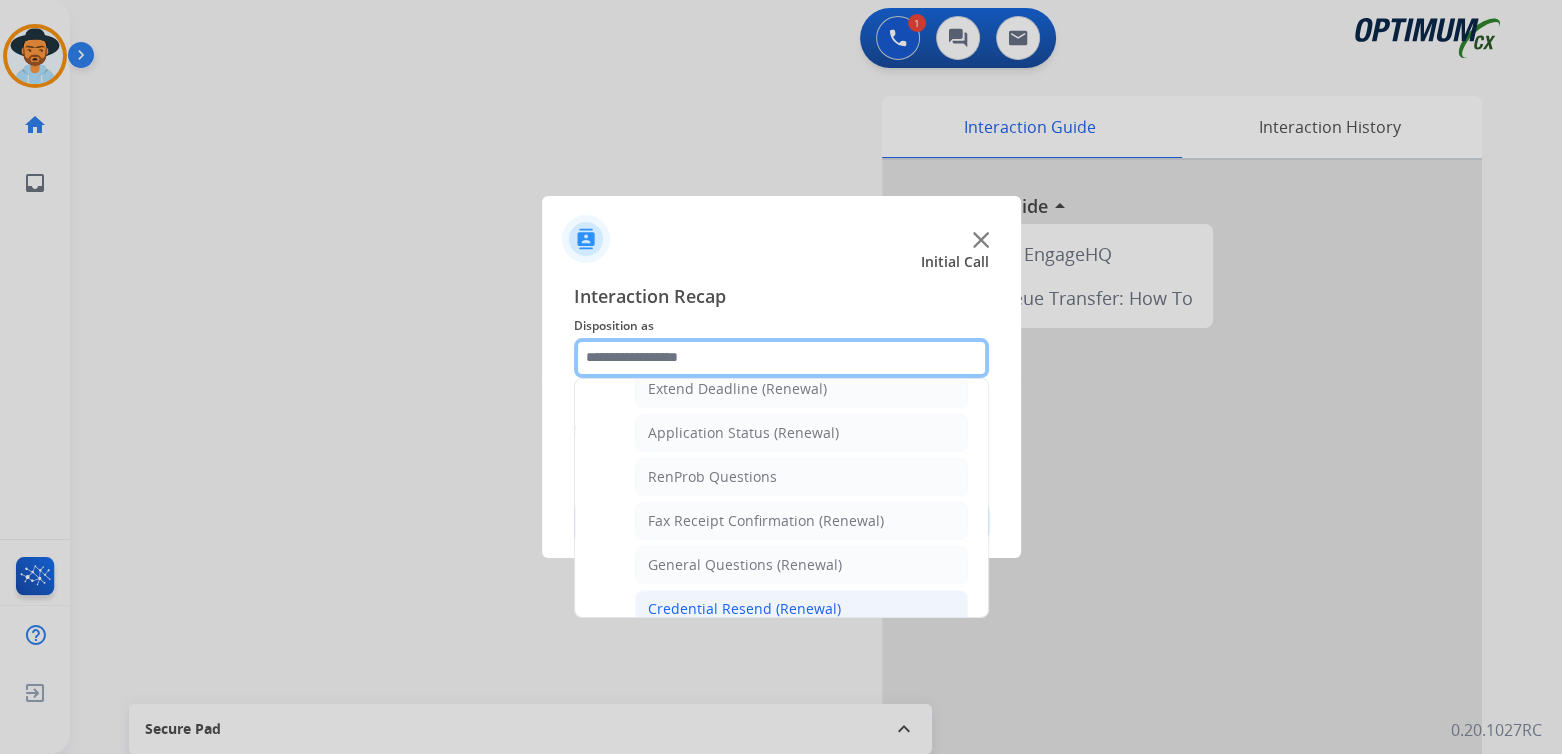 scroll, scrollTop: 439, scrollLeft: 0, axis: vertical 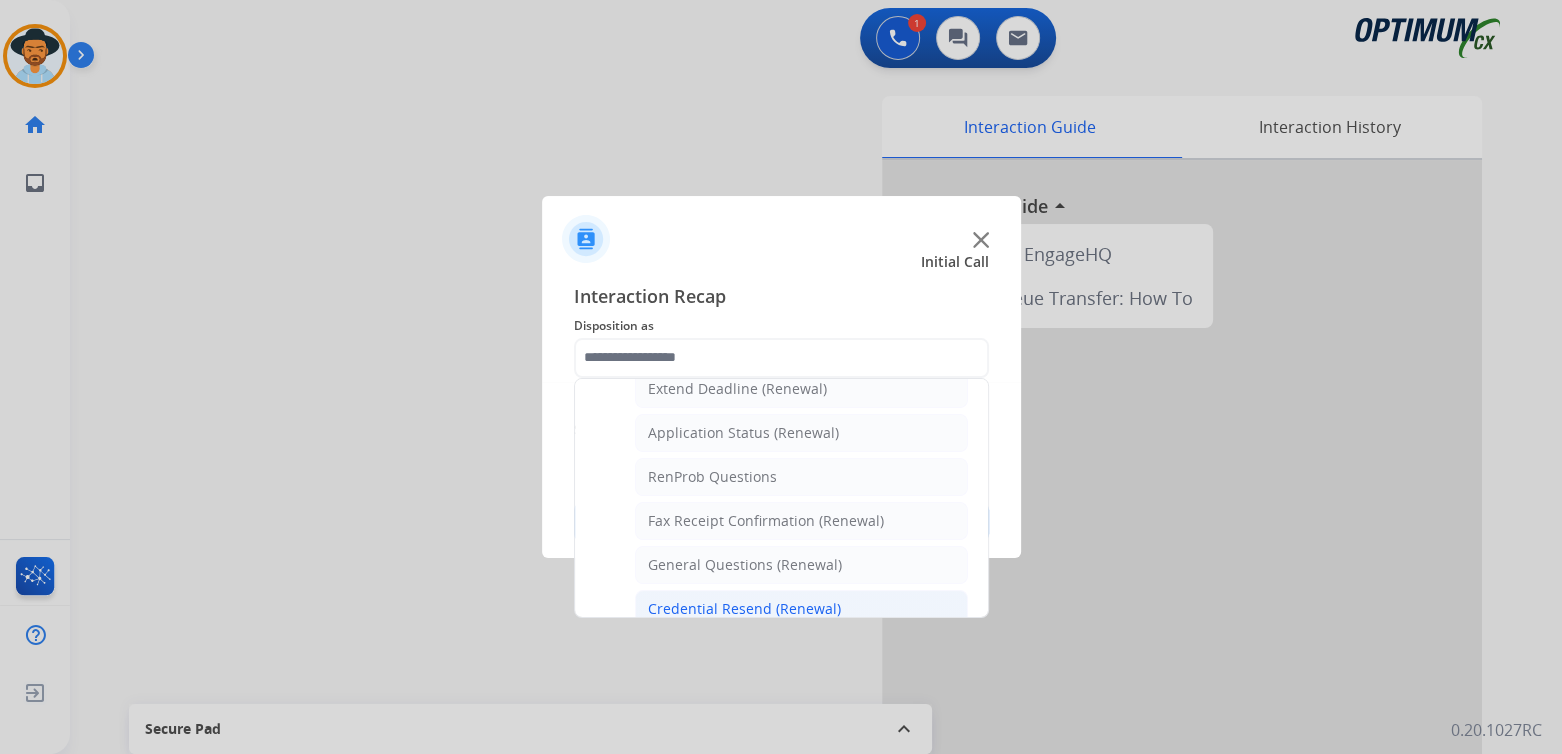 click on "Credential Resend (Renewal)" 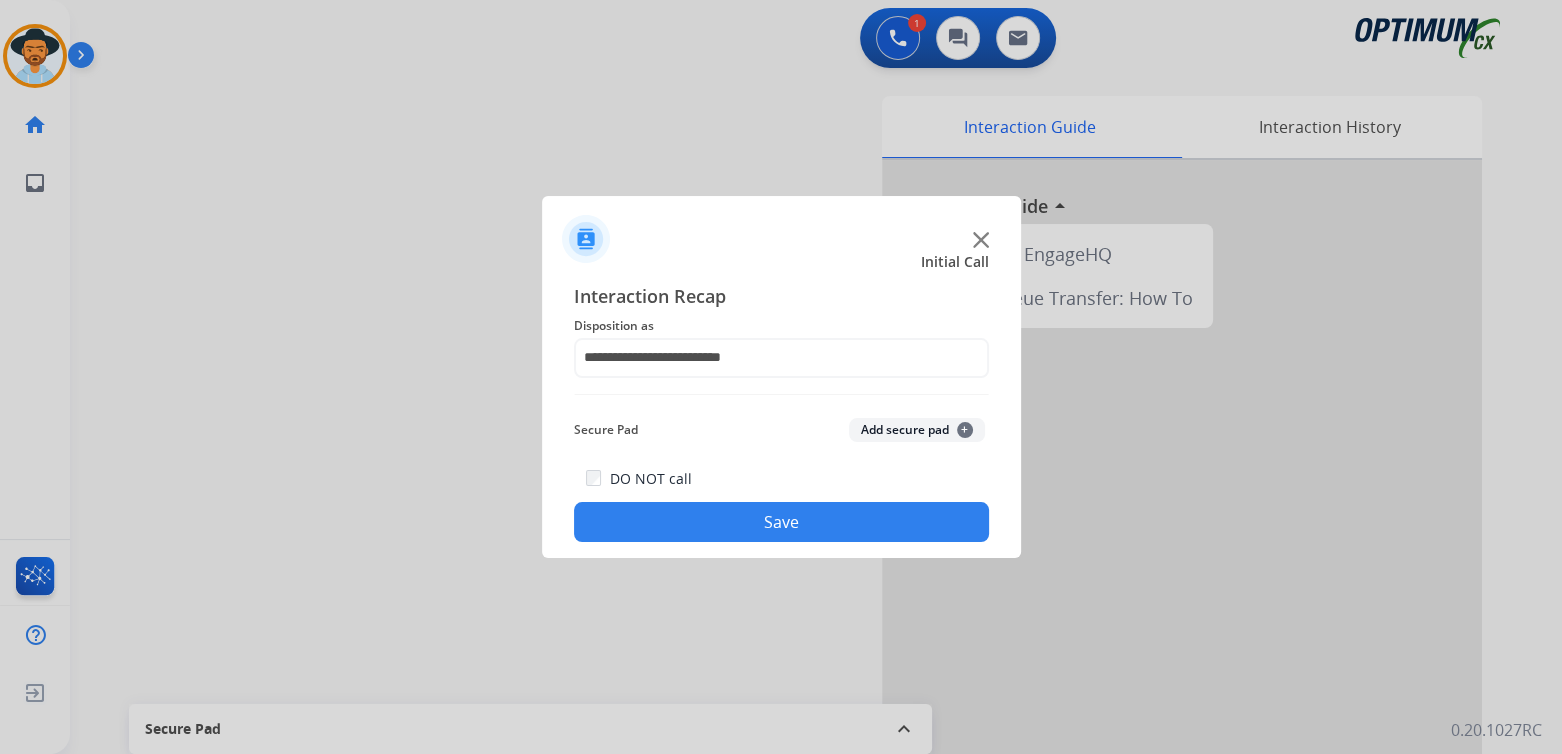 click on "Save" 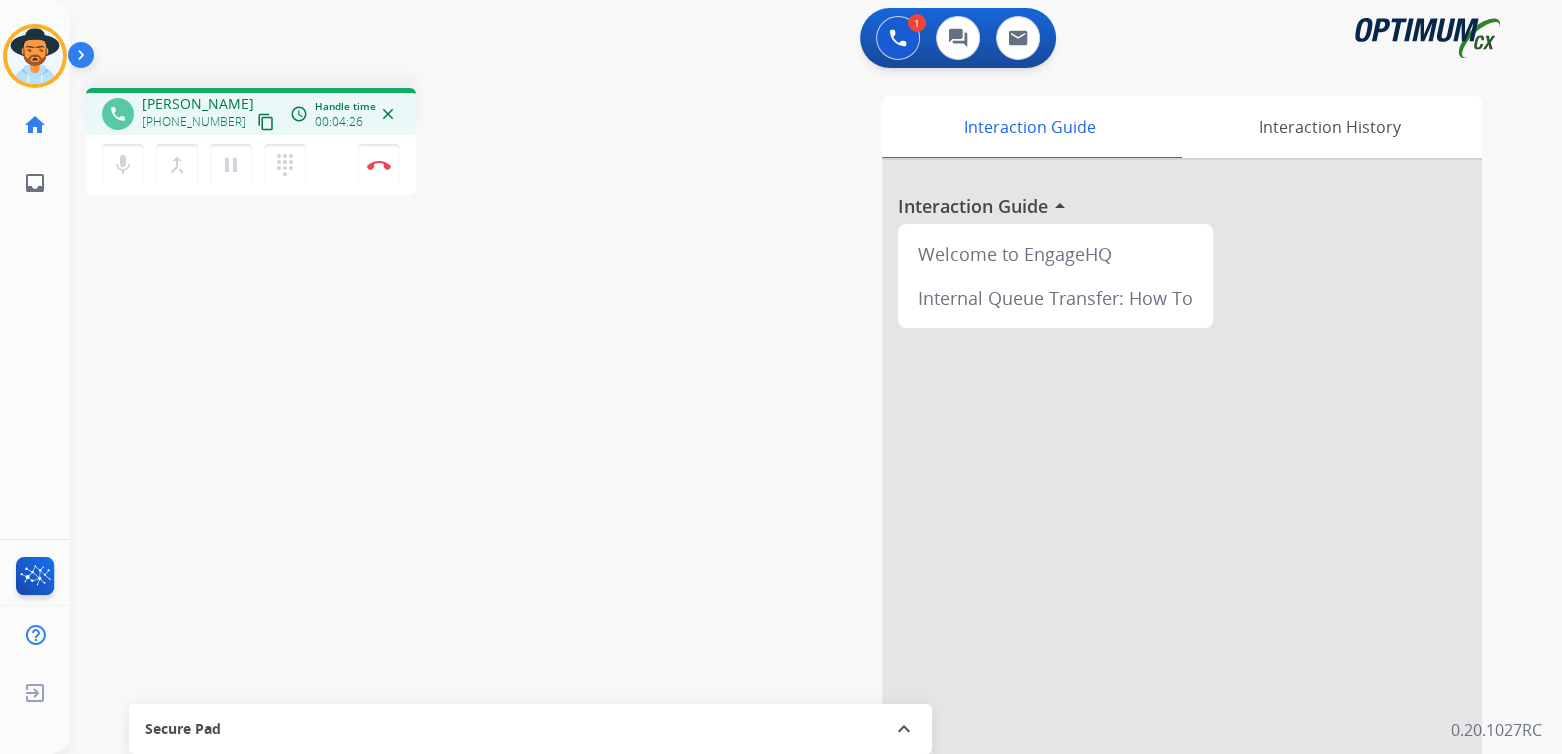 drag, startPoint x: 382, startPoint y: 160, endPoint x: 556, endPoint y: 171, distance: 174.34735 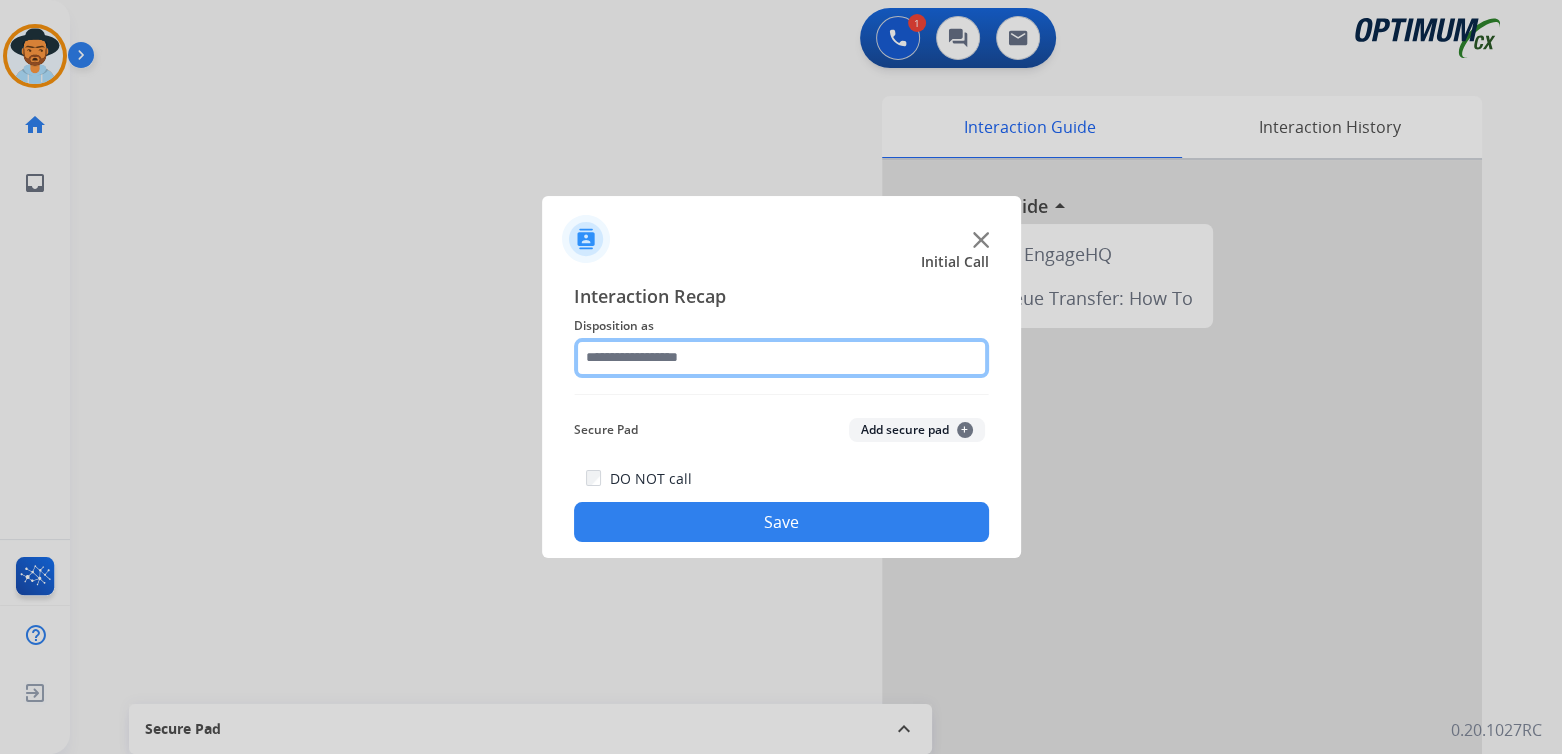 click 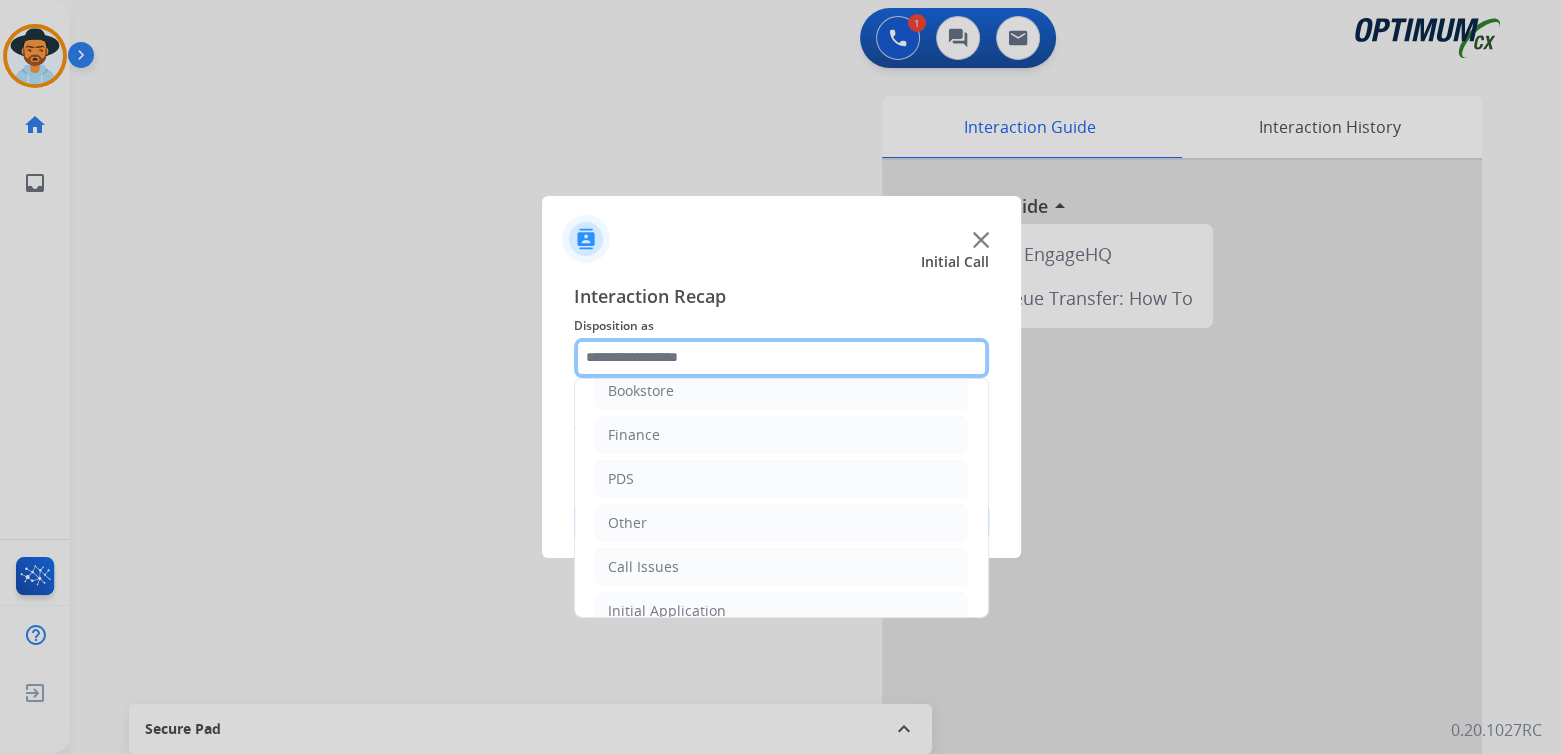 scroll, scrollTop: 132, scrollLeft: 0, axis: vertical 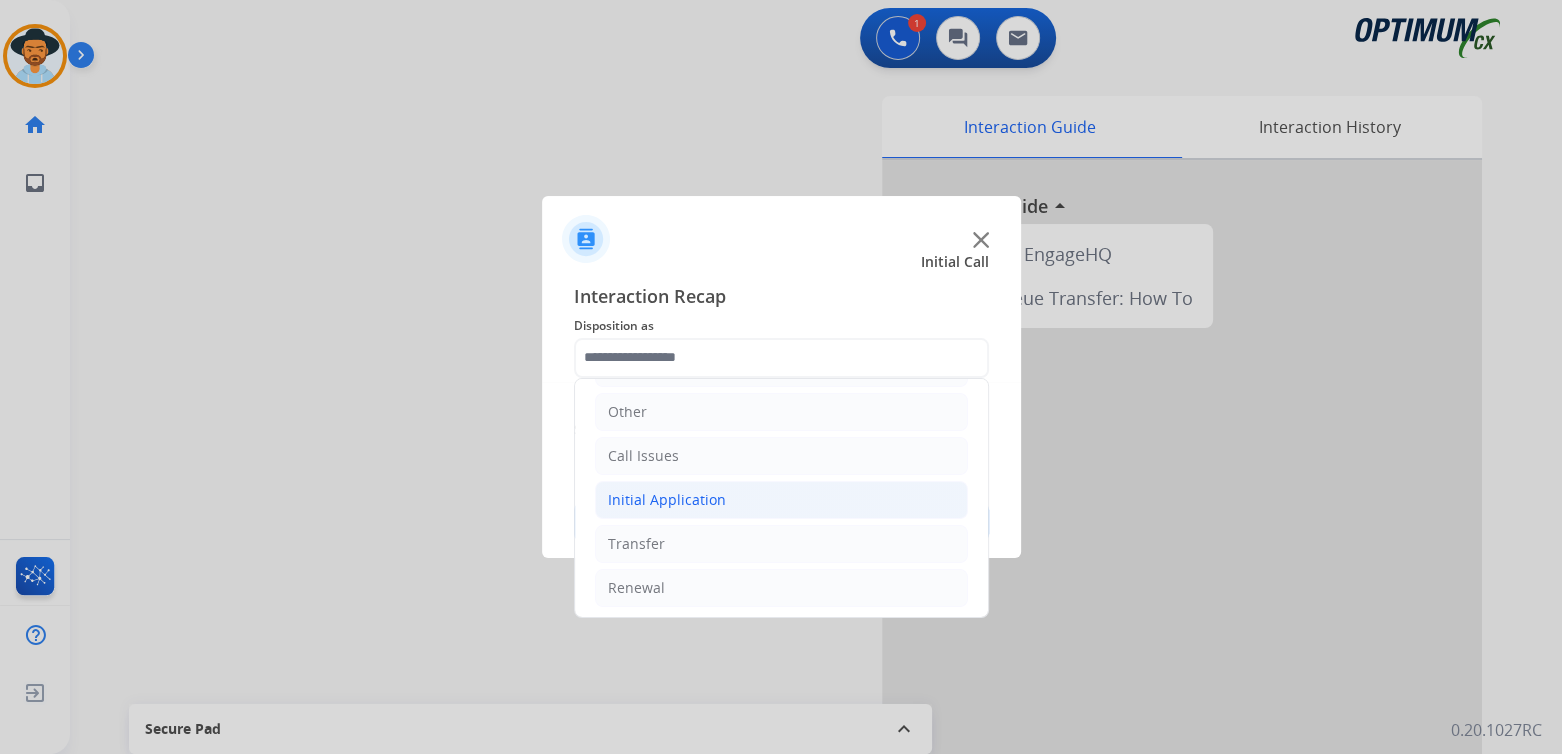 click on "Initial Application" 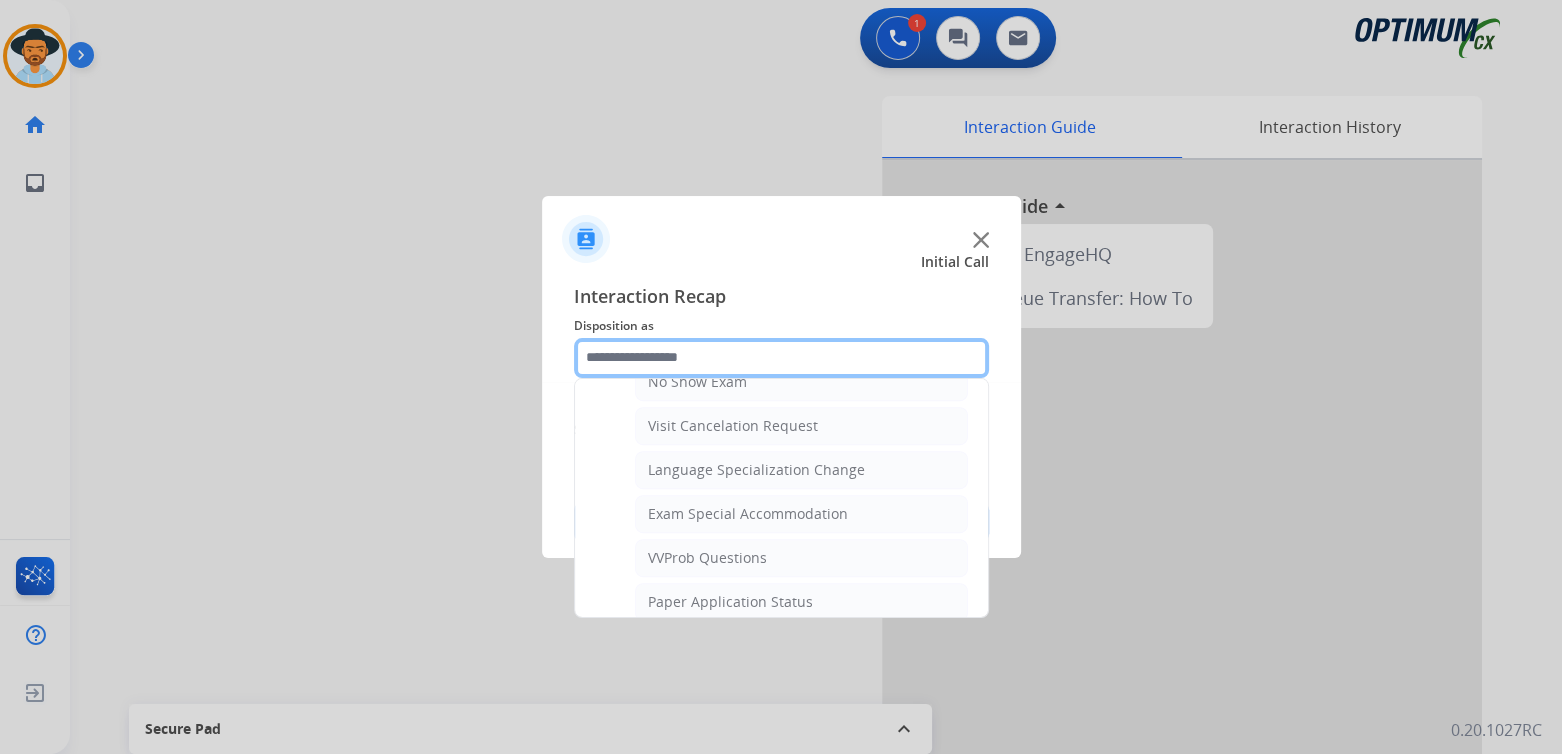 scroll, scrollTop: 931, scrollLeft: 0, axis: vertical 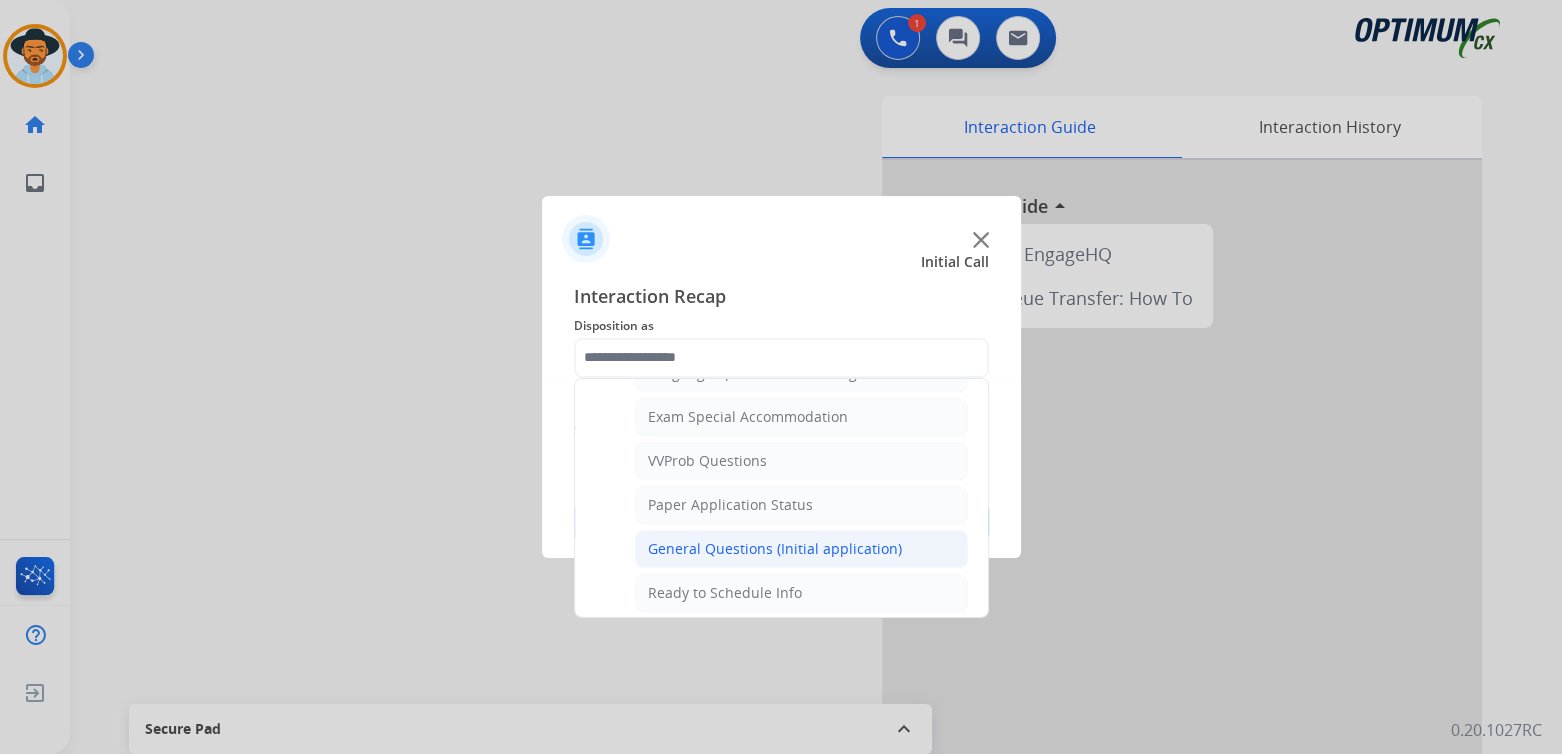 click on "General Questions (Initial application)" 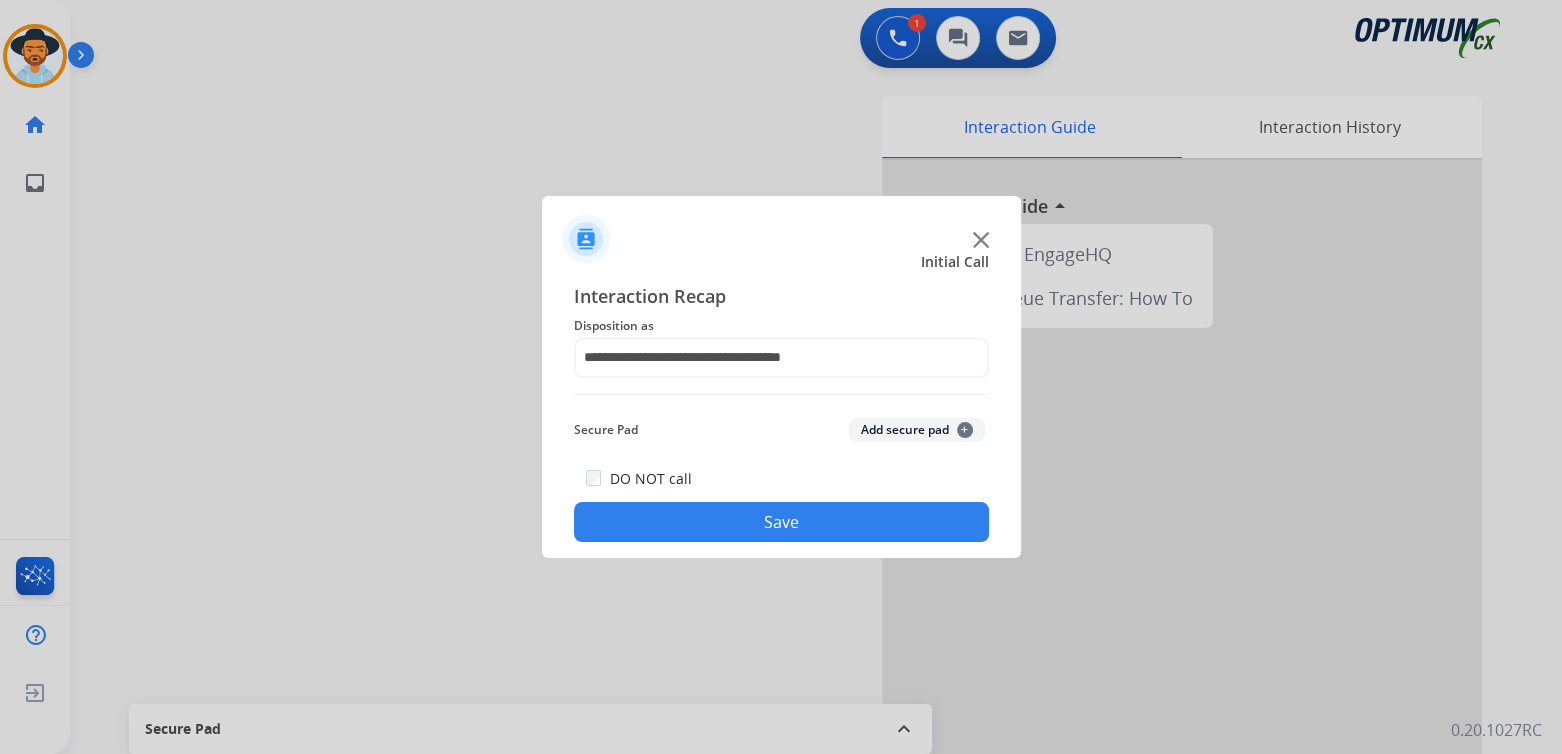 click on "Save" 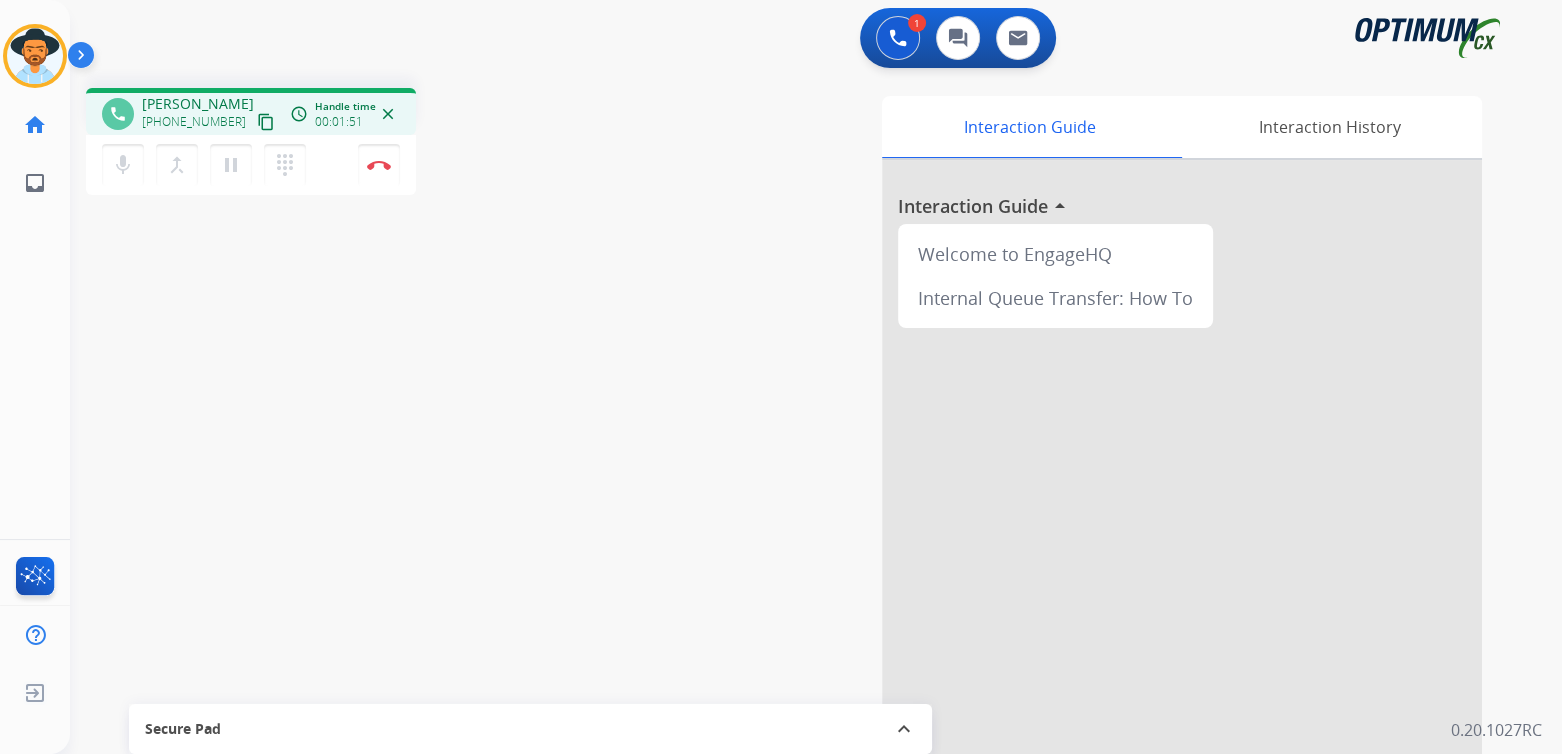 drag, startPoint x: 381, startPoint y: 163, endPoint x: 459, endPoint y: 168, distance: 78.160095 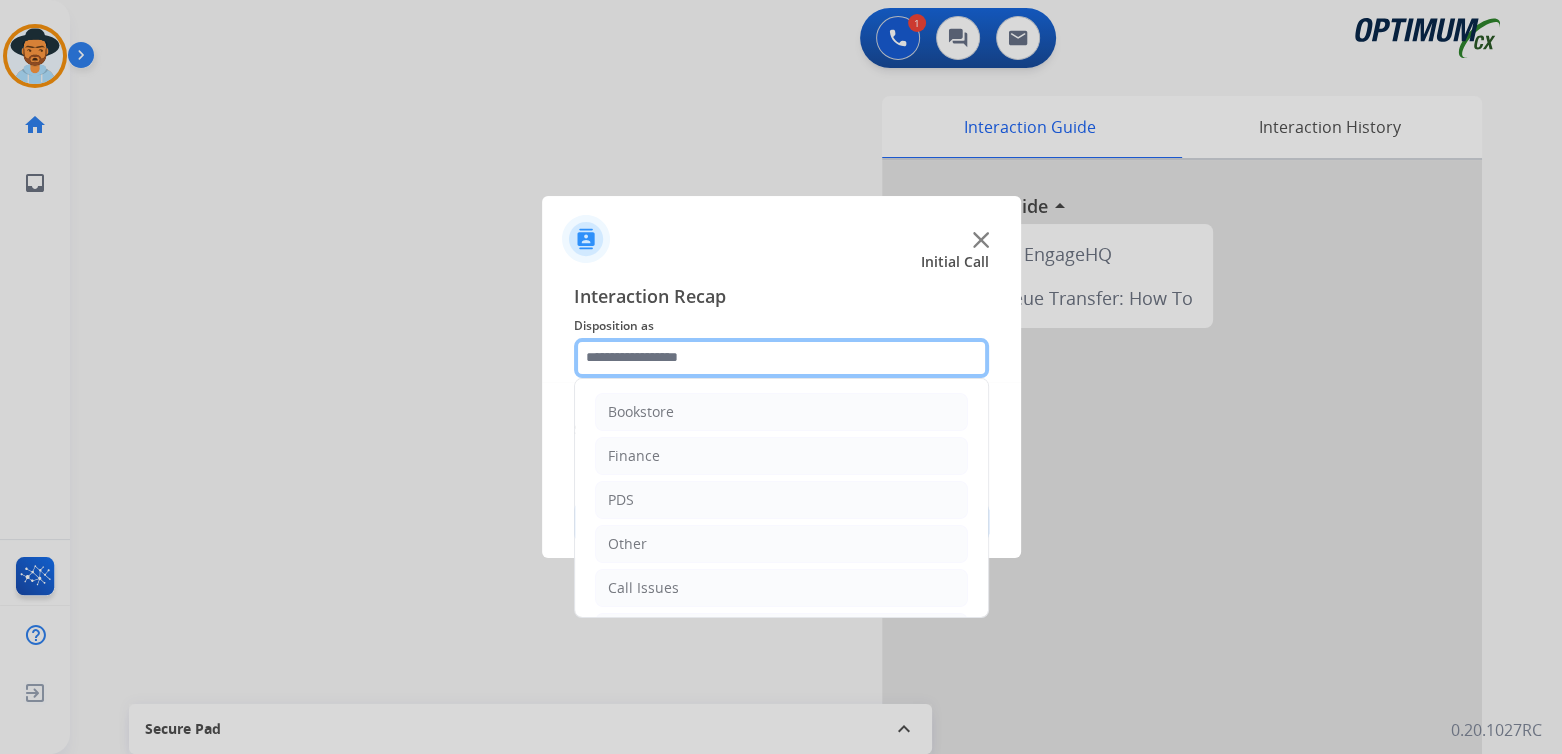 click 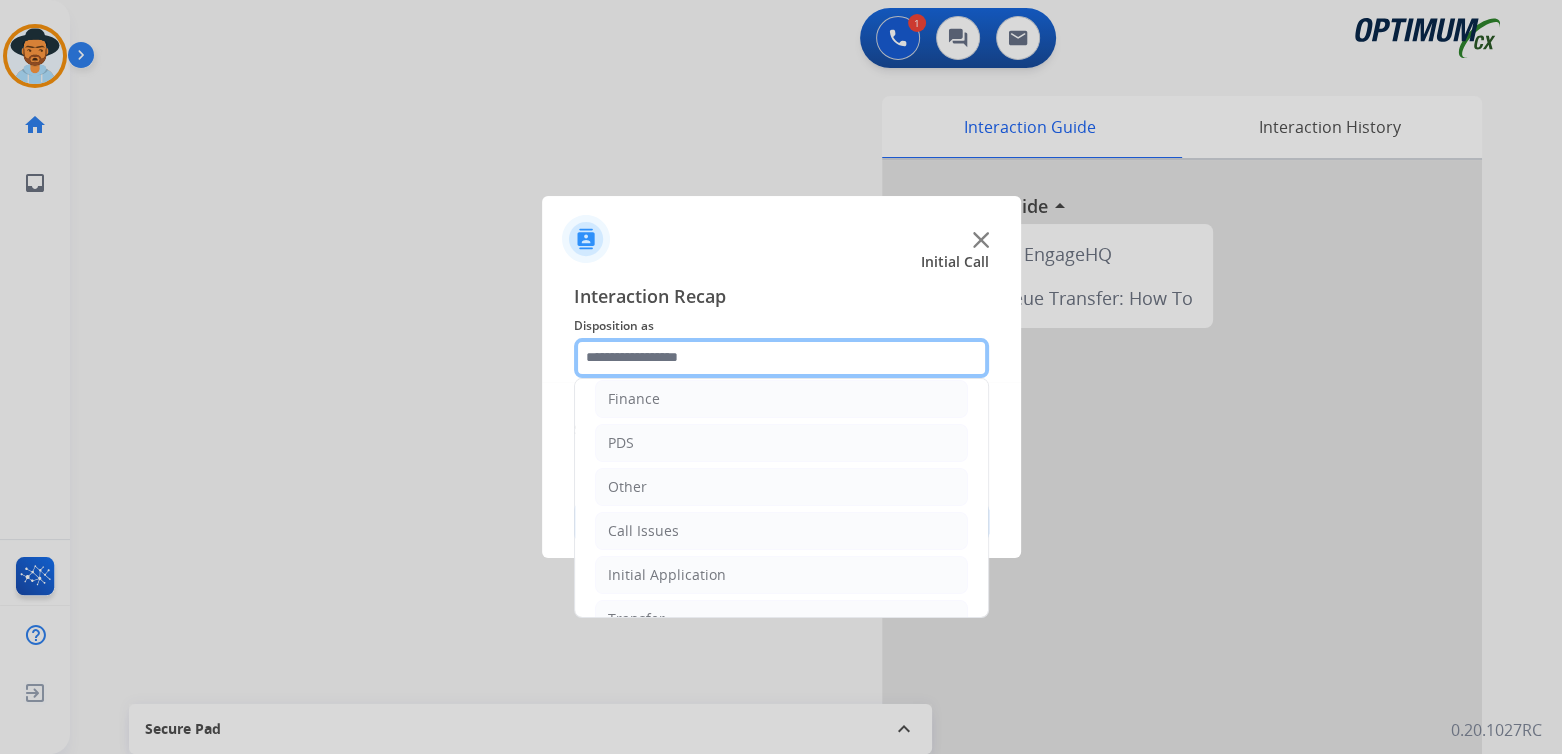 scroll, scrollTop: 132, scrollLeft: 0, axis: vertical 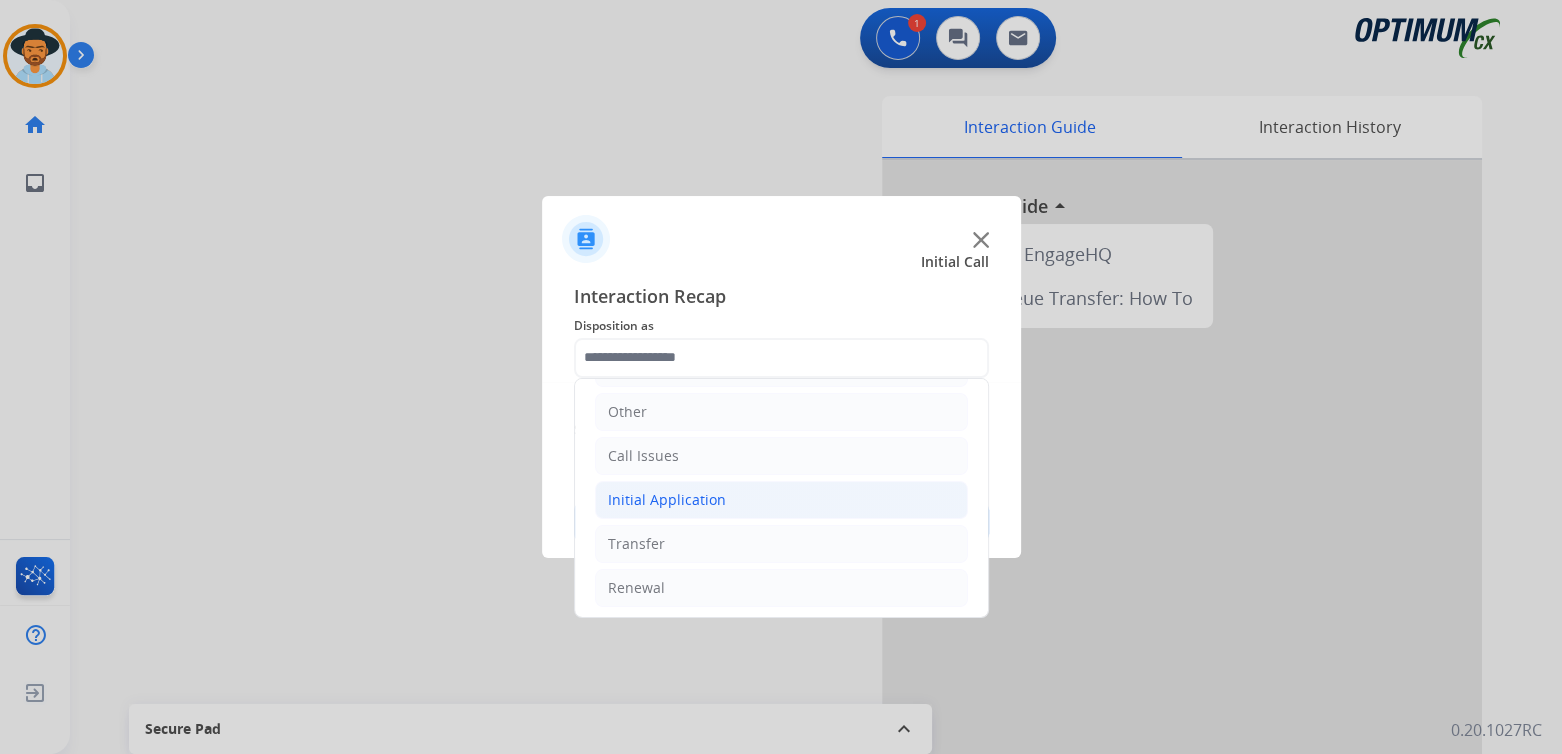 click on "Initial Application" 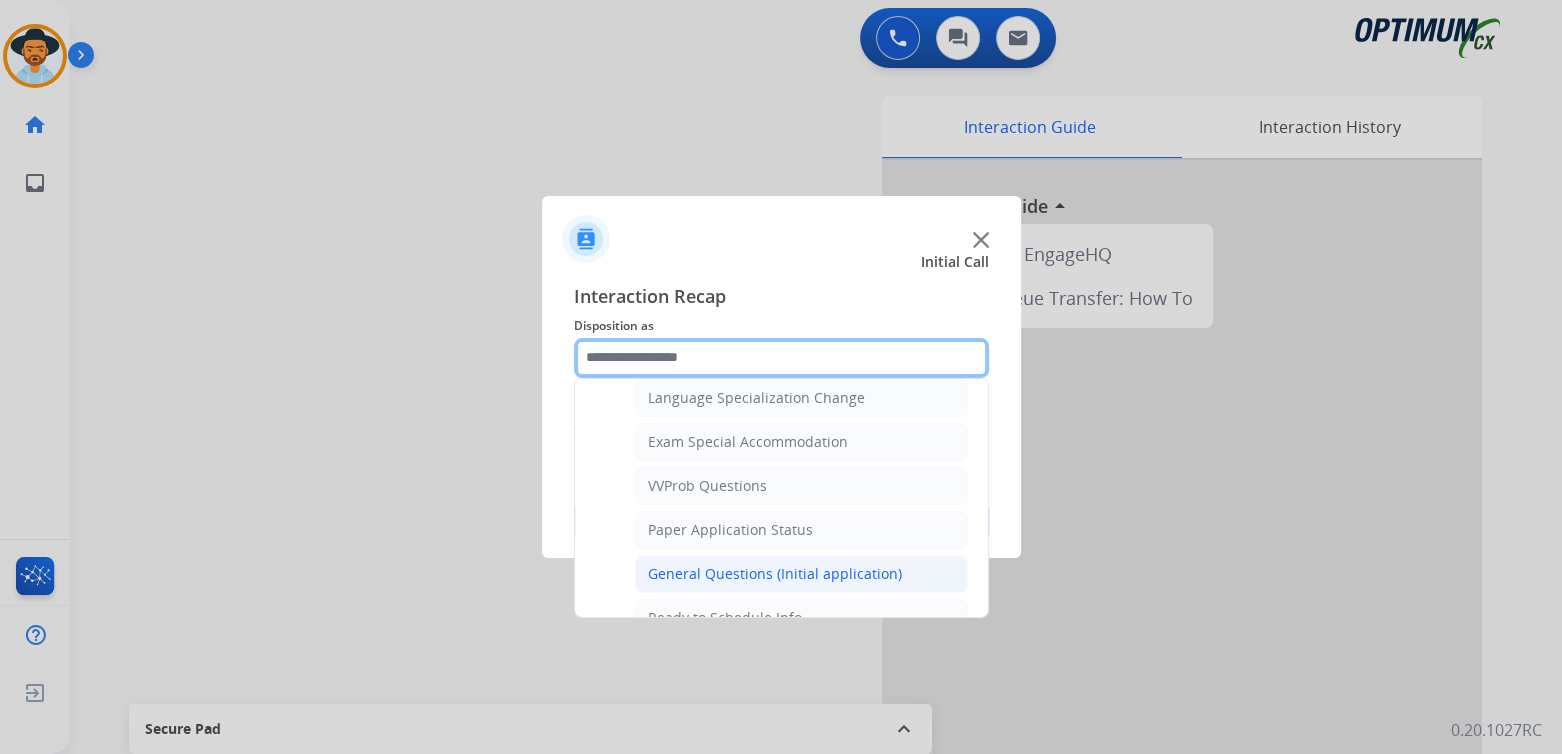scroll, scrollTop: 1000, scrollLeft: 0, axis: vertical 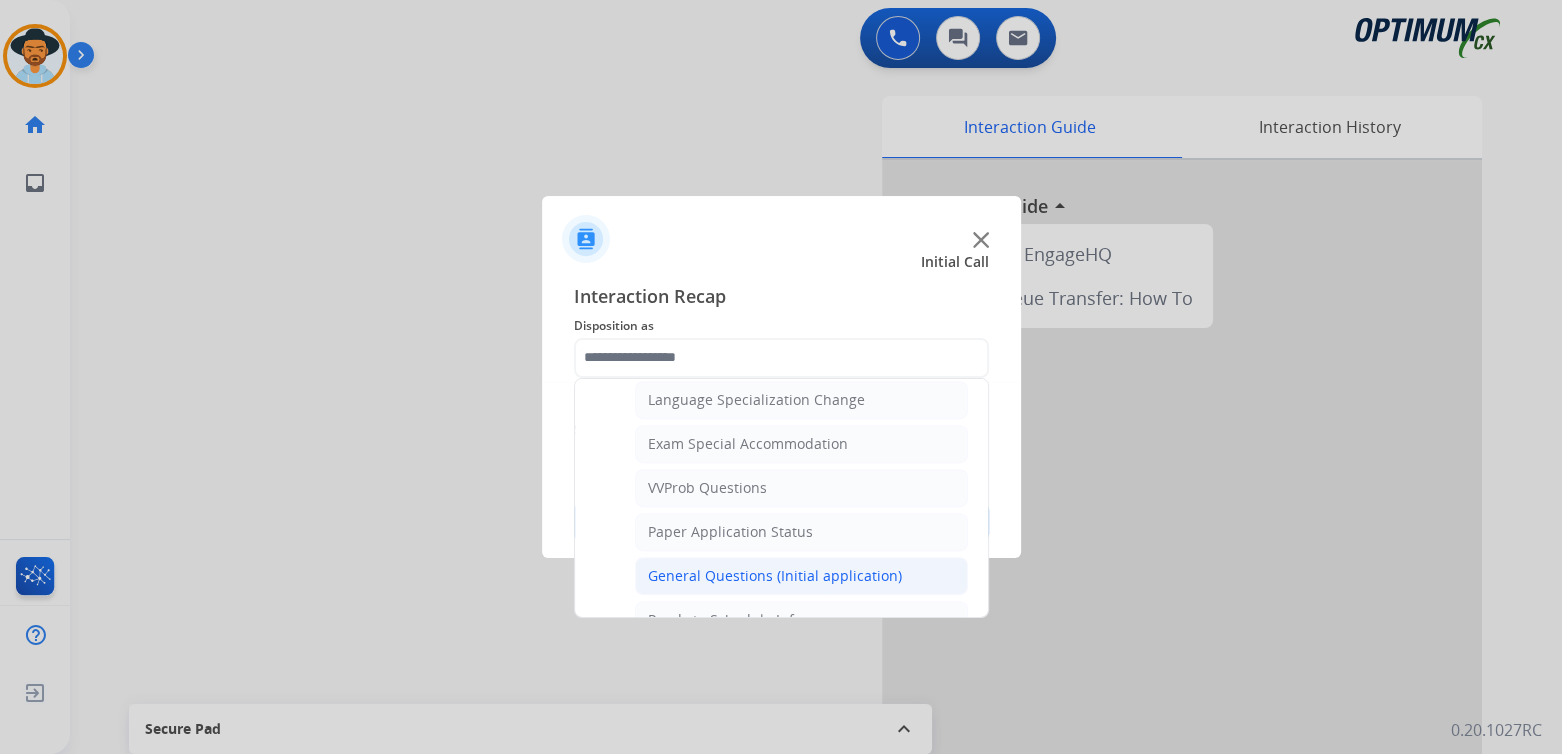 click on "General Questions (Initial application)" 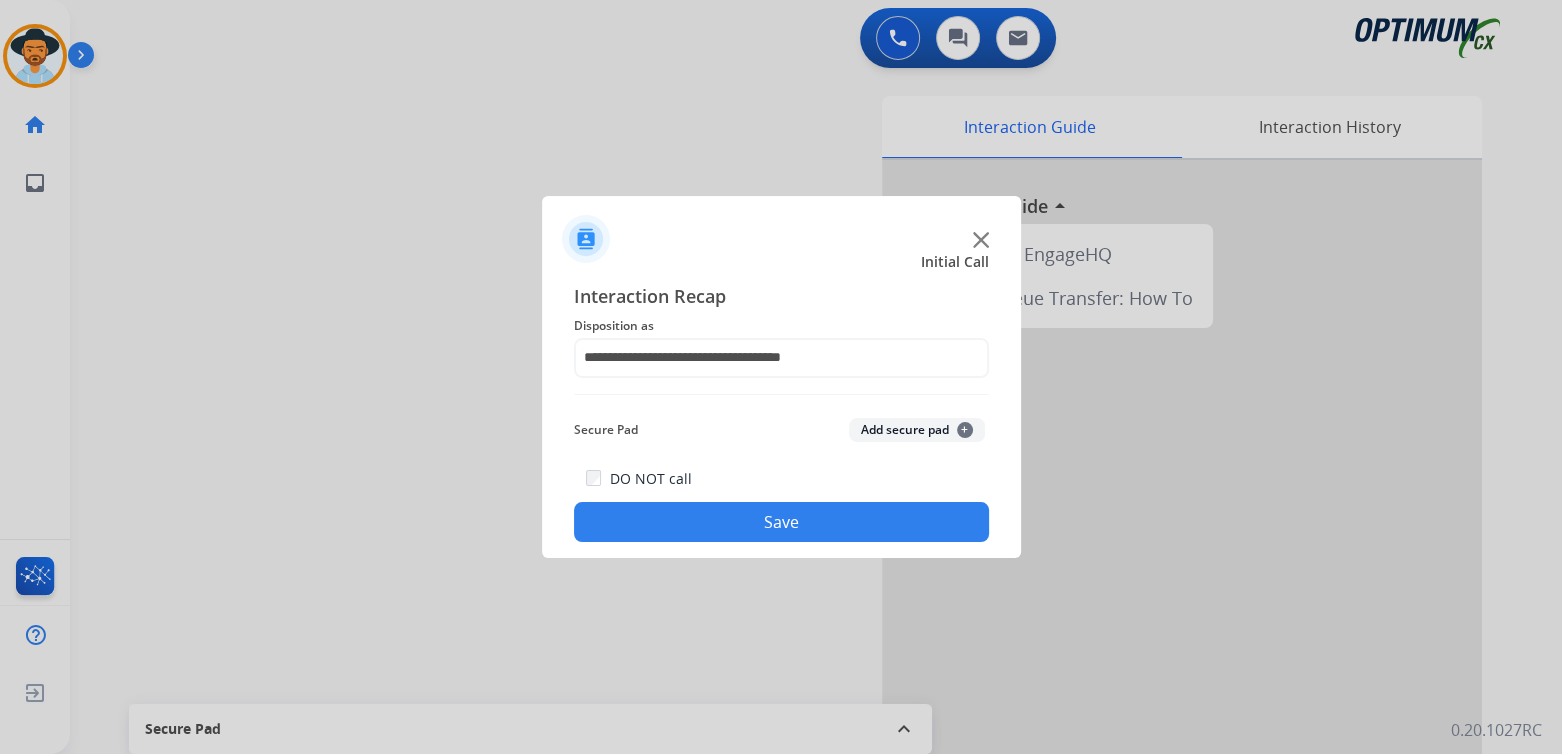 click on "Save" 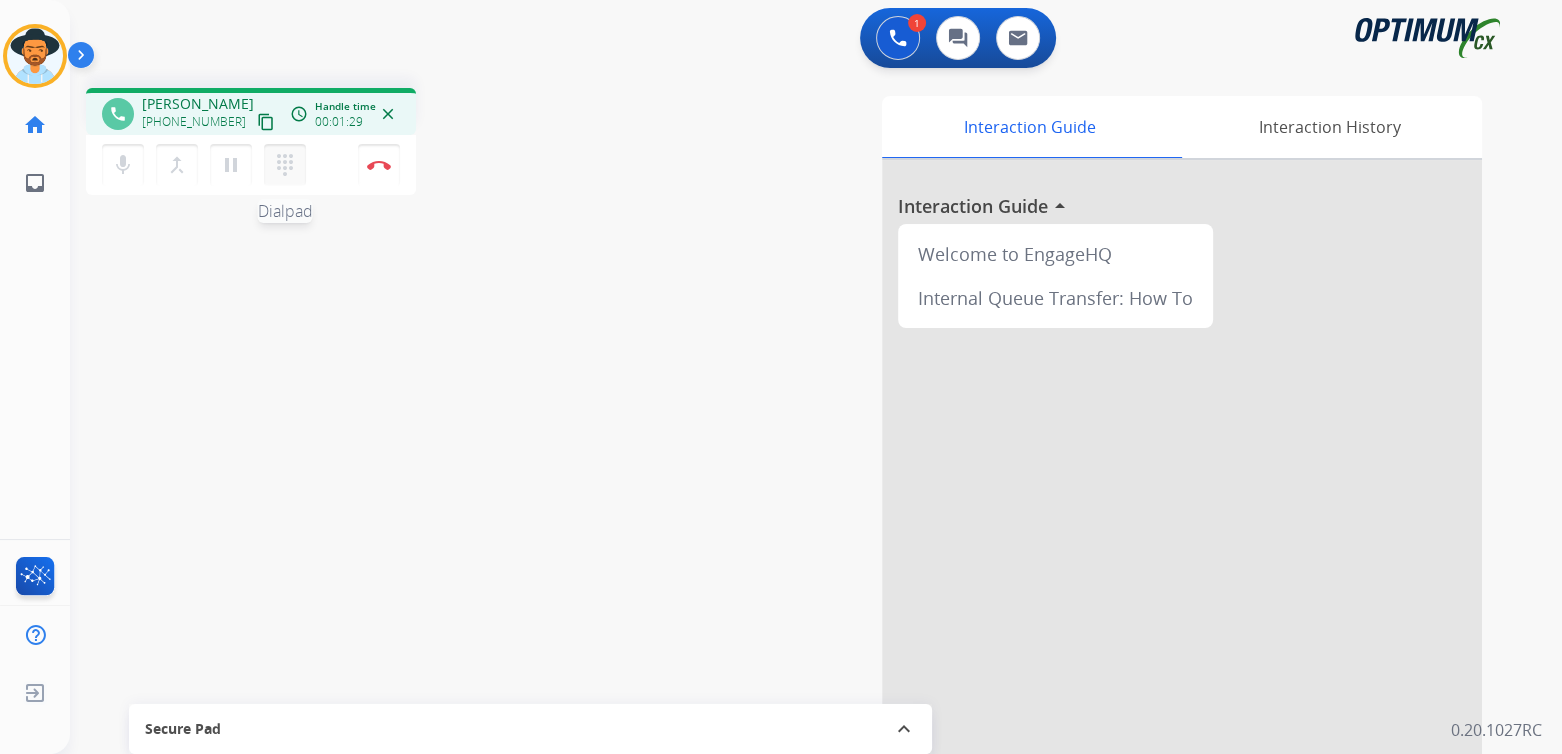 click on "dialpad" at bounding box center [285, 165] 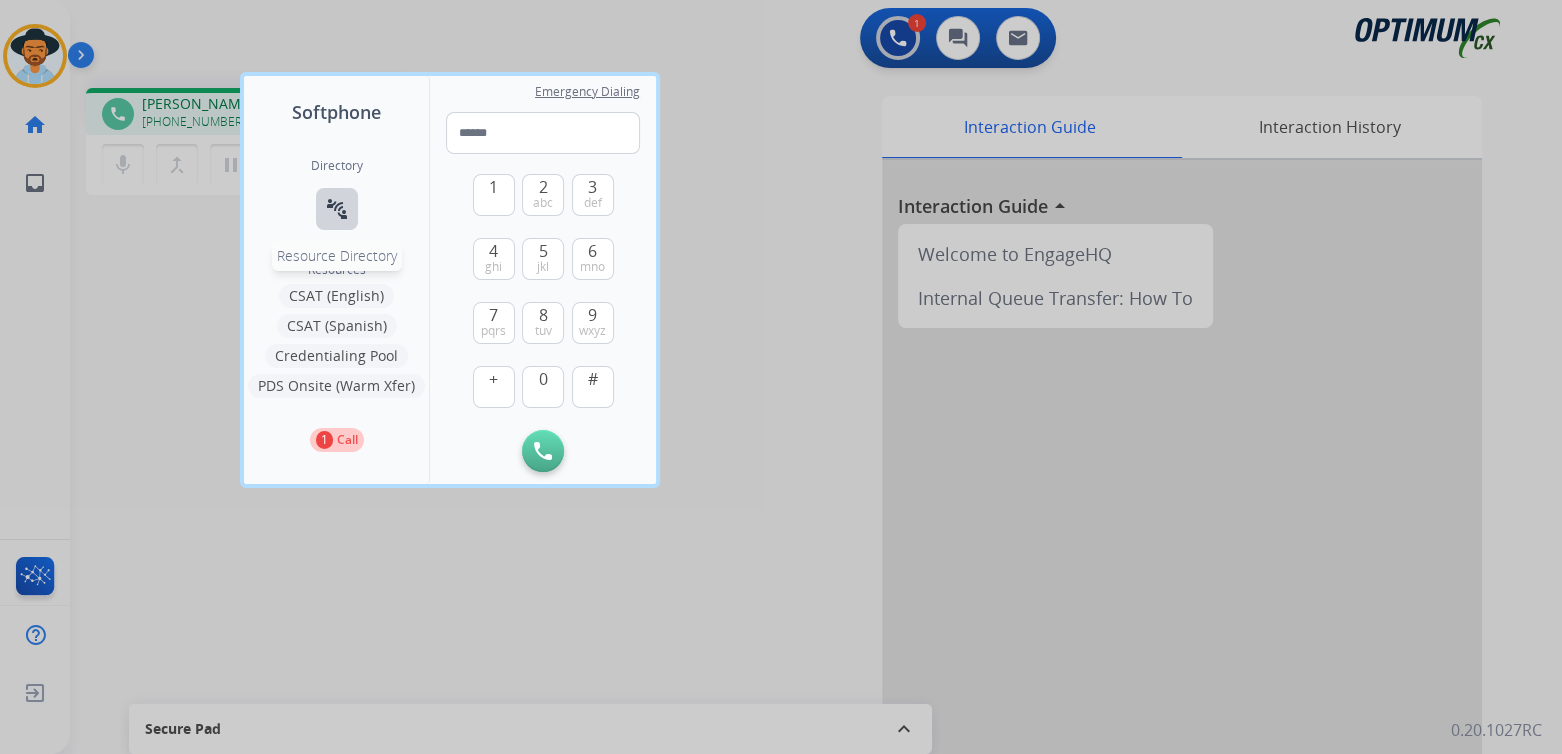 click on "connect_without_contact" at bounding box center [337, 209] 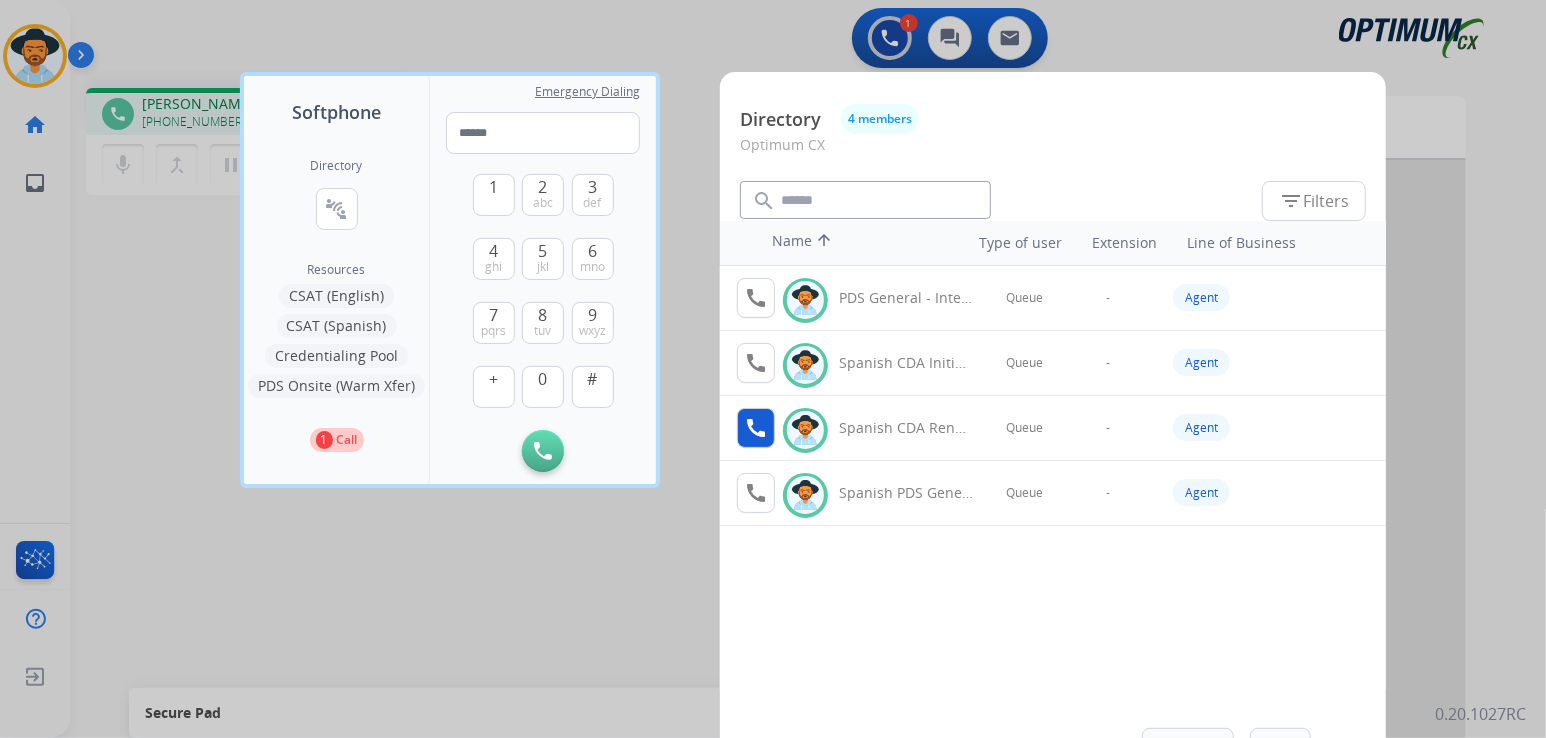 click on "call" at bounding box center (756, 428) 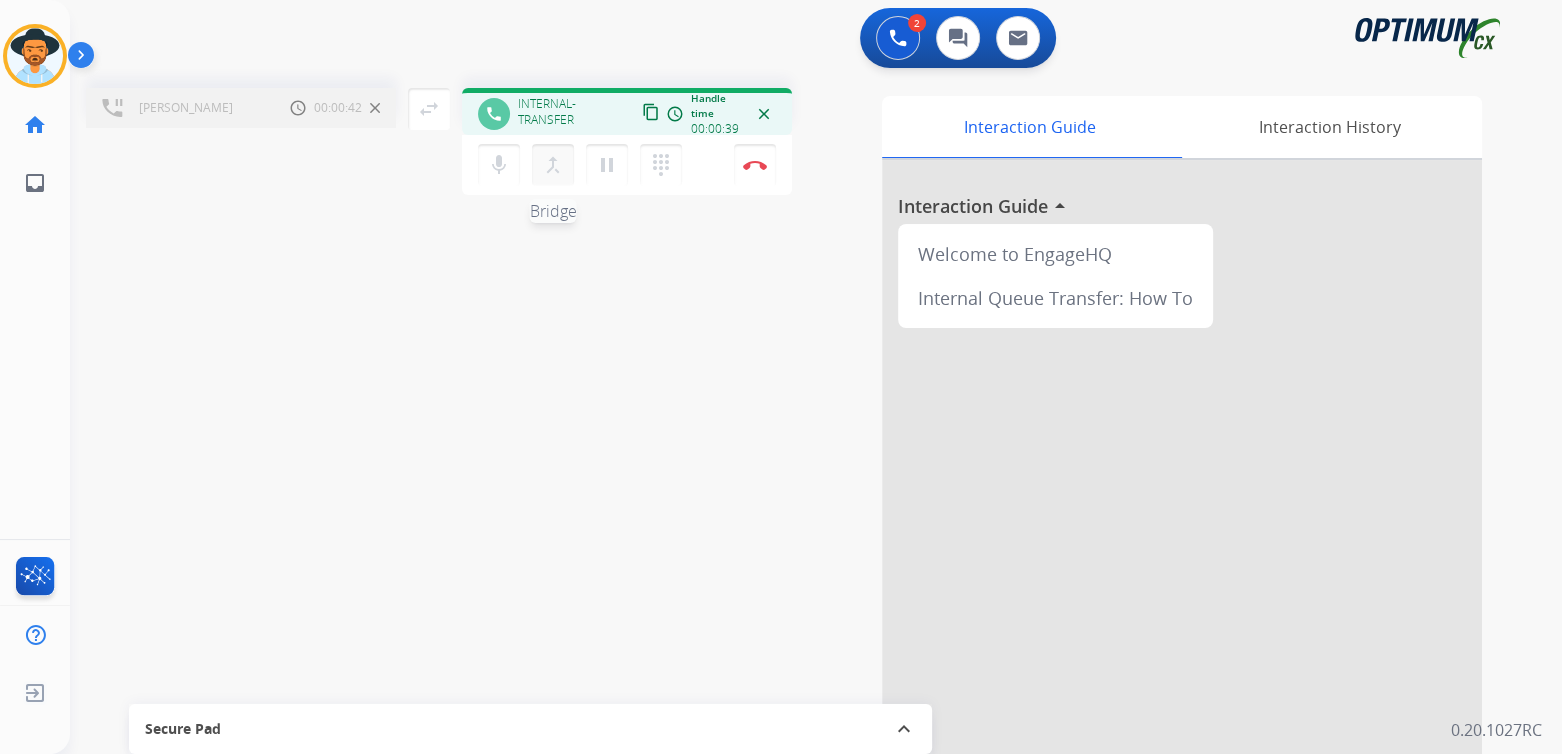 click on "merge_type" at bounding box center [553, 165] 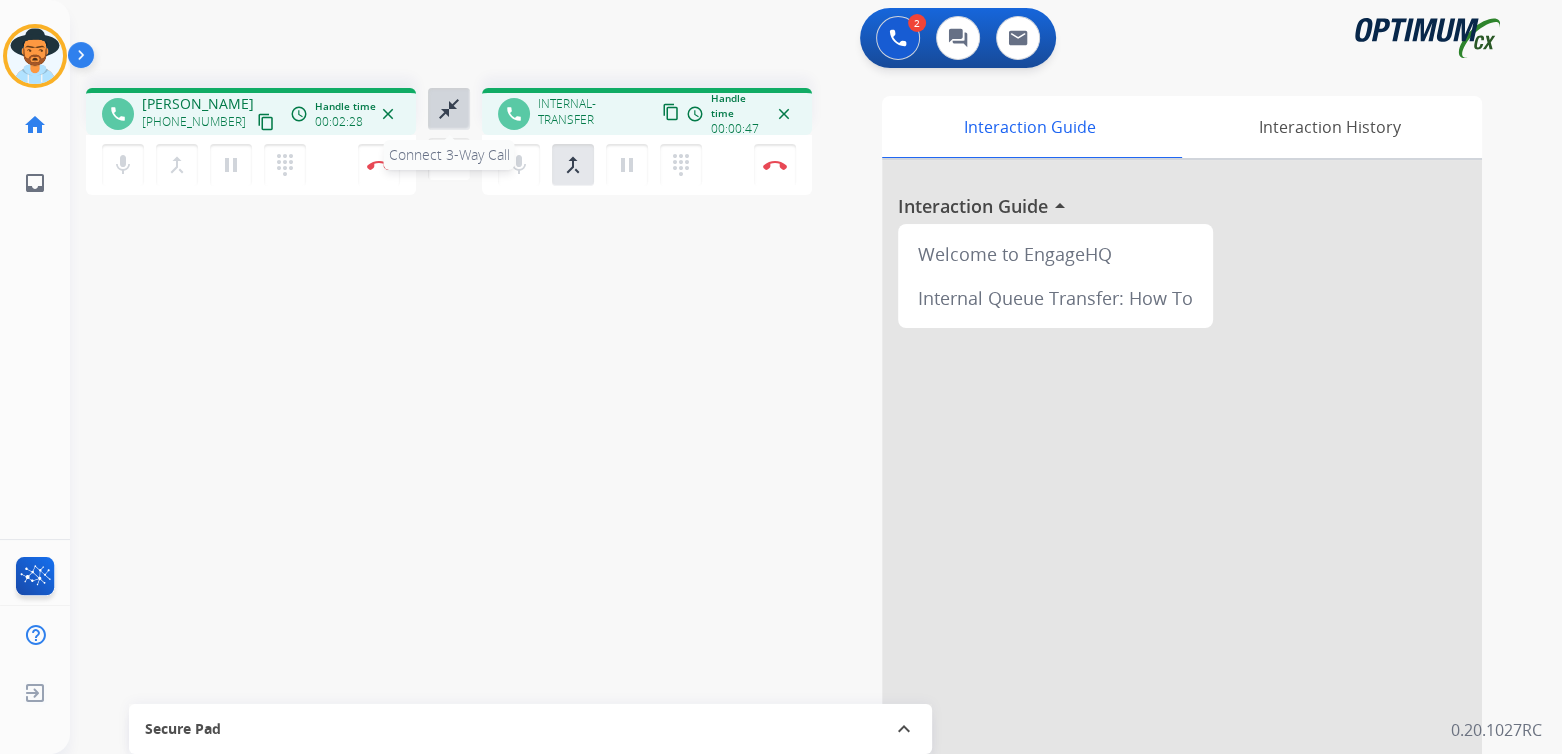 click on "close_fullscreen" at bounding box center [449, 109] 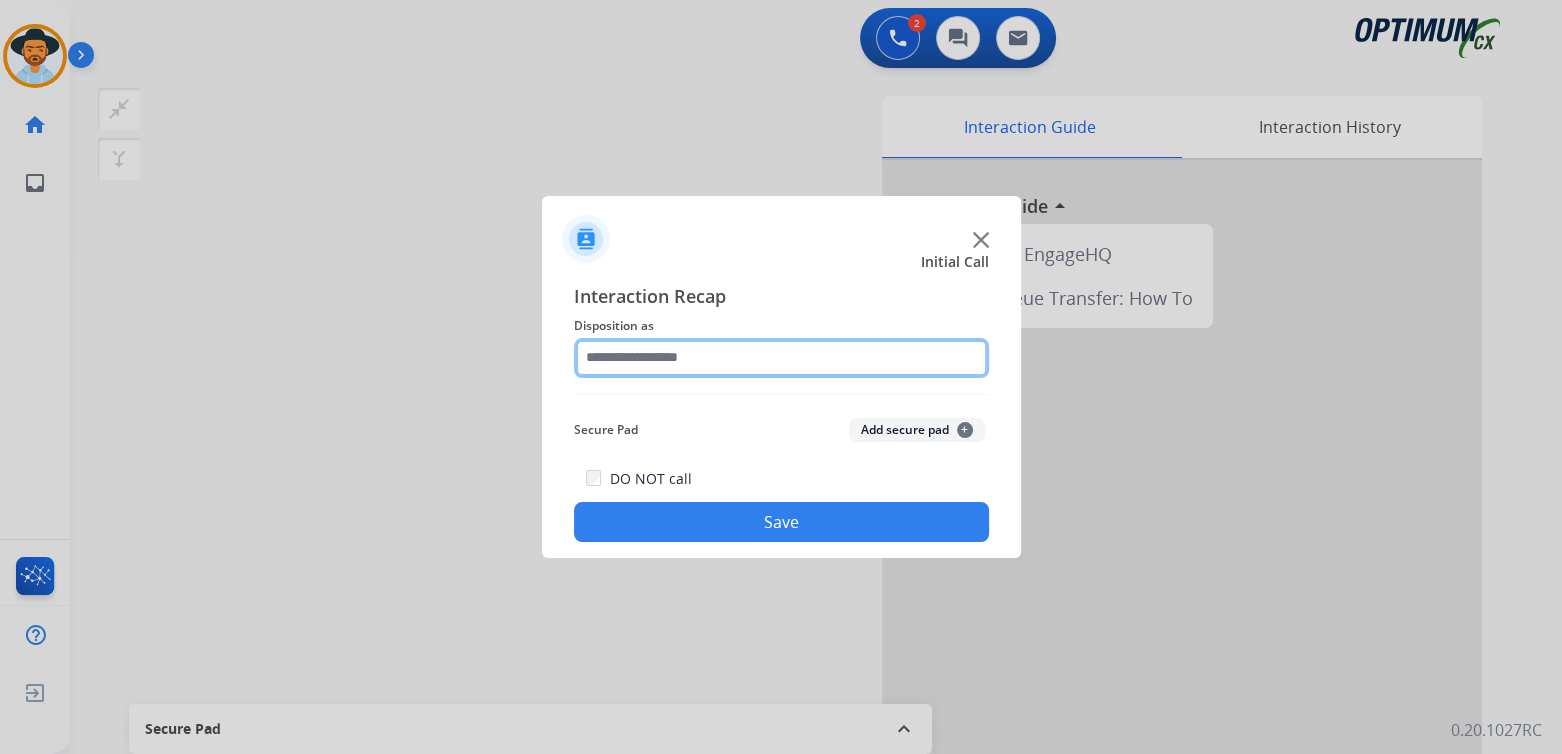 click 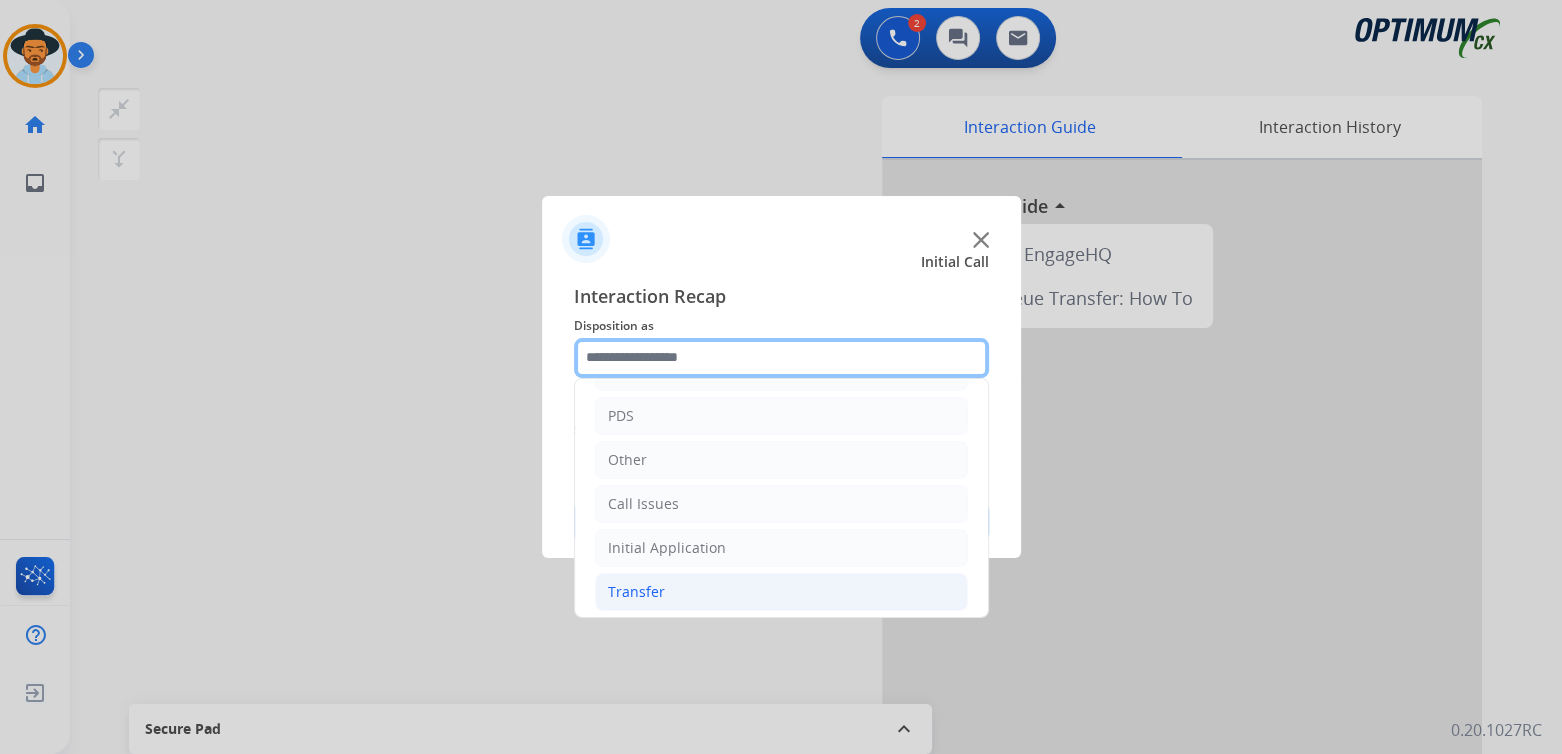 scroll, scrollTop: 132, scrollLeft: 0, axis: vertical 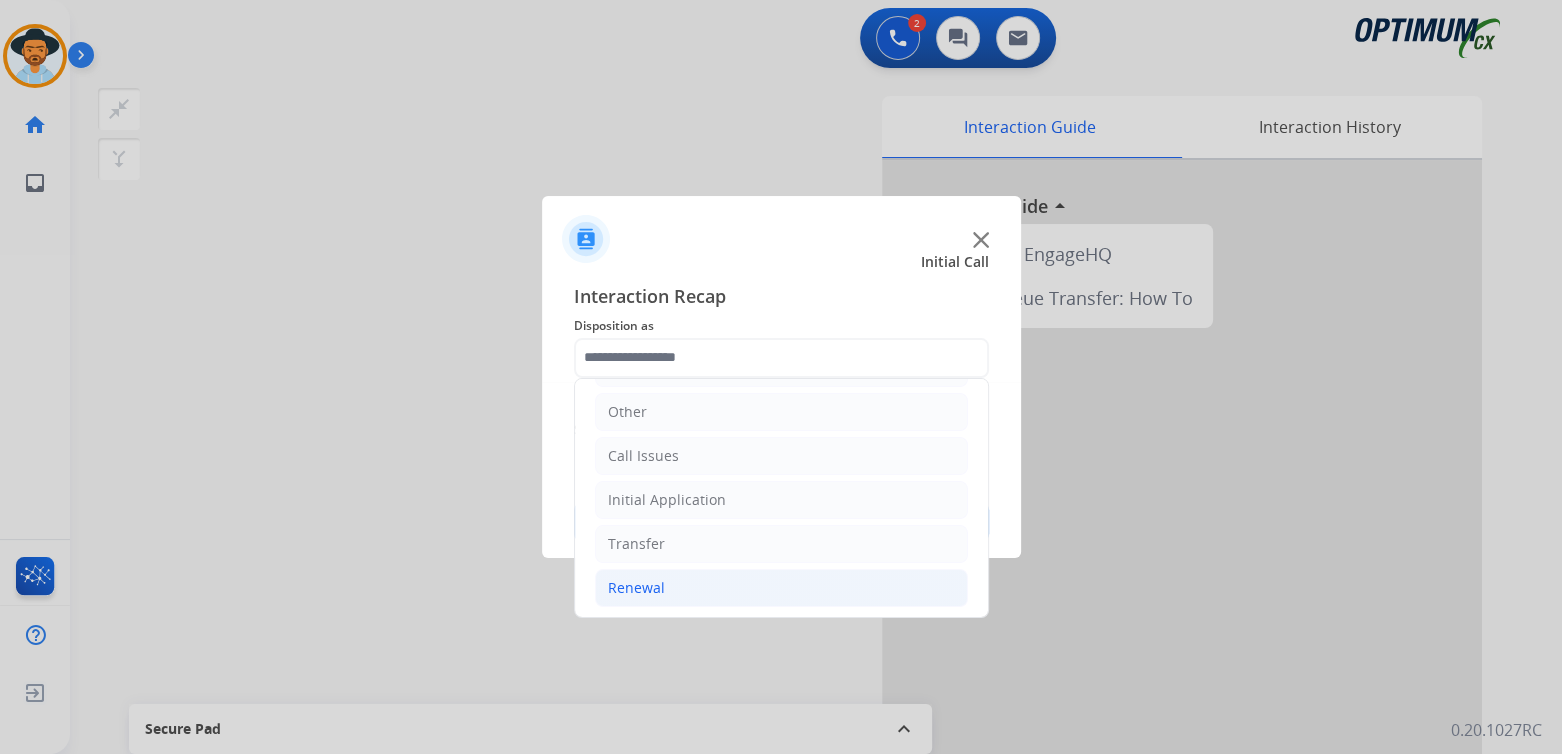 click on "Renewal" 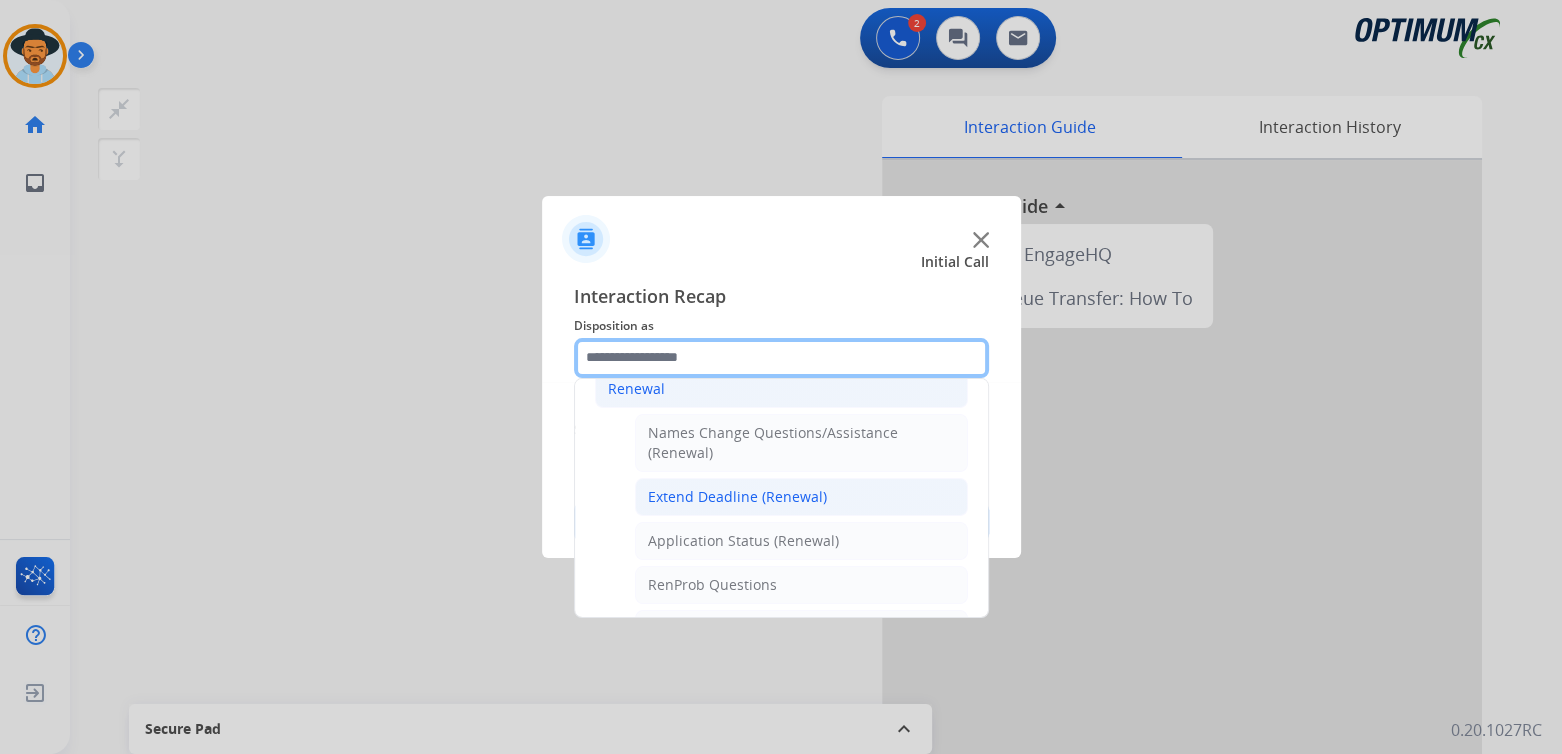 scroll, scrollTop: 332, scrollLeft: 0, axis: vertical 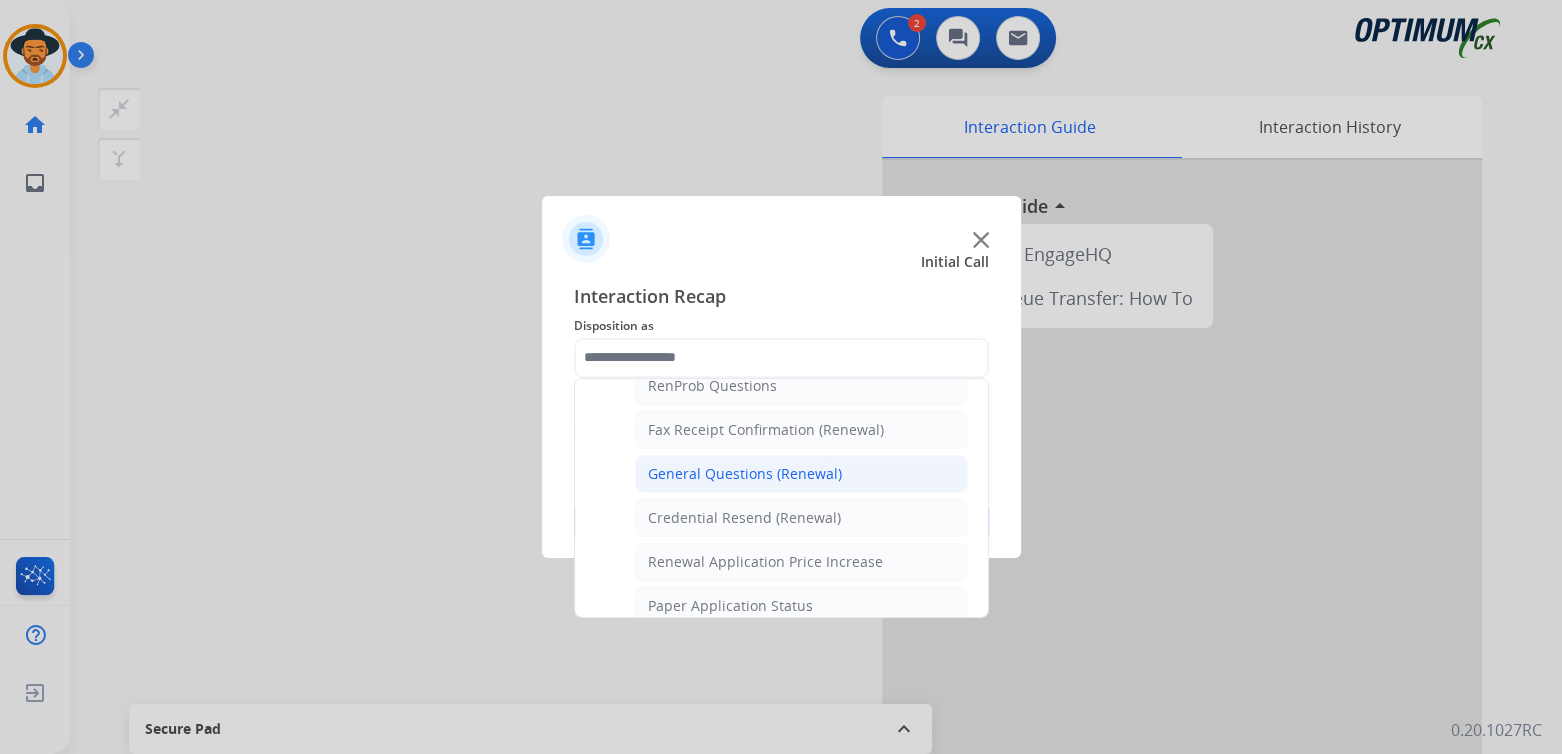 click on "General Questions (Renewal)" 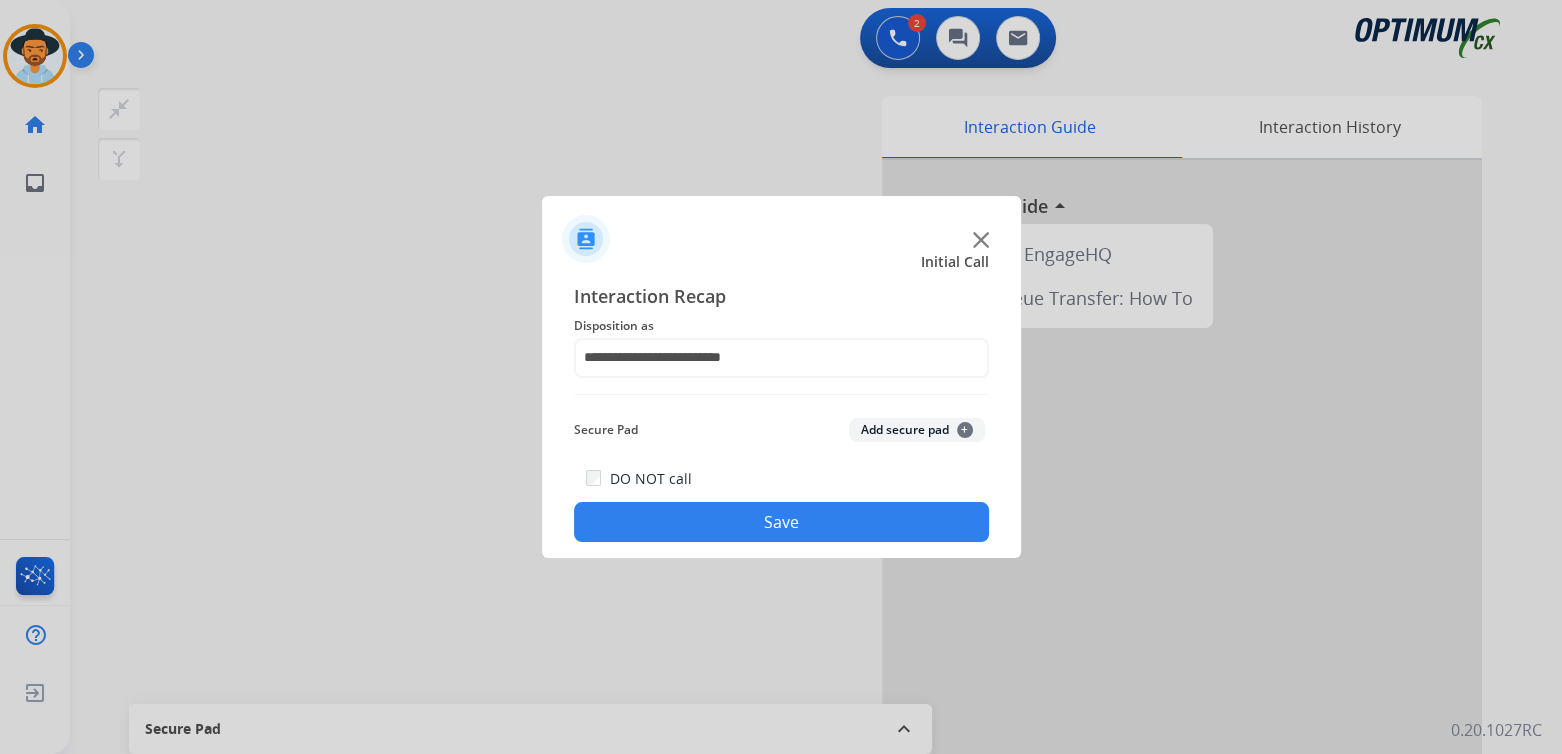 drag, startPoint x: 748, startPoint y: 526, endPoint x: 973, endPoint y: 481, distance: 229.45587 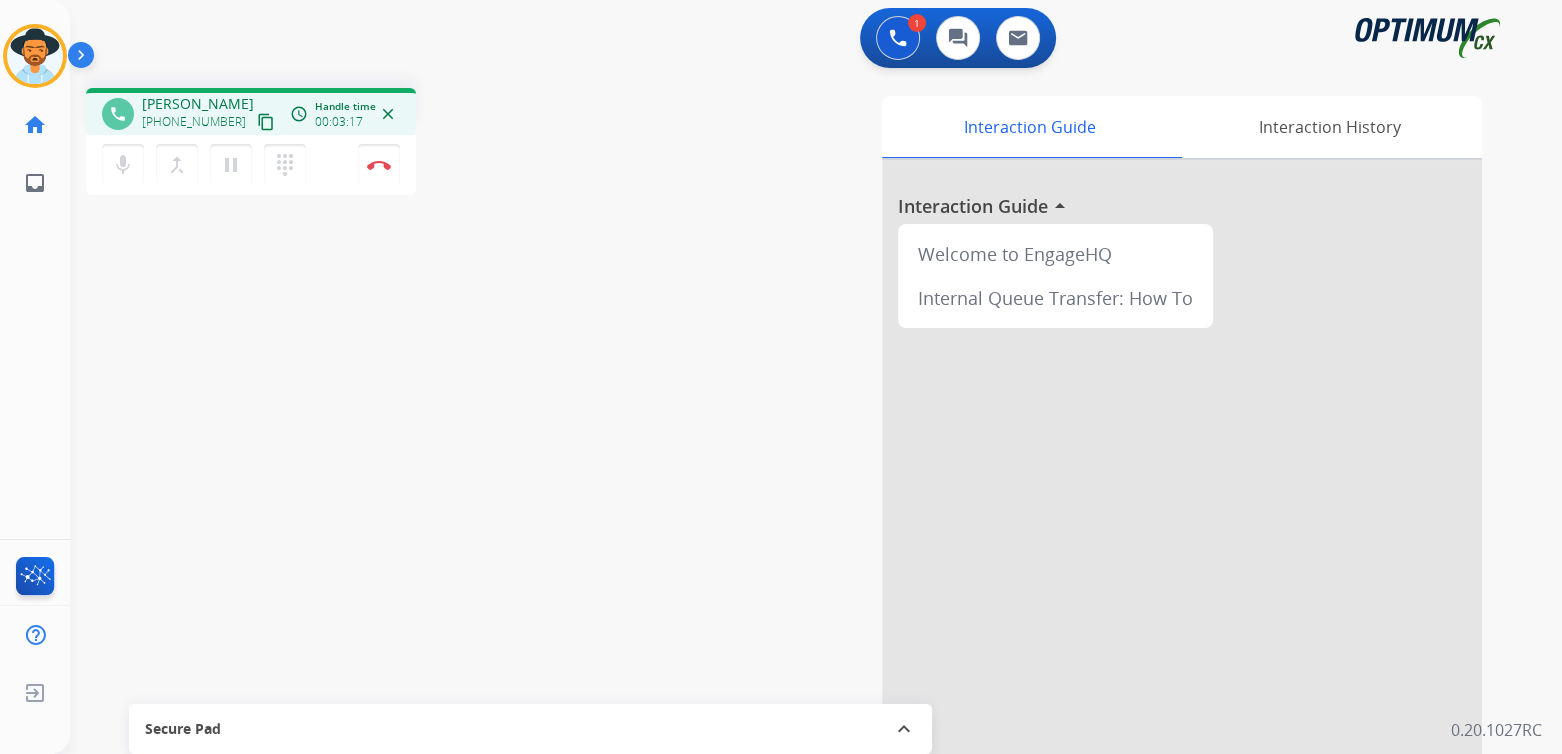 drag, startPoint x: 382, startPoint y: 162, endPoint x: 473, endPoint y: 184, distance: 93.62158 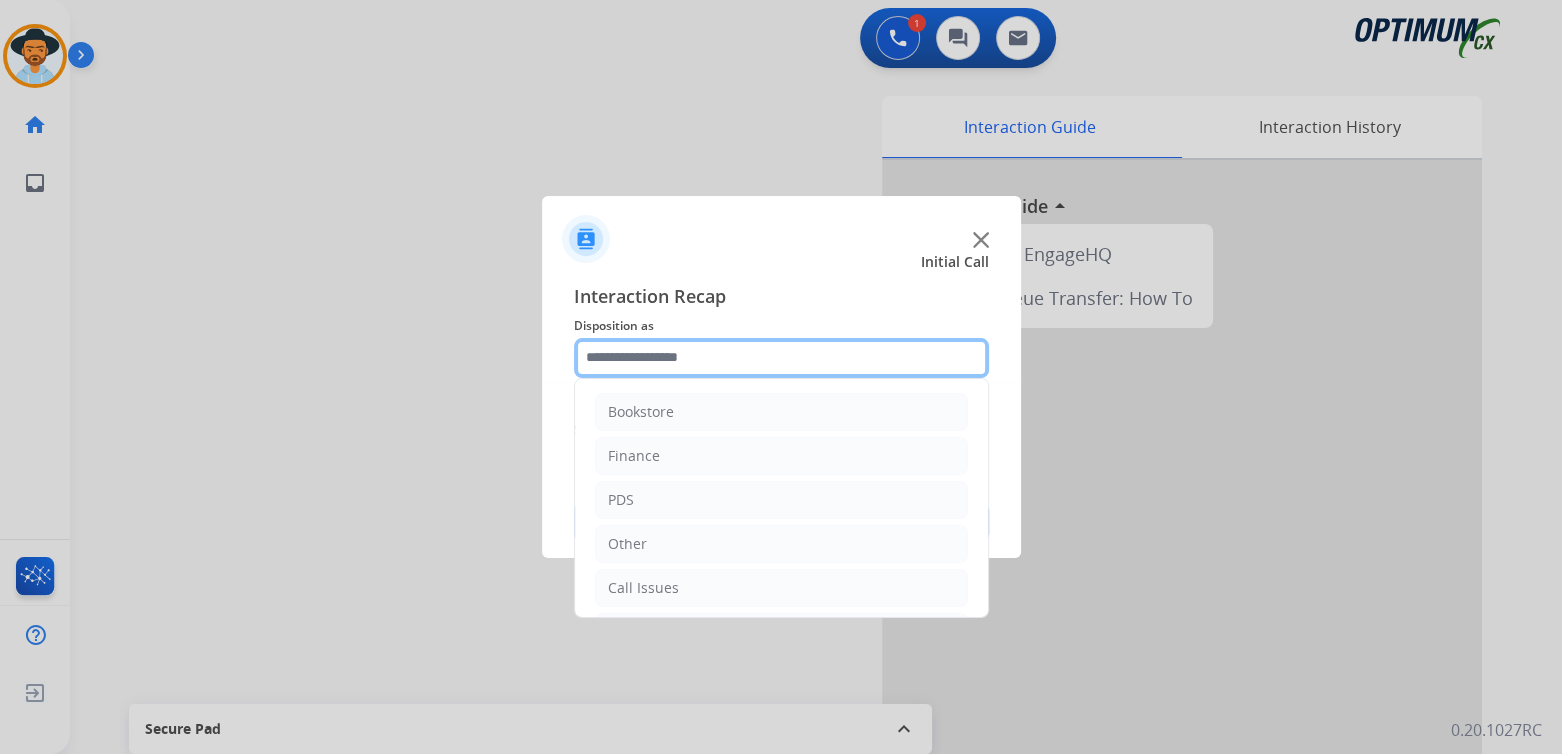 click 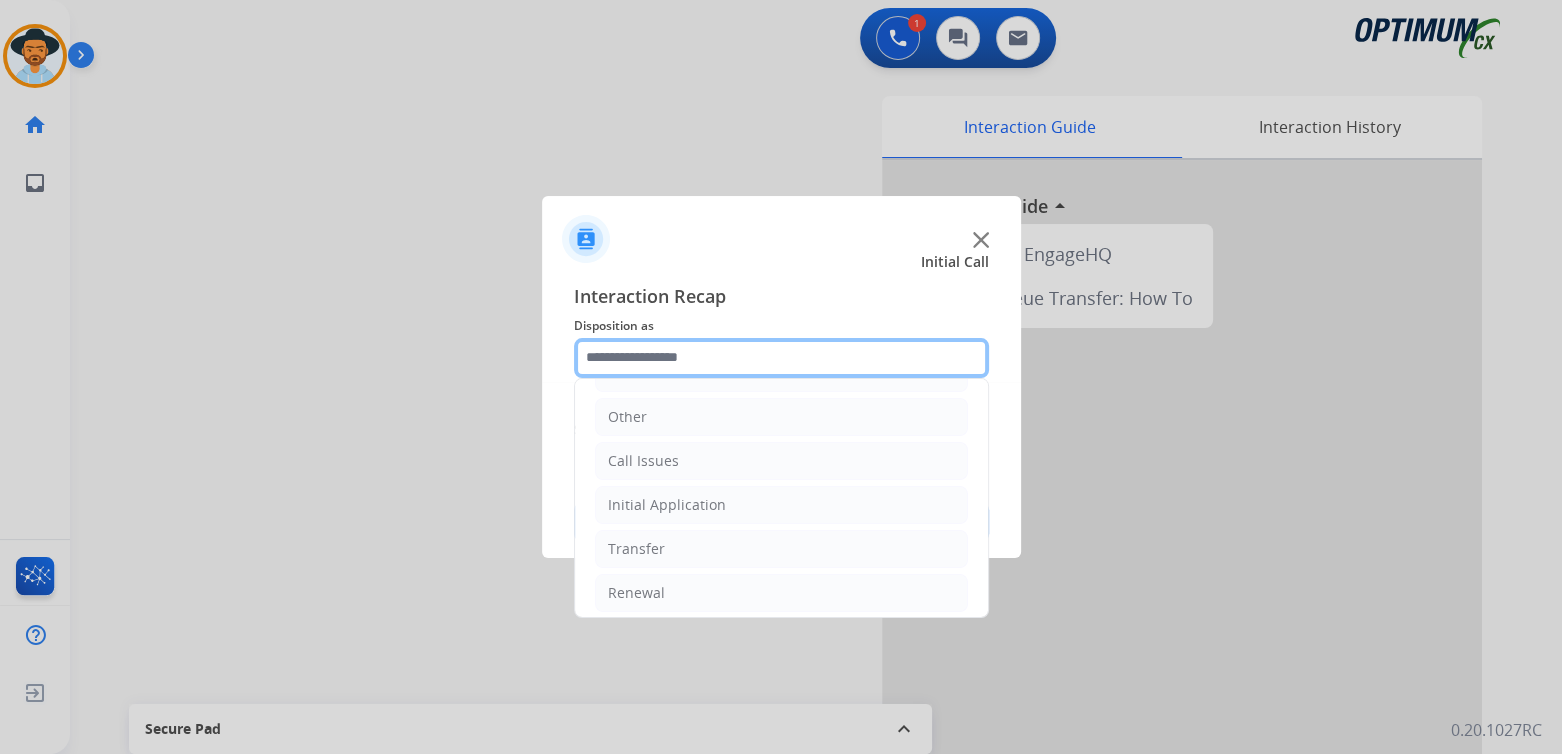 scroll, scrollTop: 132, scrollLeft: 0, axis: vertical 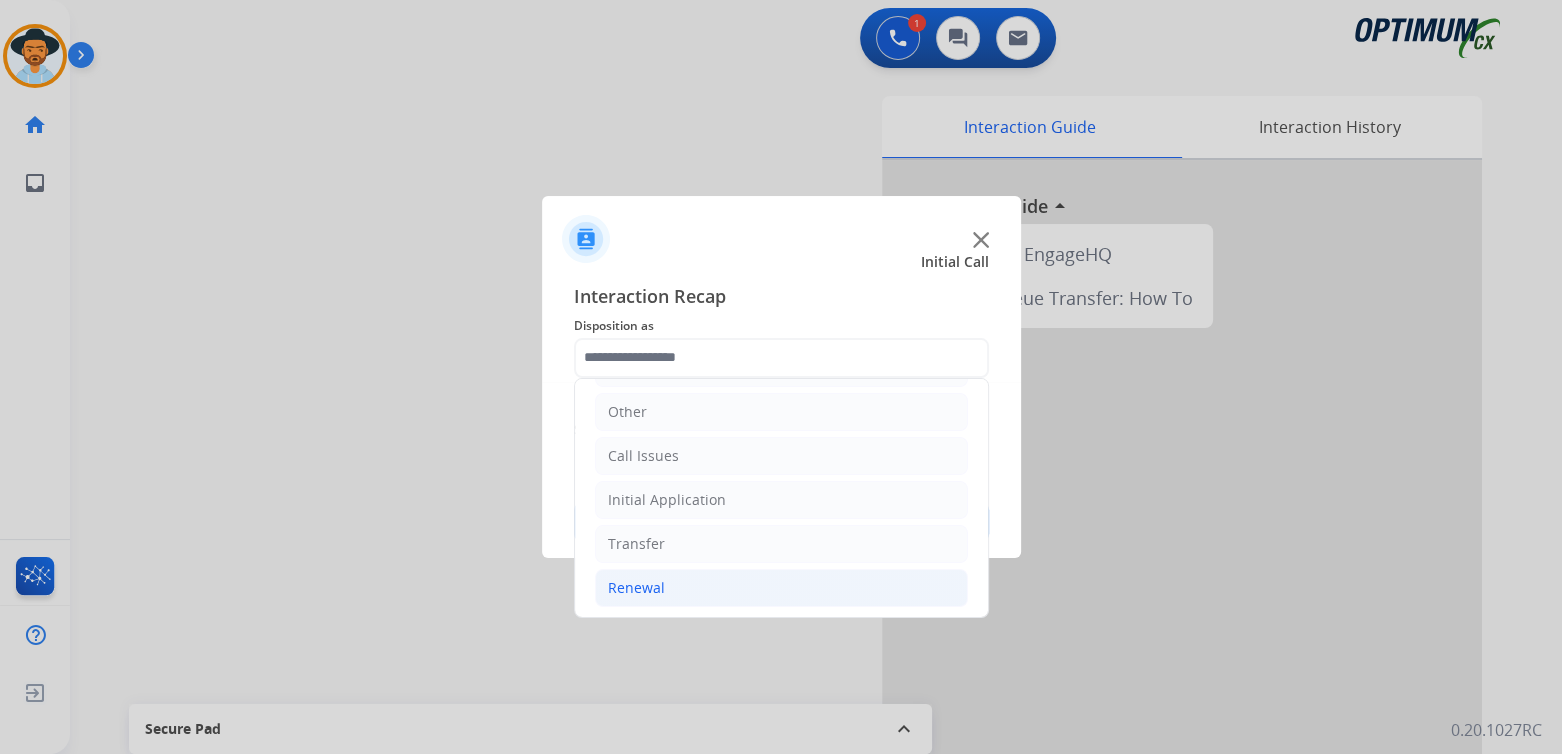 click on "Renewal" 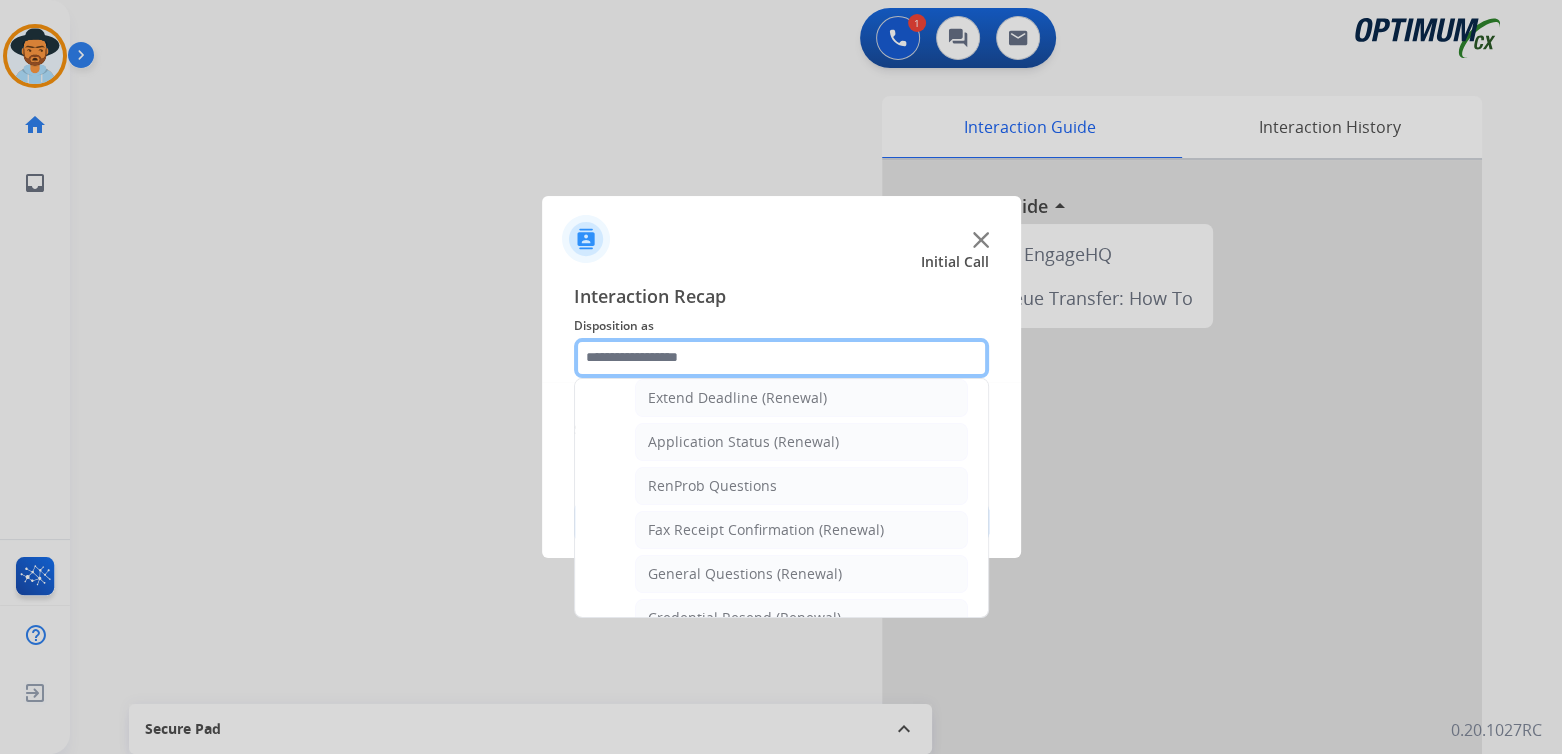 scroll, scrollTop: 431, scrollLeft: 0, axis: vertical 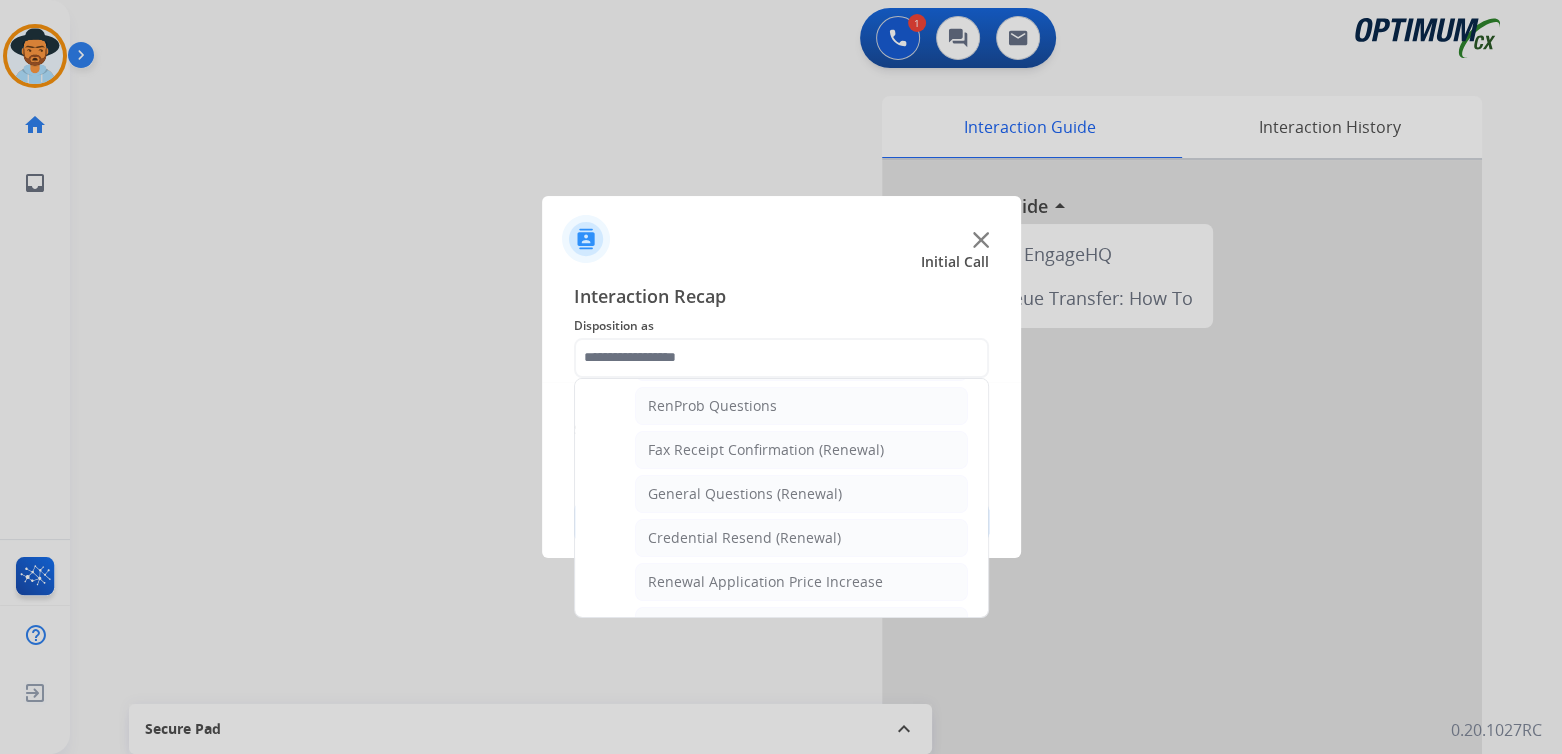 drag, startPoint x: 724, startPoint y: 499, endPoint x: 726, endPoint y: 486, distance: 13.152946 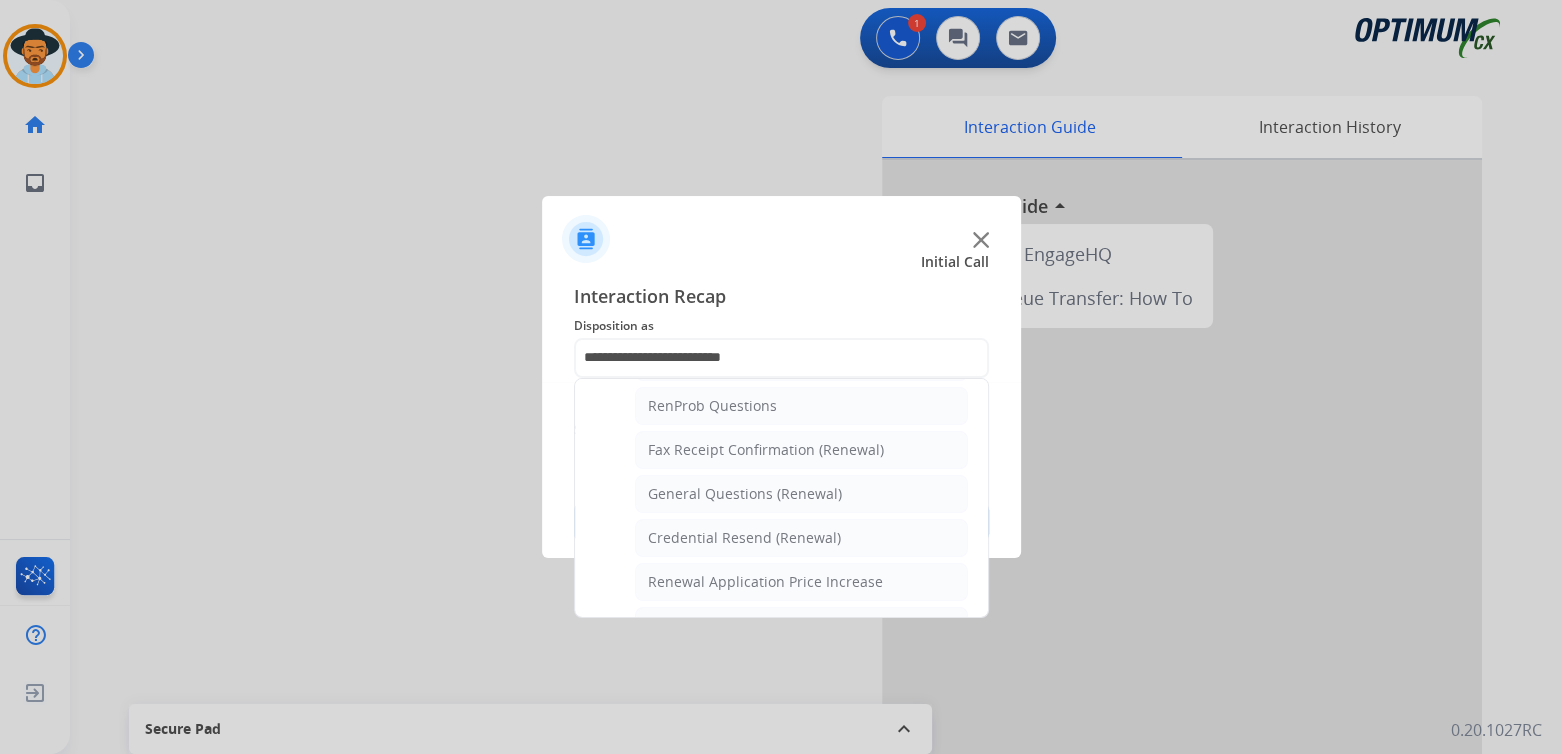 scroll, scrollTop: 0, scrollLeft: 0, axis: both 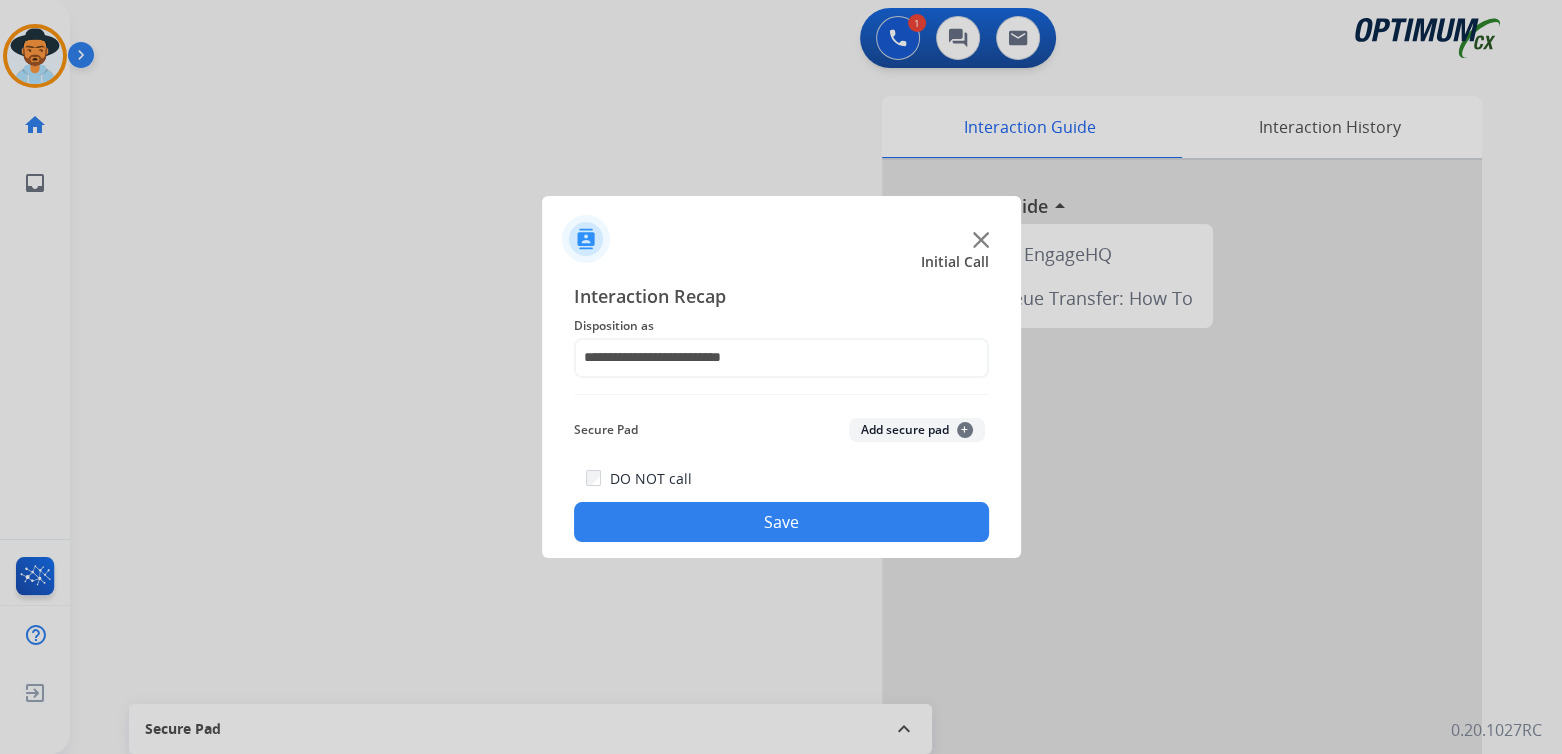 click on "Save" 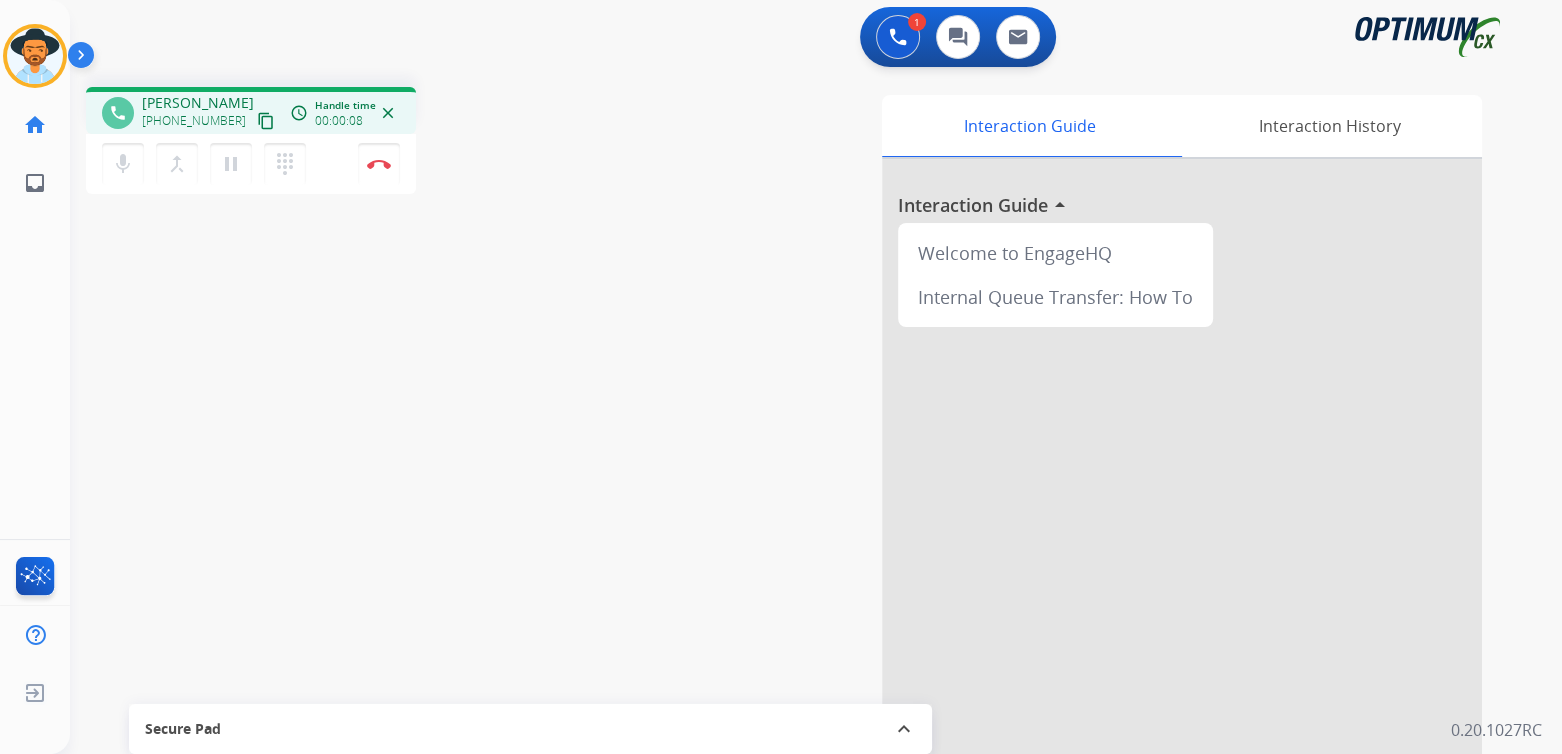 scroll, scrollTop: 0, scrollLeft: 0, axis: both 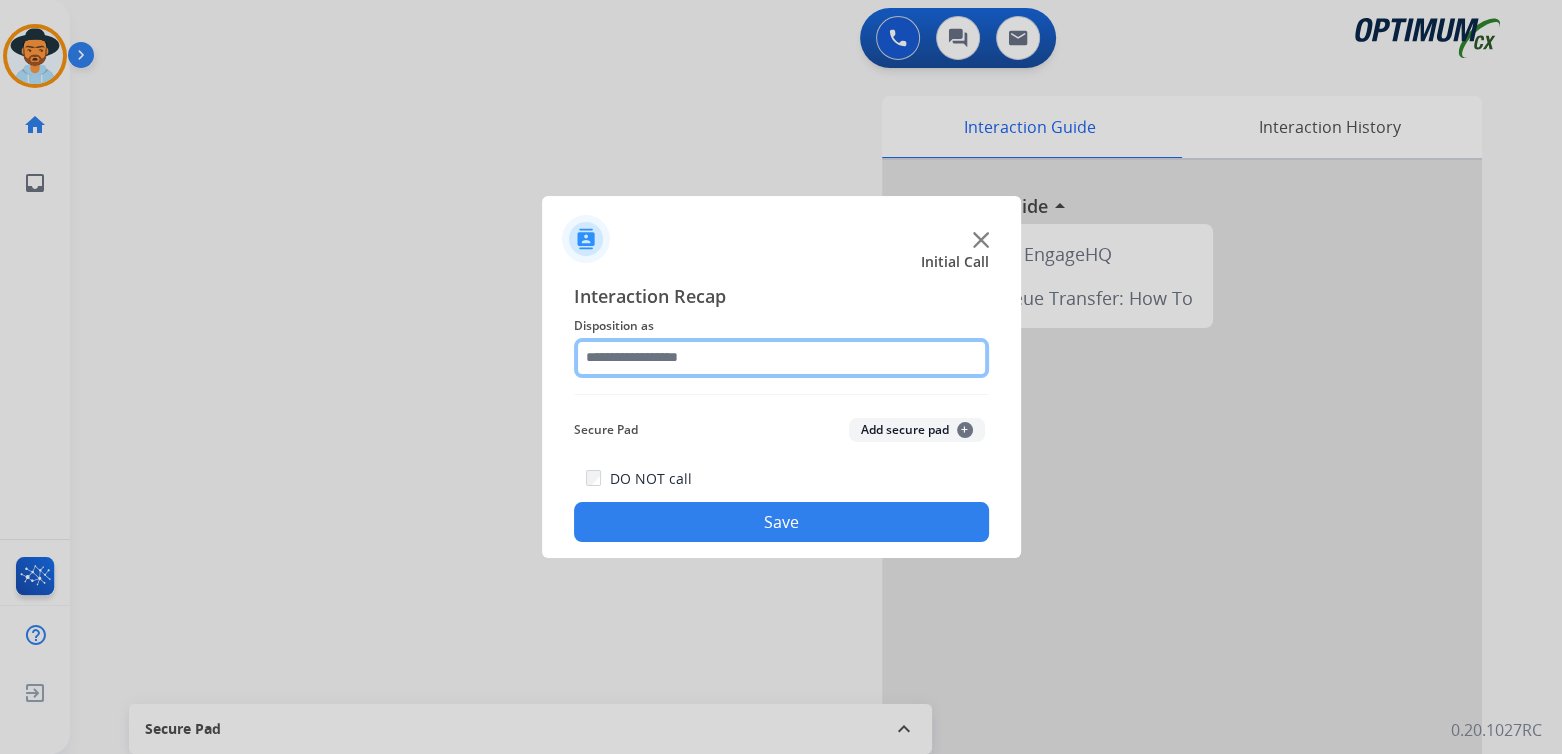 click 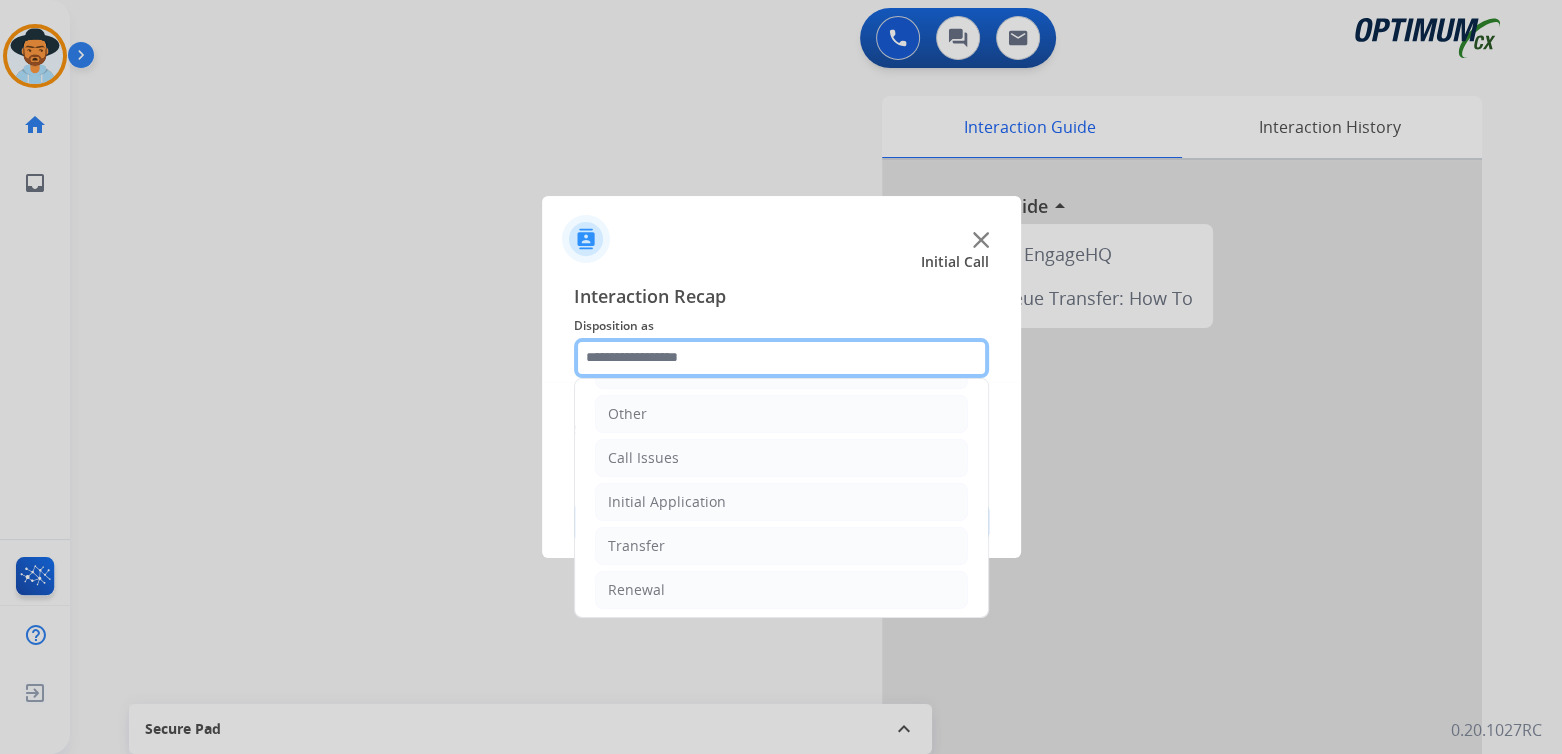 scroll, scrollTop: 132, scrollLeft: 0, axis: vertical 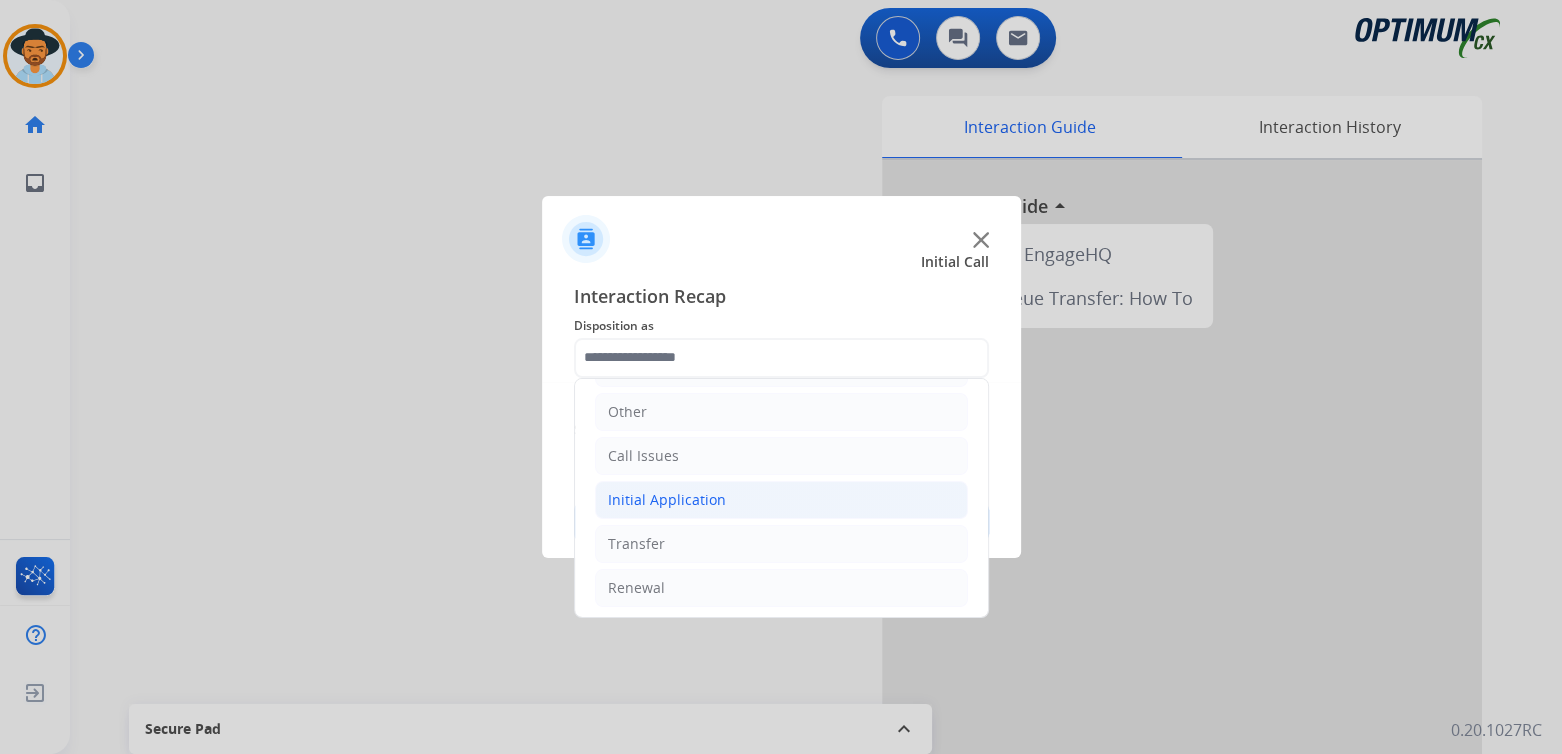click on "Initial Application" 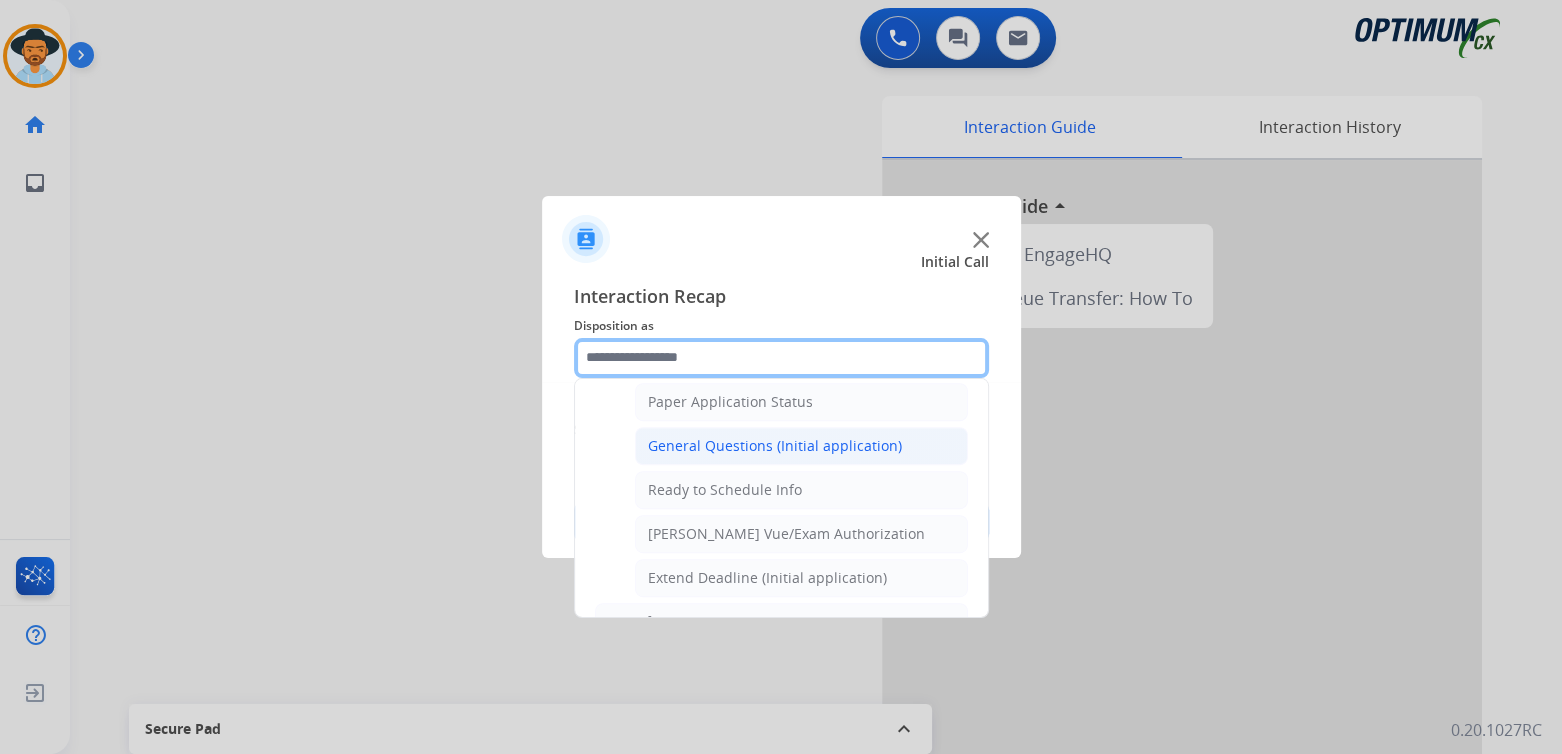 scroll, scrollTop: 1130, scrollLeft: 0, axis: vertical 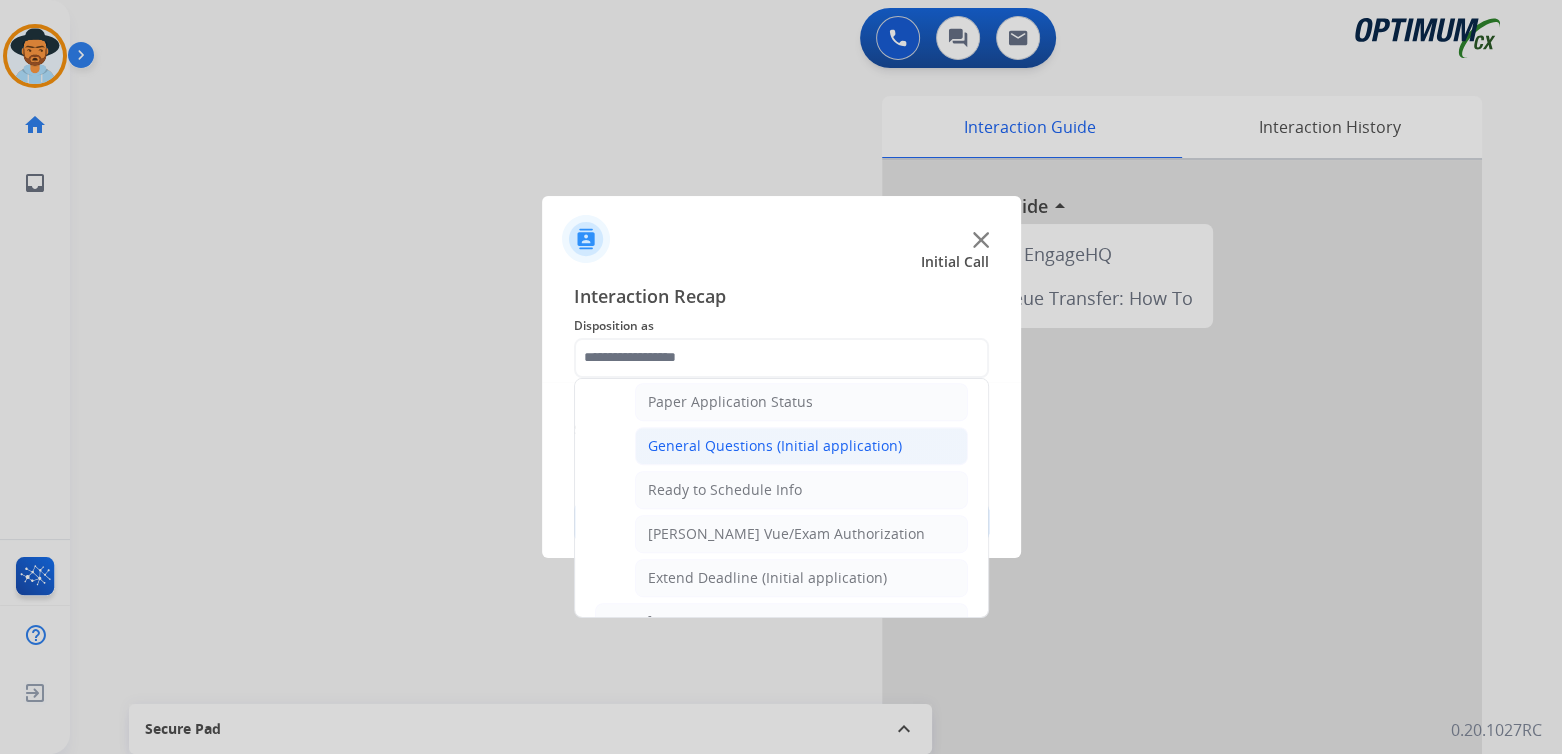click on "General Questions (Initial application)" 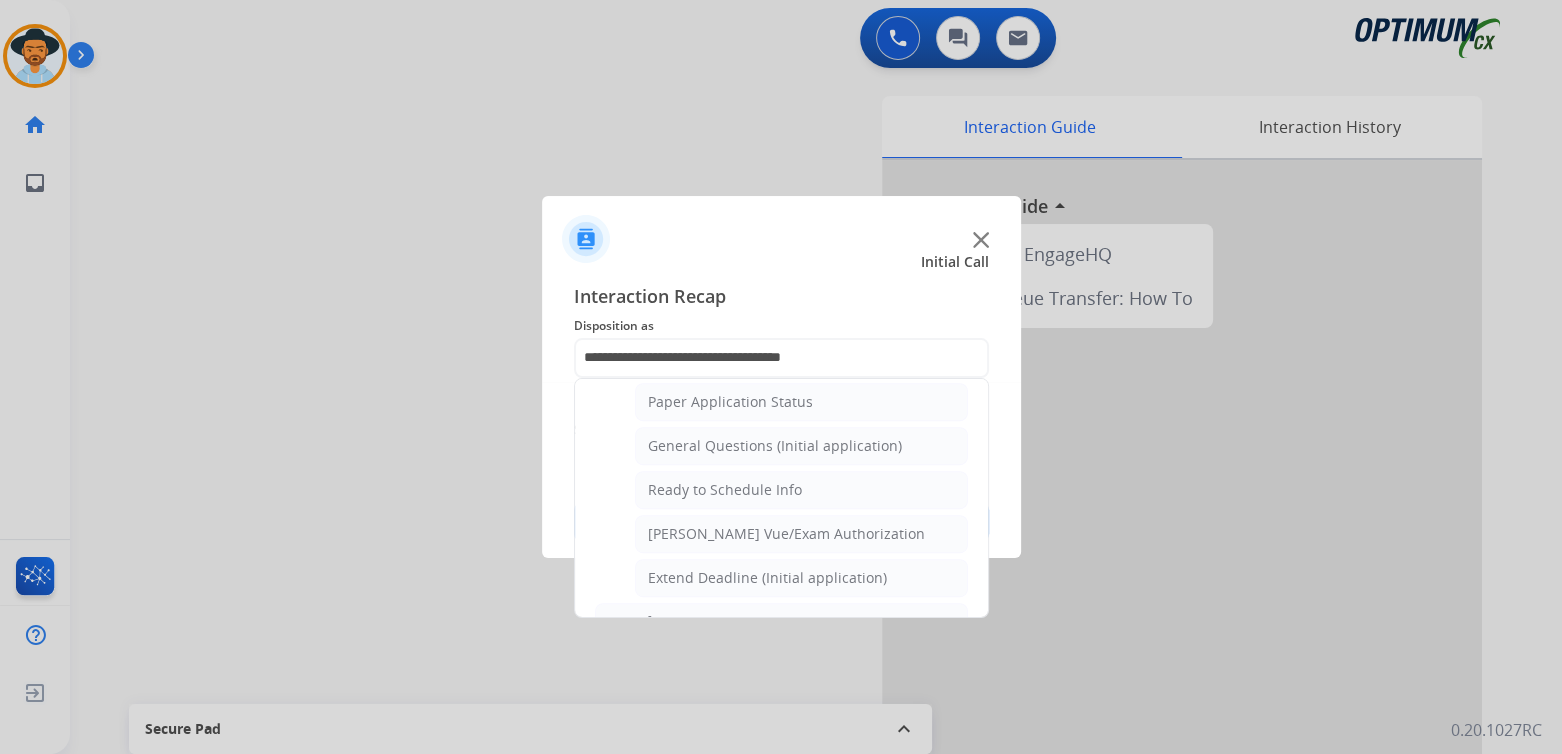 scroll, scrollTop: 0, scrollLeft: 0, axis: both 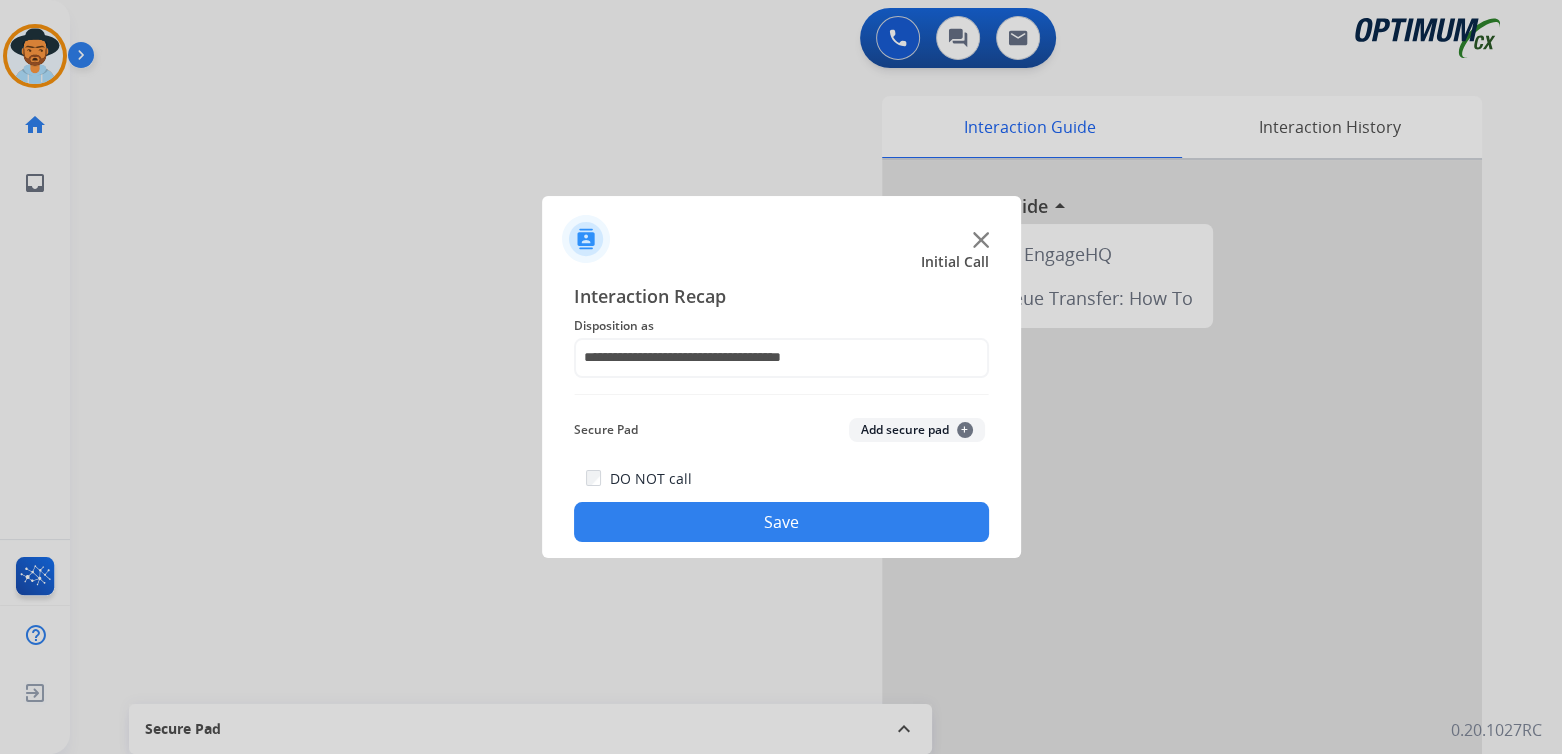 click on "Save" 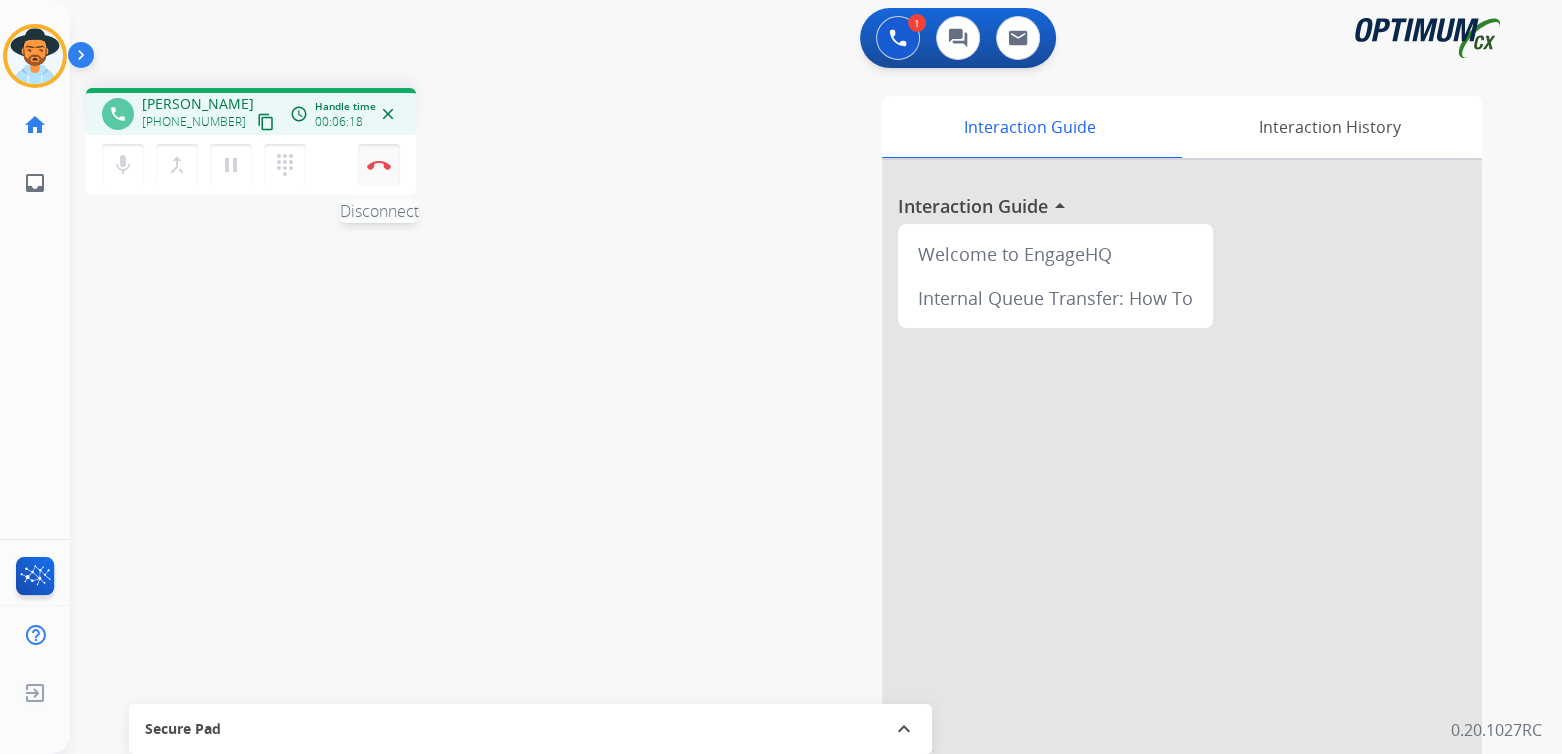 click at bounding box center (379, 165) 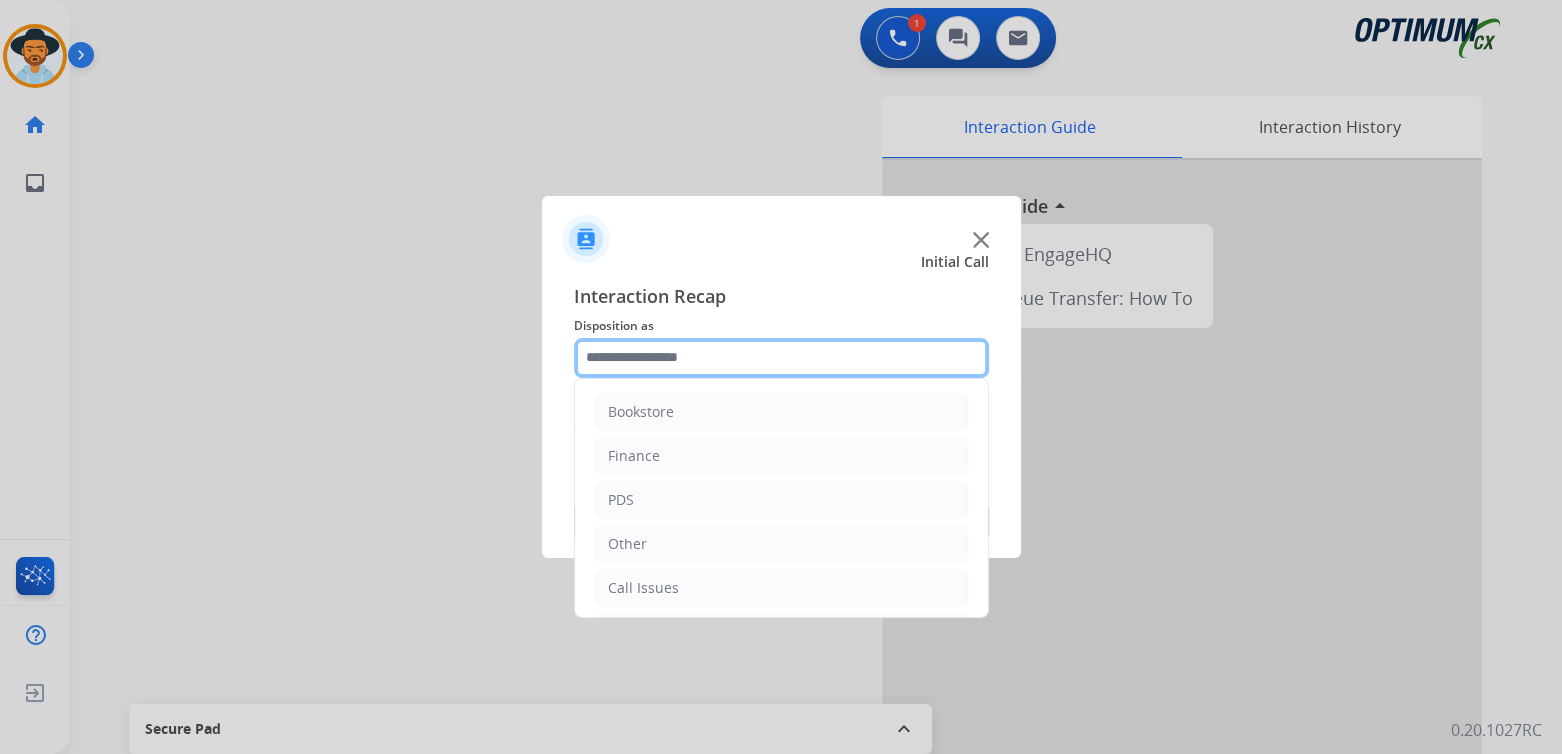 click 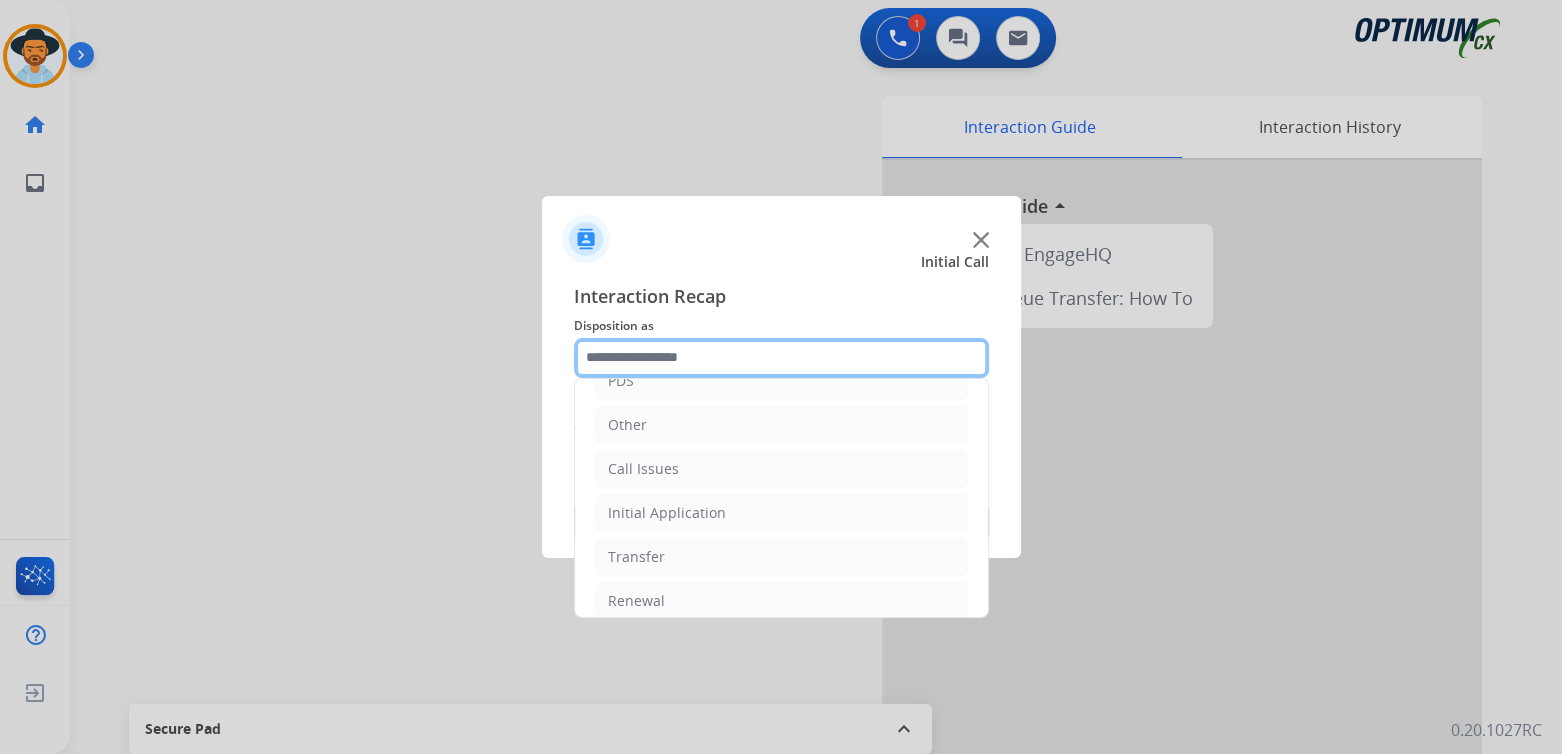 scroll, scrollTop: 132, scrollLeft: 0, axis: vertical 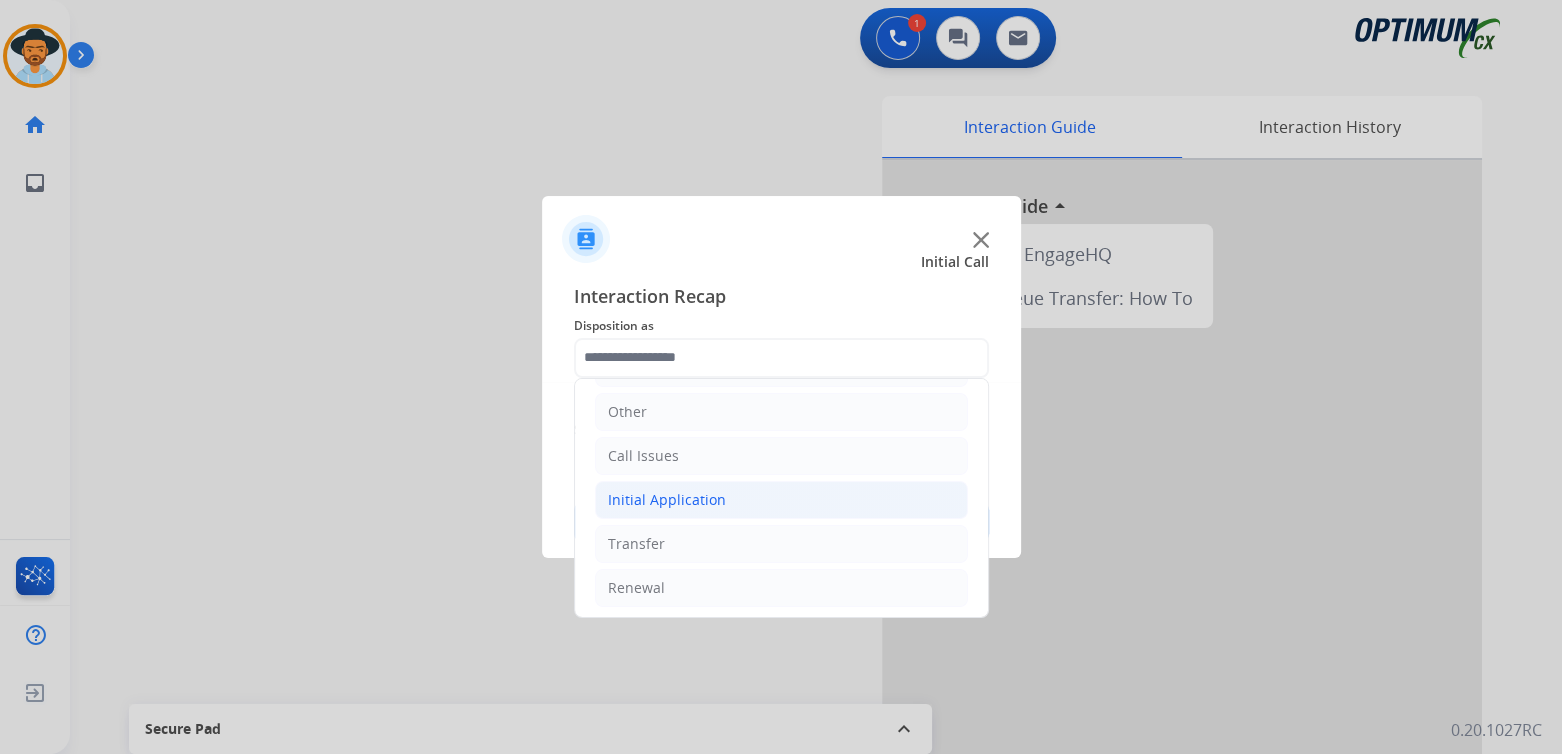 click on "Initial Application" 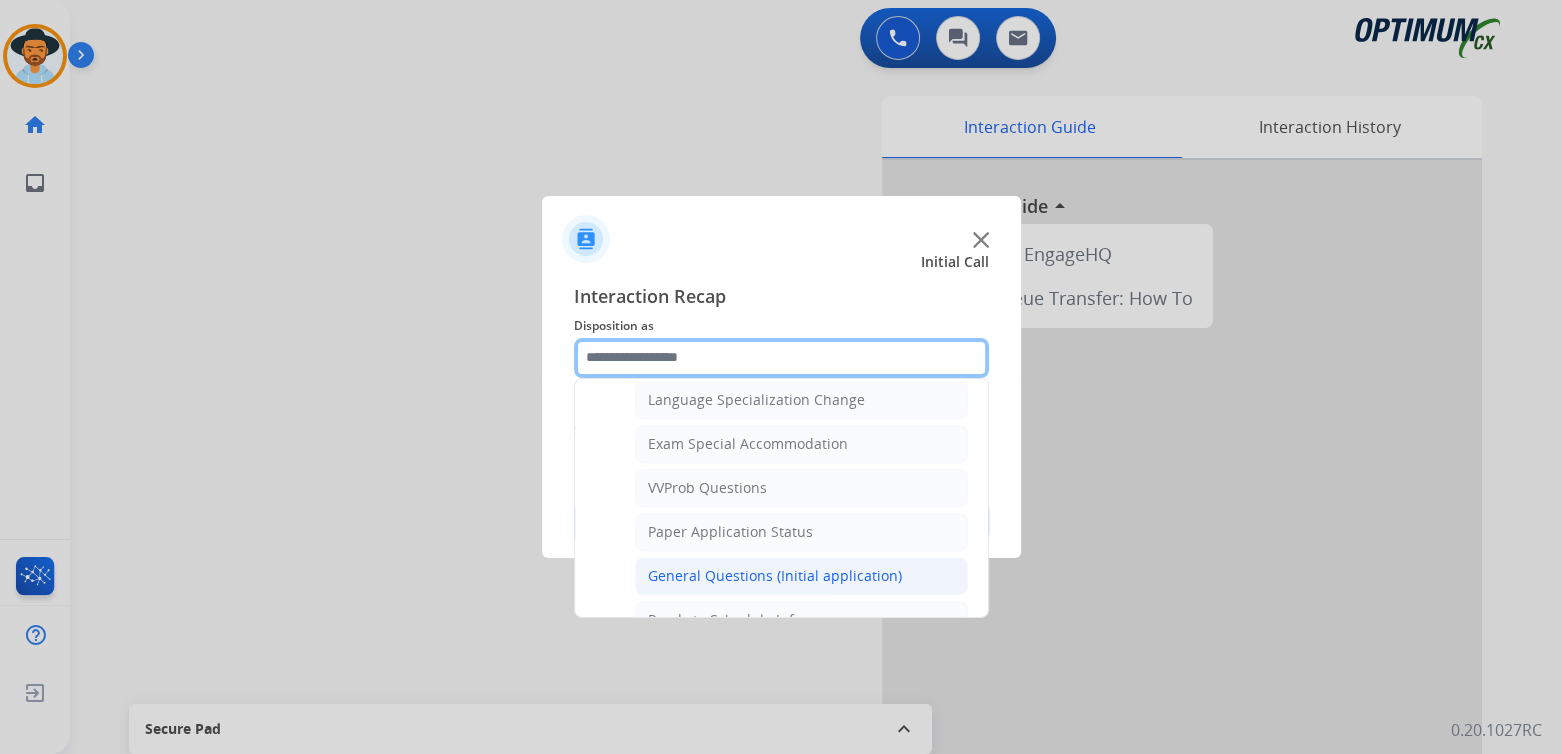 scroll, scrollTop: 1000, scrollLeft: 0, axis: vertical 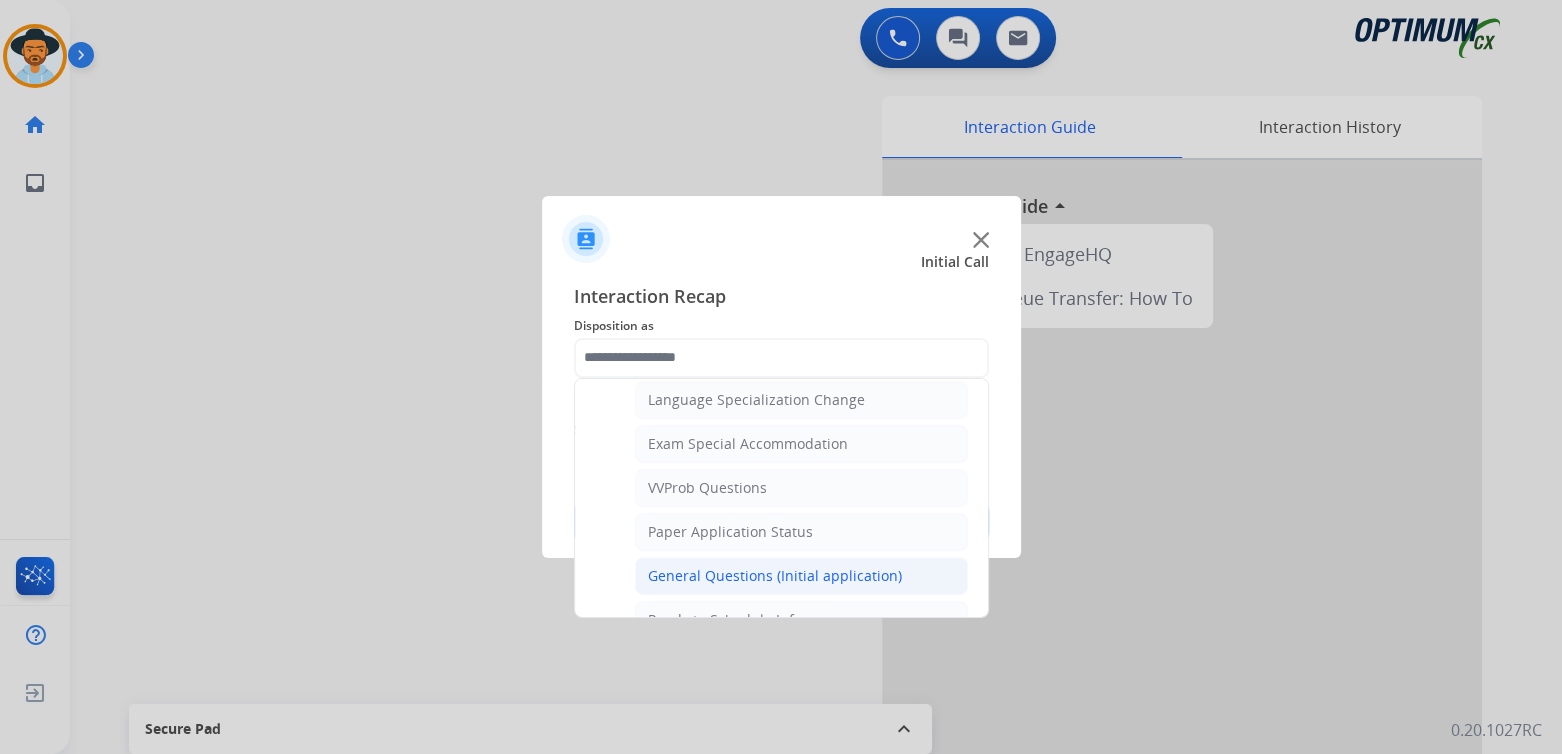 click on "General Questions (Initial application)" 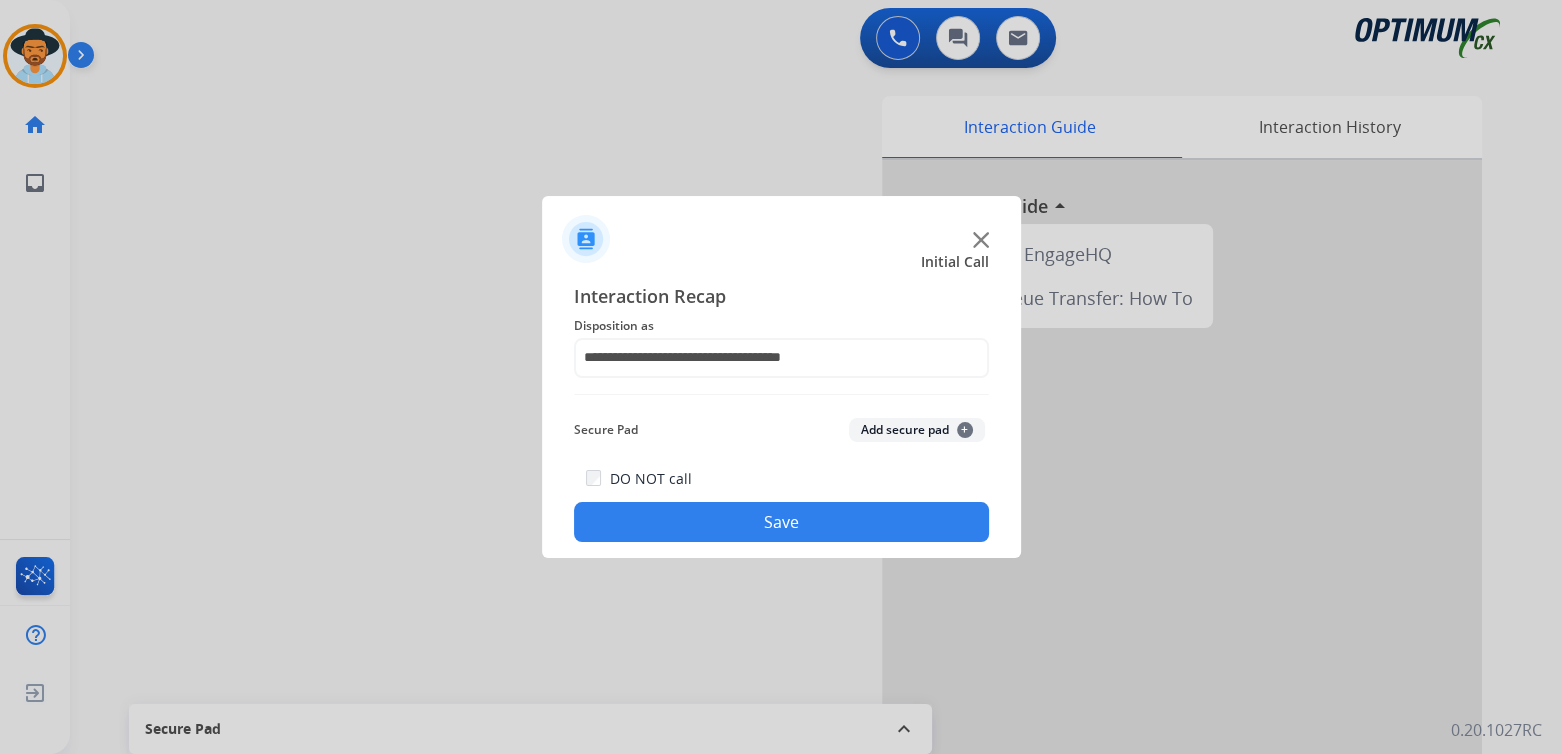 click on "Save" 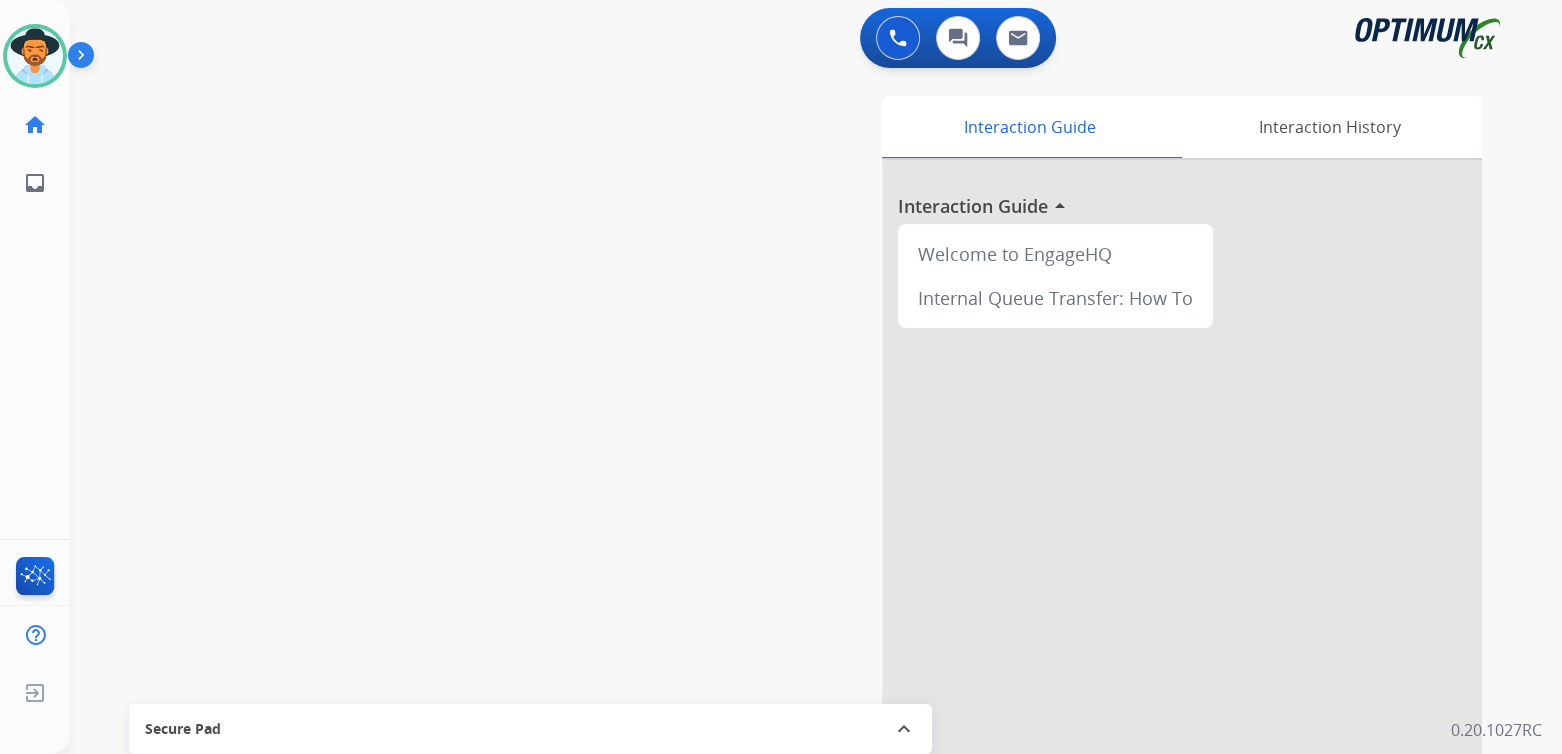 drag, startPoint x: 26, startPoint y: 57, endPoint x: 77, endPoint y: 50, distance: 51.47815 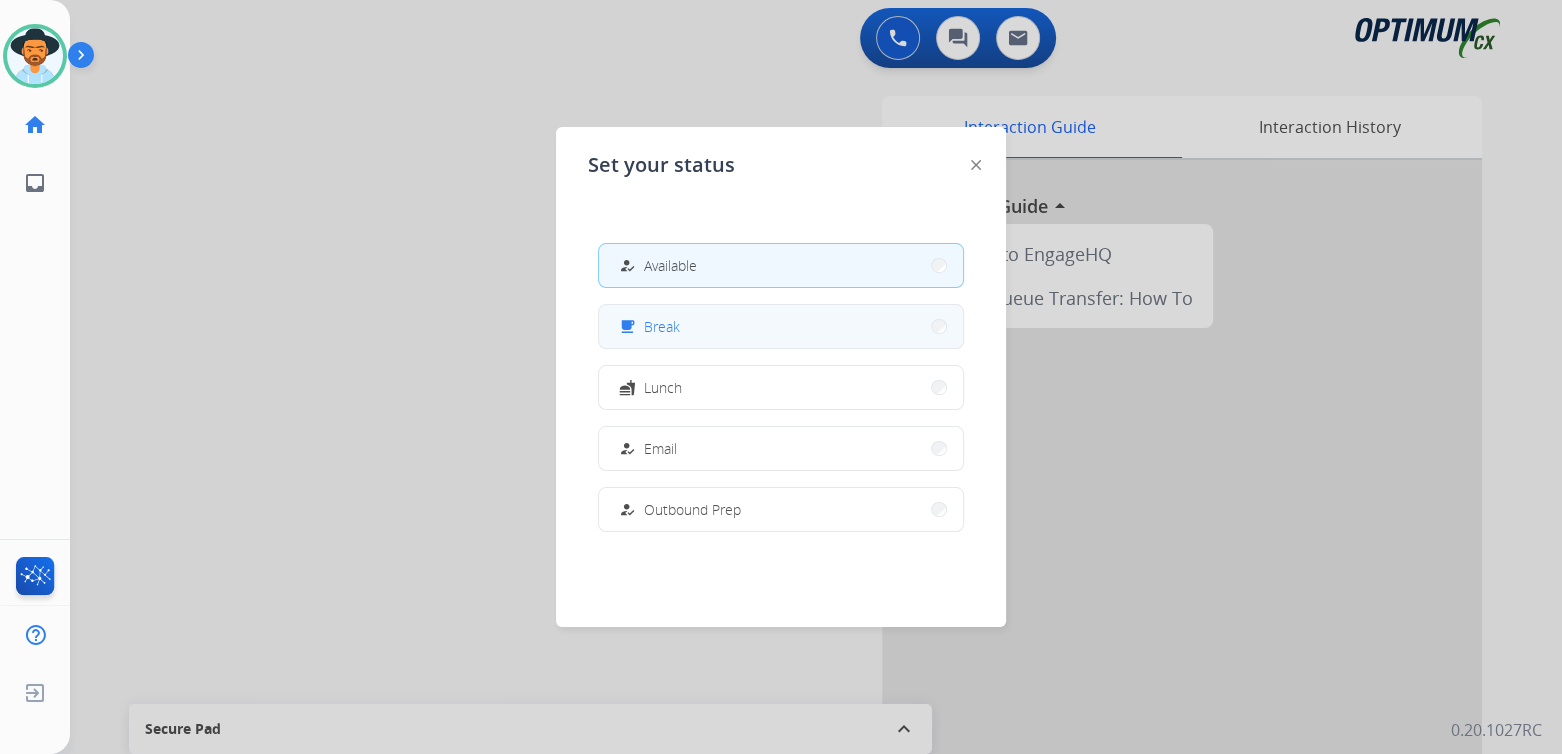 click on "free_breakfast Break" at bounding box center (781, 326) 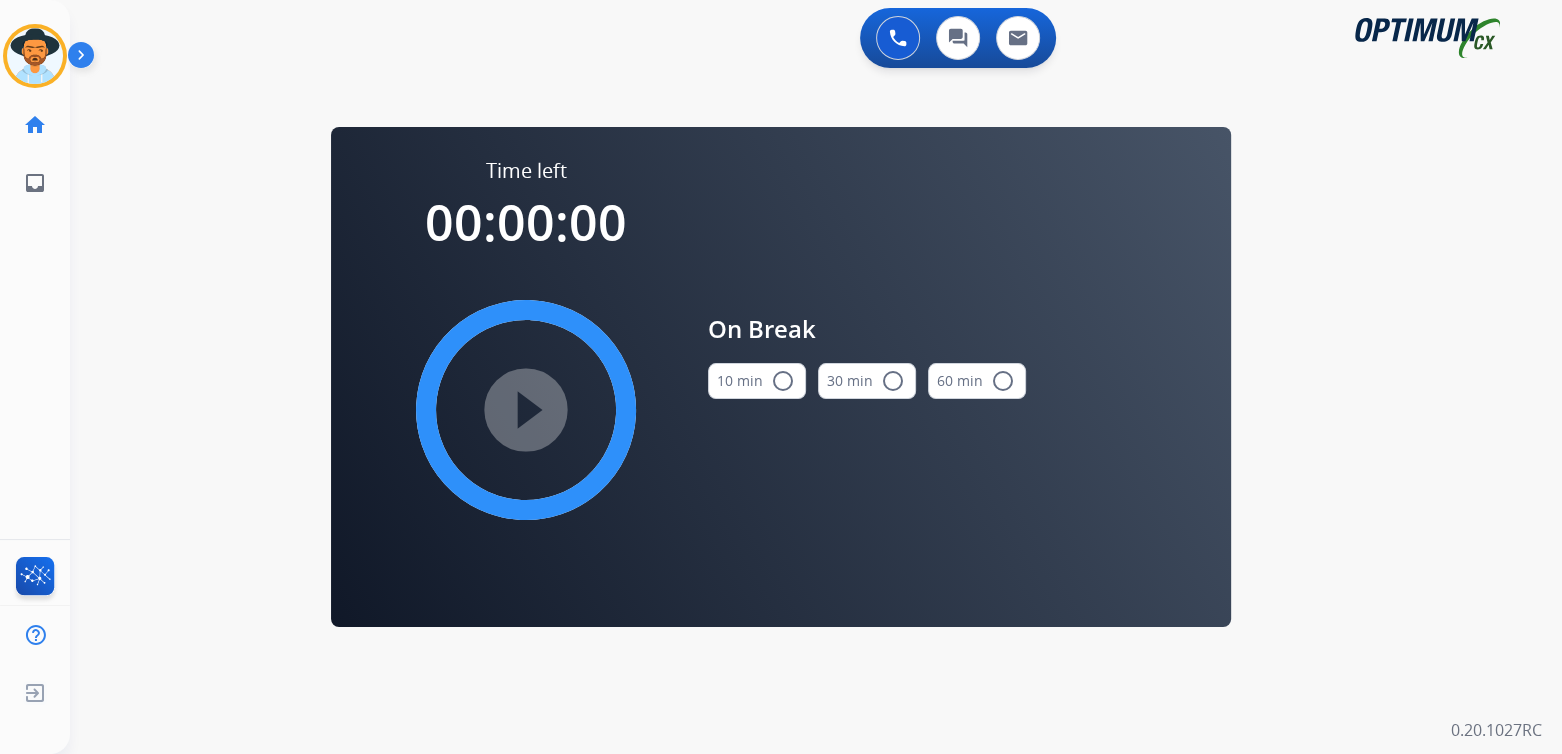 click on "radio_button_unchecked" at bounding box center (783, 381) 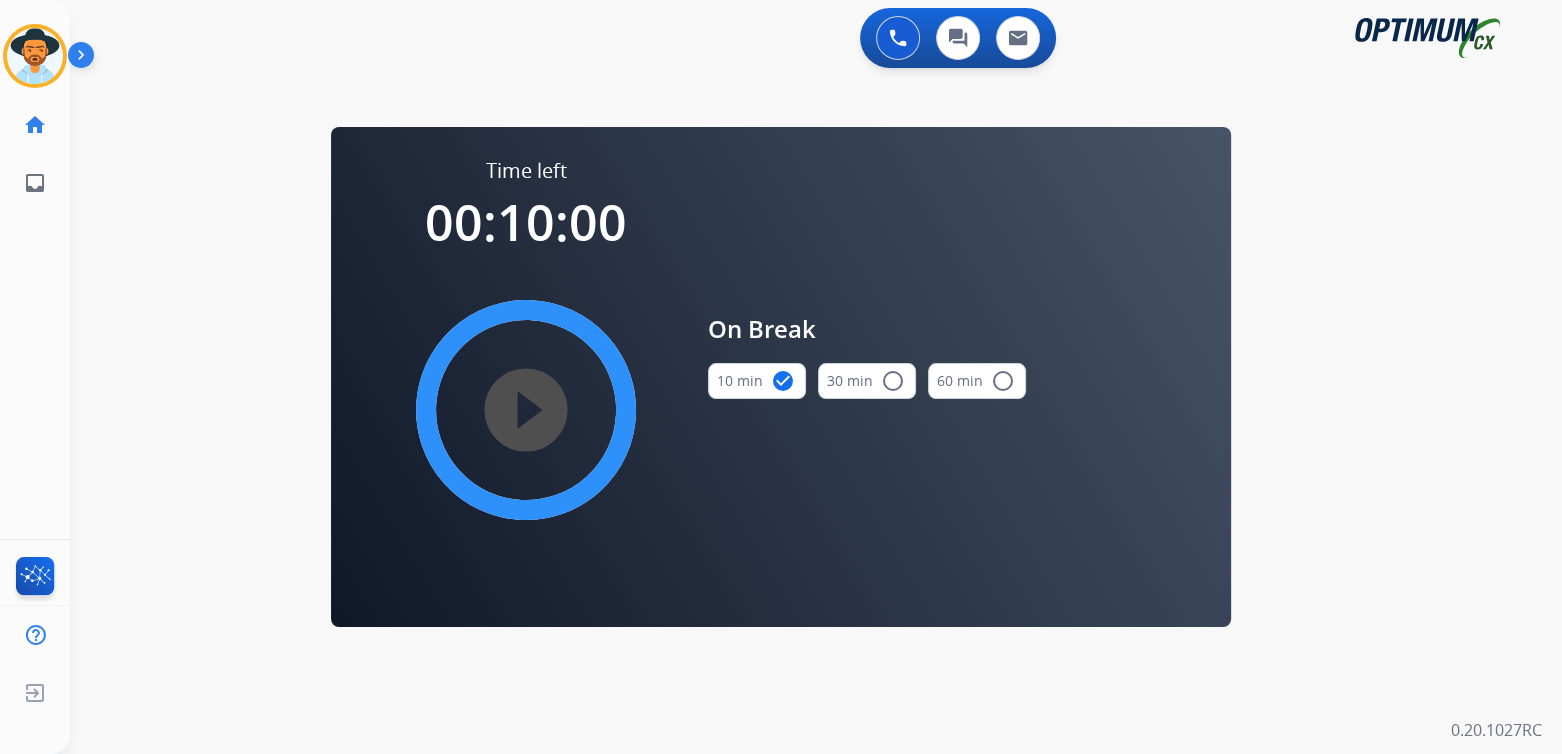 click on "play_circle_filled" at bounding box center [526, 410] 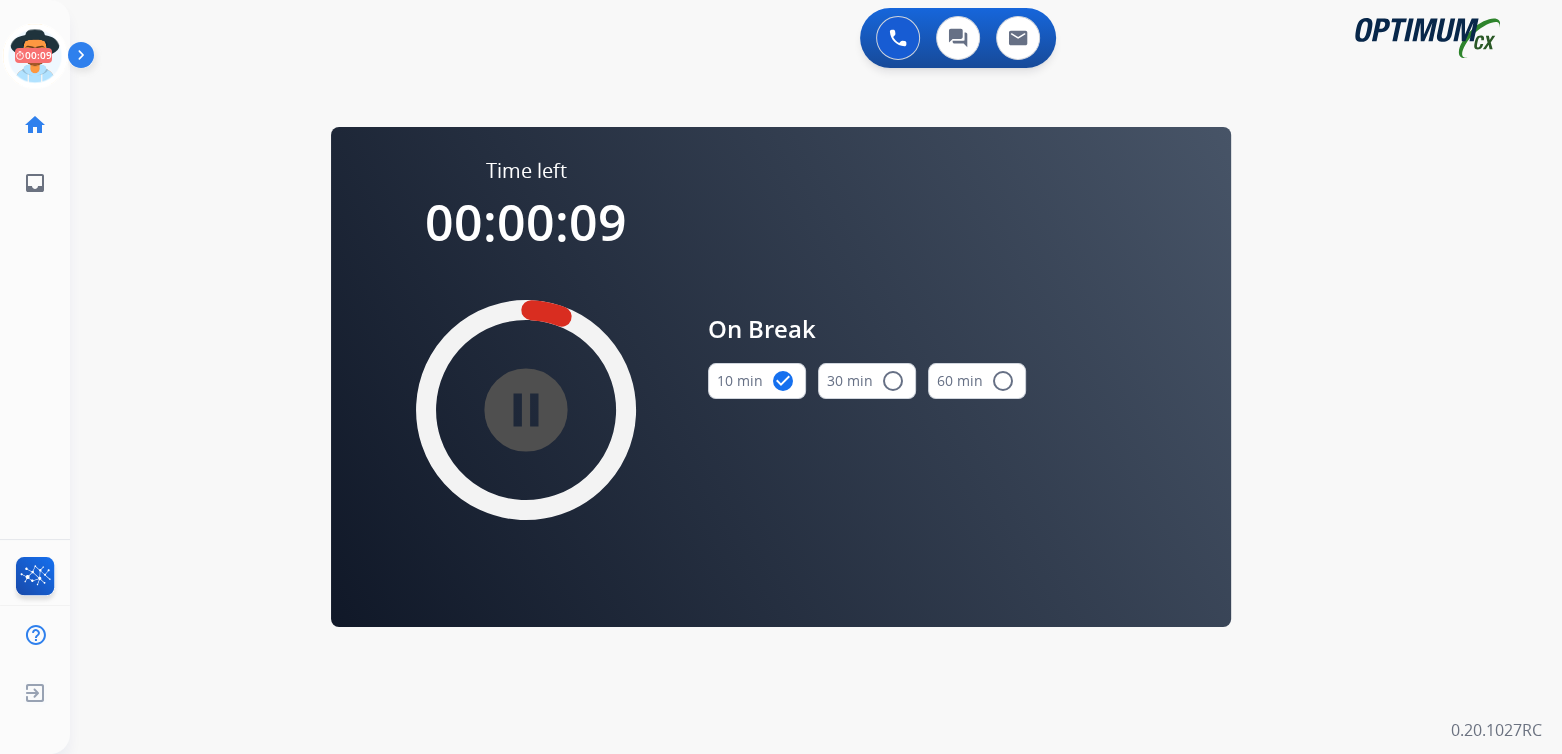 drag, startPoint x: 53, startPoint y: 60, endPoint x: 101, endPoint y: 60, distance: 48 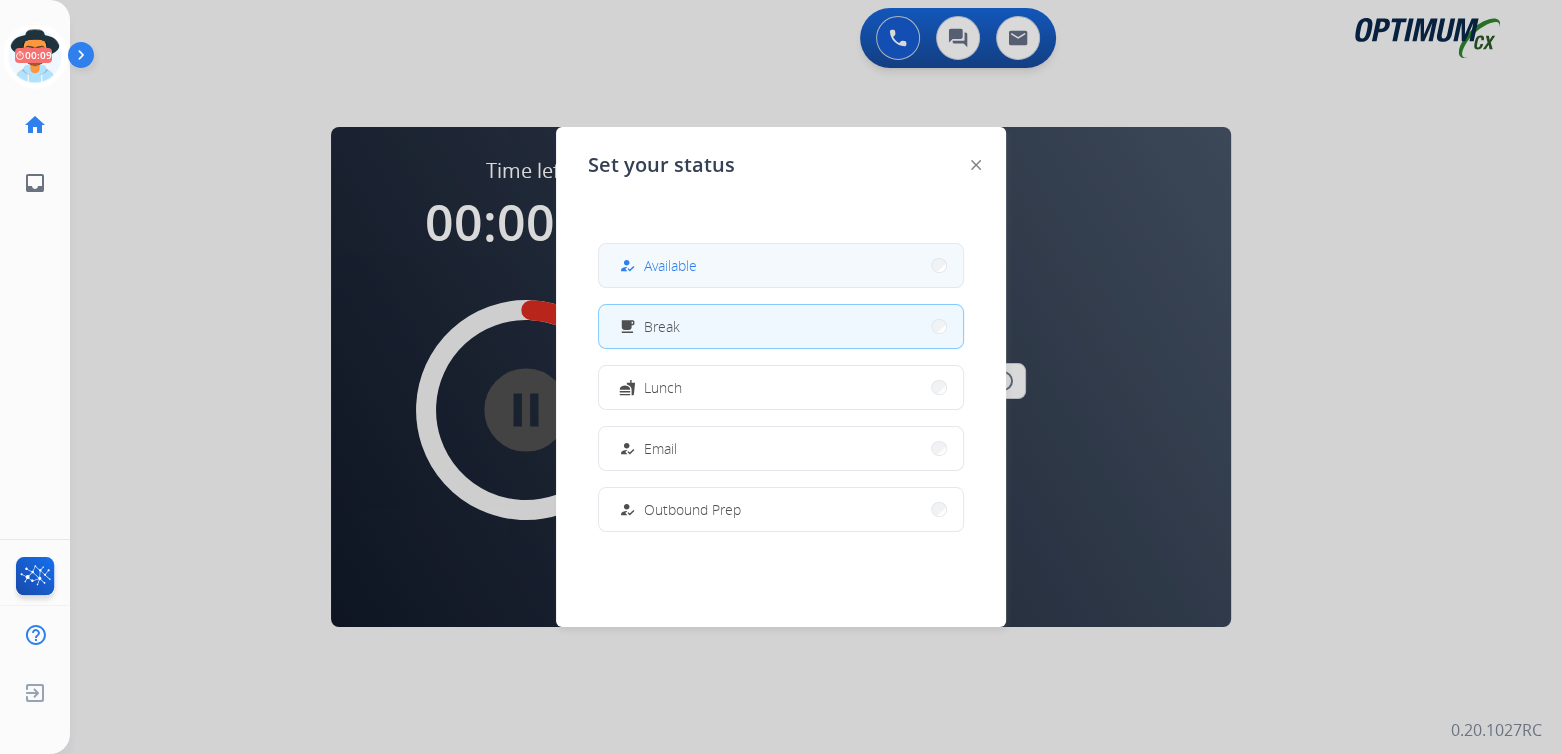 click on "Available" at bounding box center (670, 265) 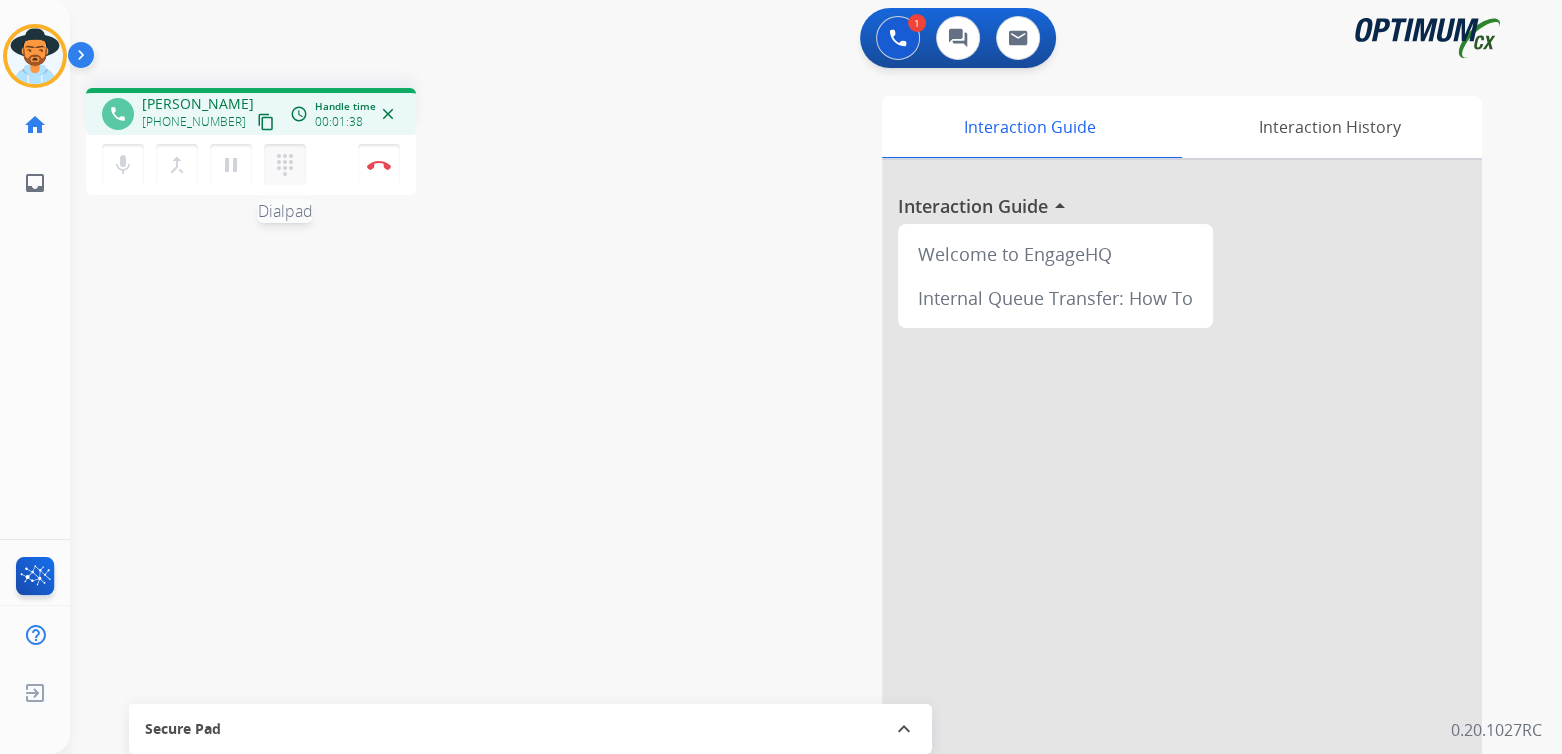 click on "dialpad" at bounding box center (285, 165) 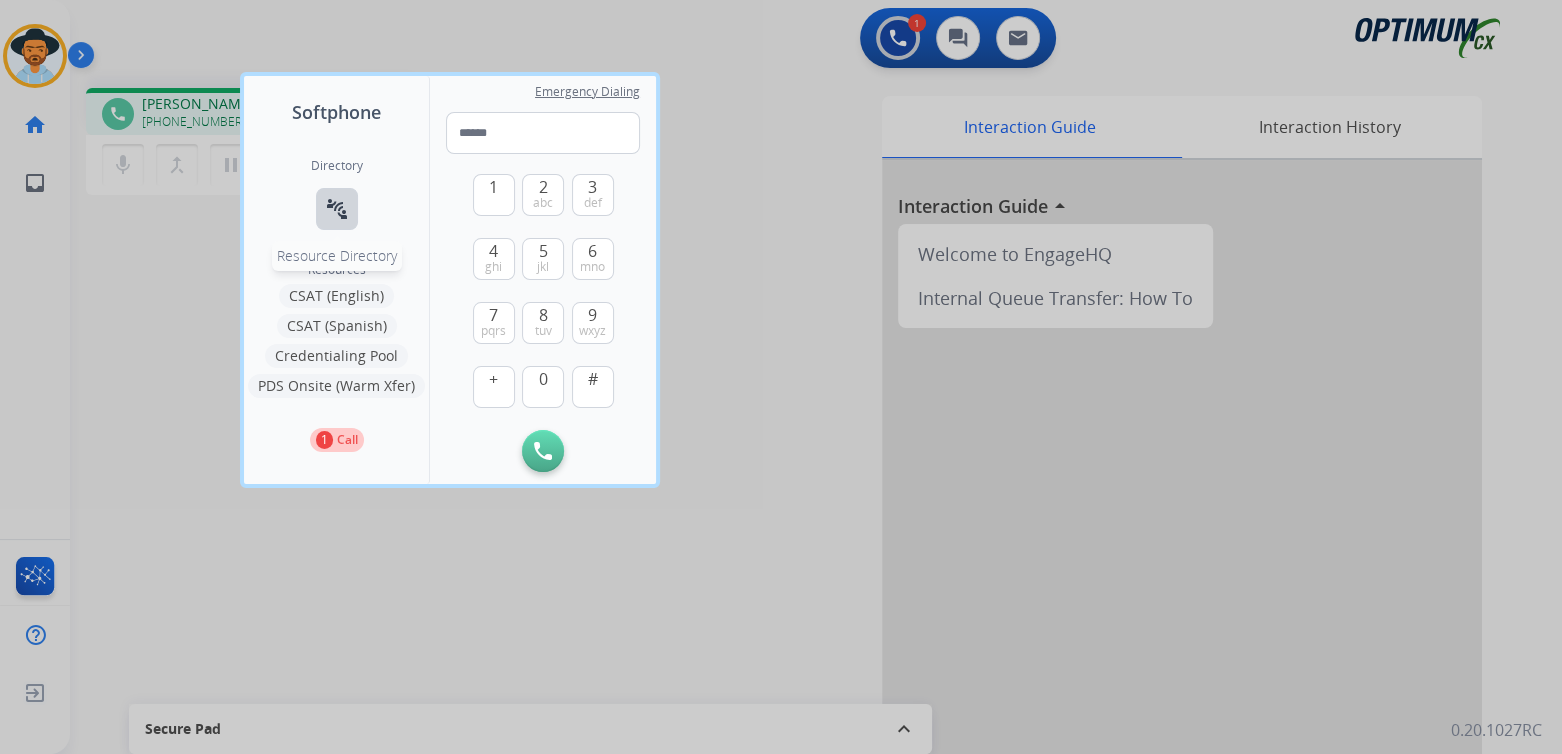 click on "connect_without_contact Resource Directory" at bounding box center [337, 209] 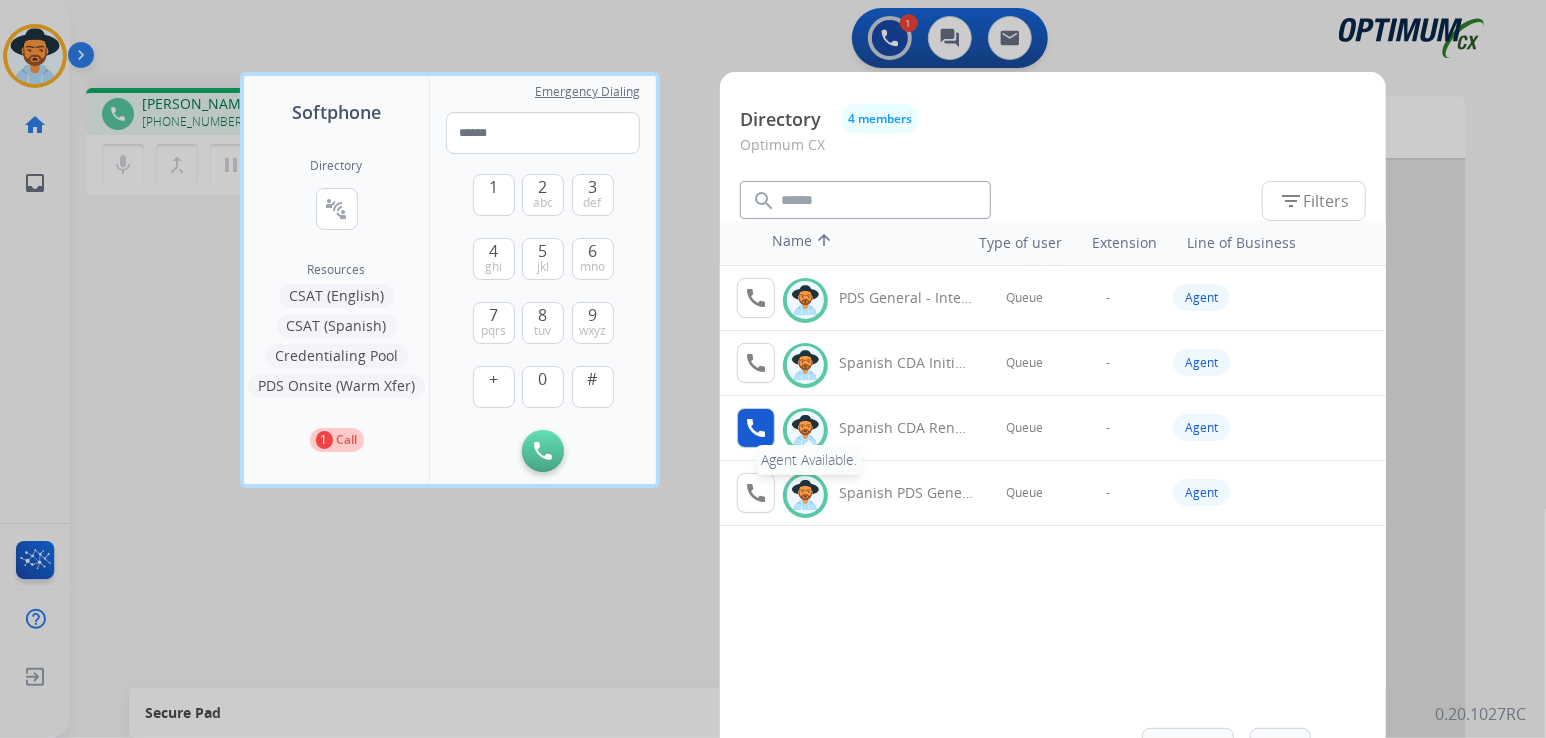 click on "call" at bounding box center [756, 428] 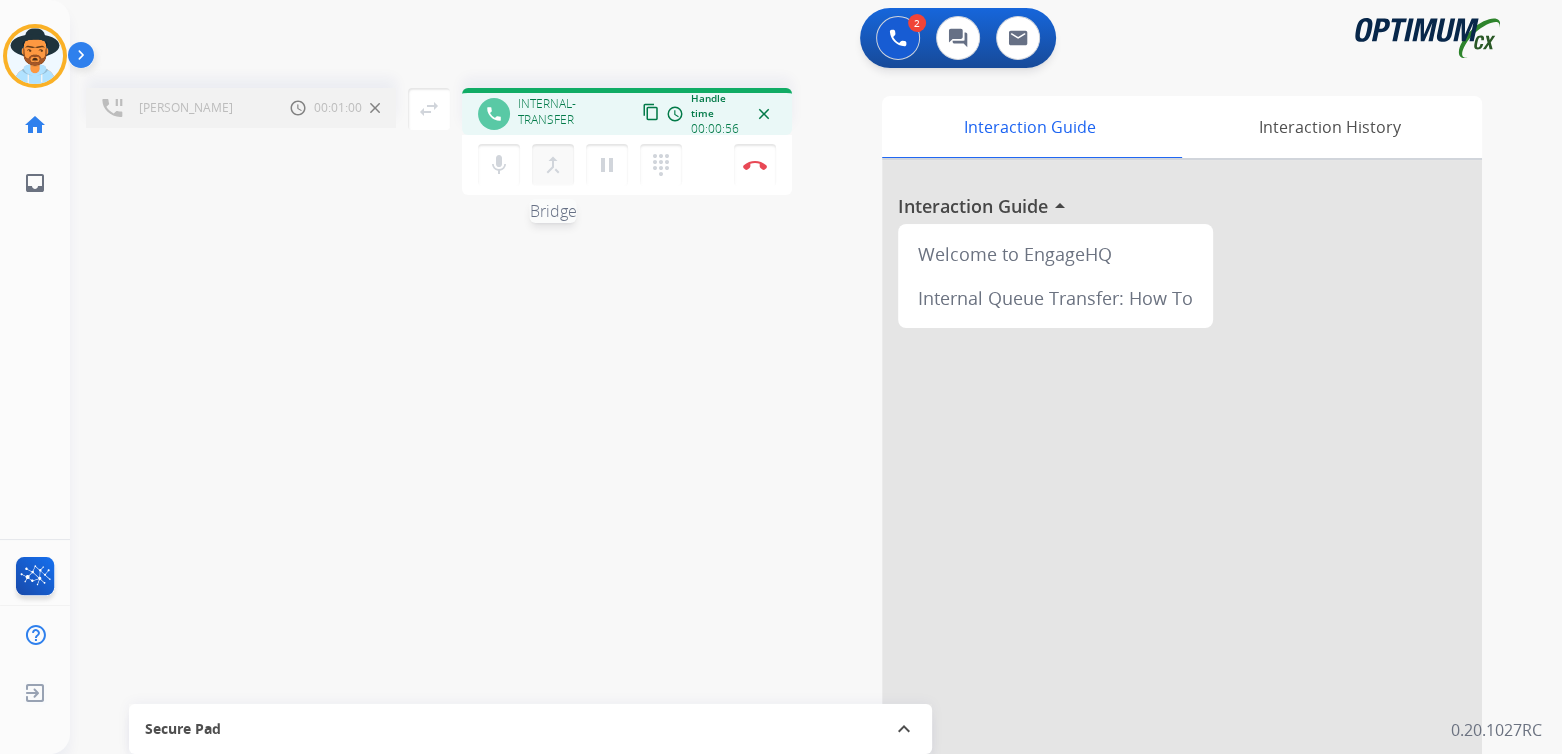 click on "merge_type" at bounding box center [553, 165] 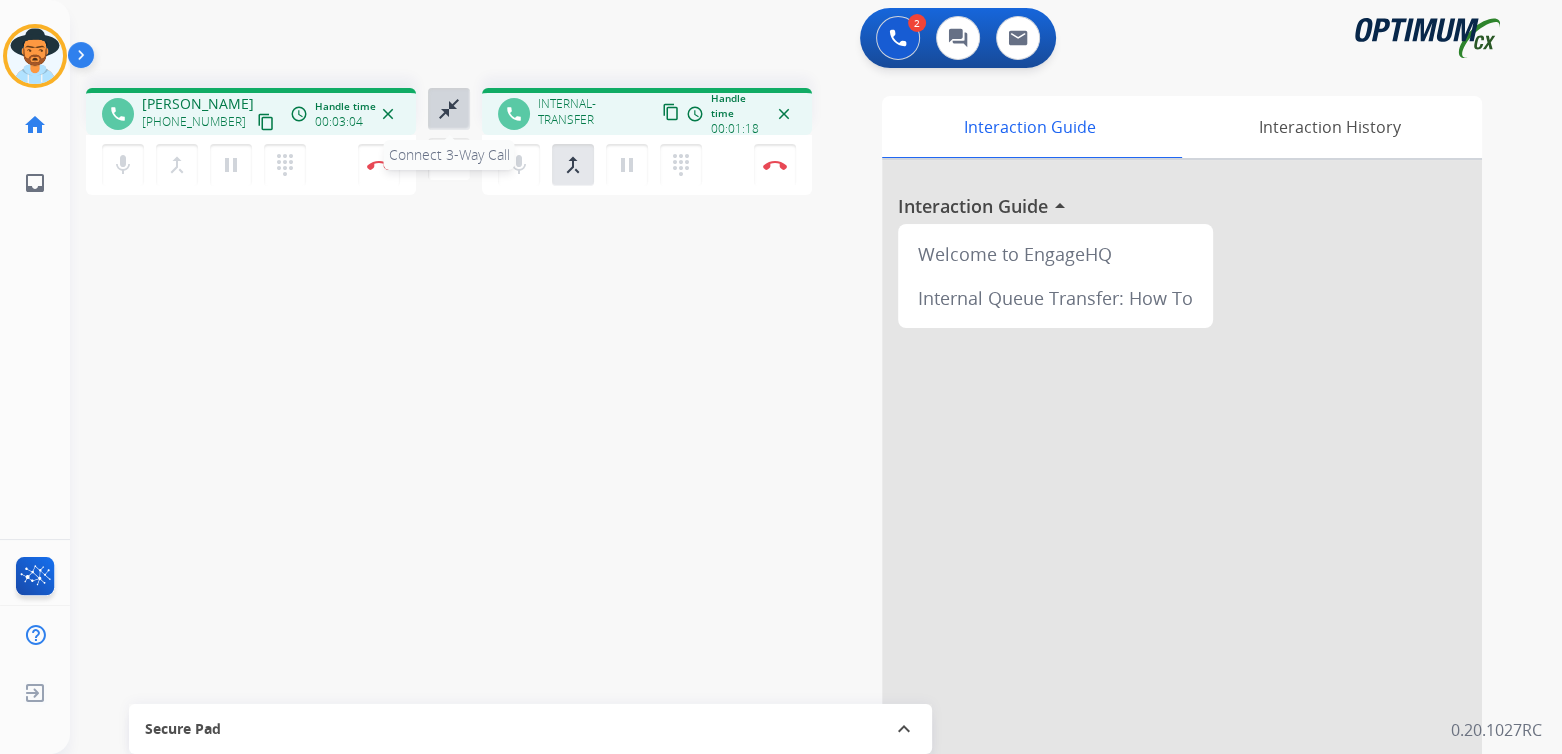 click on "close_fullscreen" at bounding box center [449, 109] 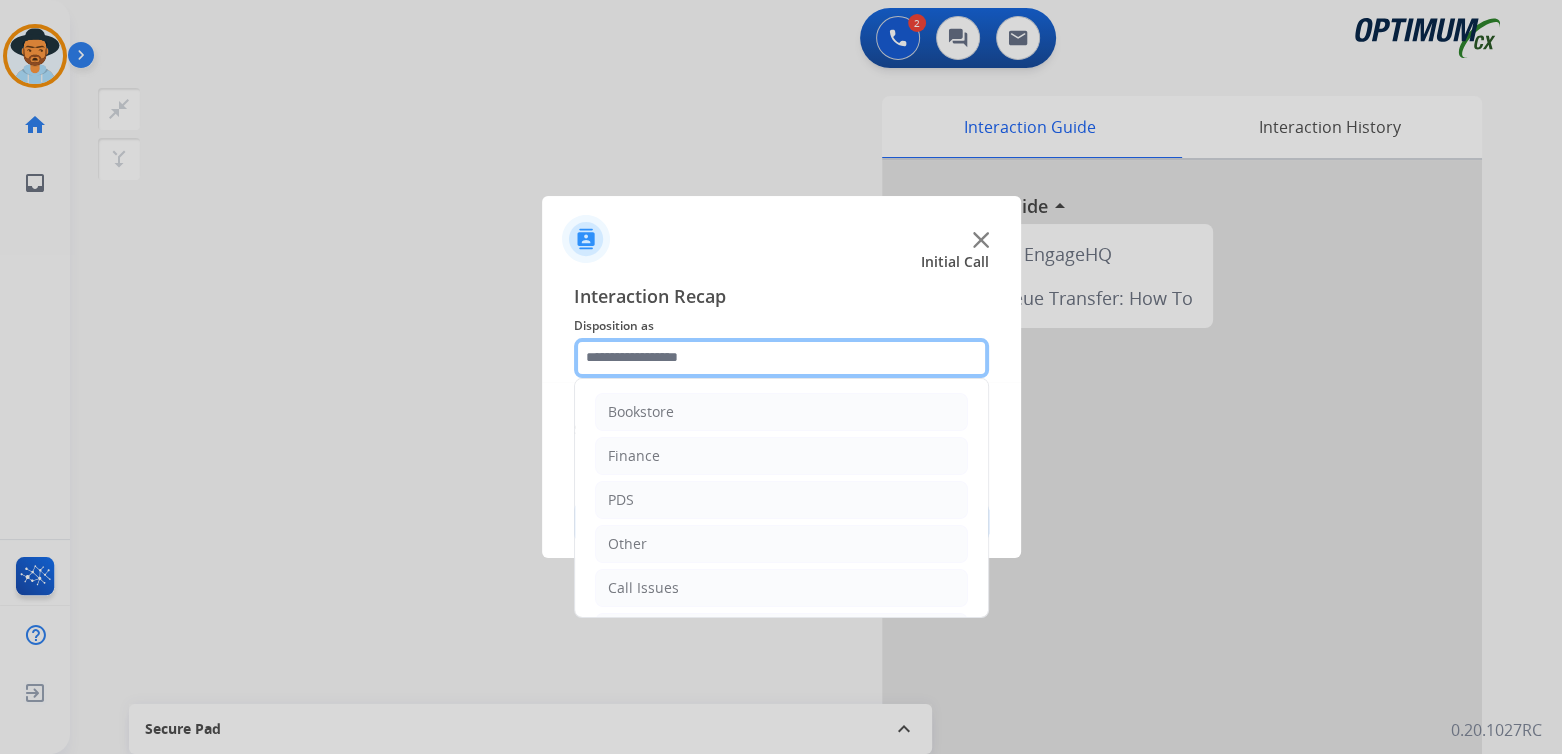 click 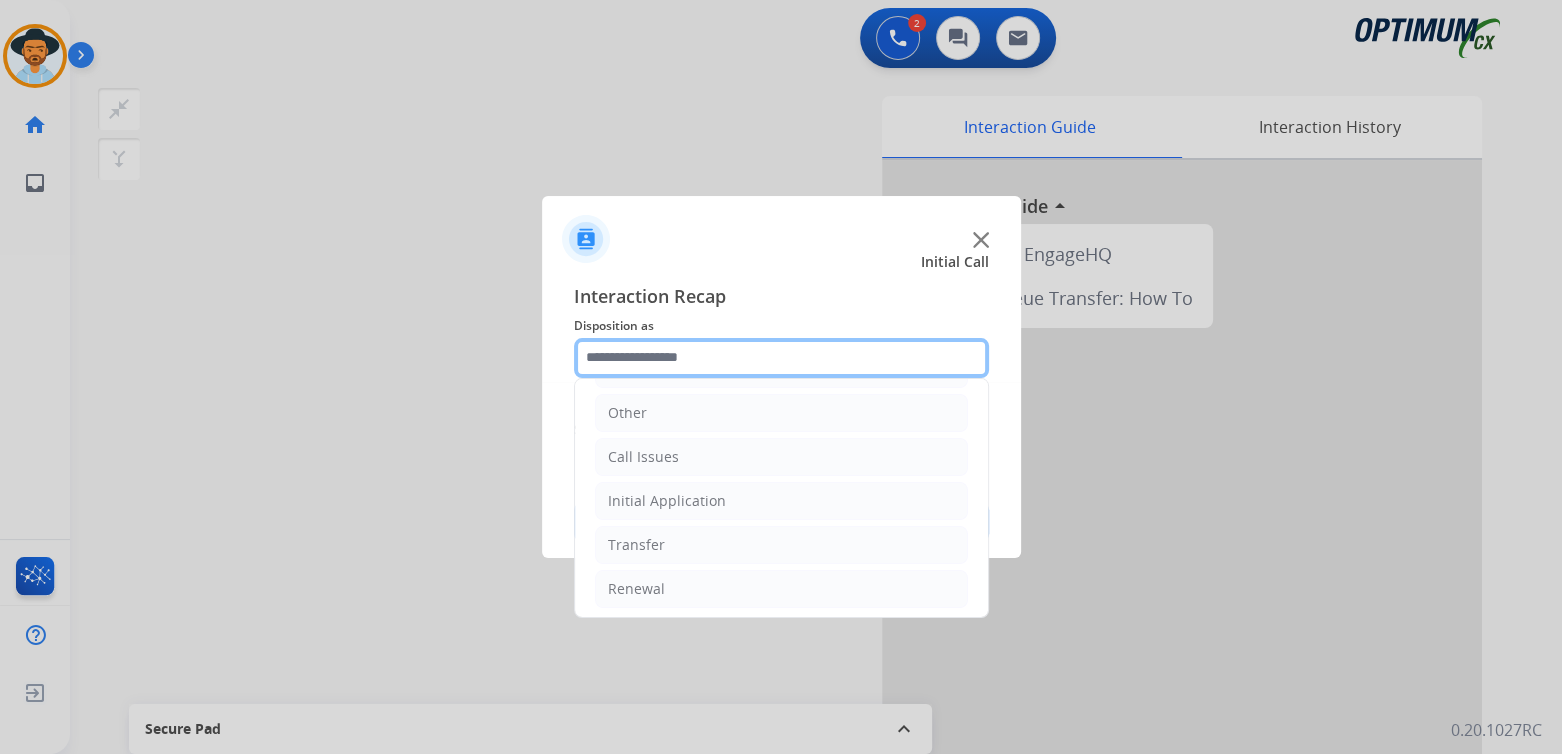 scroll, scrollTop: 132, scrollLeft: 0, axis: vertical 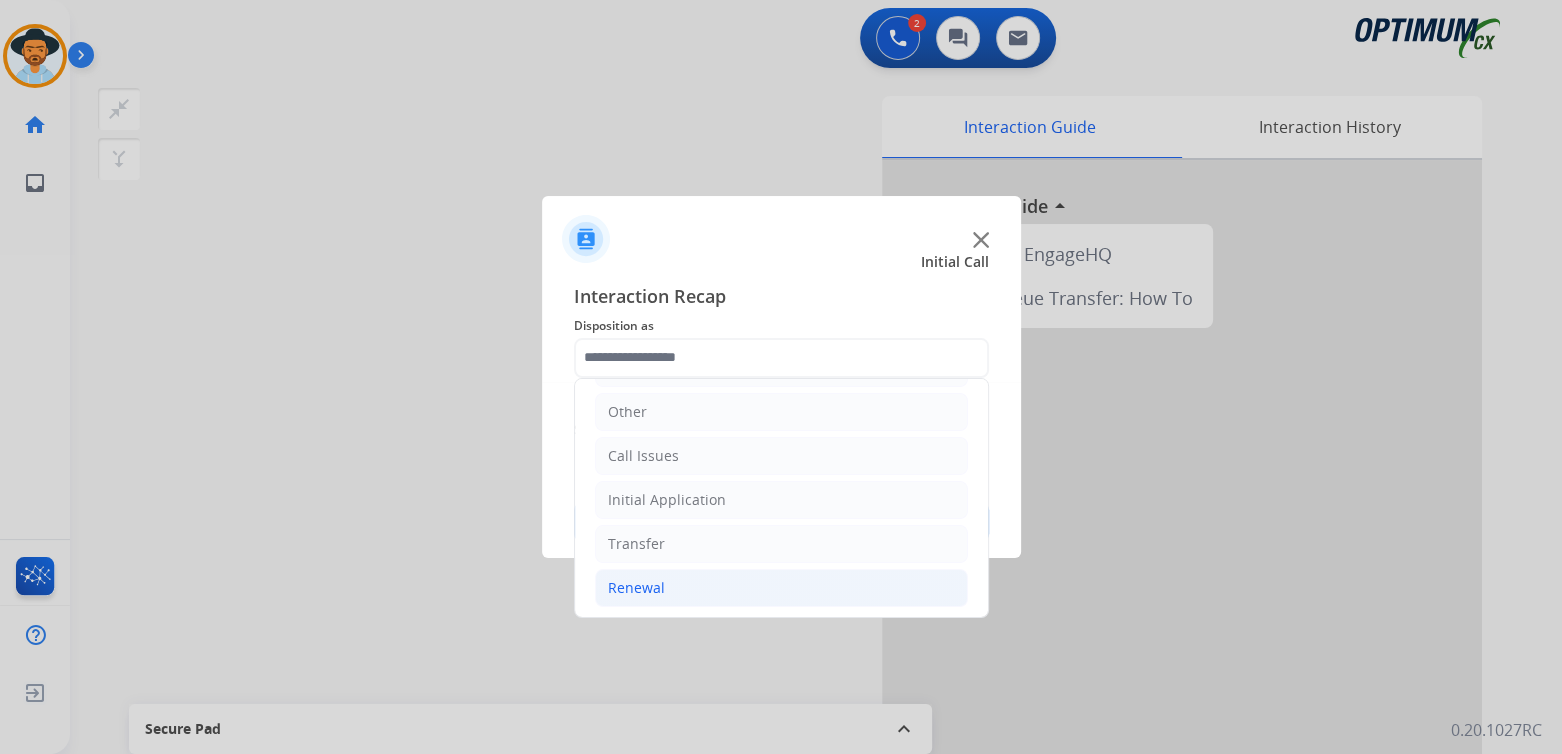 click on "Renewal" 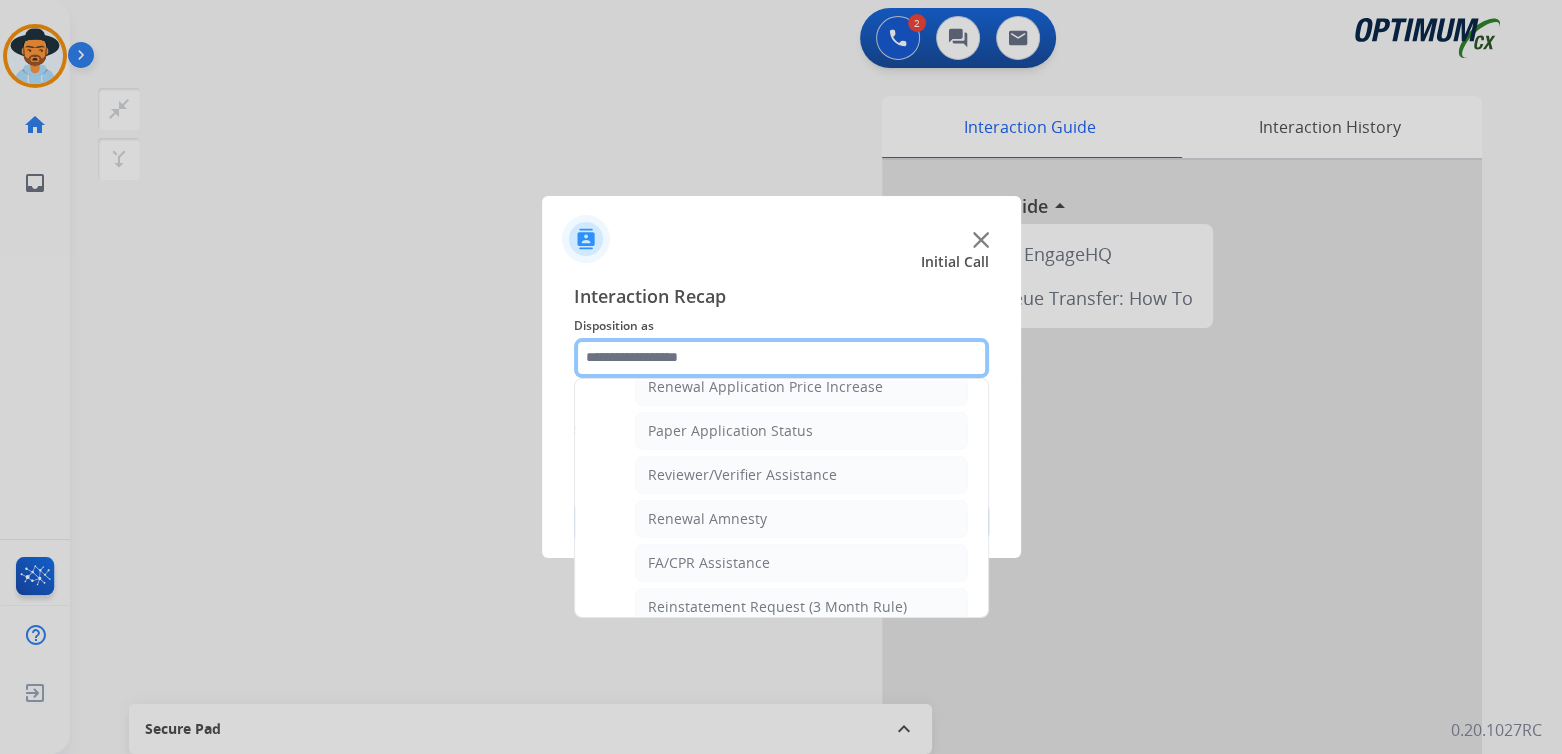 scroll, scrollTop: 762, scrollLeft: 0, axis: vertical 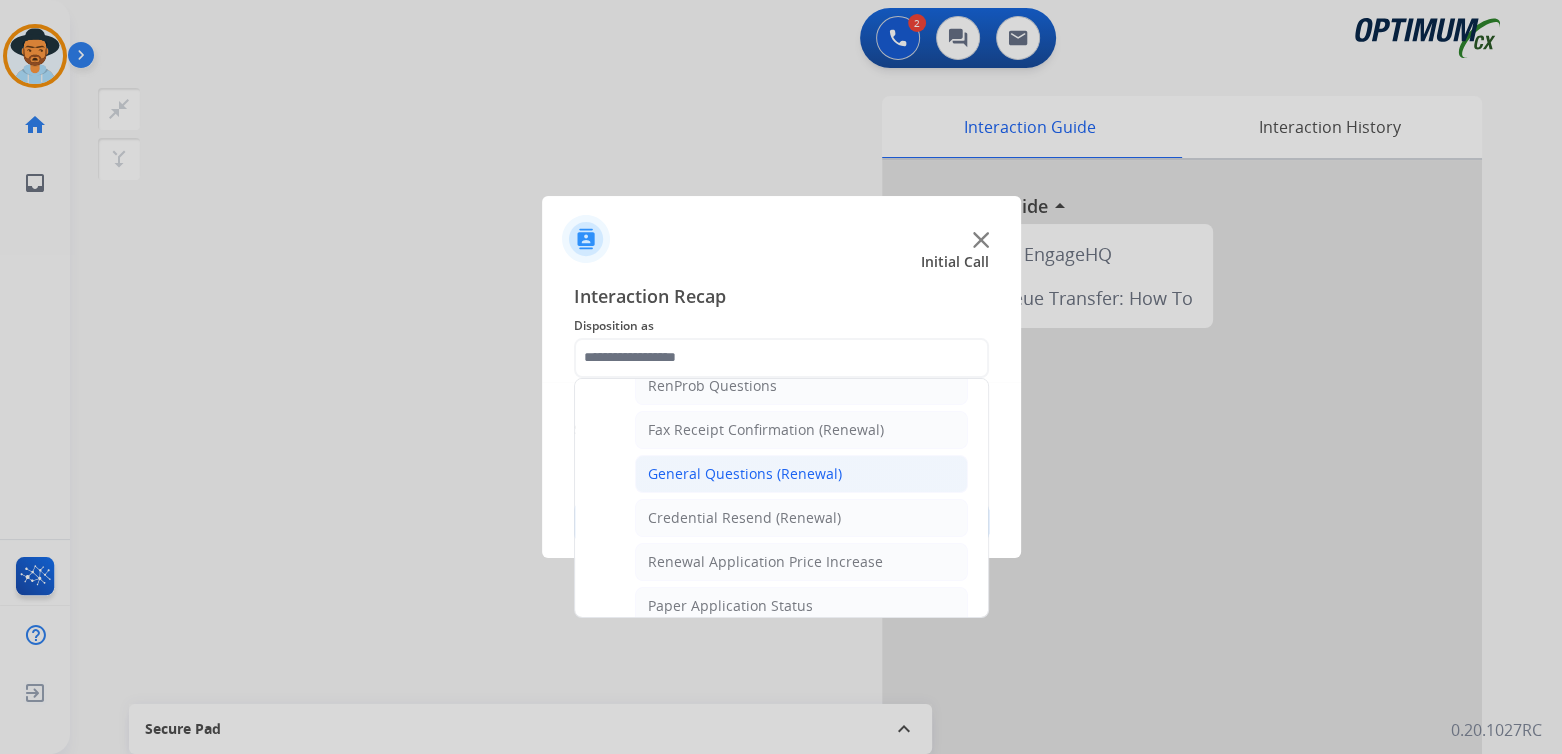 click on "General Questions (Renewal)" 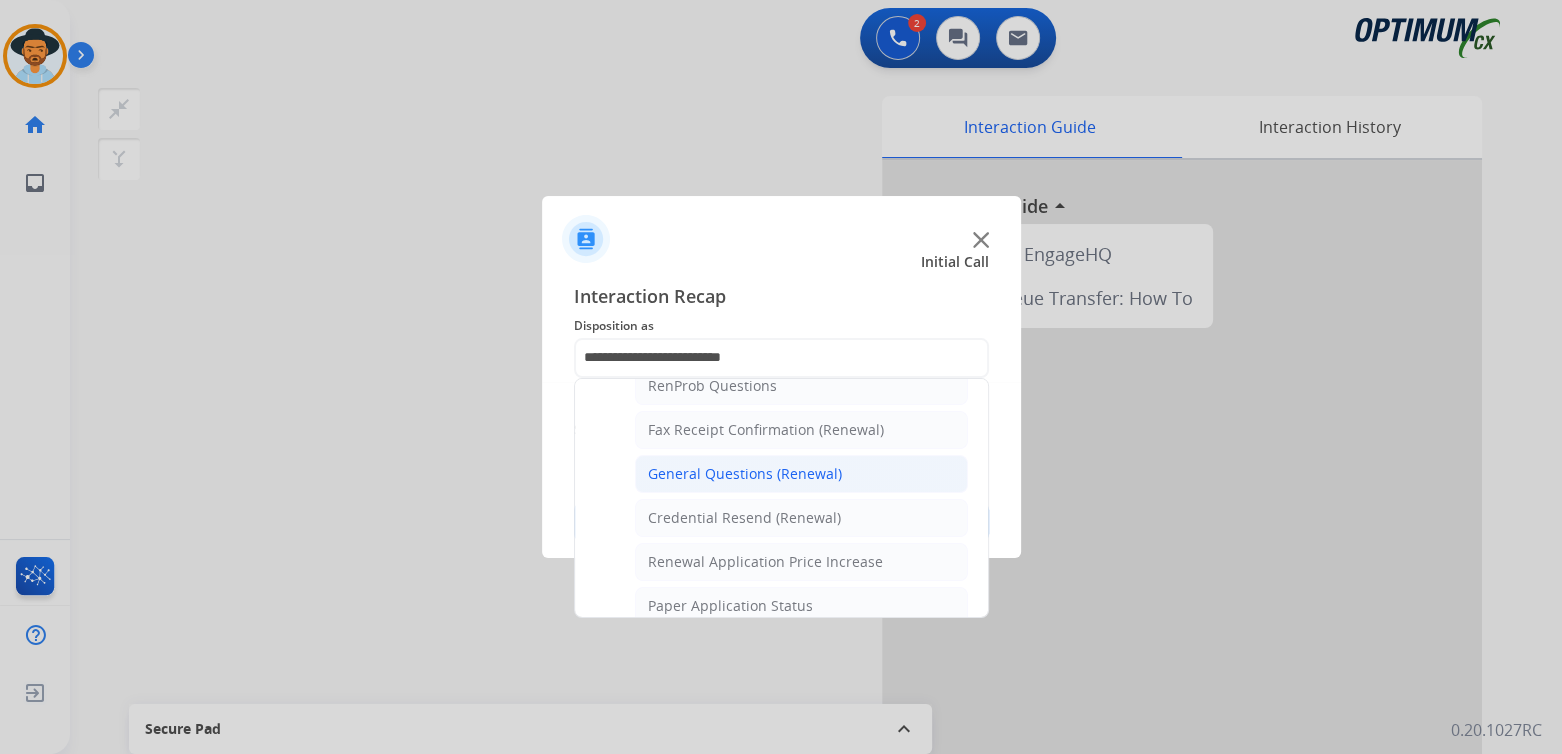 scroll, scrollTop: 0, scrollLeft: 0, axis: both 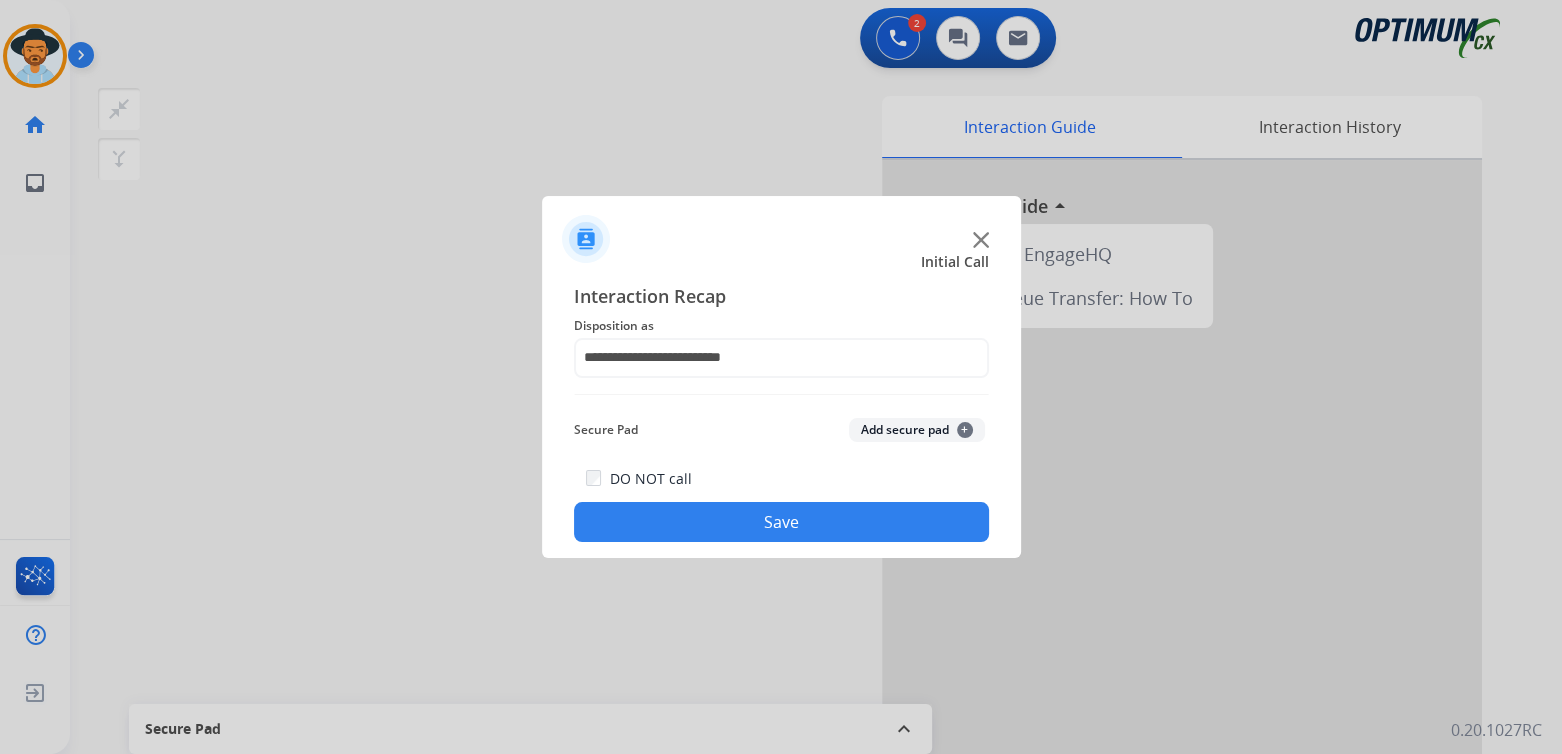 click on "Save" 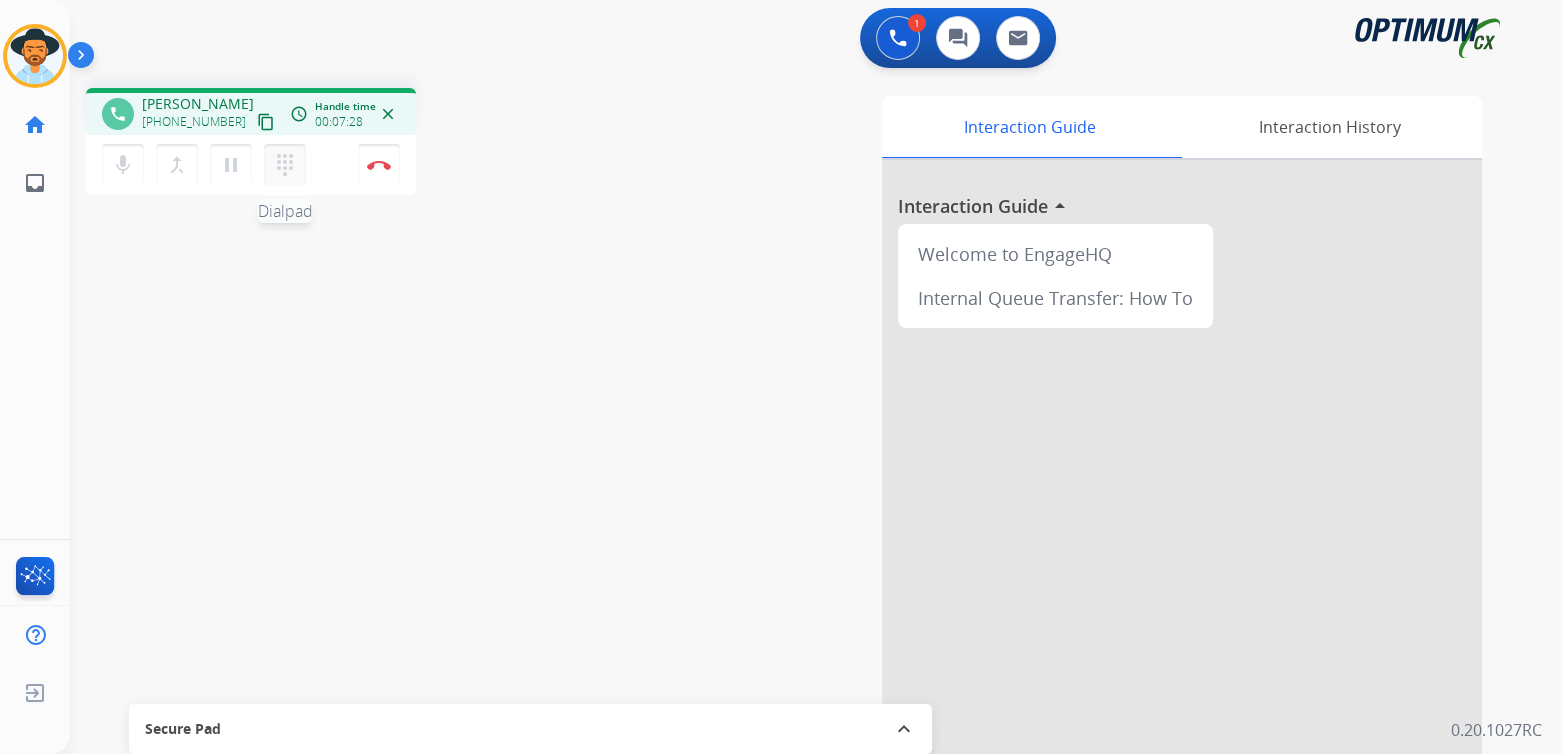 click on "dialpad" at bounding box center (285, 165) 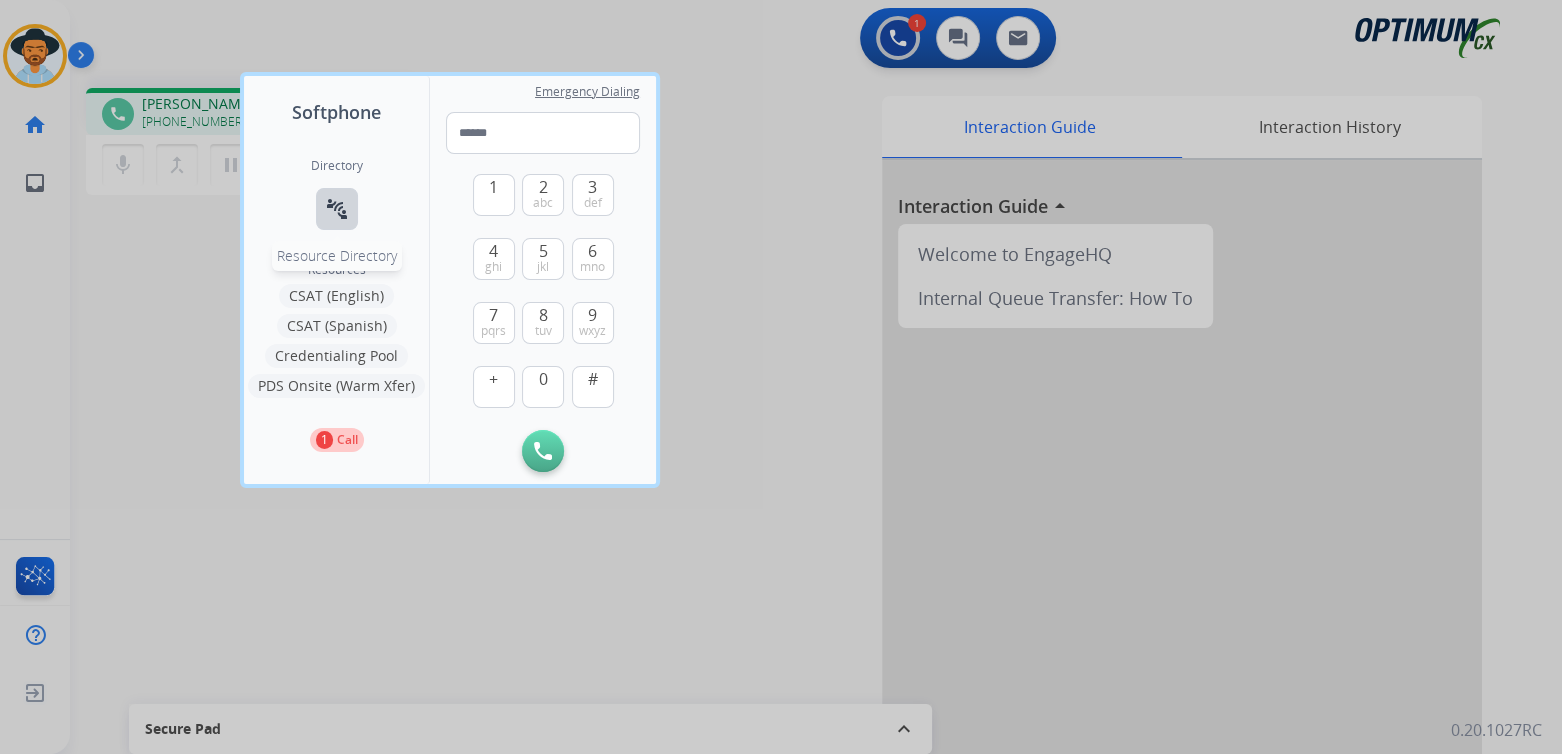 click on "connect_without_contact" at bounding box center (337, 209) 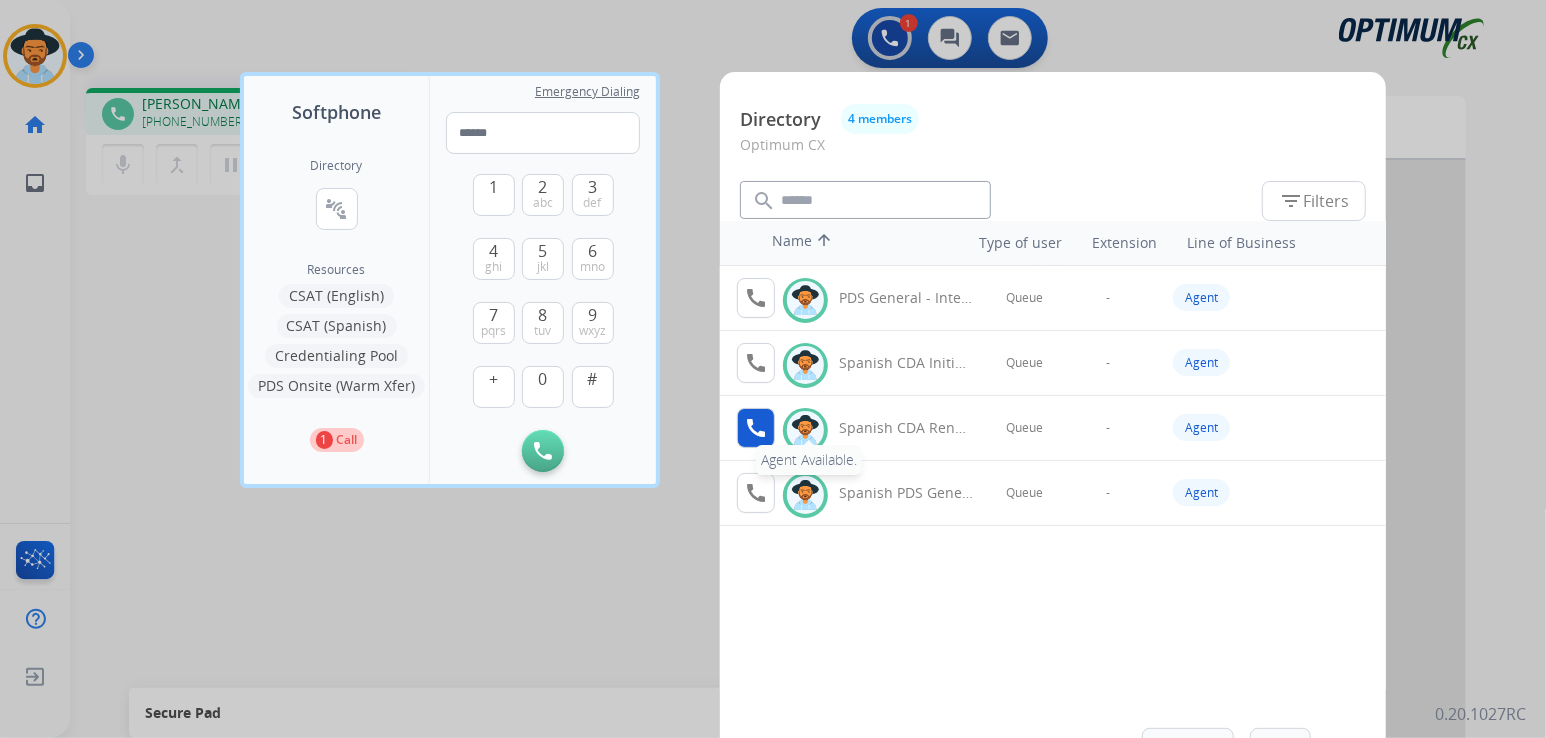 click on "call" at bounding box center [756, 428] 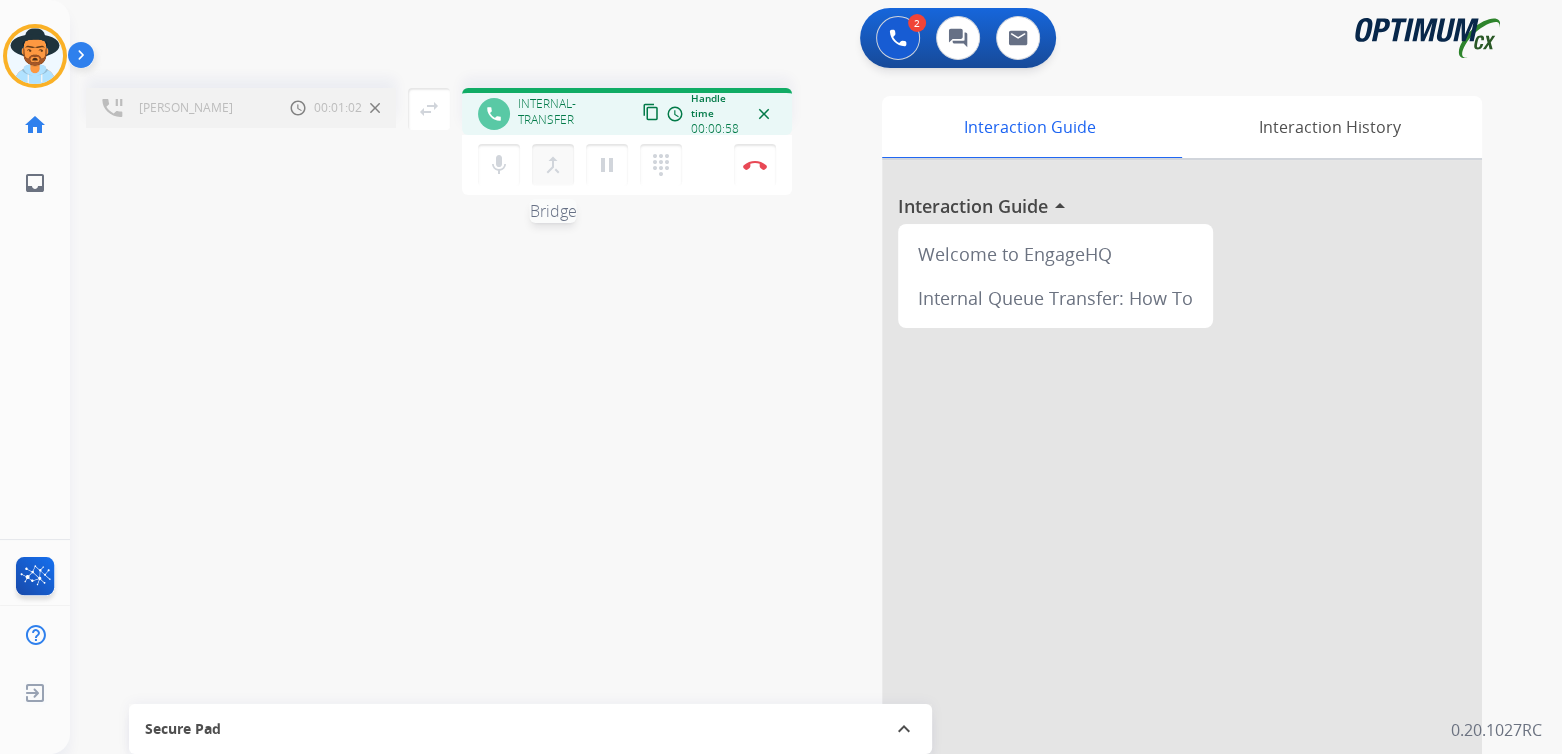 click on "merge_type" at bounding box center (553, 165) 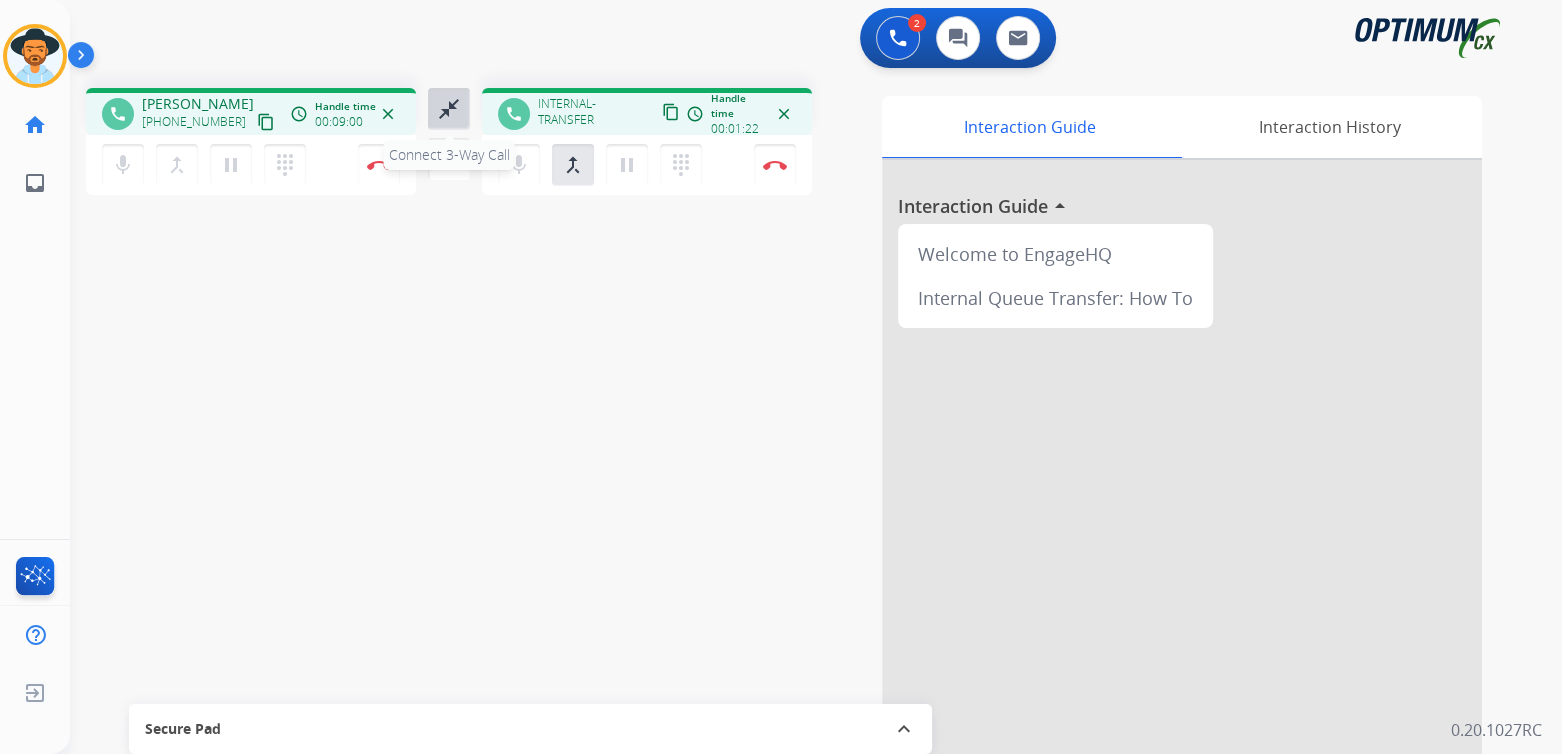 click on "close_fullscreen" at bounding box center [449, 109] 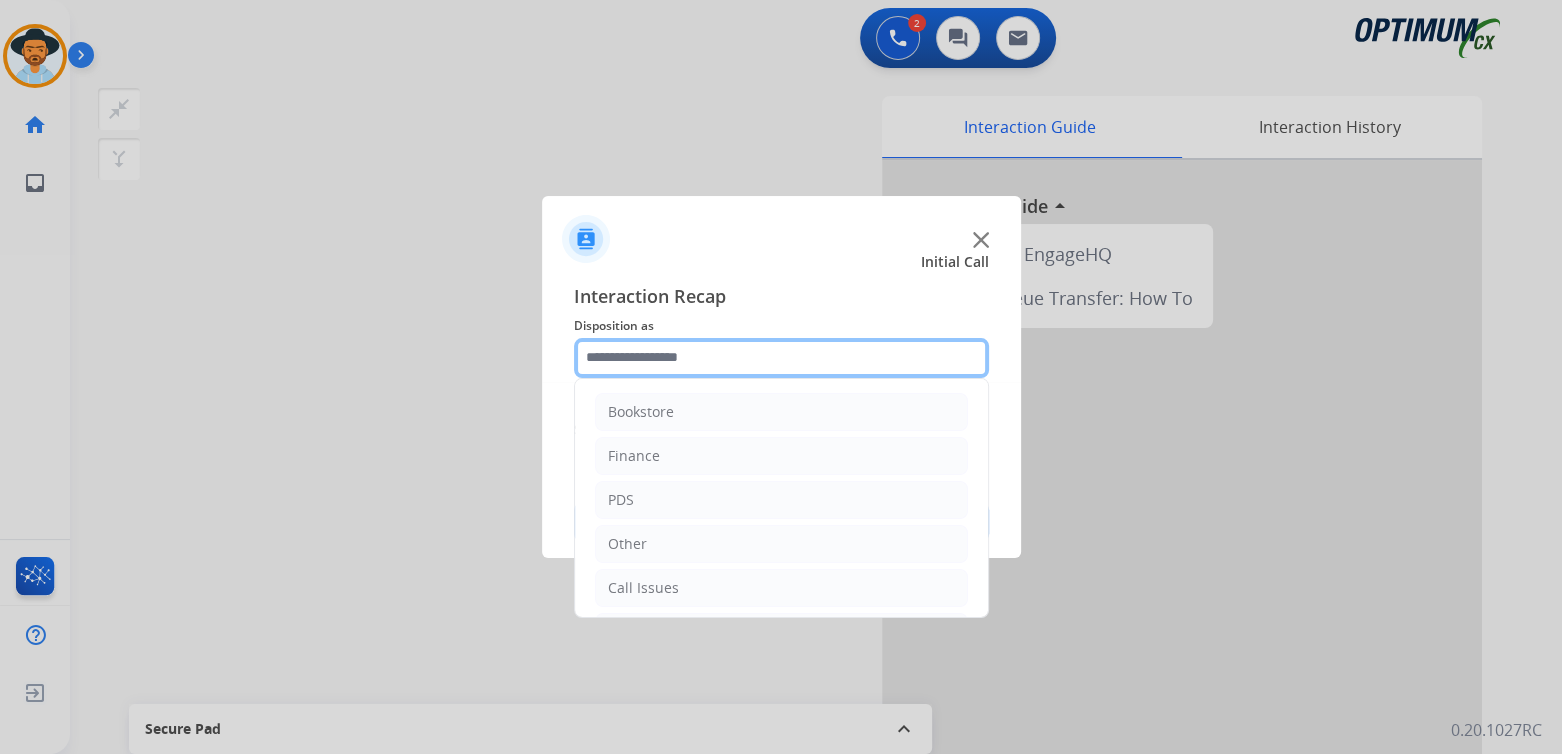 click 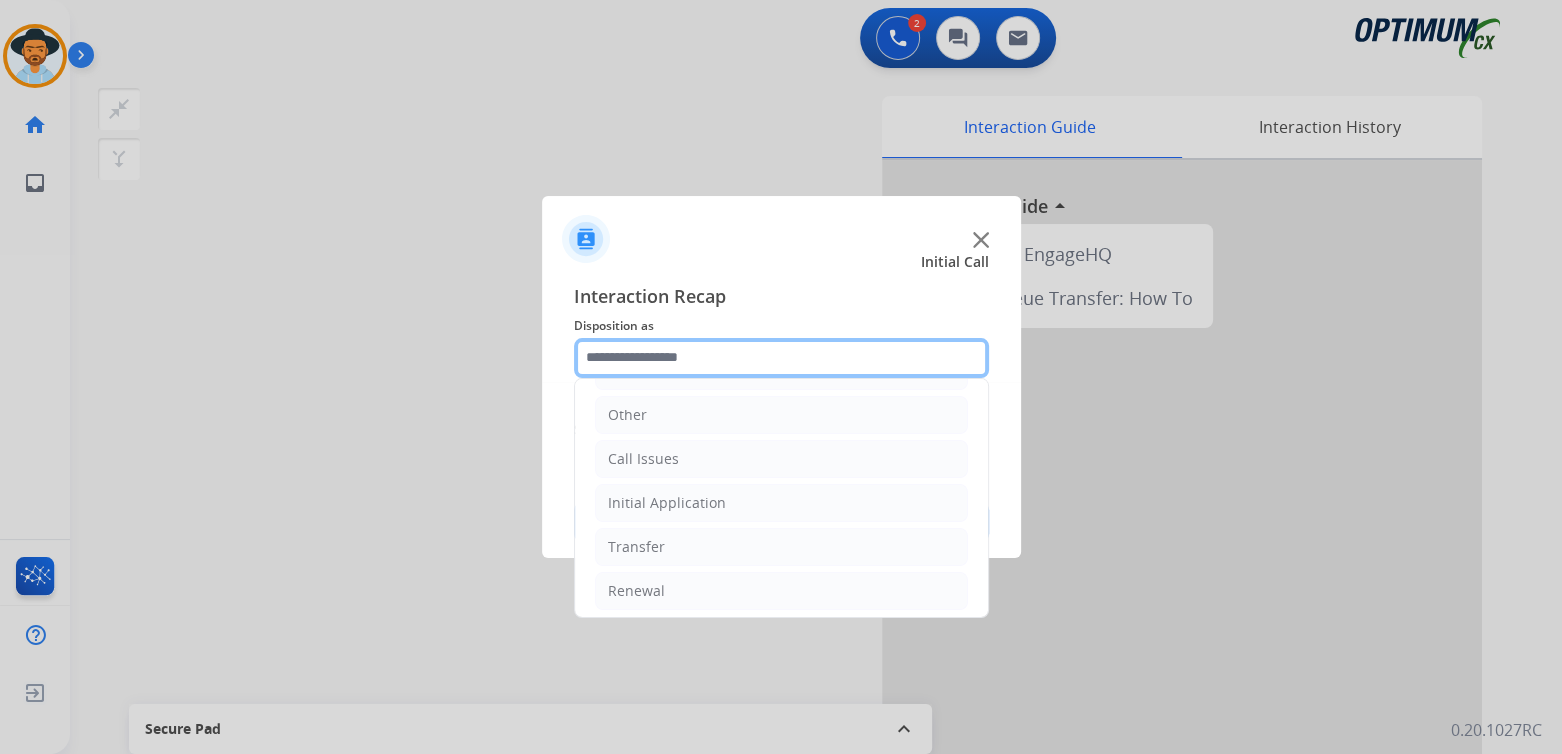 scroll, scrollTop: 132, scrollLeft: 0, axis: vertical 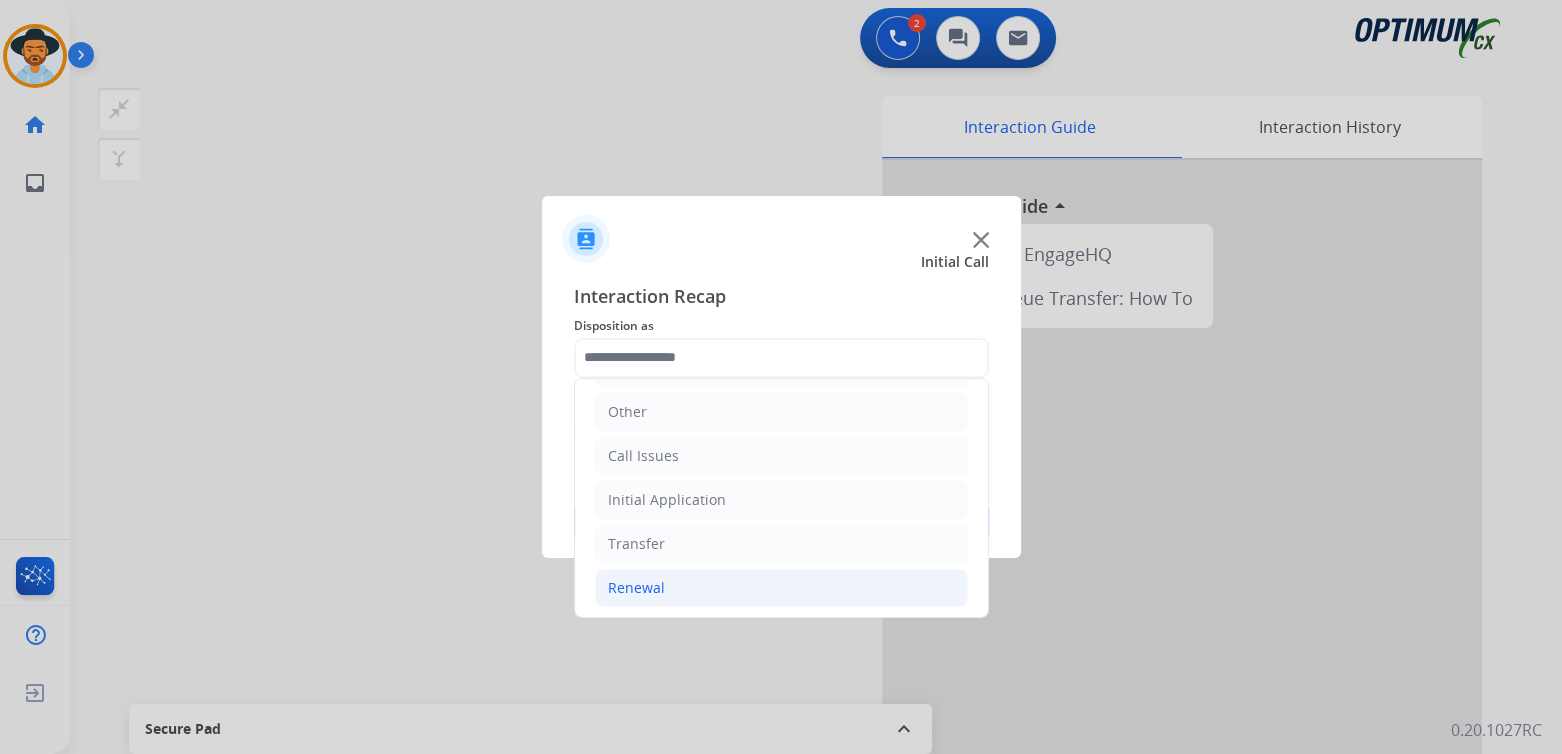 click on "Renewal" 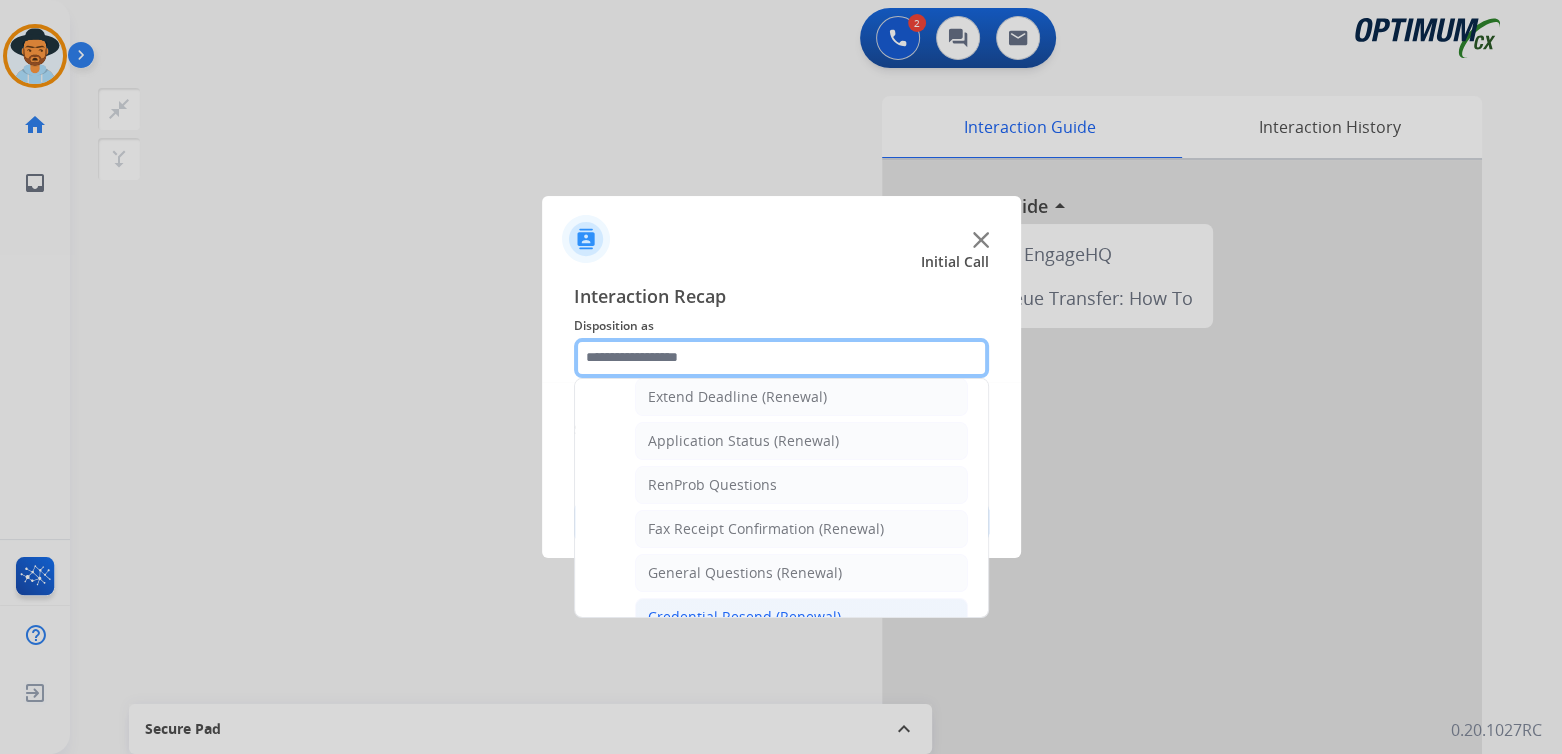 scroll, scrollTop: 432, scrollLeft: 0, axis: vertical 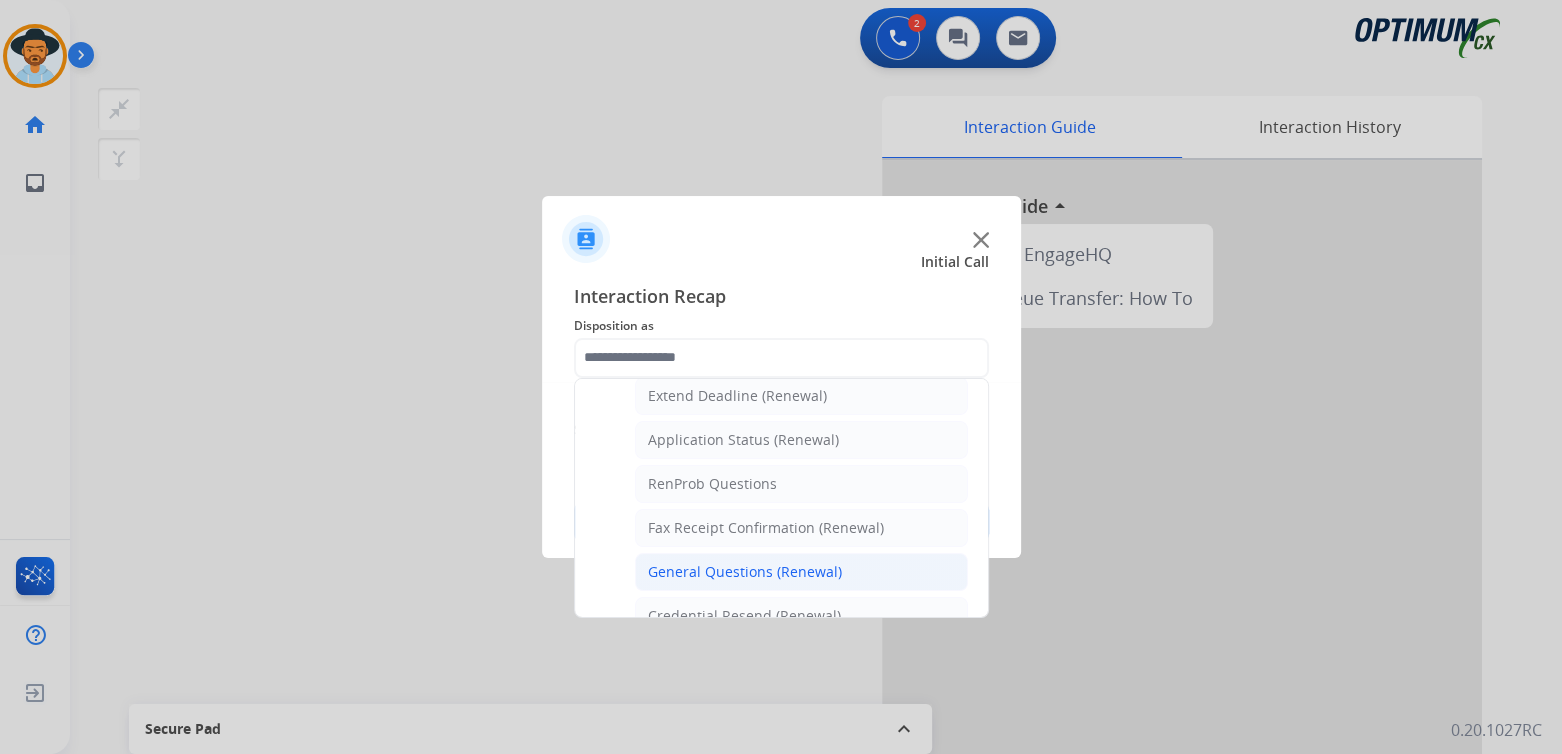 click on "General Questions (Renewal)" 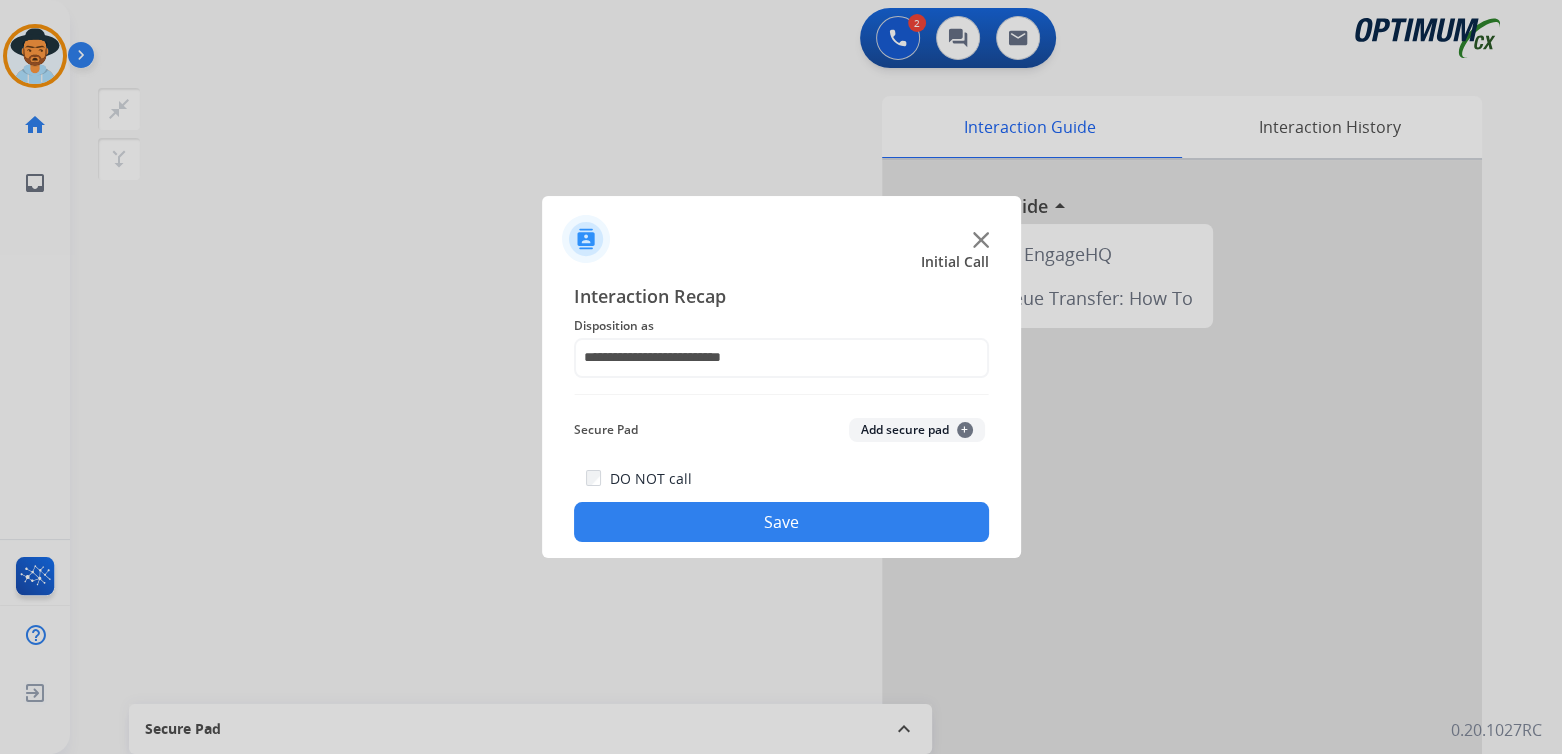 click on "Save" 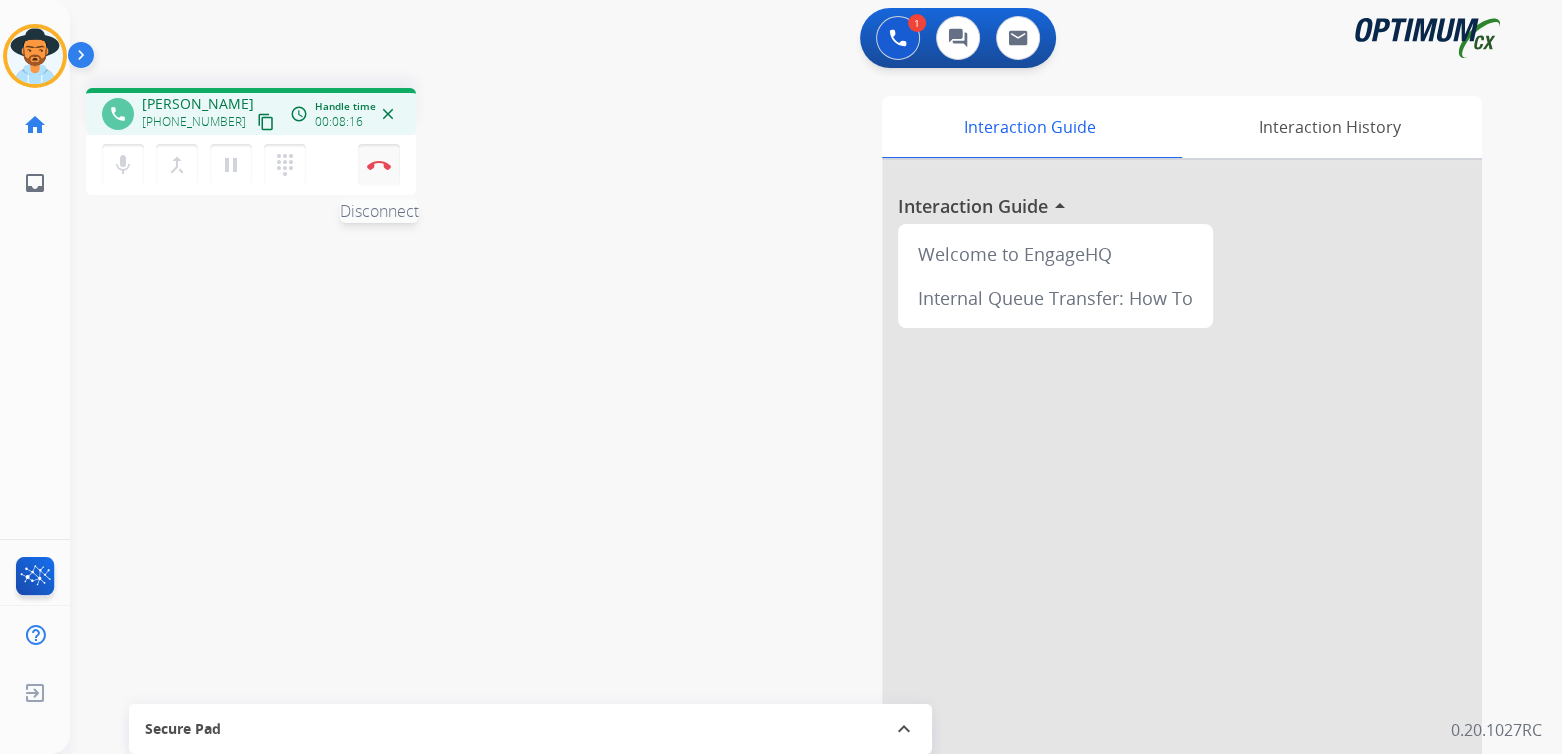 click at bounding box center (379, 165) 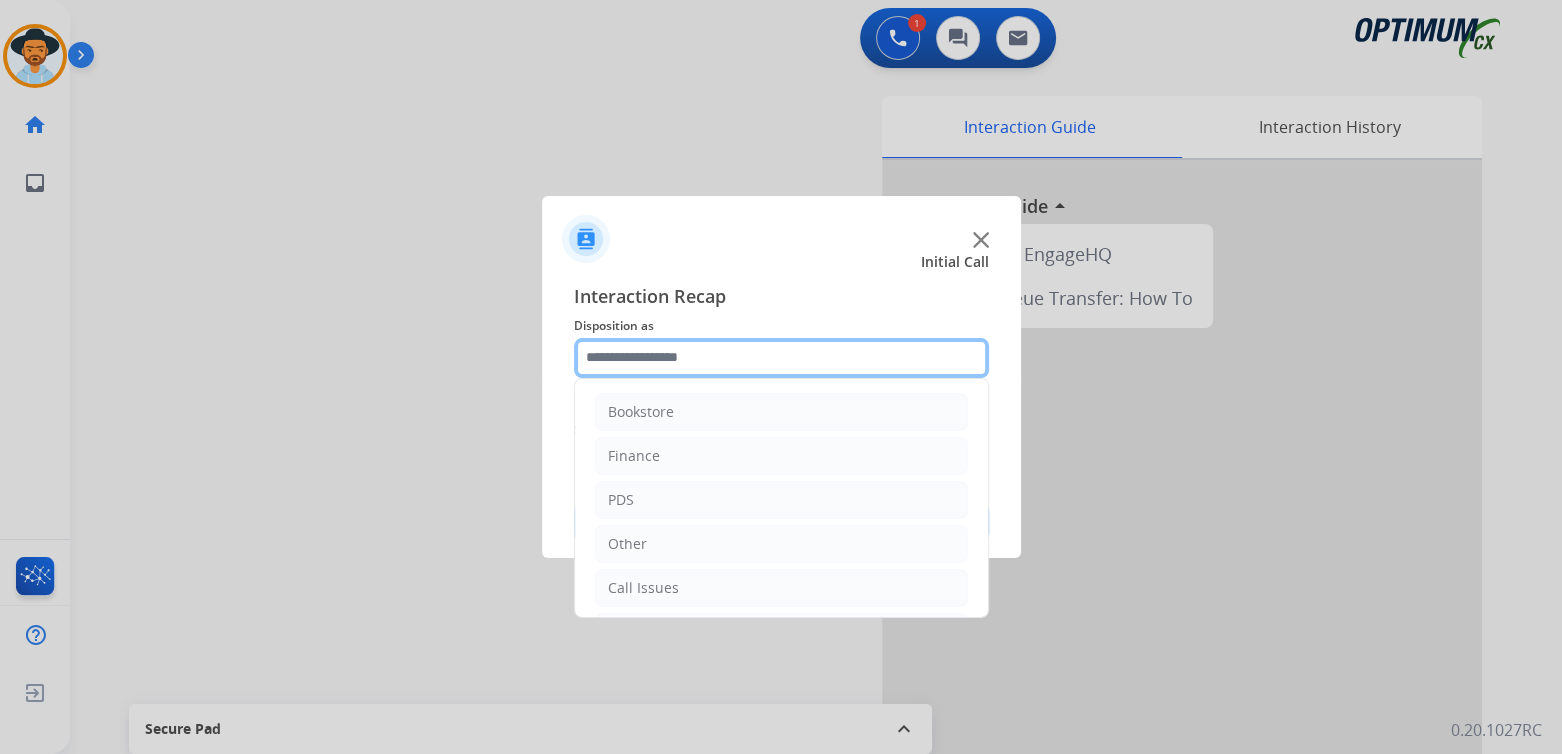 click 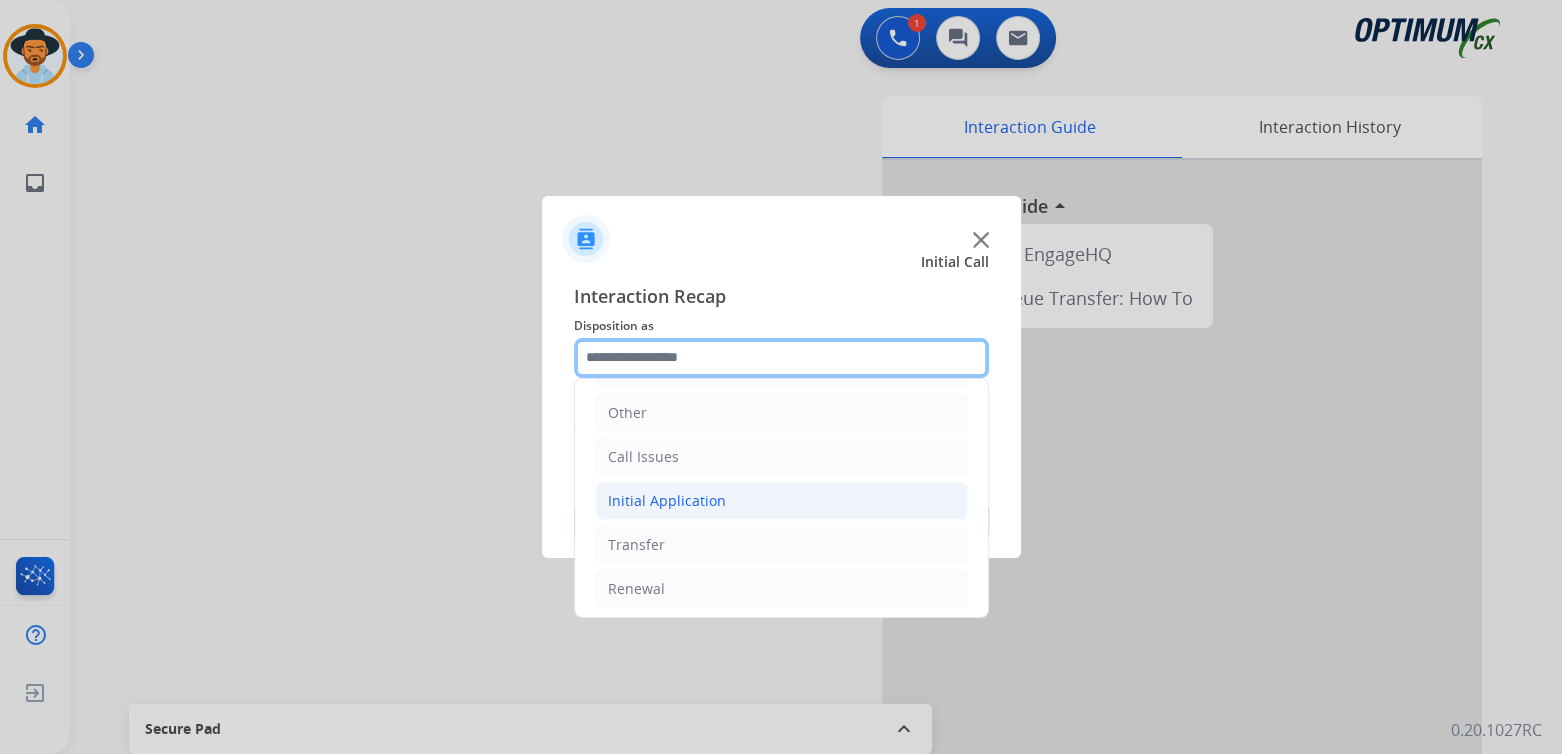 scroll, scrollTop: 132, scrollLeft: 0, axis: vertical 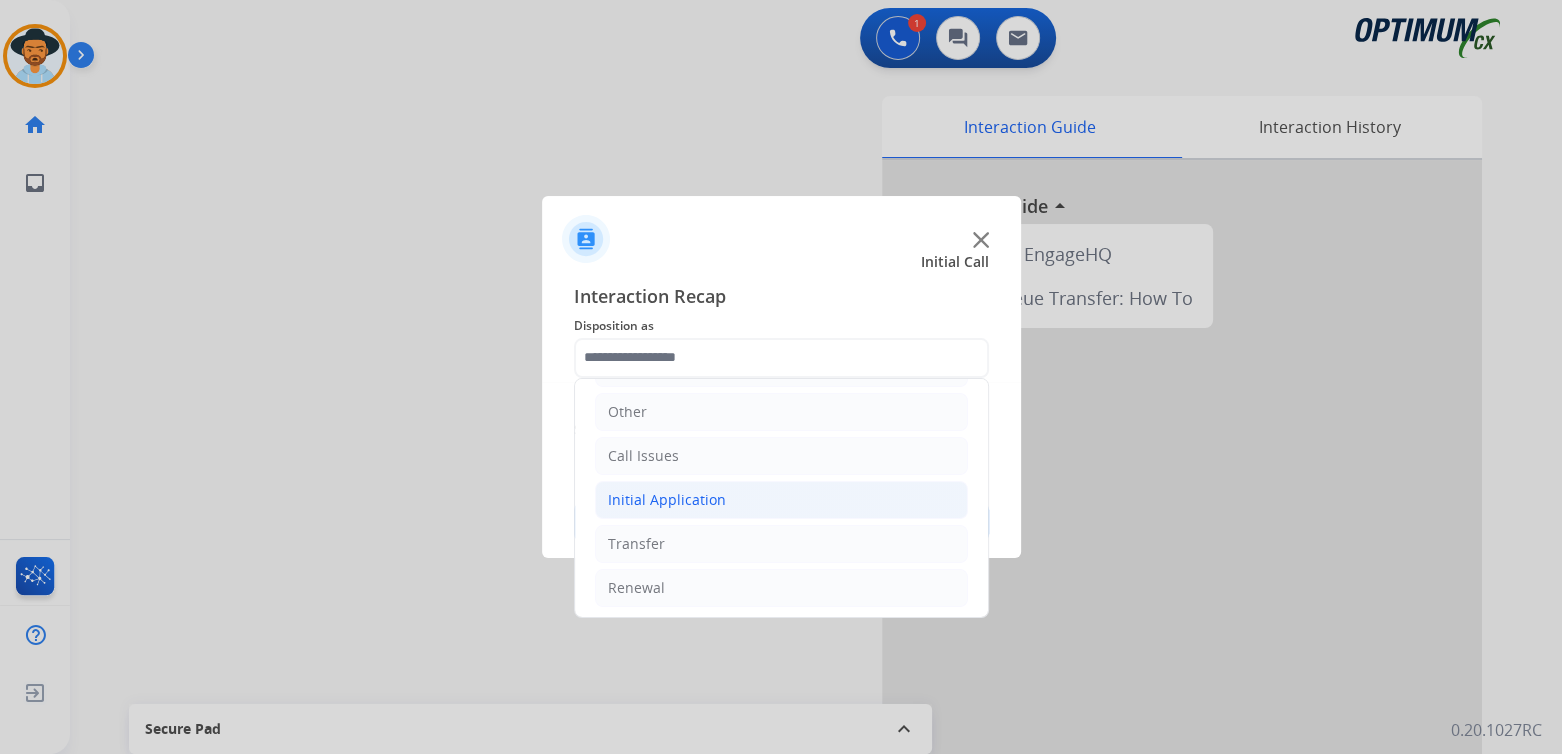 click on "Initial Application" 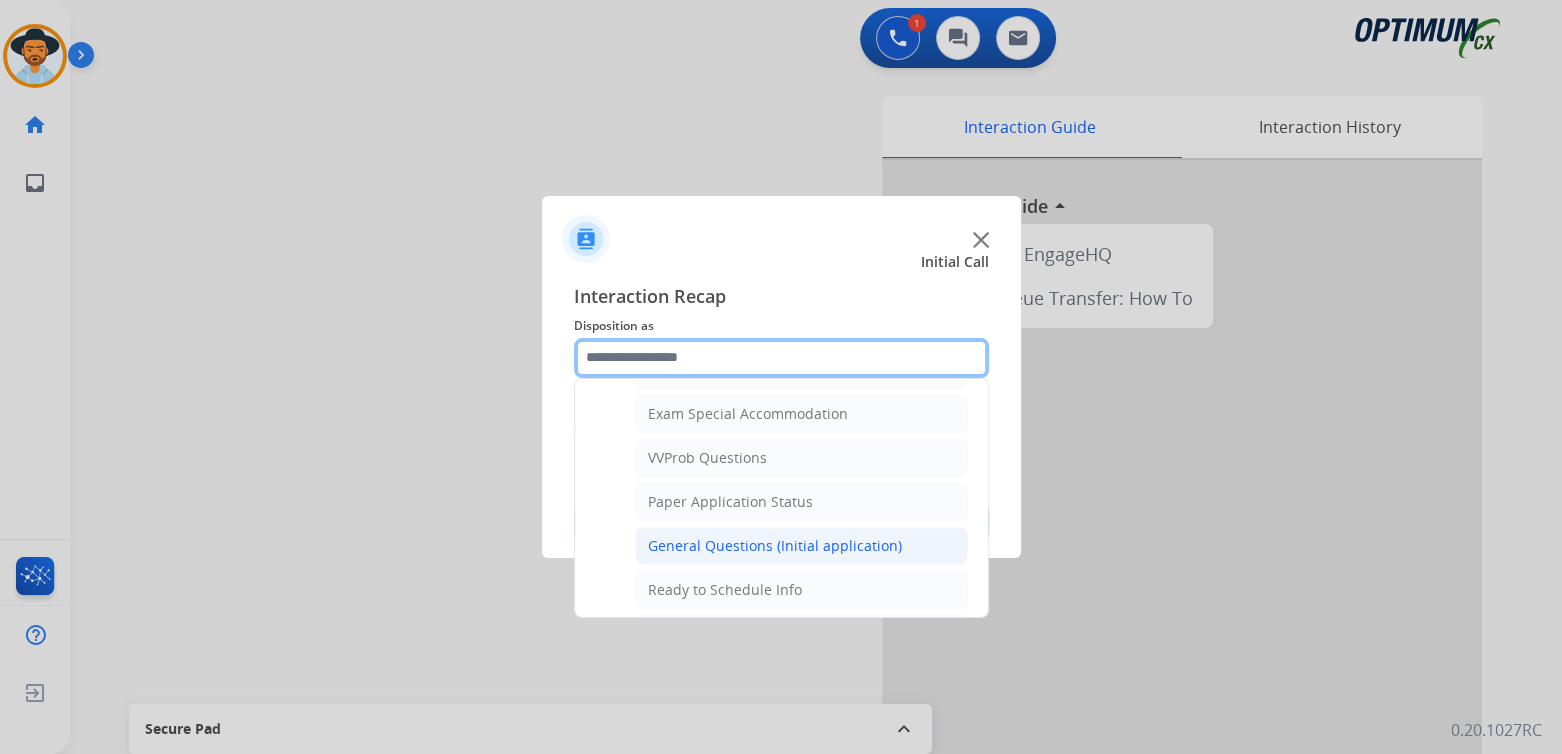 scroll, scrollTop: 1031, scrollLeft: 0, axis: vertical 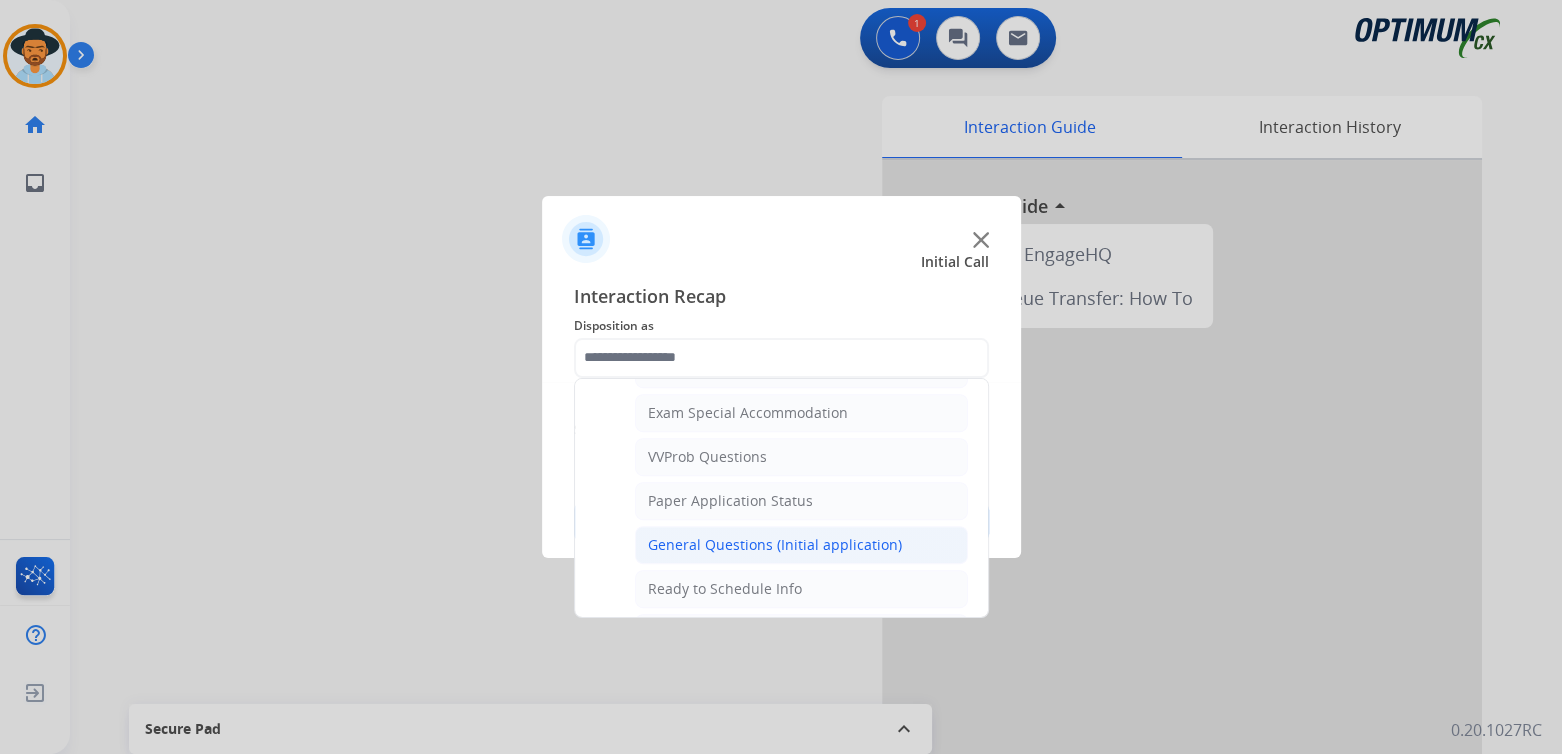 click on "General Questions (Initial application)" 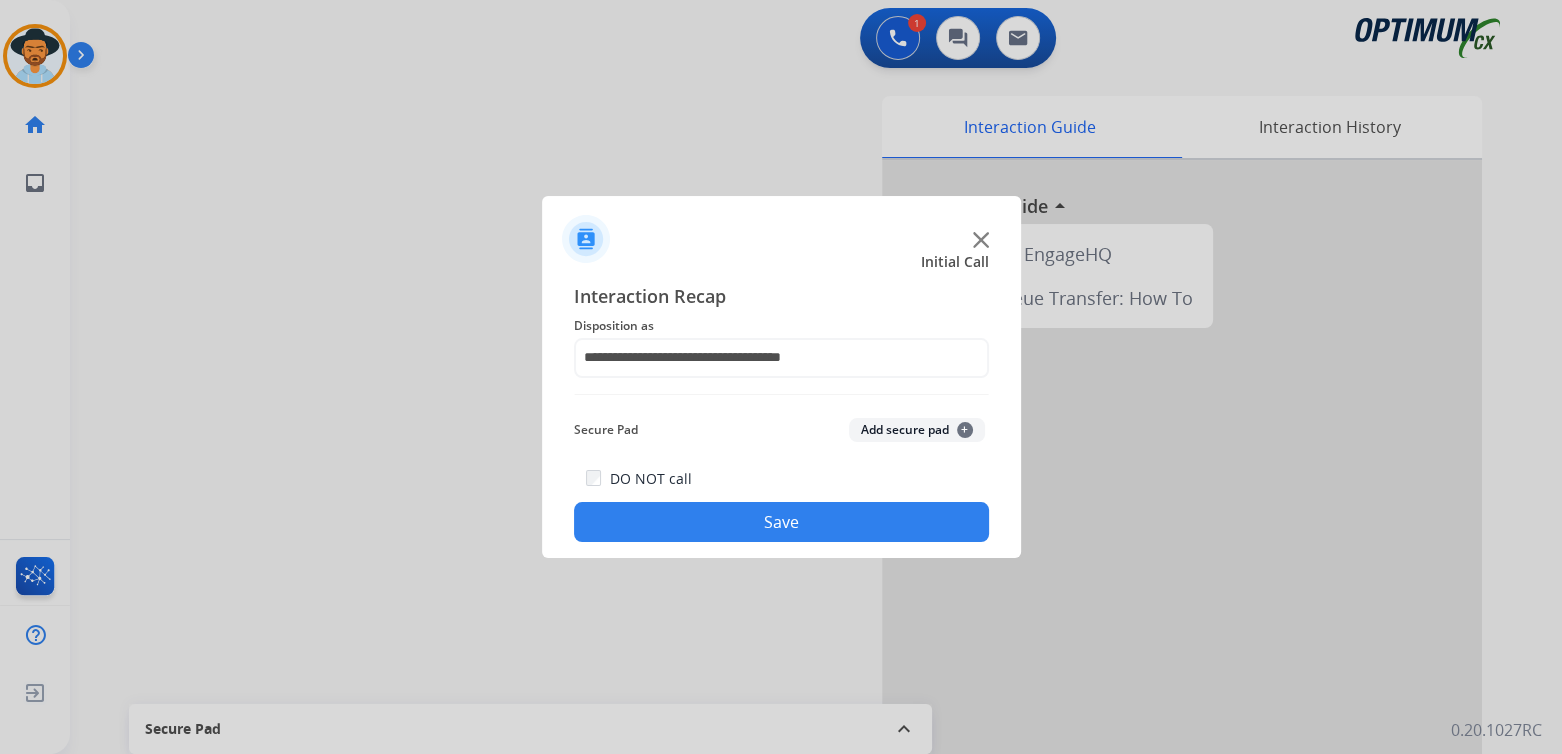 click on "Save" 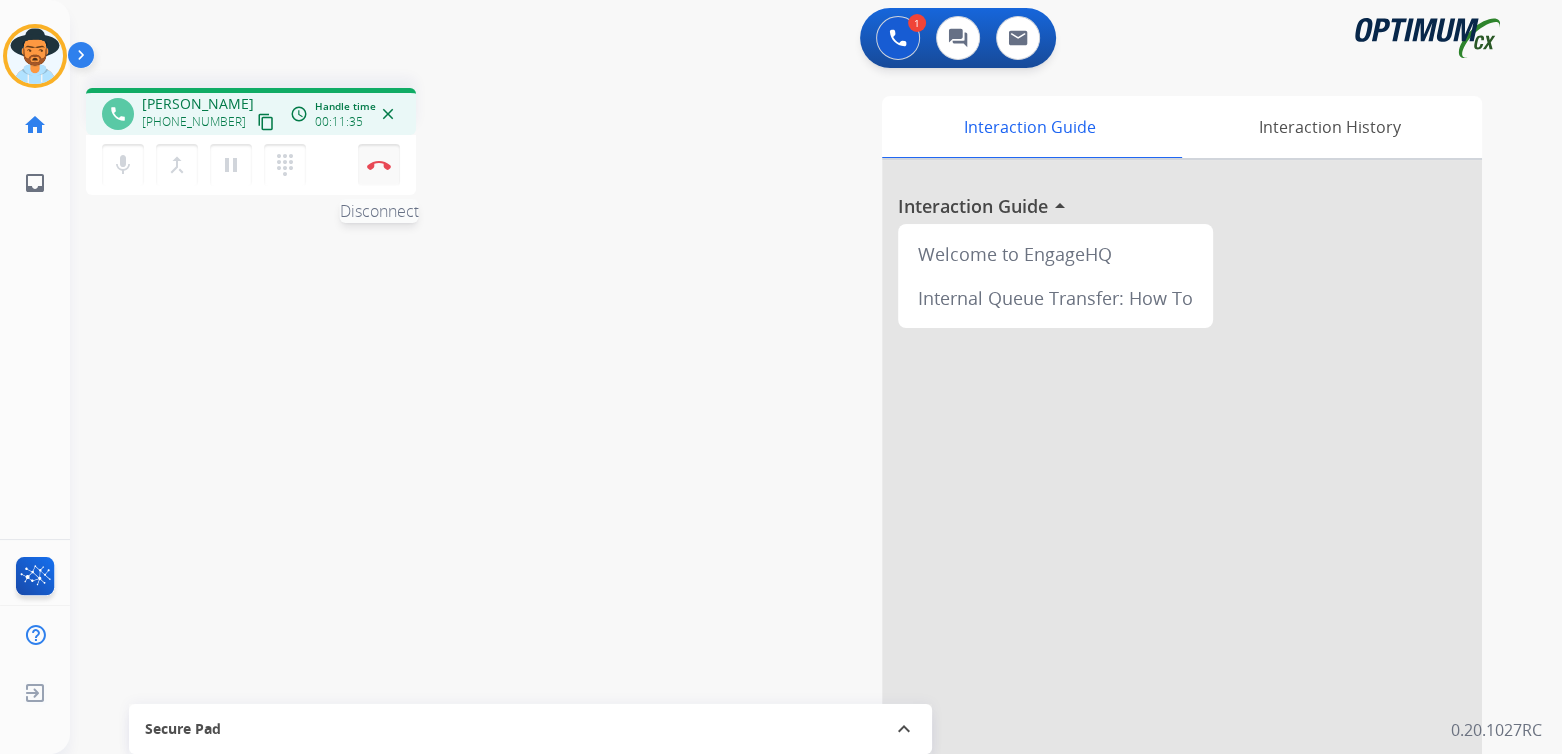 click at bounding box center [379, 165] 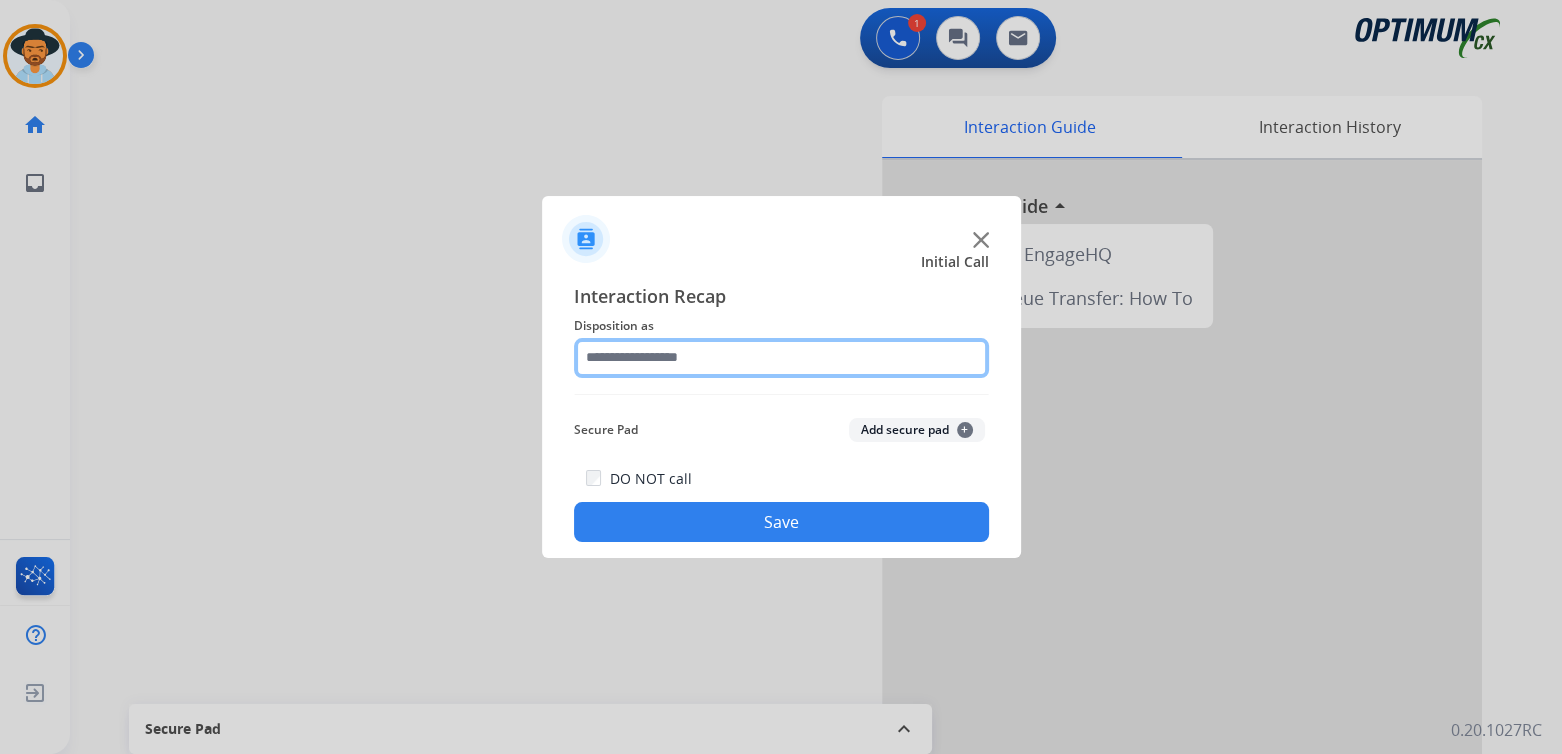 click 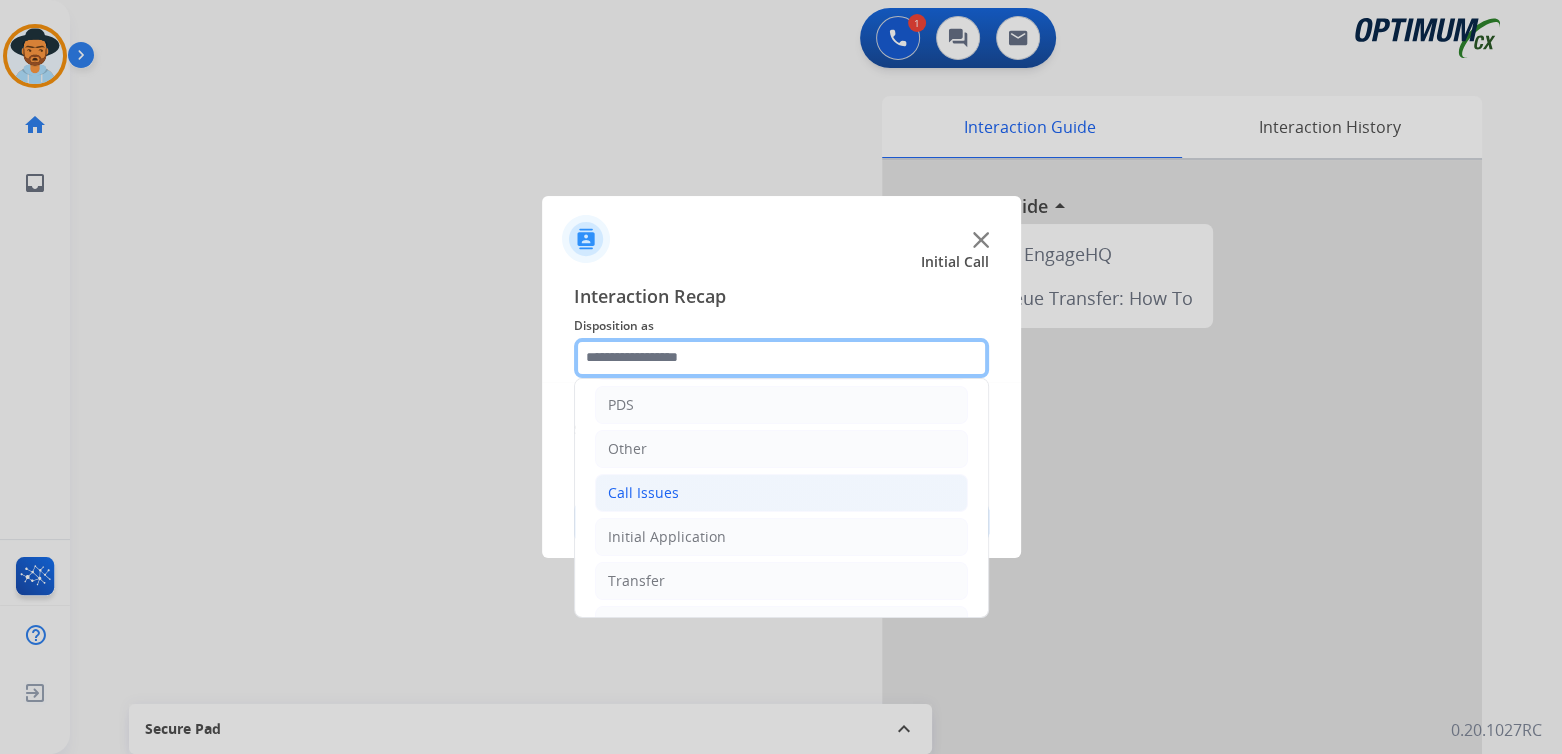 scroll, scrollTop: 96, scrollLeft: 0, axis: vertical 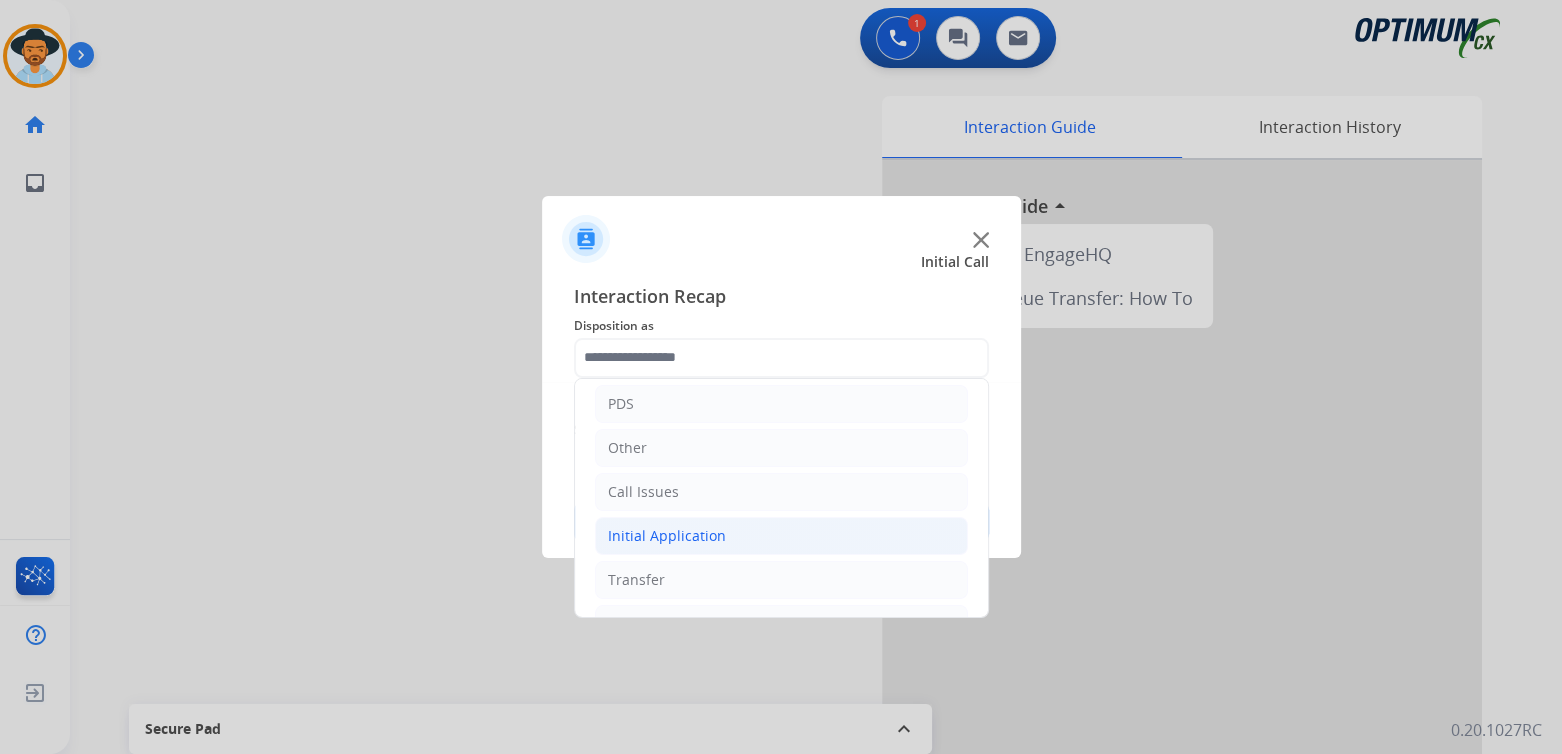 click on "Initial Application" 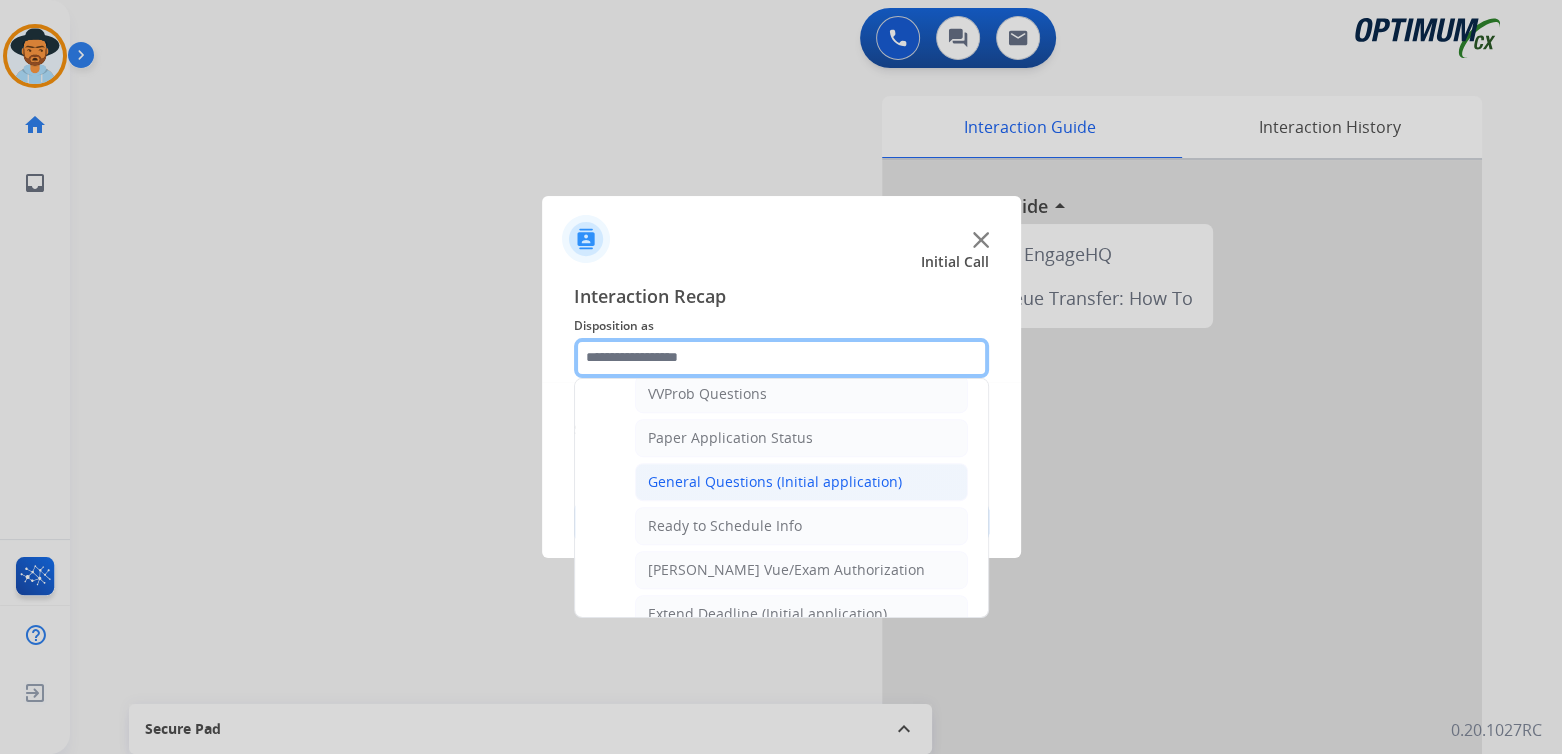 scroll, scrollTop: 1095, scrollLeft: 0, axis: vertical 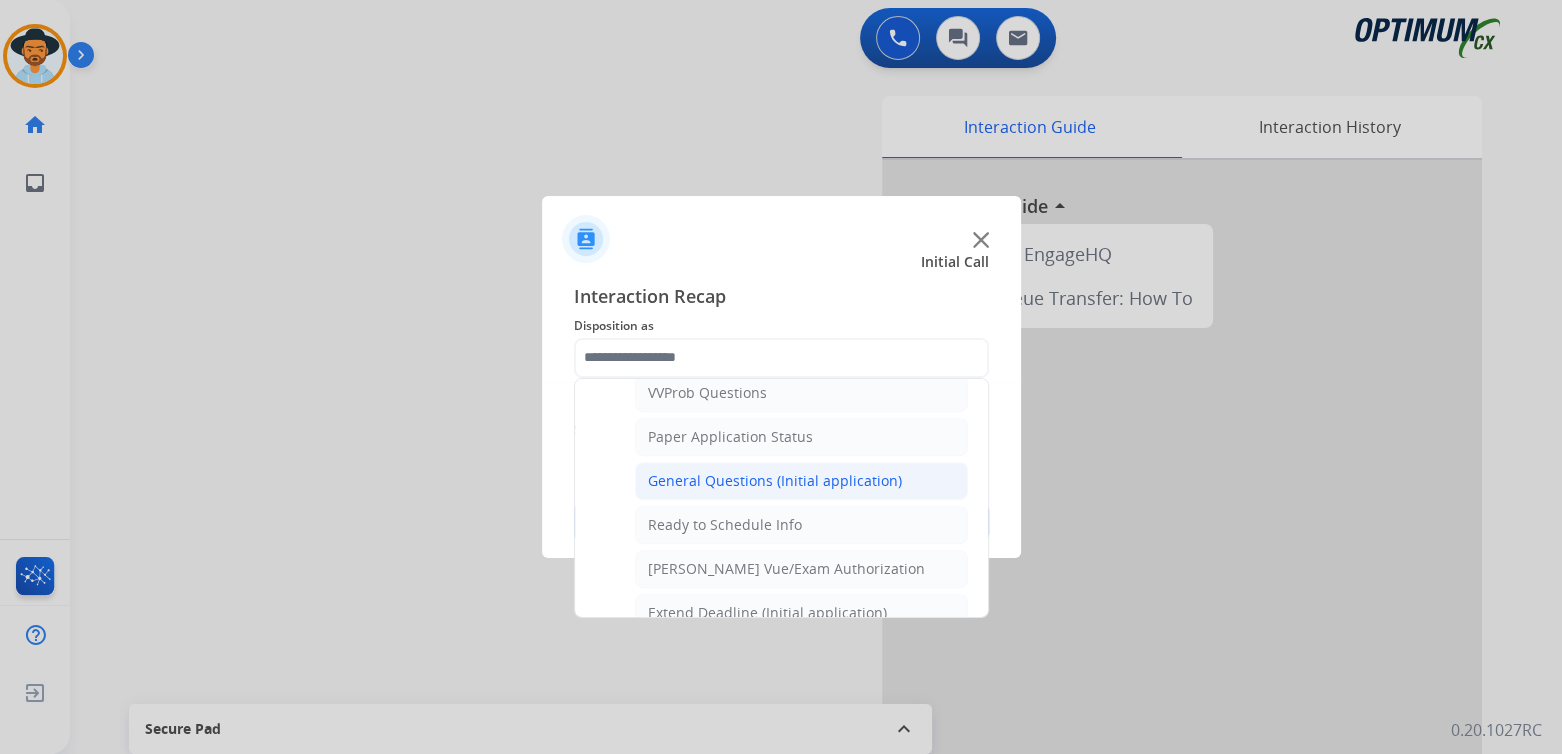 click on "General Questions (Initial application)" 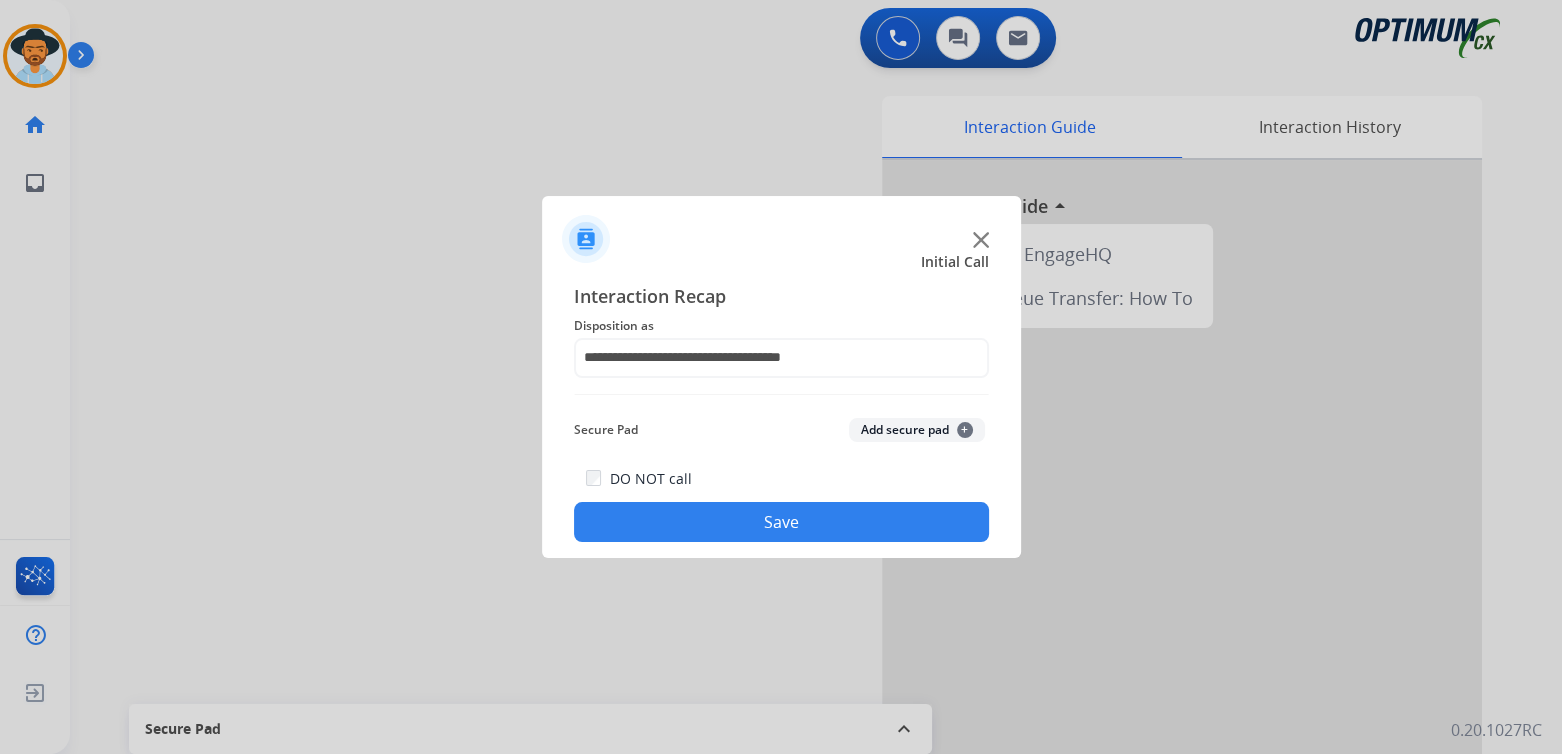 drag, startPoint x: 818, startPoint y: 508, endPoint x: 835, endPoint y: 530, distance: 27.802877 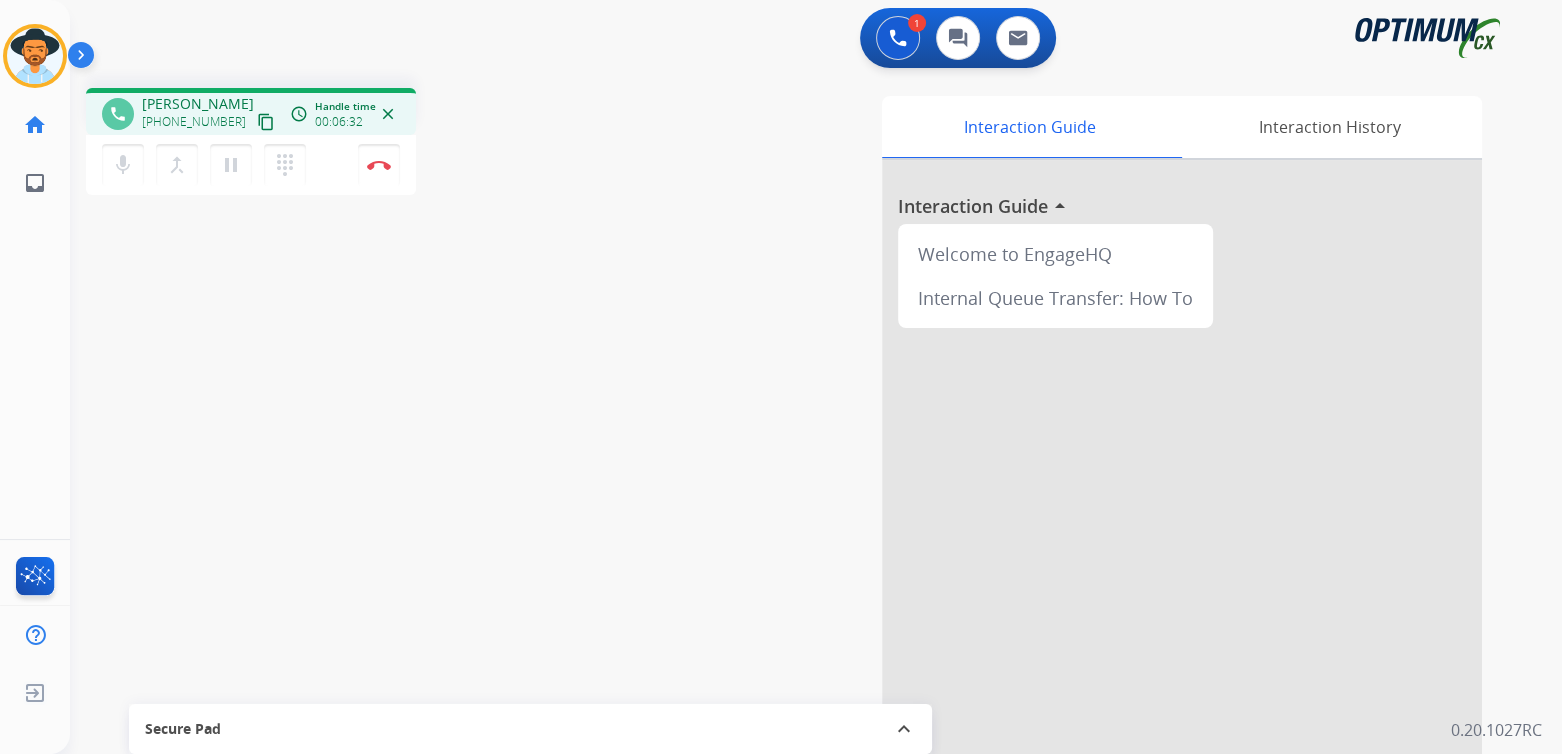 drag, startPoint x: 380, startPoint y: 167, endPoint x: 426, endPoint y: 167, distance: 46 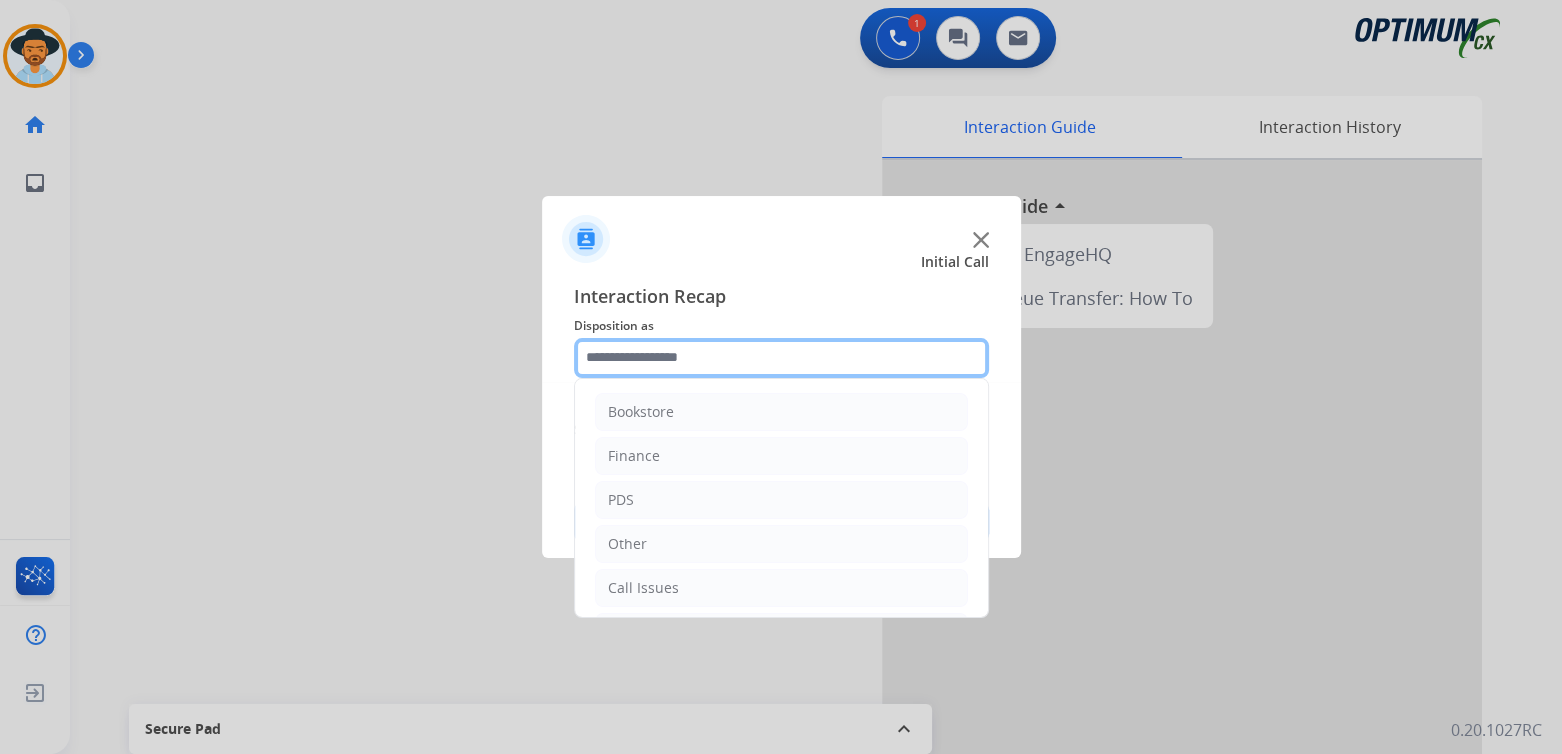 click 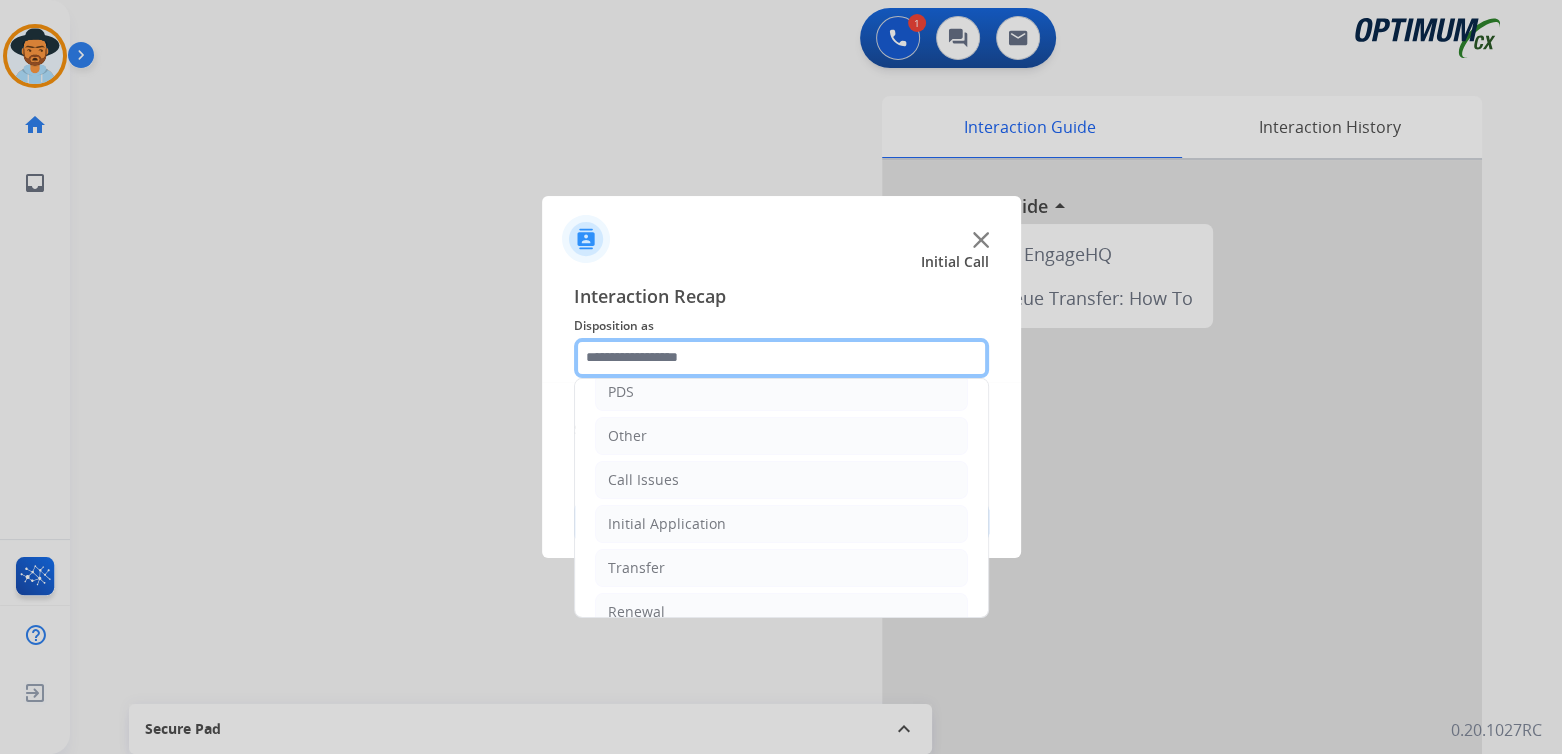 scroll, scrollTop: 132, scrollLeft: 0, axis: vertical 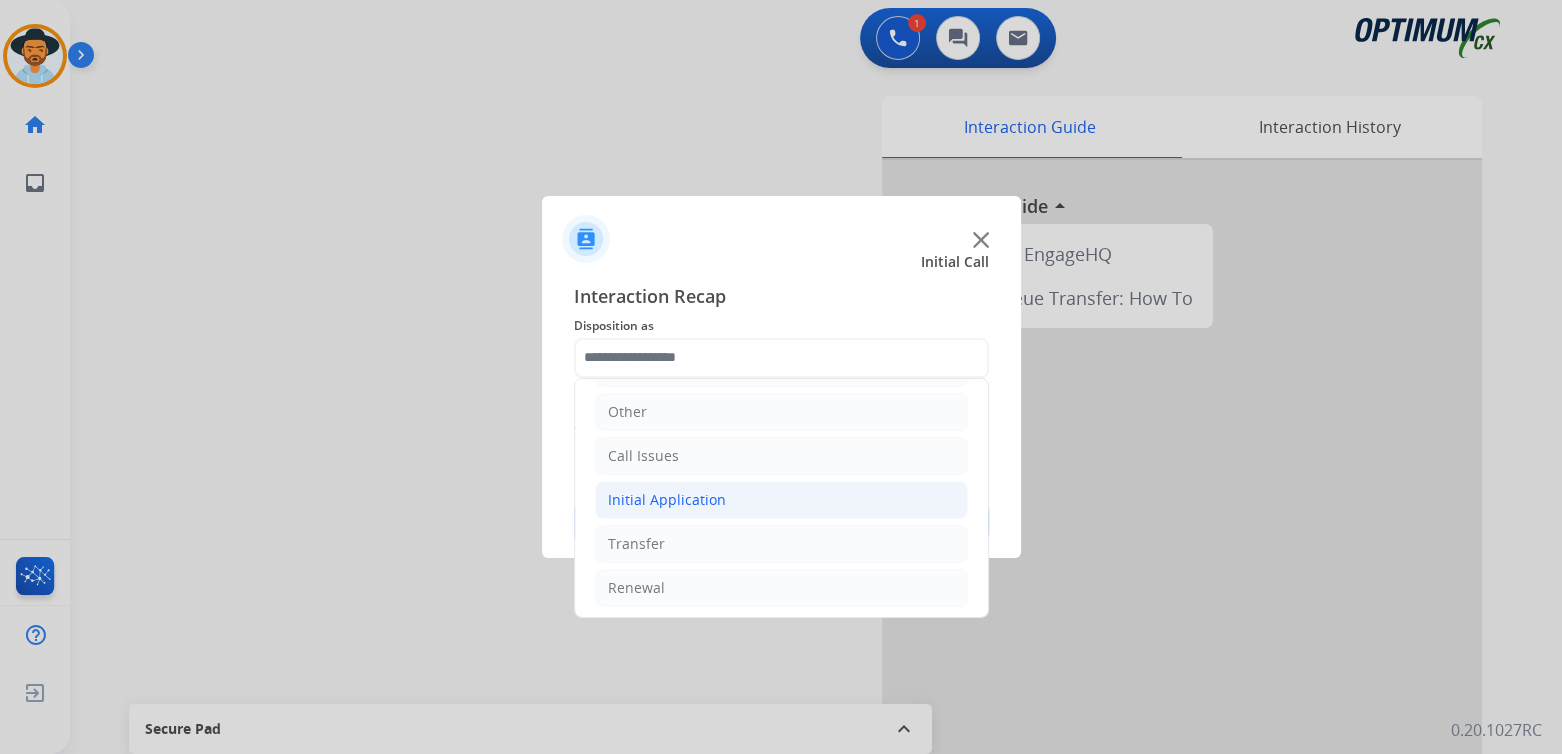 click on "Initial Application" 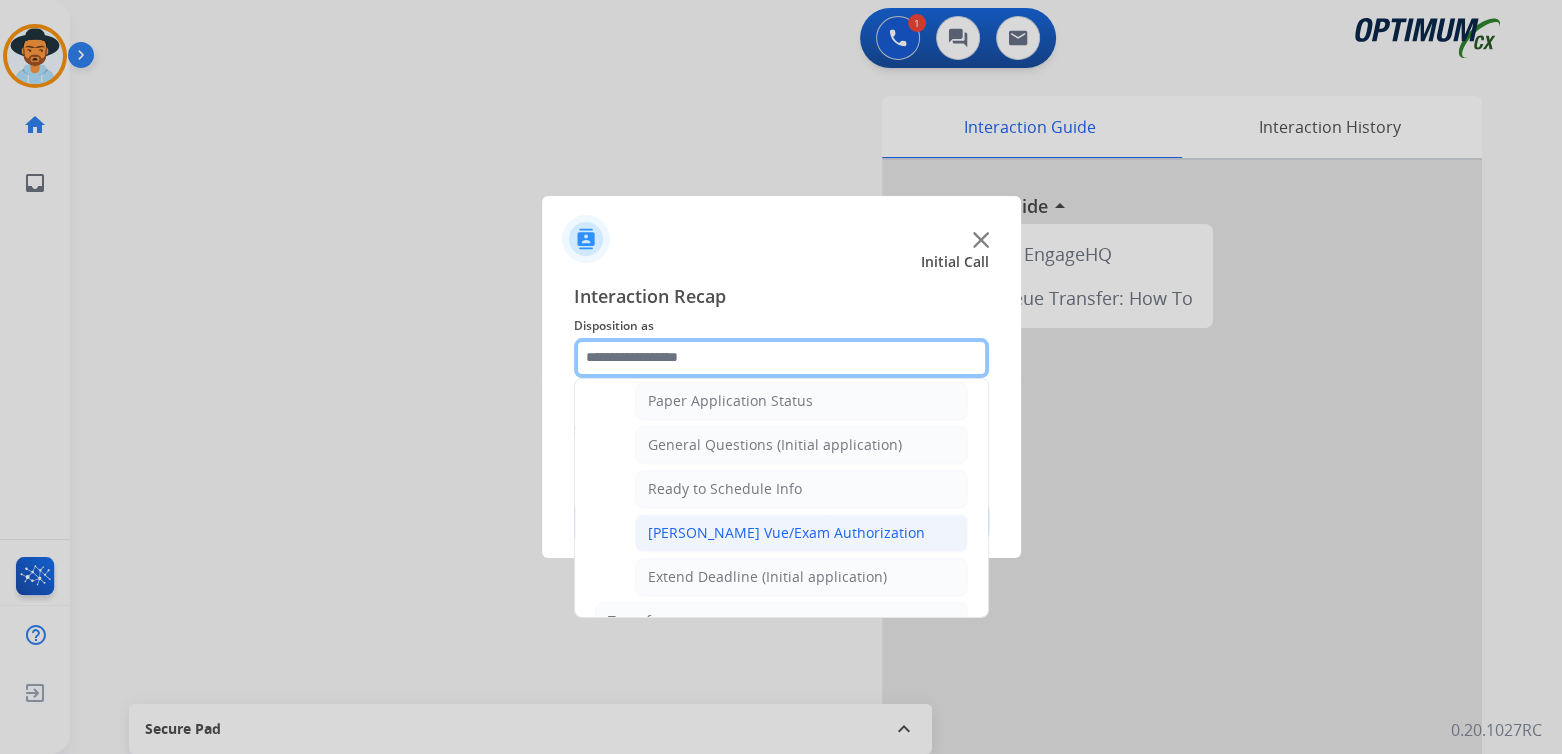 scroll, scrollTop: 1132, scrollLeft: 0, axis: vertical 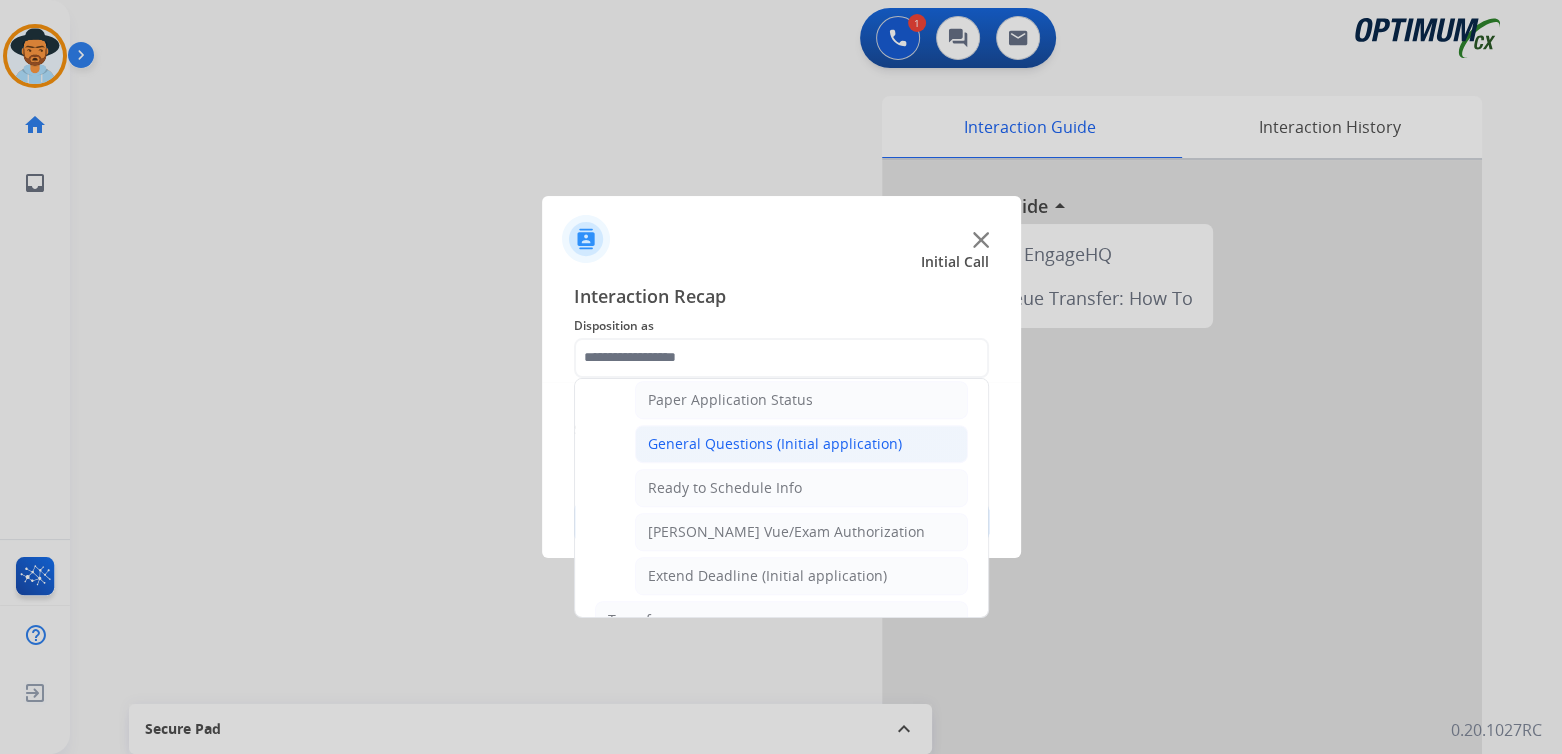 click on "General Questions (Initial application)" 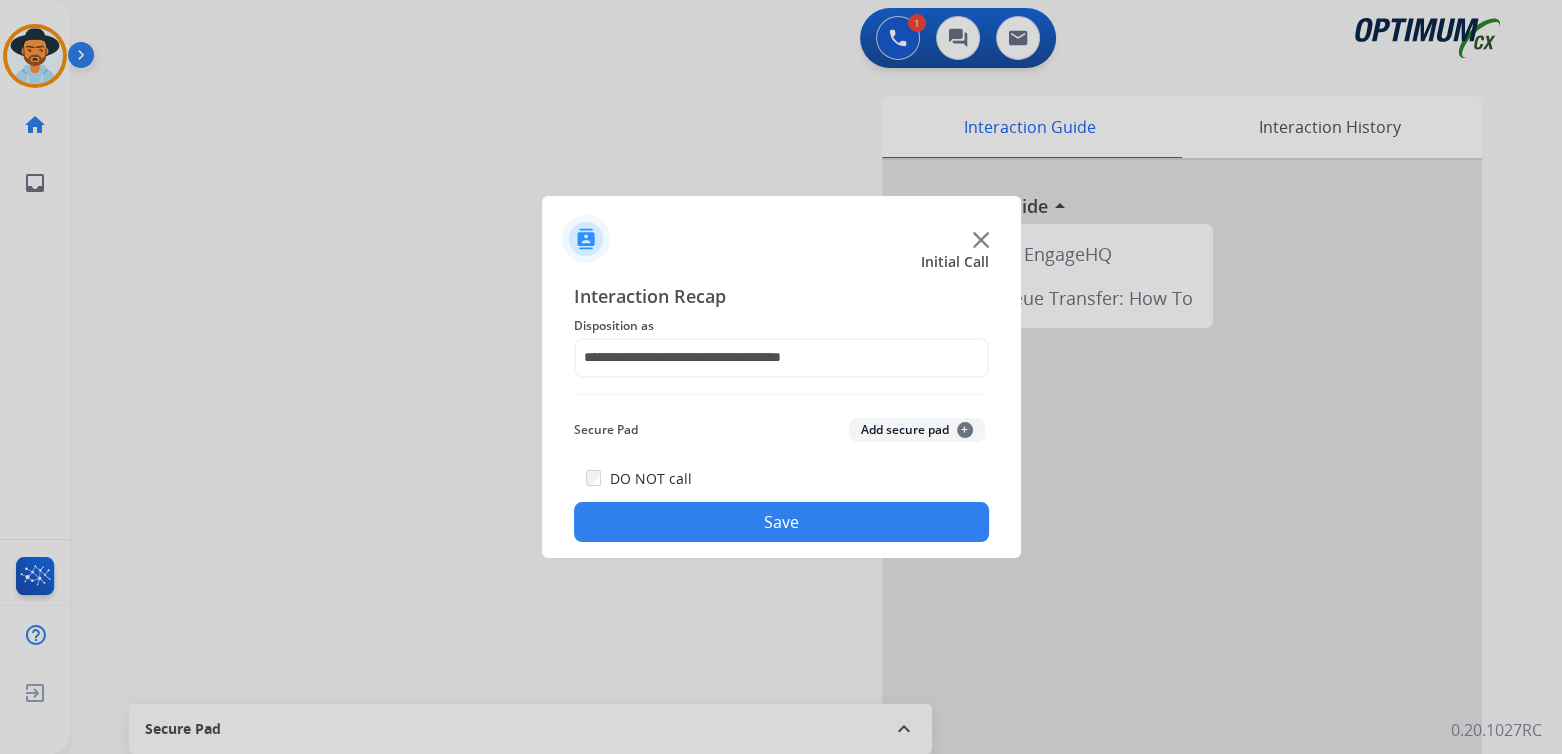 drag, startPoint x: 793, startPoint y: 523, endPoint x: 800, endPoint y: 515, distance: 10.630146 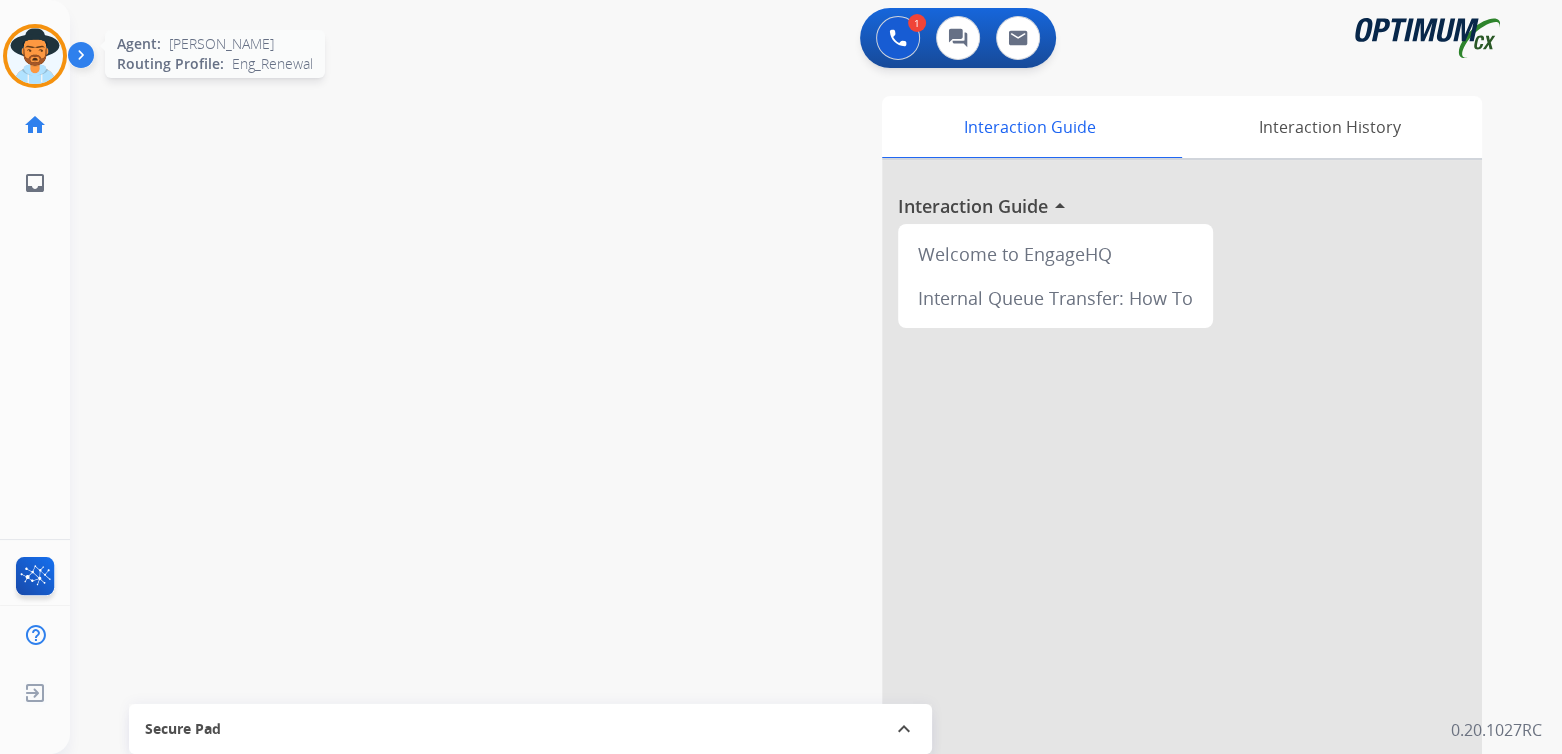 click at bounding box center [35, 56] 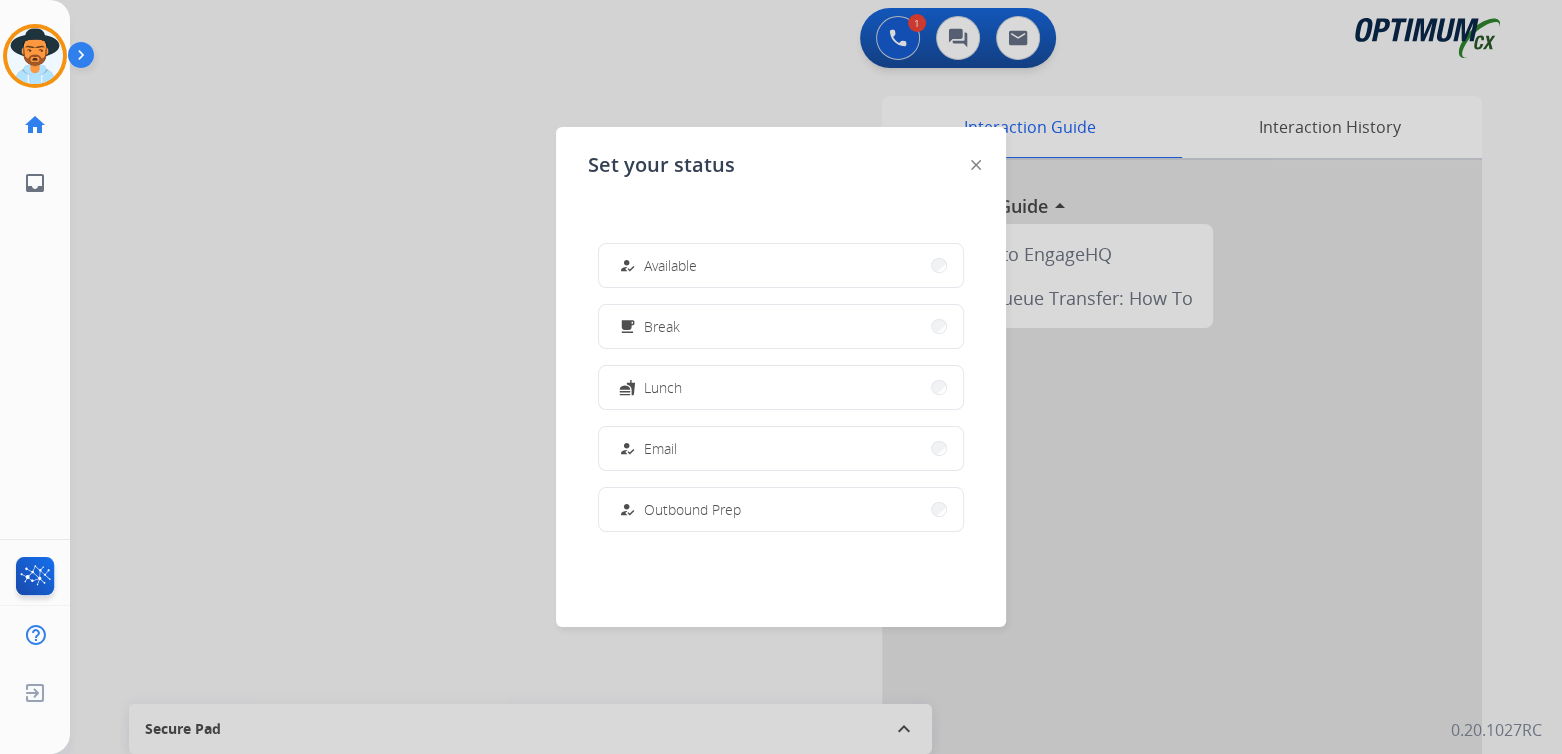 scroll, scrollTop: 498, scrollLeft: 0, axis: vertical 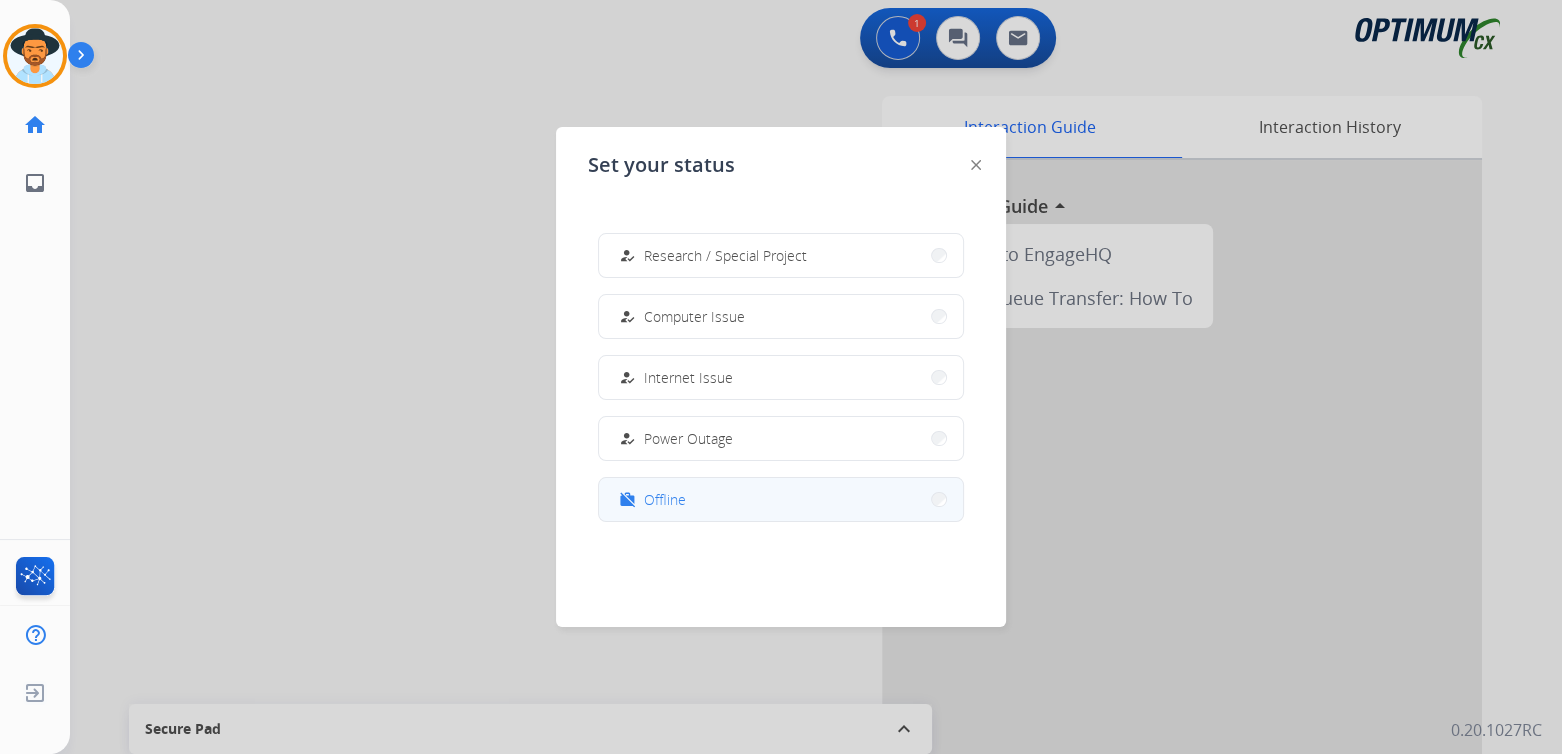 click on "work_off Offline" at bounding box center [781, 499] 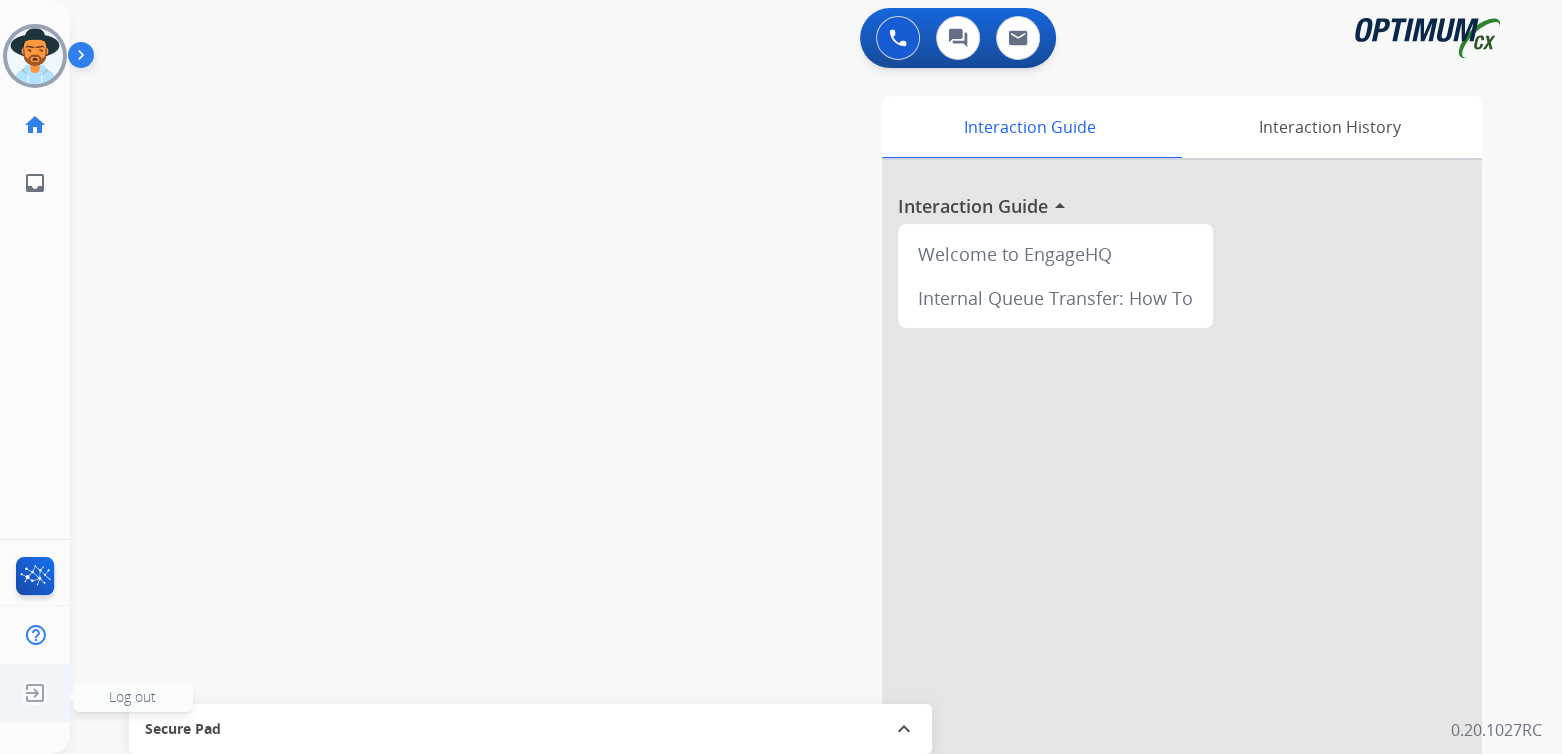 click 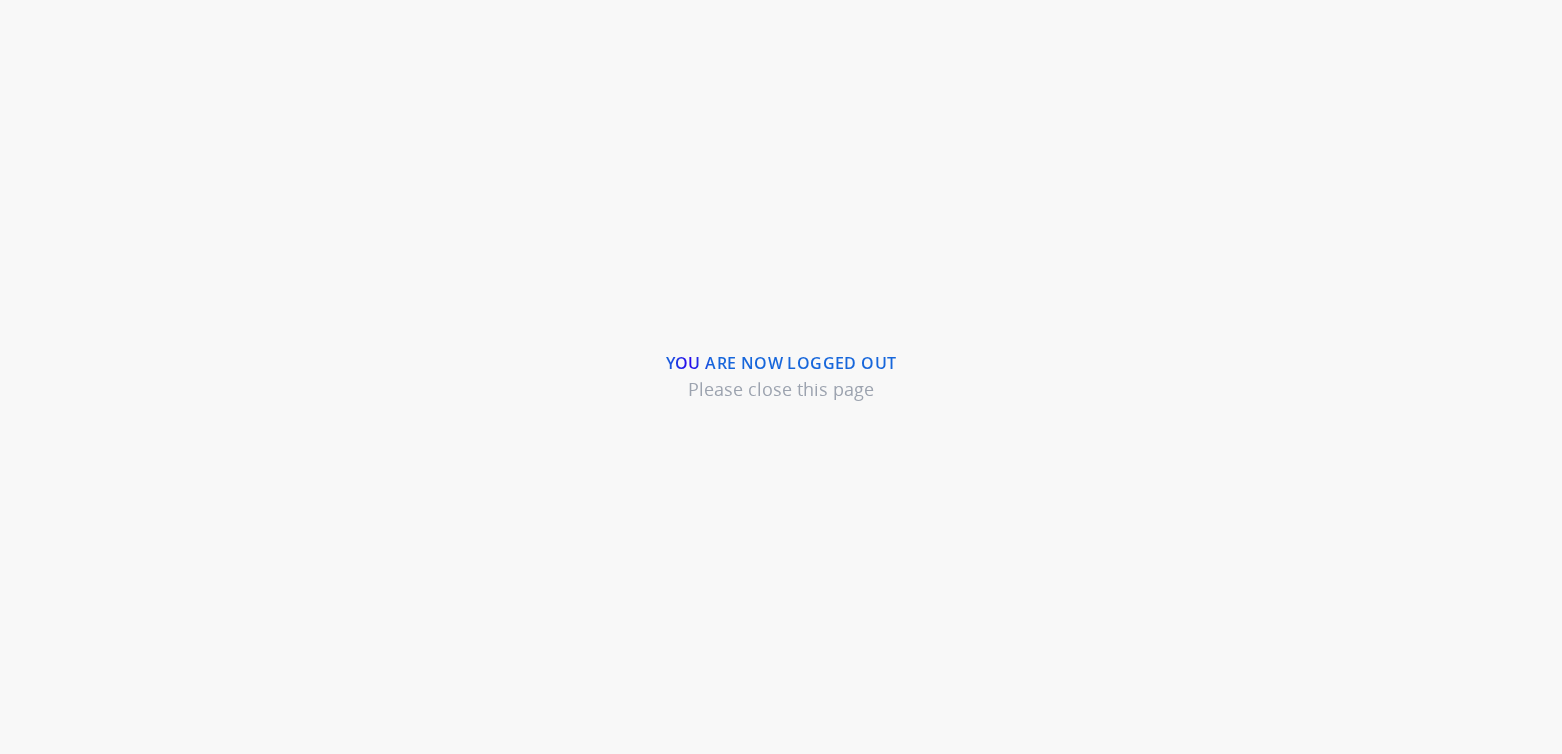 scroll, scrollTop: 0, scrollLeft: 0, axis: both 